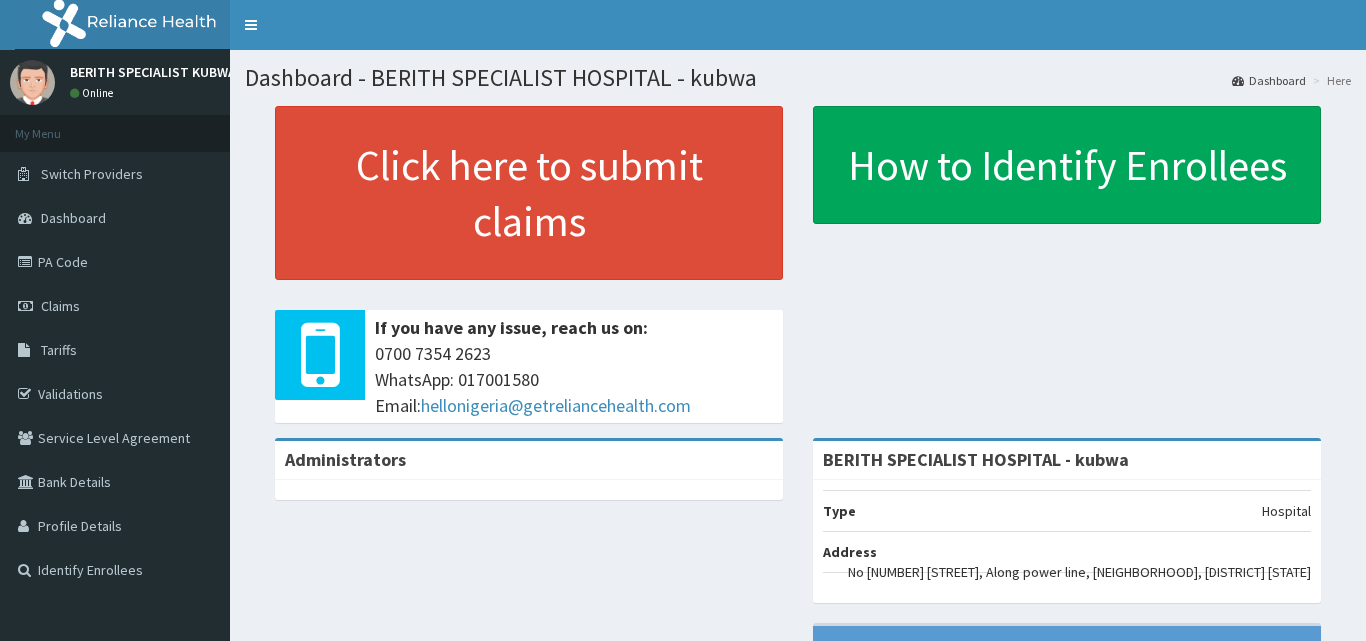 scroll, scrollTop: 0, scrollLeft: 0, axis: both 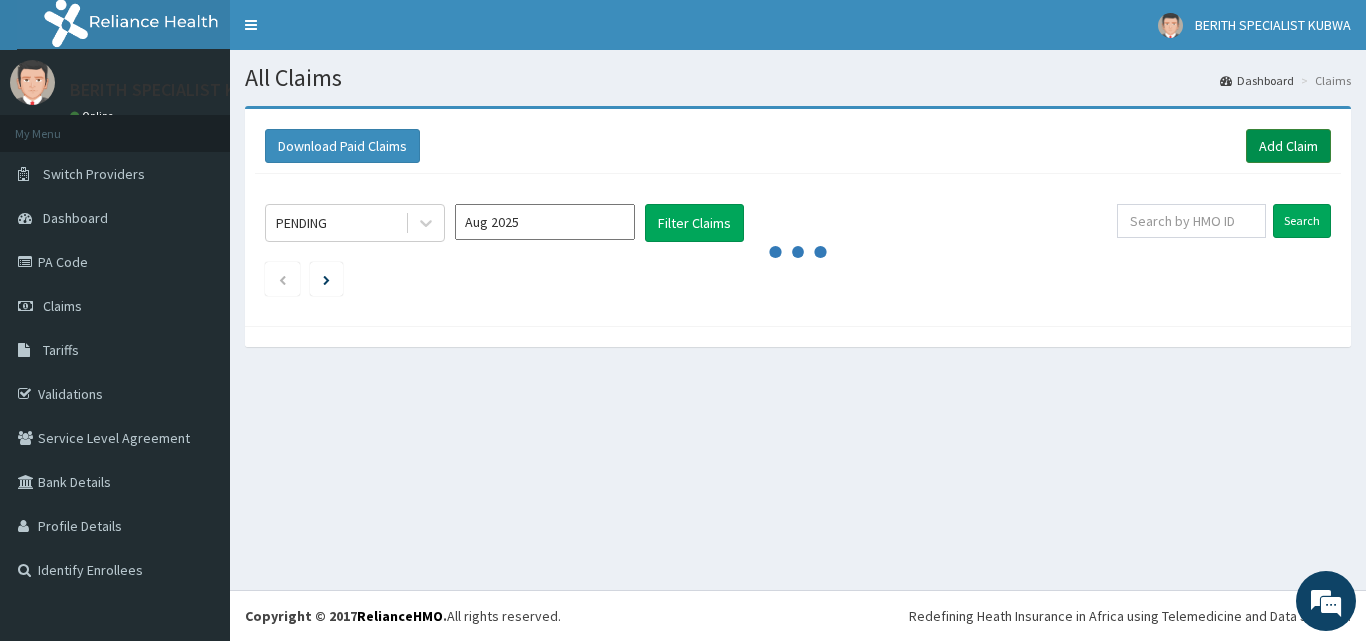 click on "Add Claim" at bounding box center [1288, 146] 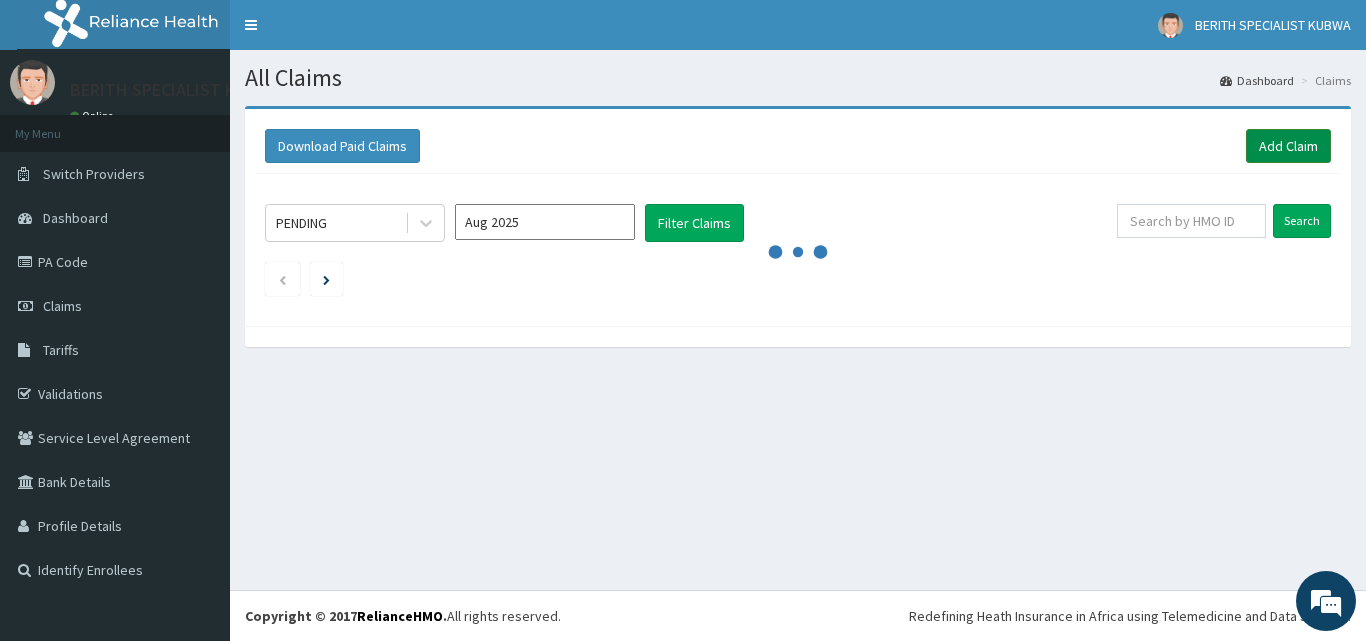 scroll, scrollTop: 0, scrollLeft: 0, axis: both 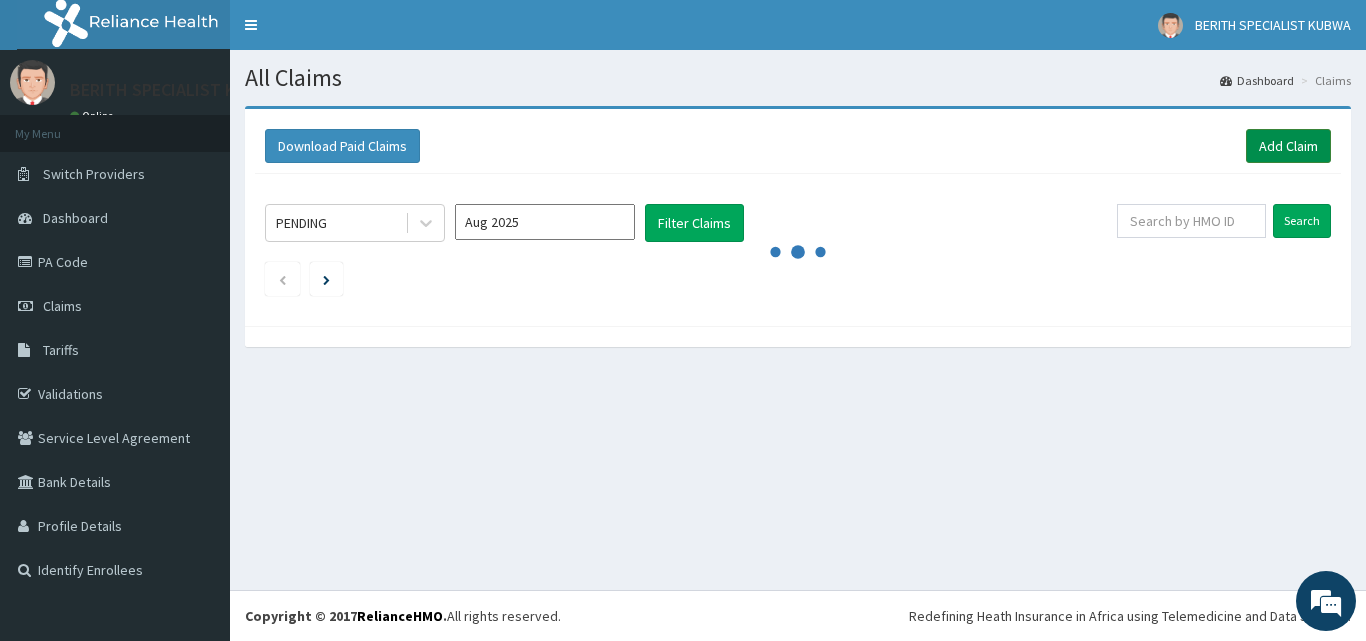 click on "Add Claim" at bounding box center (1288, 146) 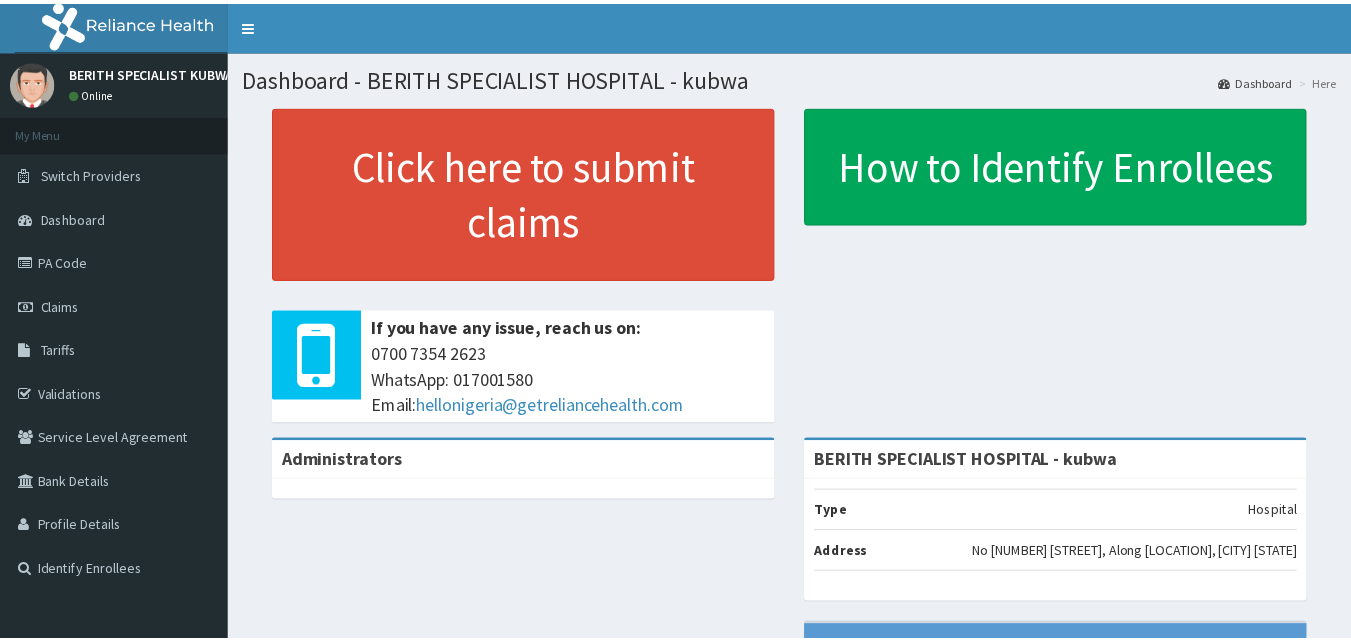 scroll, scrollTop: 0, scrollLeft: 0, axis: both 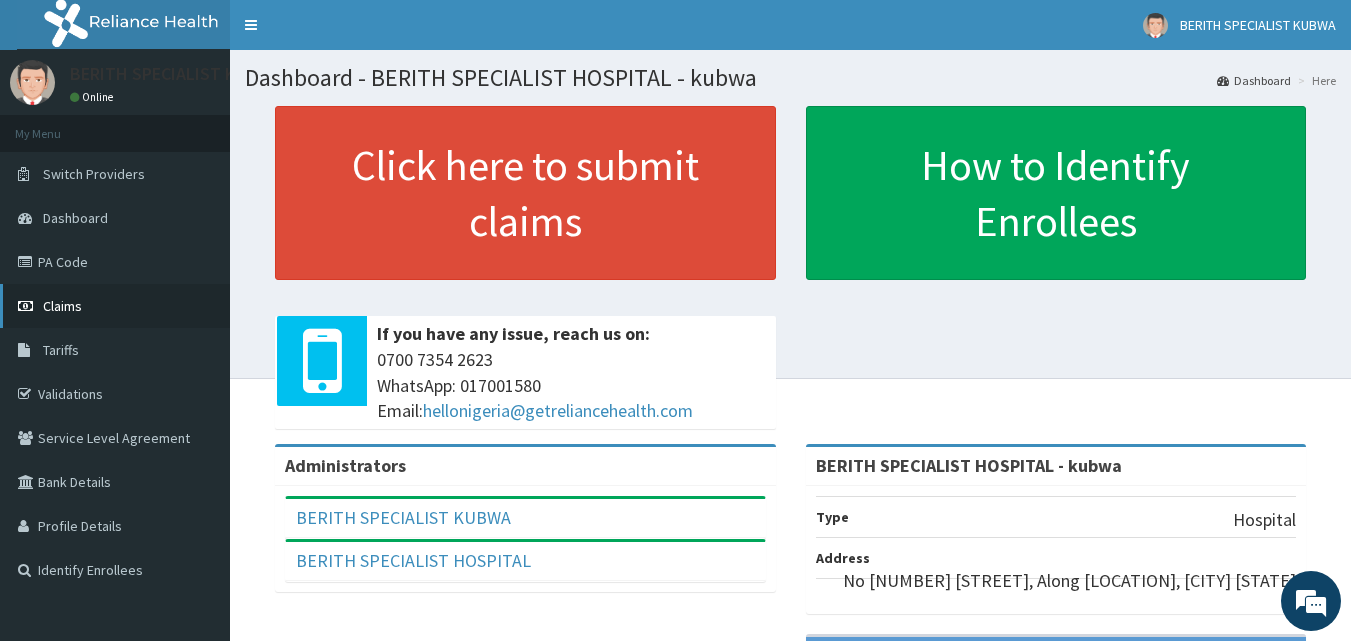 click on "Claims" at bounding box center [62, 306] 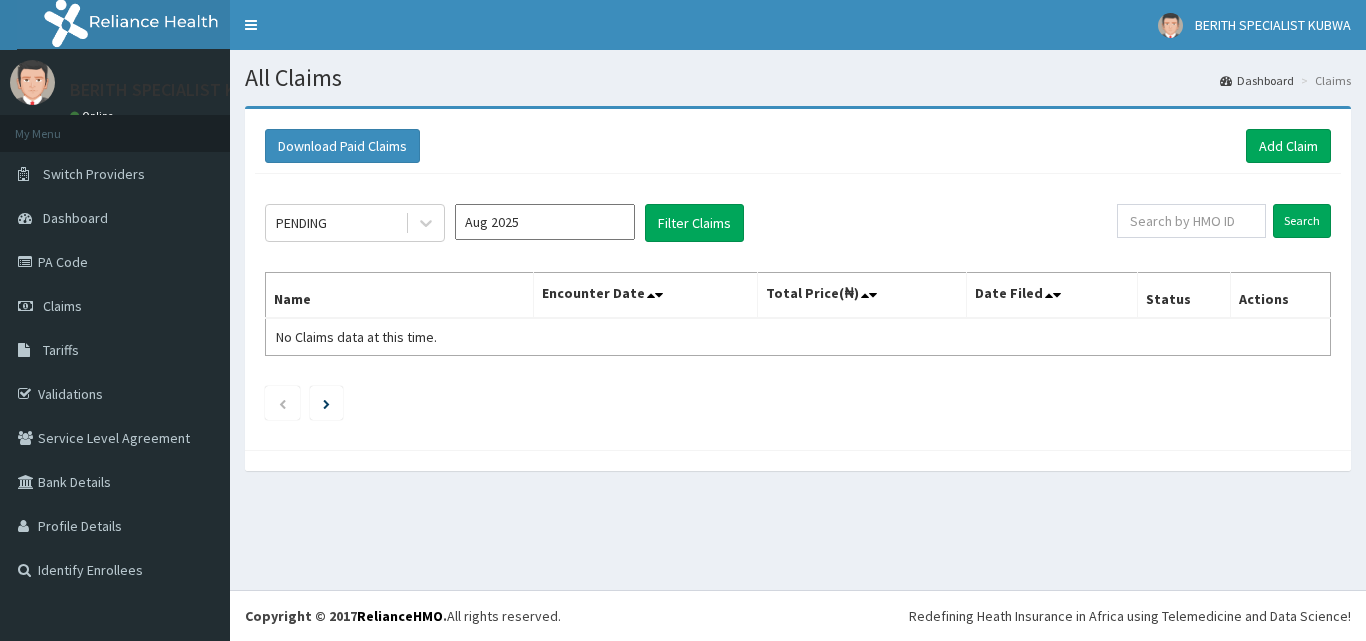 scroll, scrollTop: 0, scrollLeft: 0, axis: both 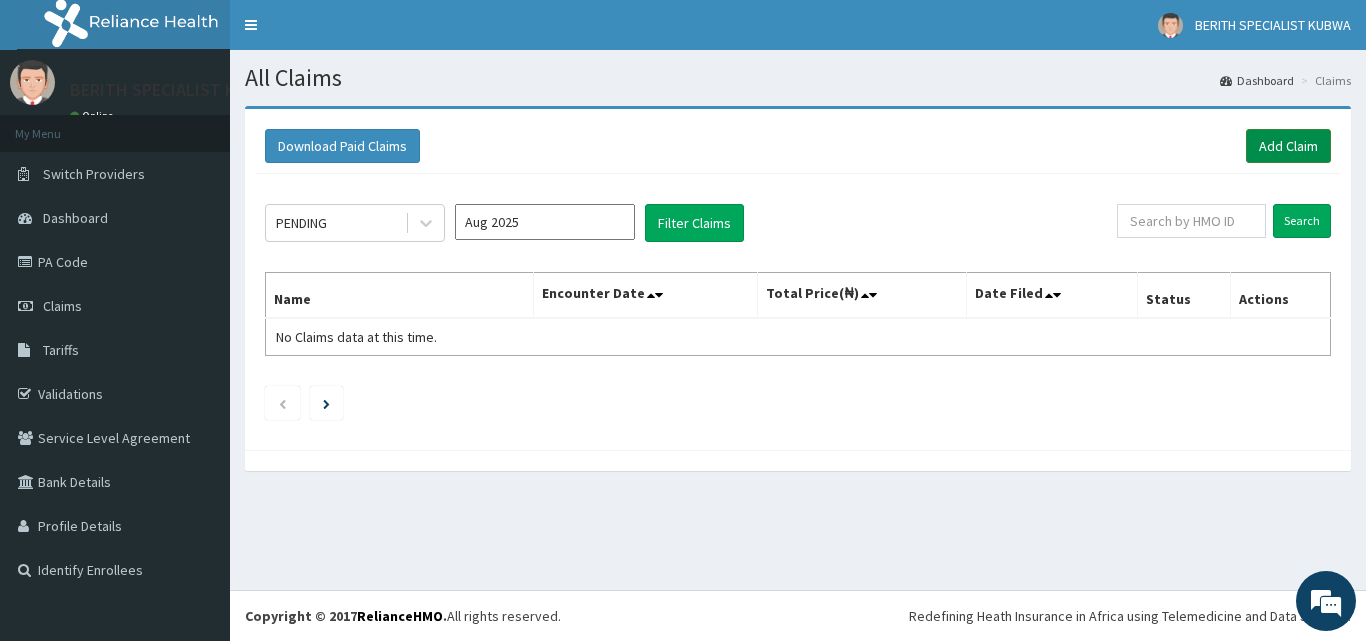 click on "Add Claim" at bounding box center [1288, 146] 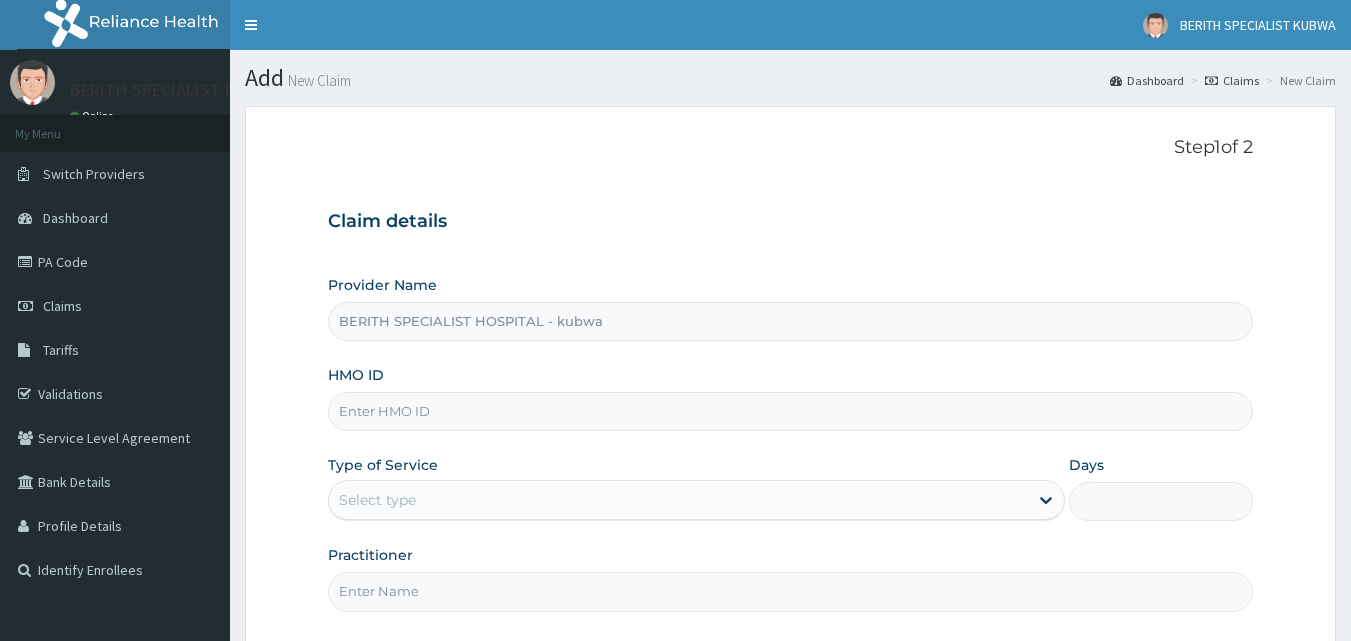 scroll, scrollTop: 0, scrollLeft: 0, axis: both 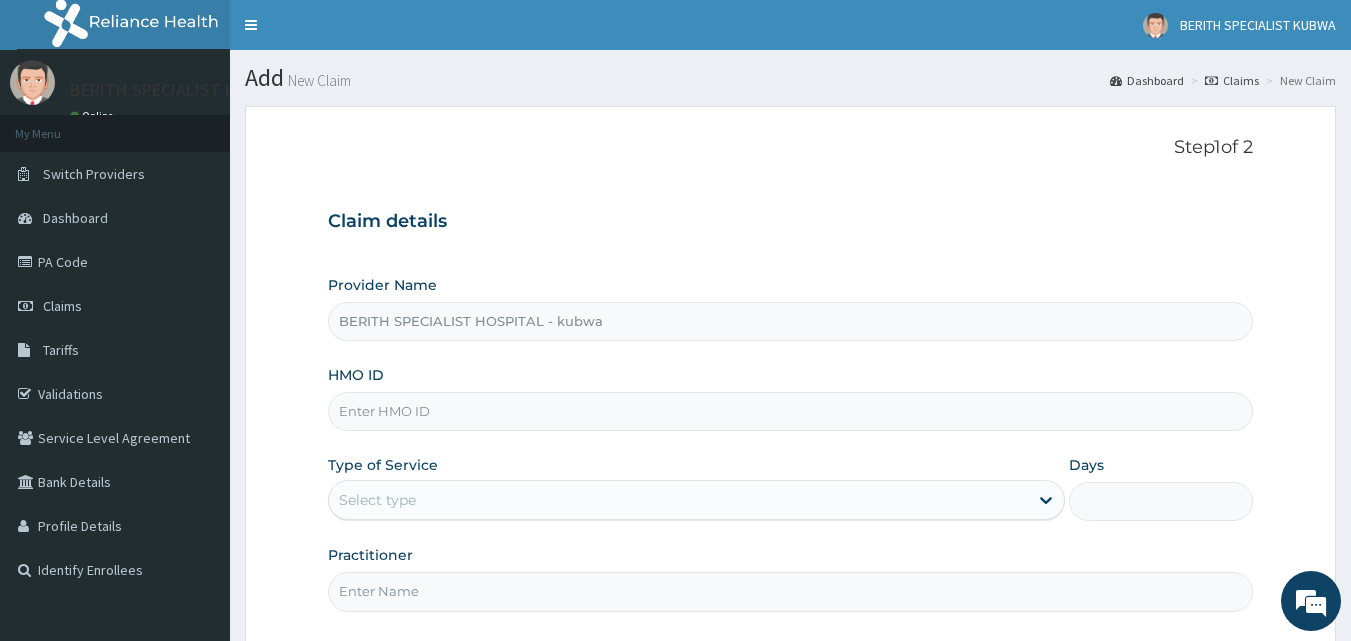 click on "HMO ID" at bounding box center [791, 411] 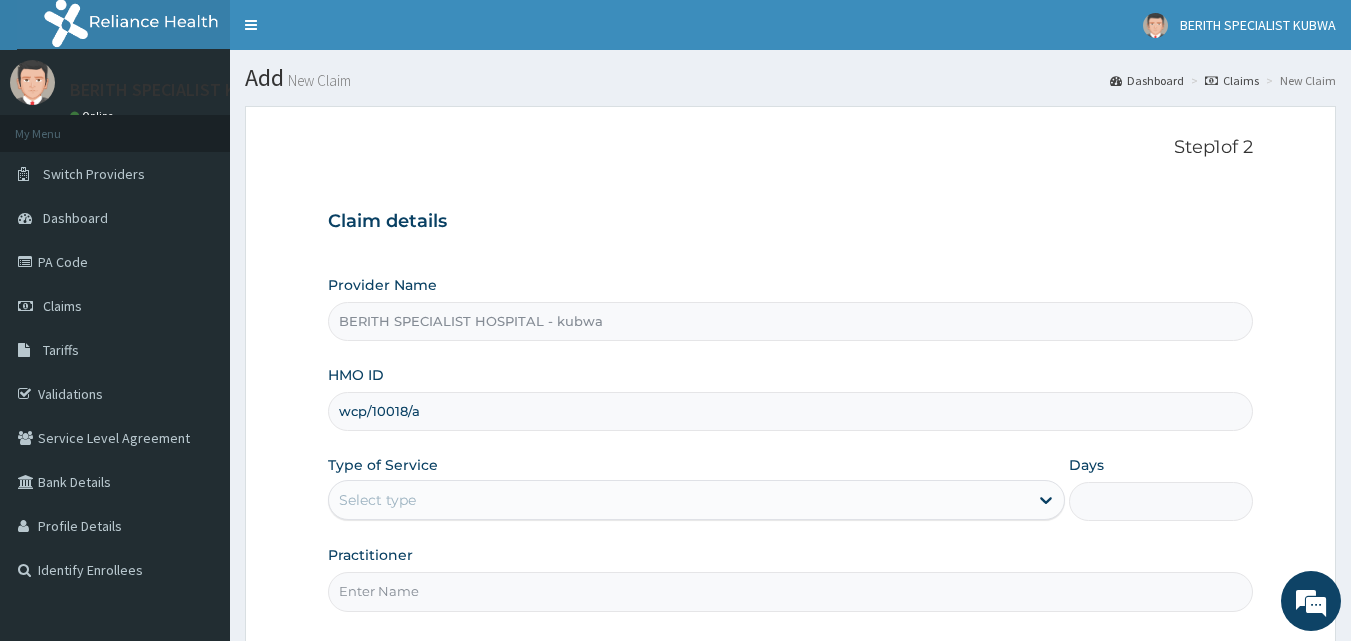 type on "wcp/10018/a" 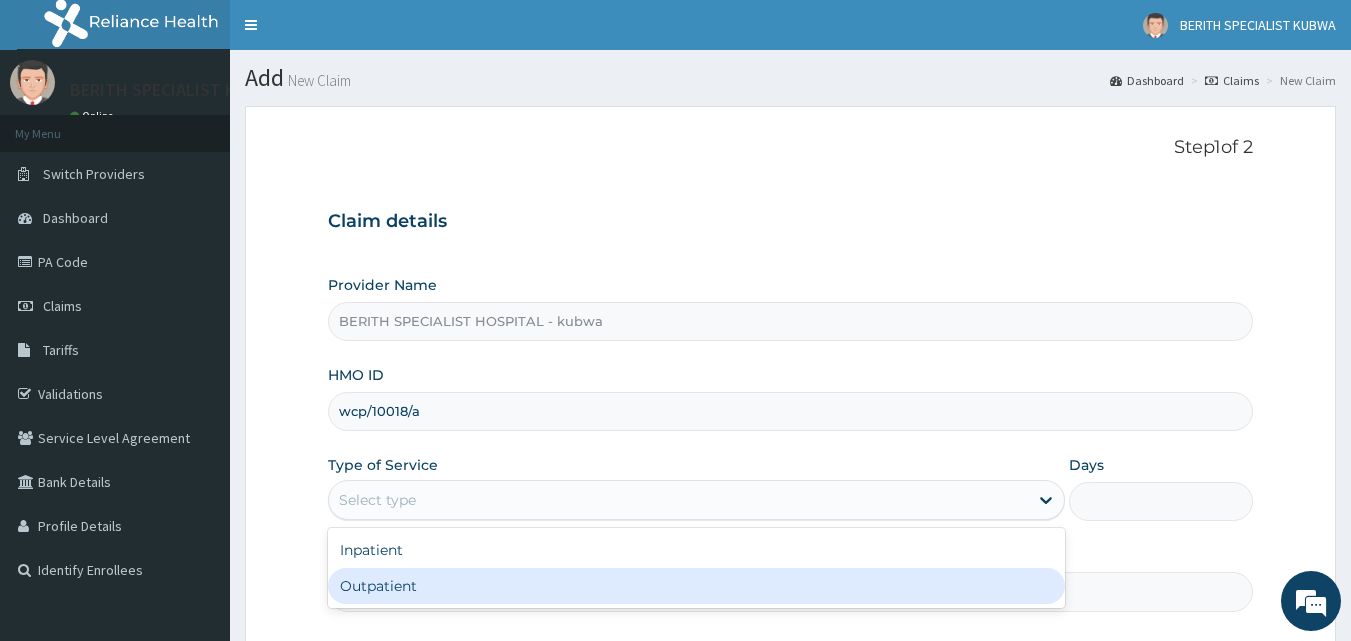 click on "Outpatient" at bounding box center (696, 586) 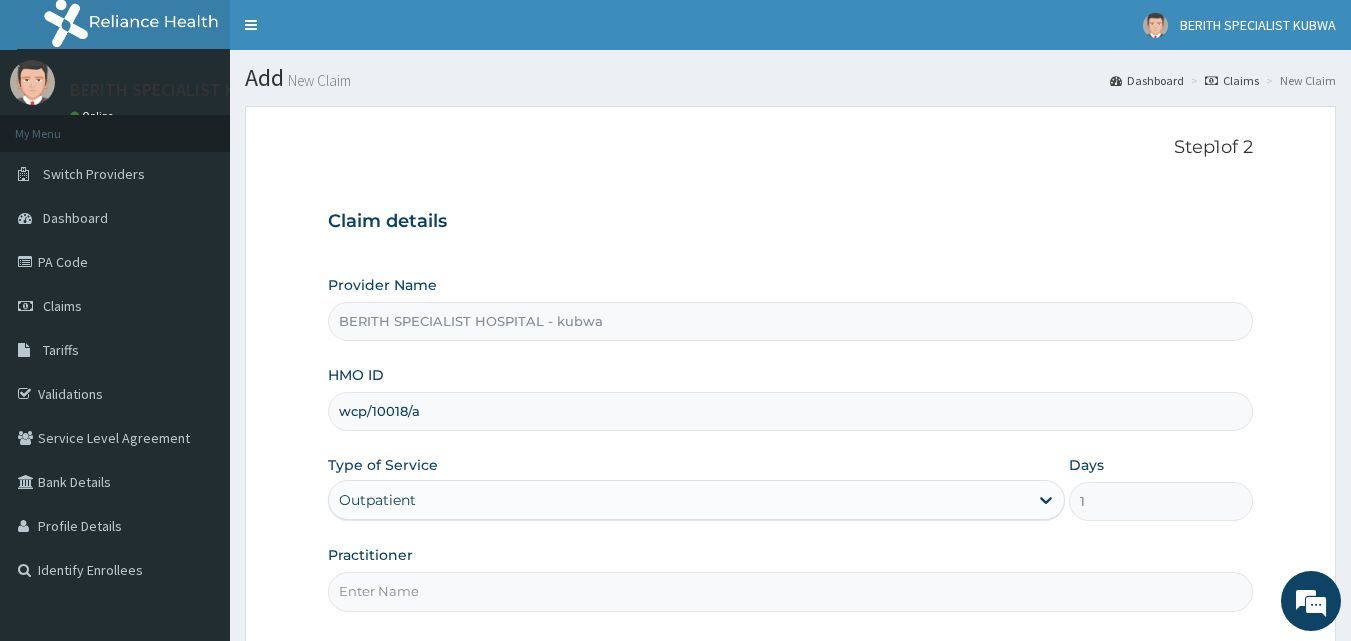 click on "Practitioner" at bounding box center (791, 591) 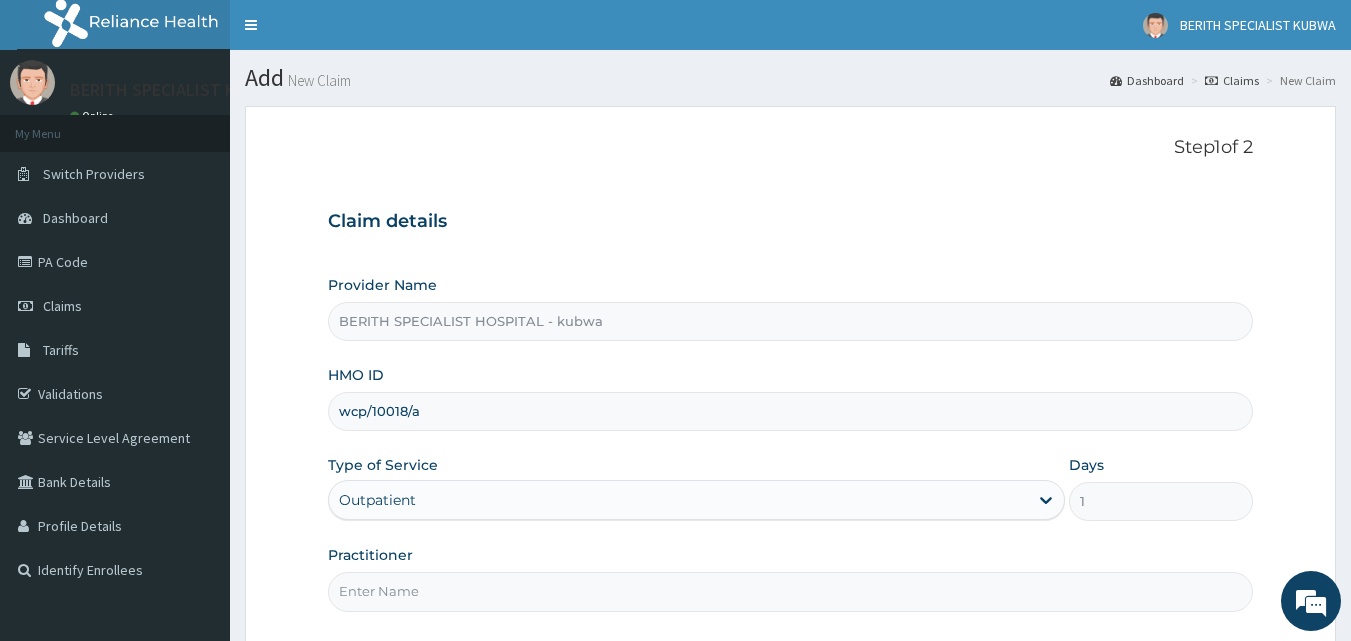 type on "[NAME]" 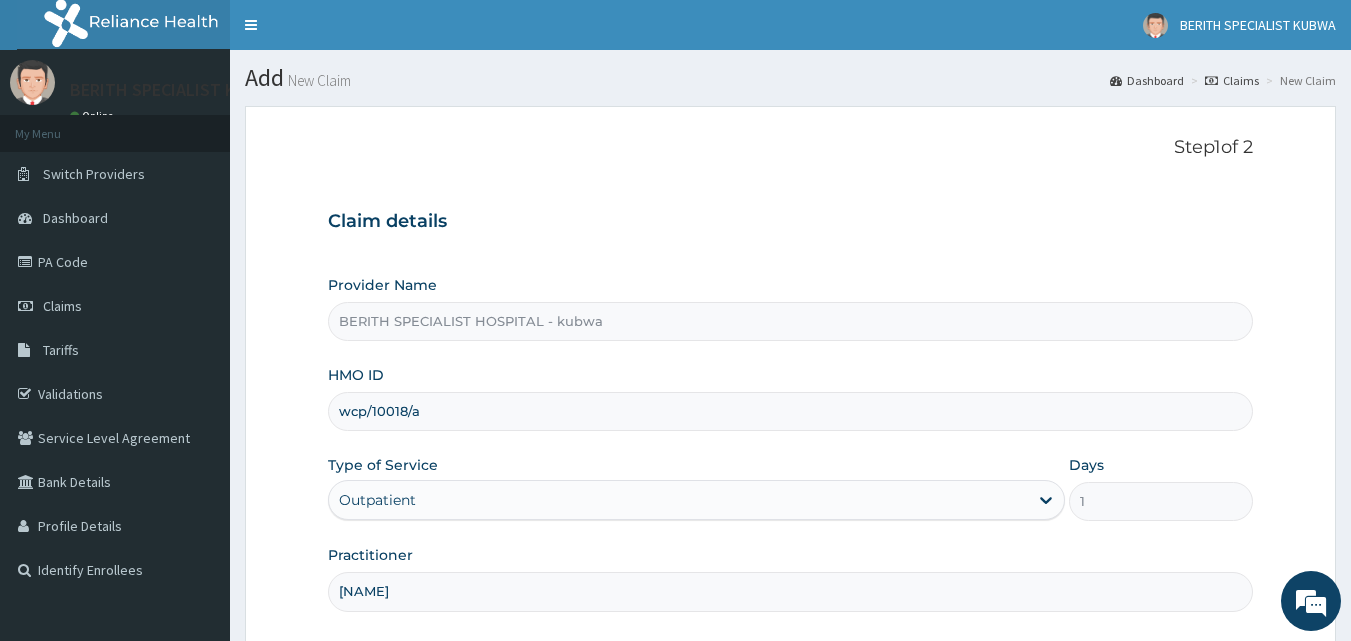 scroll, scrollTop: 187, scrollLeft: 0, axis: vertical 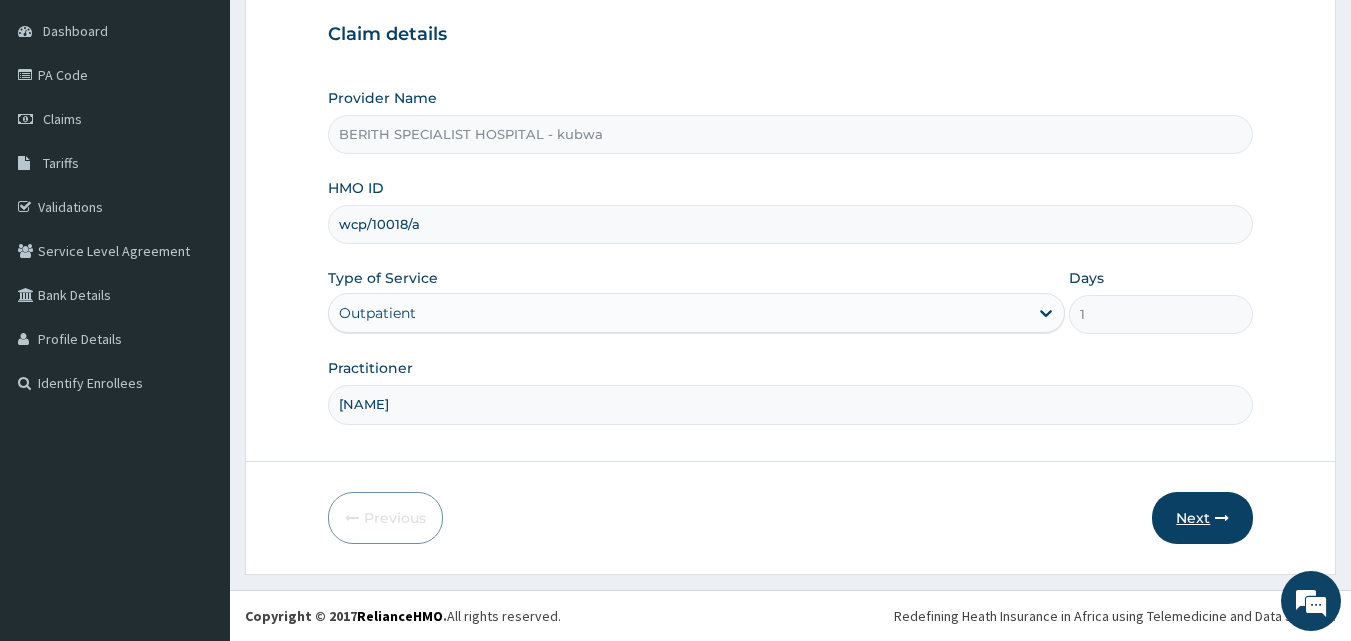 click on "Next" at bounding box center (1202, 518) 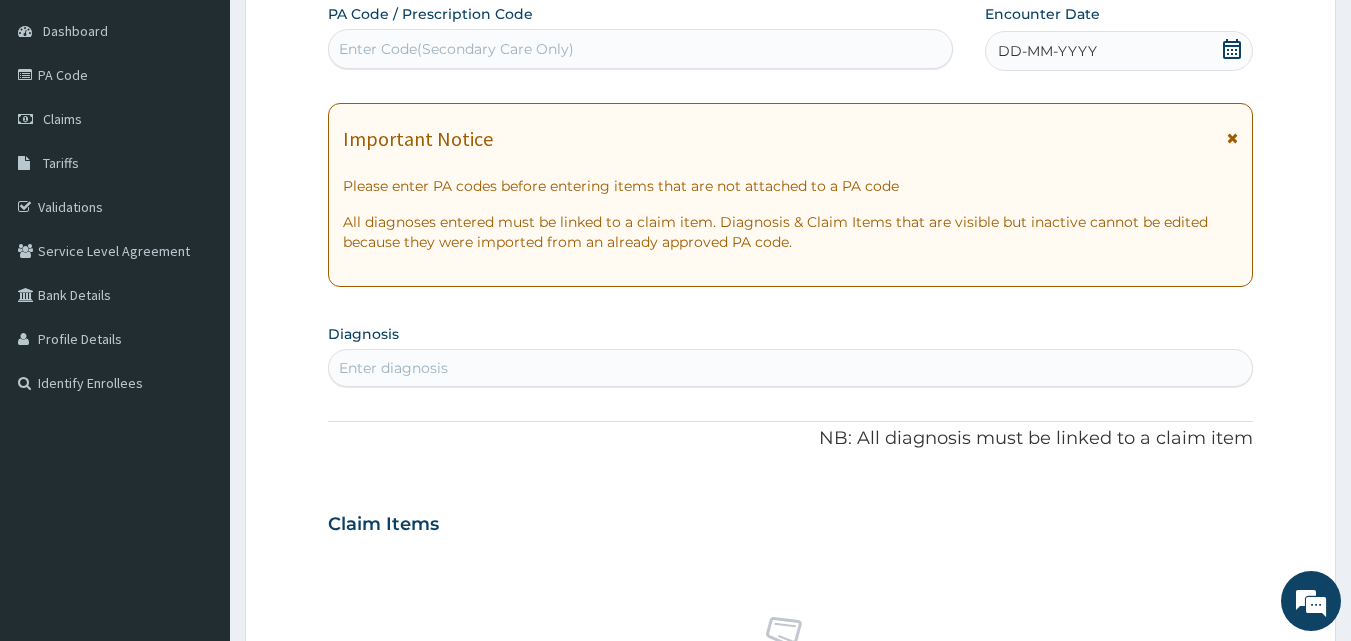 click 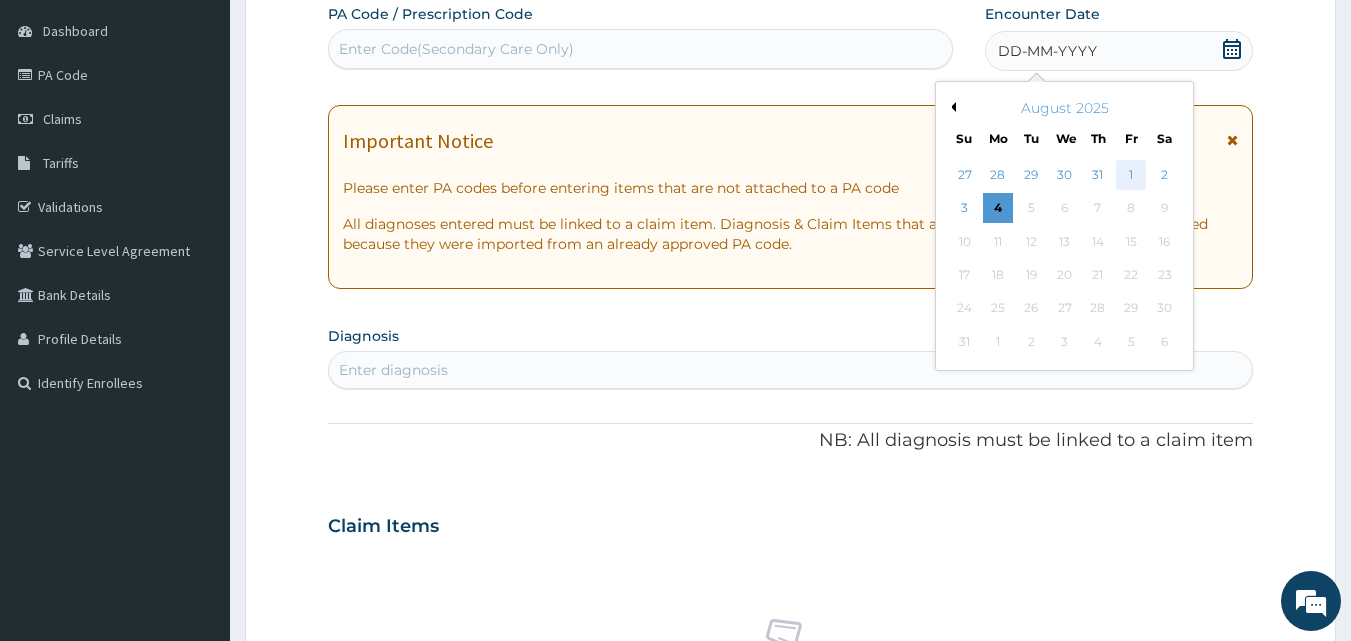 click on "1" at bounding box center (1131, 175) 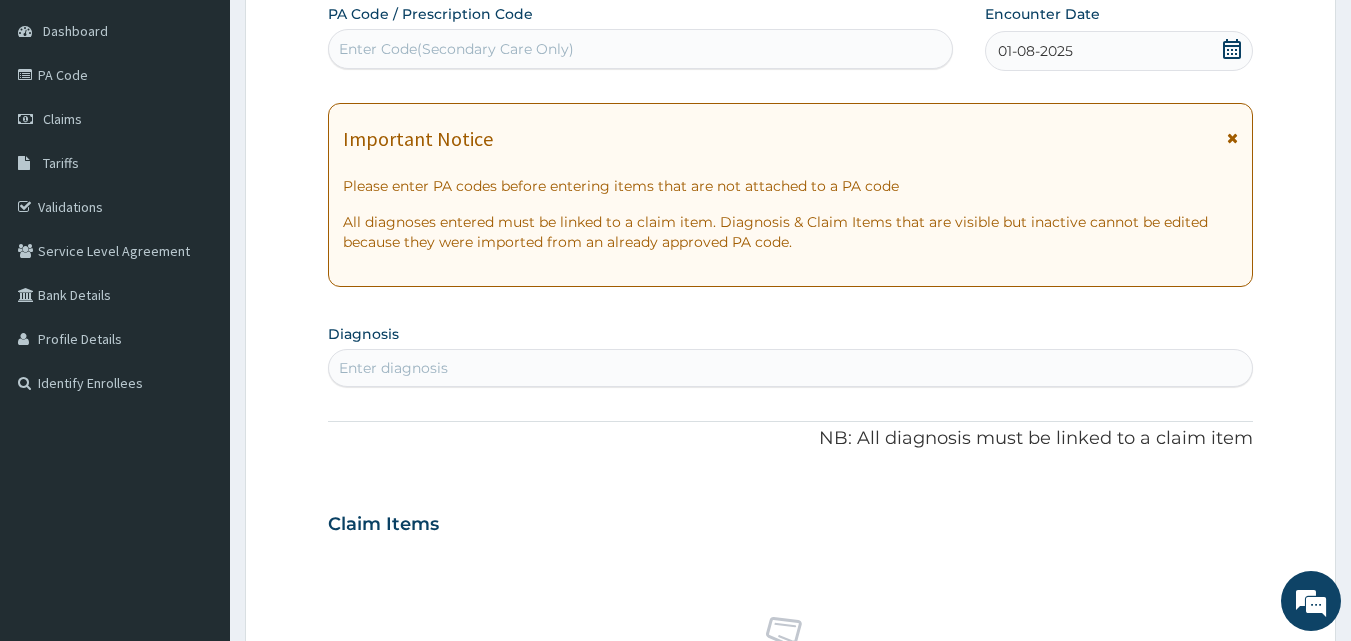 click on "Enter diagnosis" at bounding box center [393, 368] 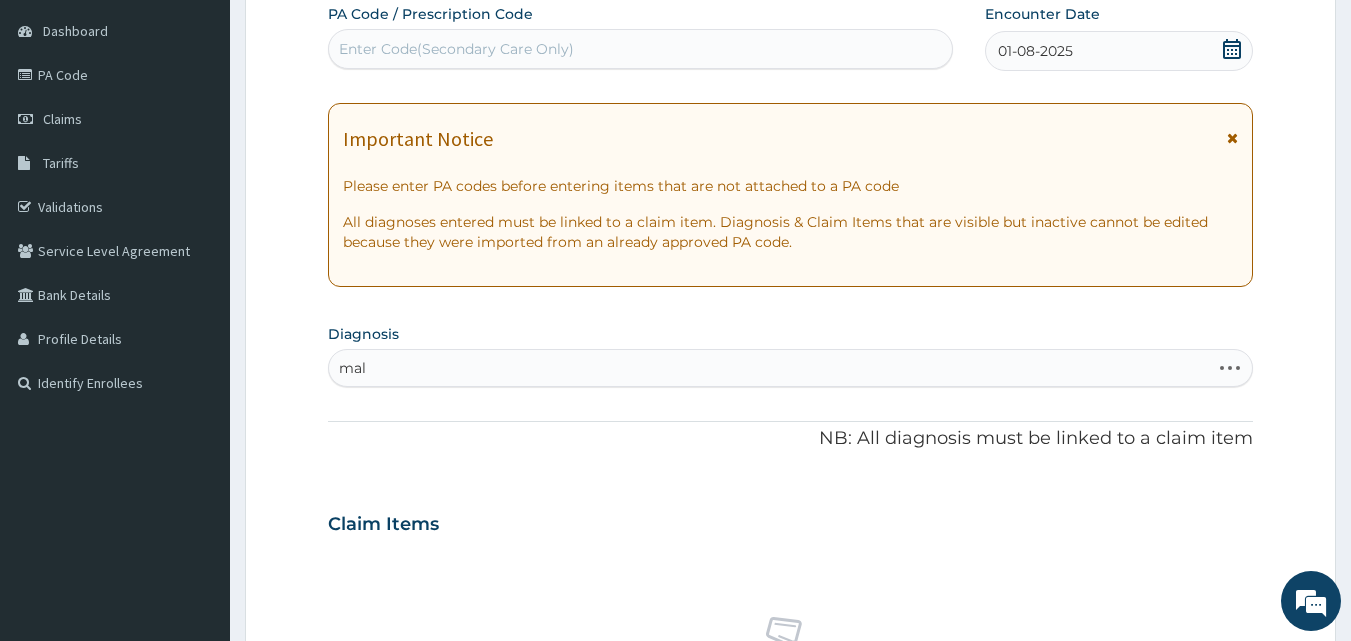 type on "mala" 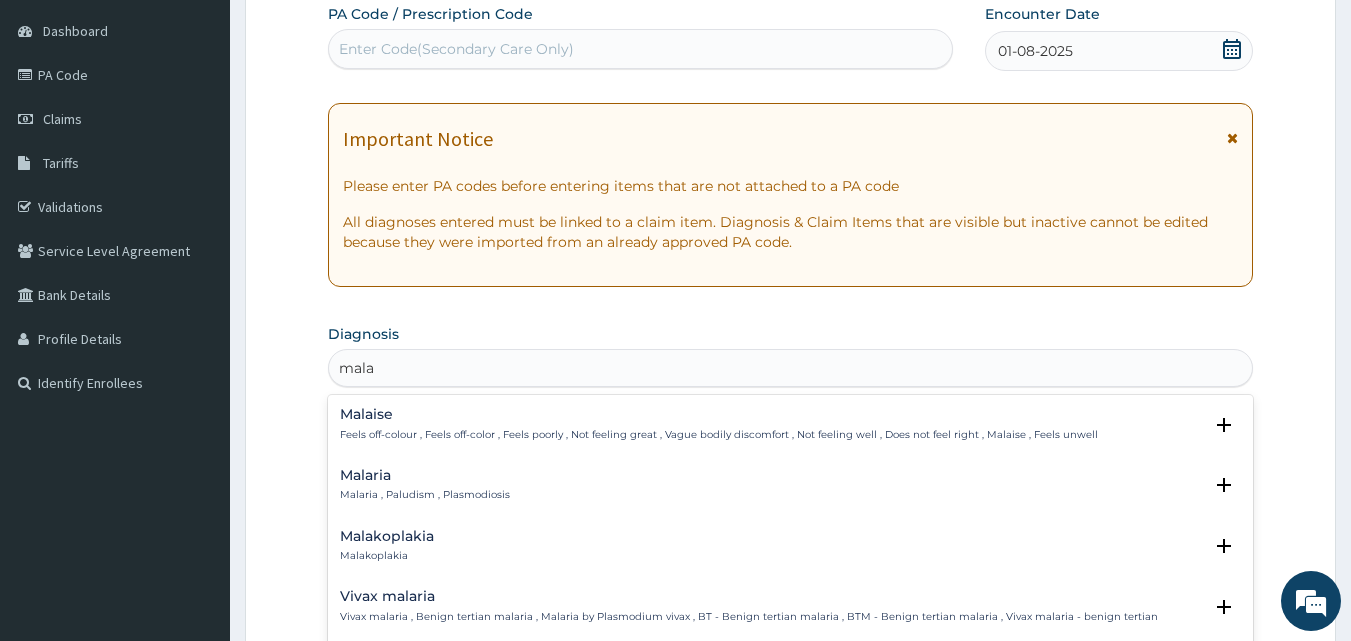 scroll, scrollTop: 262, scrollLeft: 0, axis: vertical 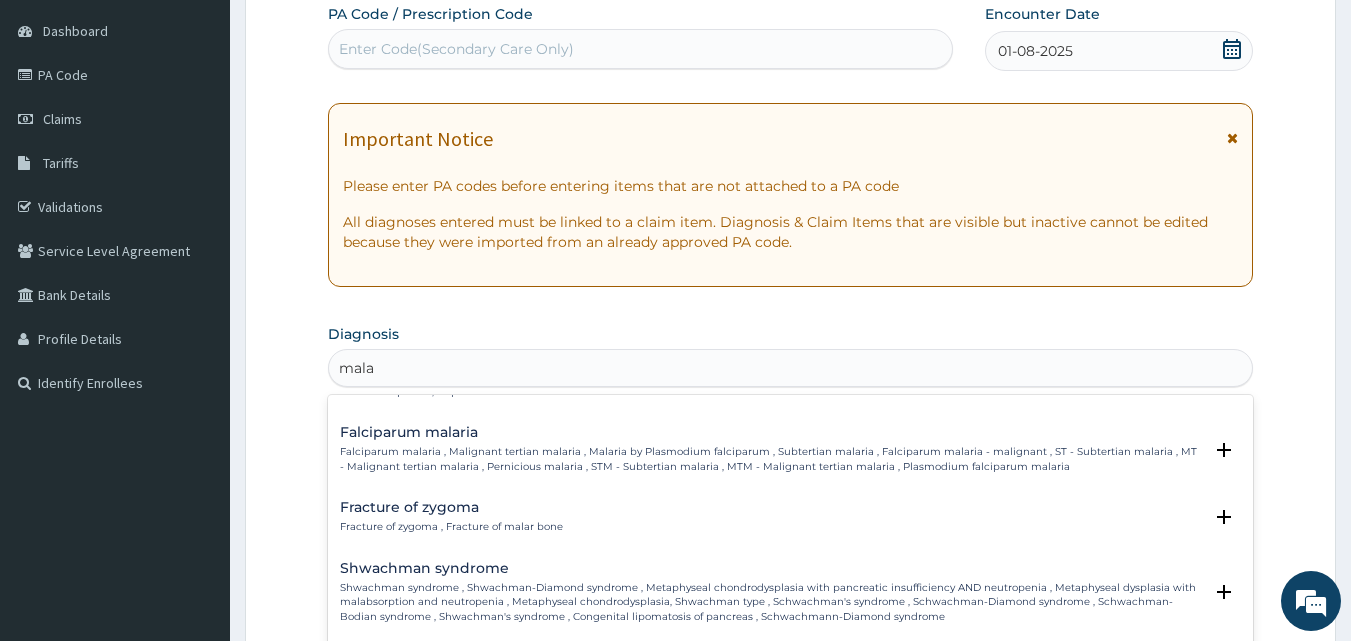 click on "Falciparum malaria" at bounding box center (771, 432) 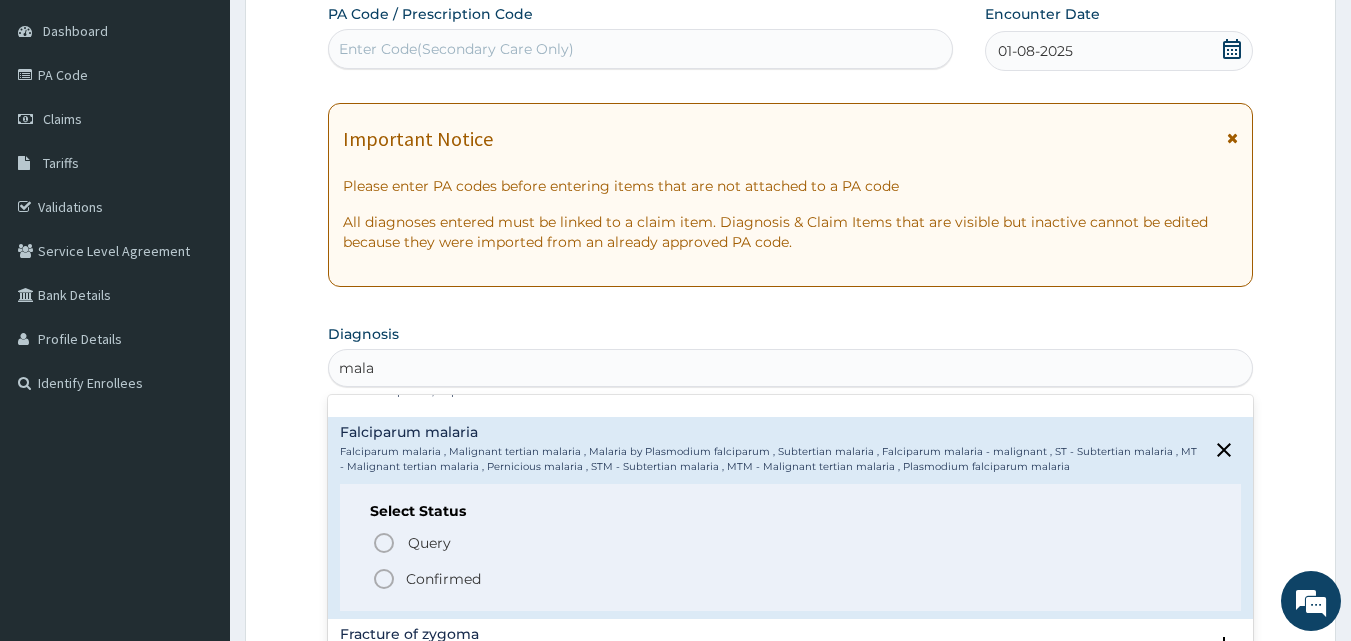 click 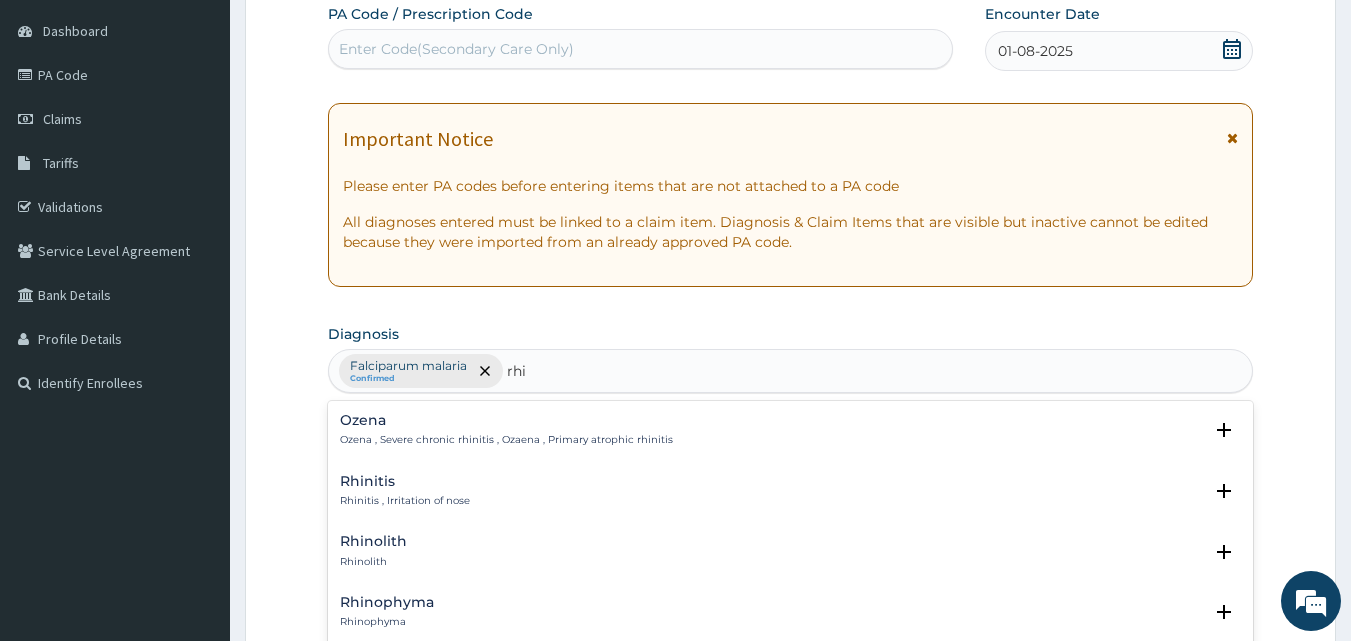 type on "rhin" 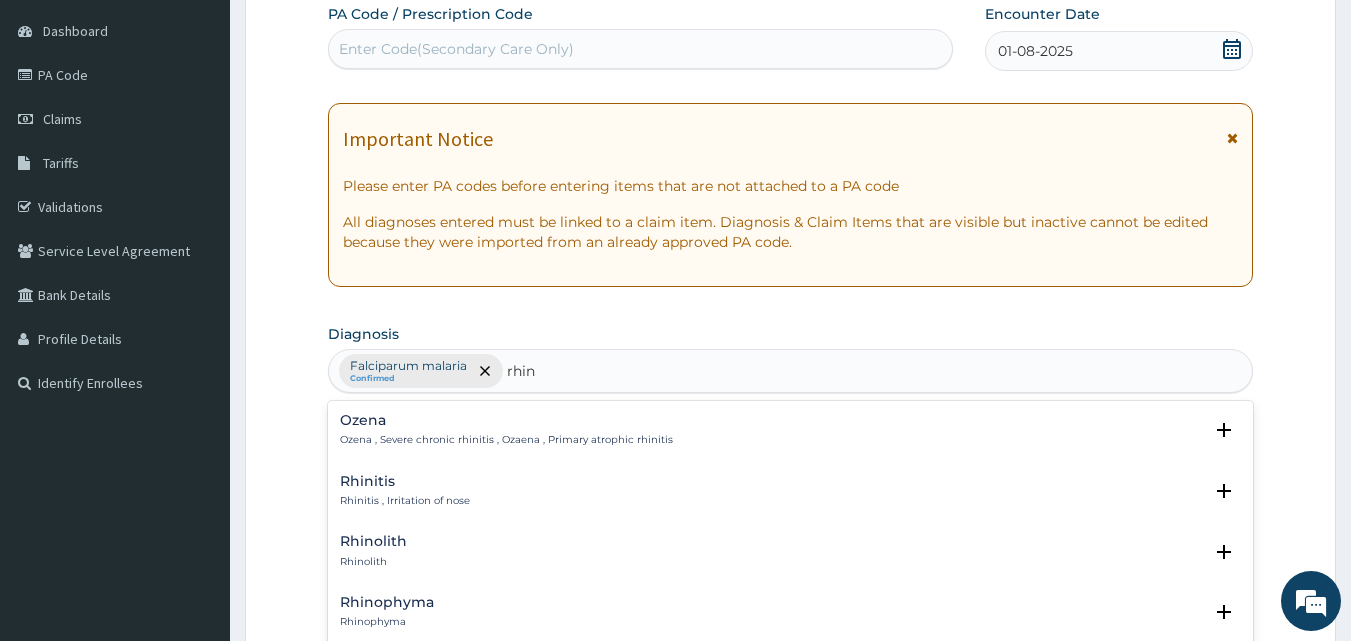 click on "Rhinitis" at bounding box center (405, 481) 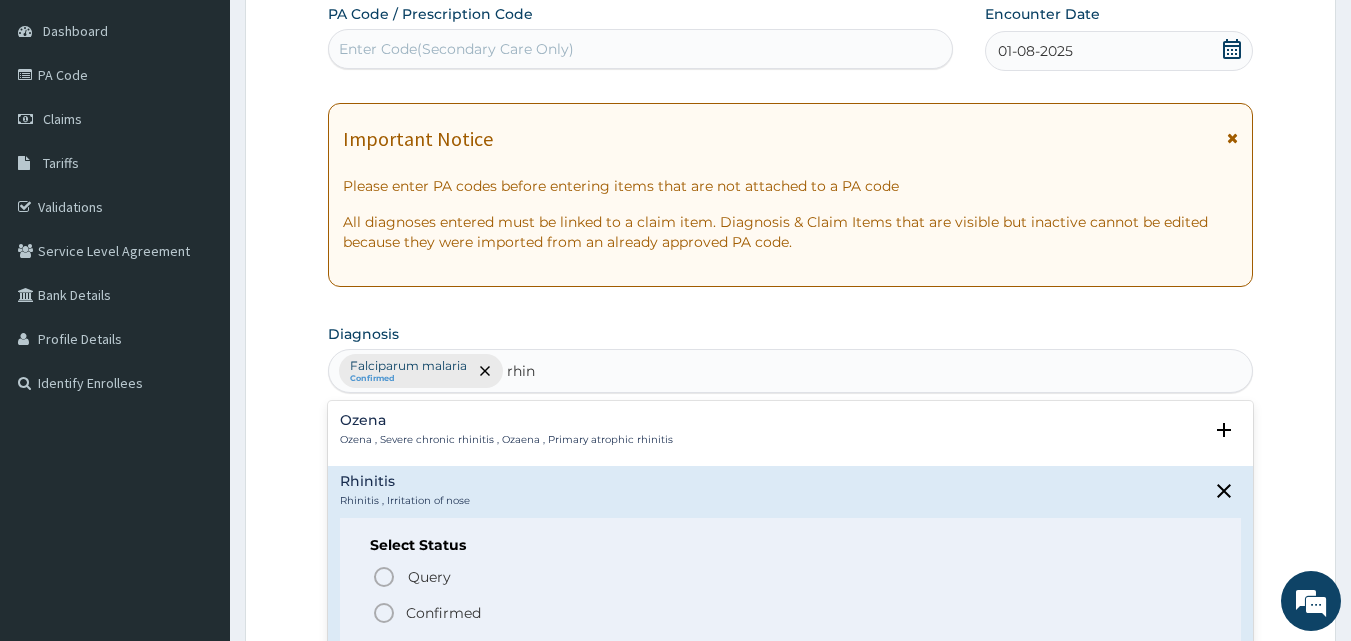 scroll, scrollTop: 262, scrollLeft: 0, axis: vertical 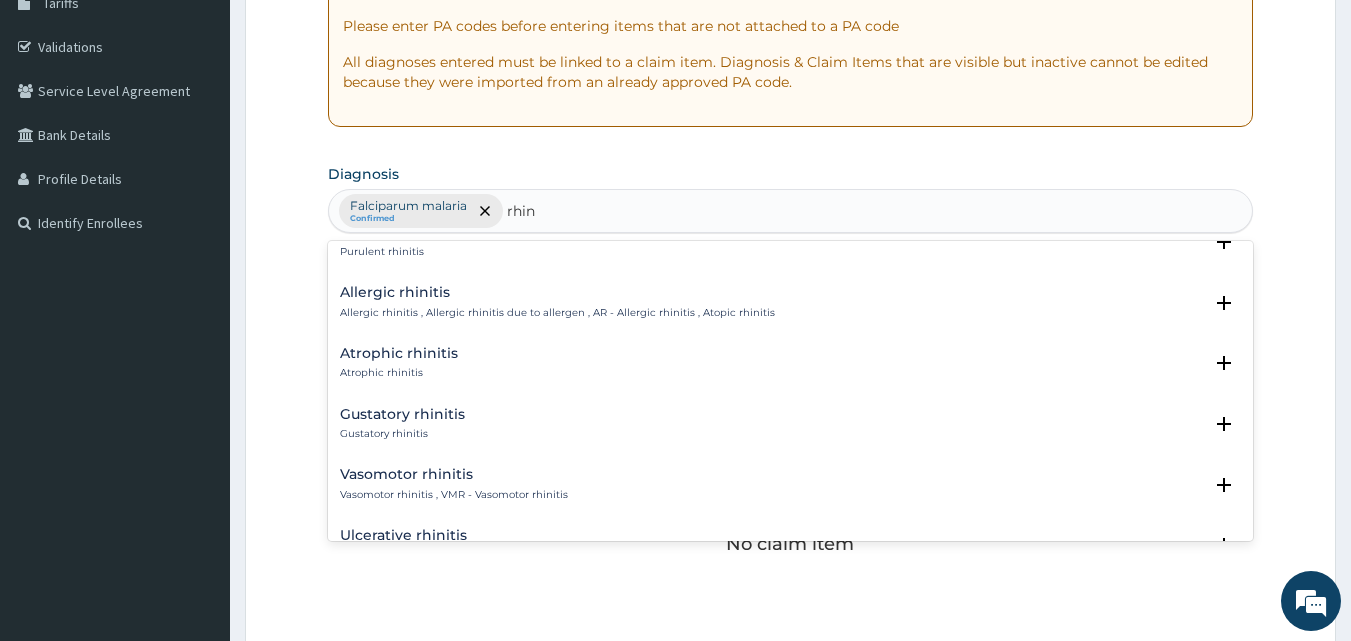 click on "Allergic rhinitis" at bounding box center (557, 292) 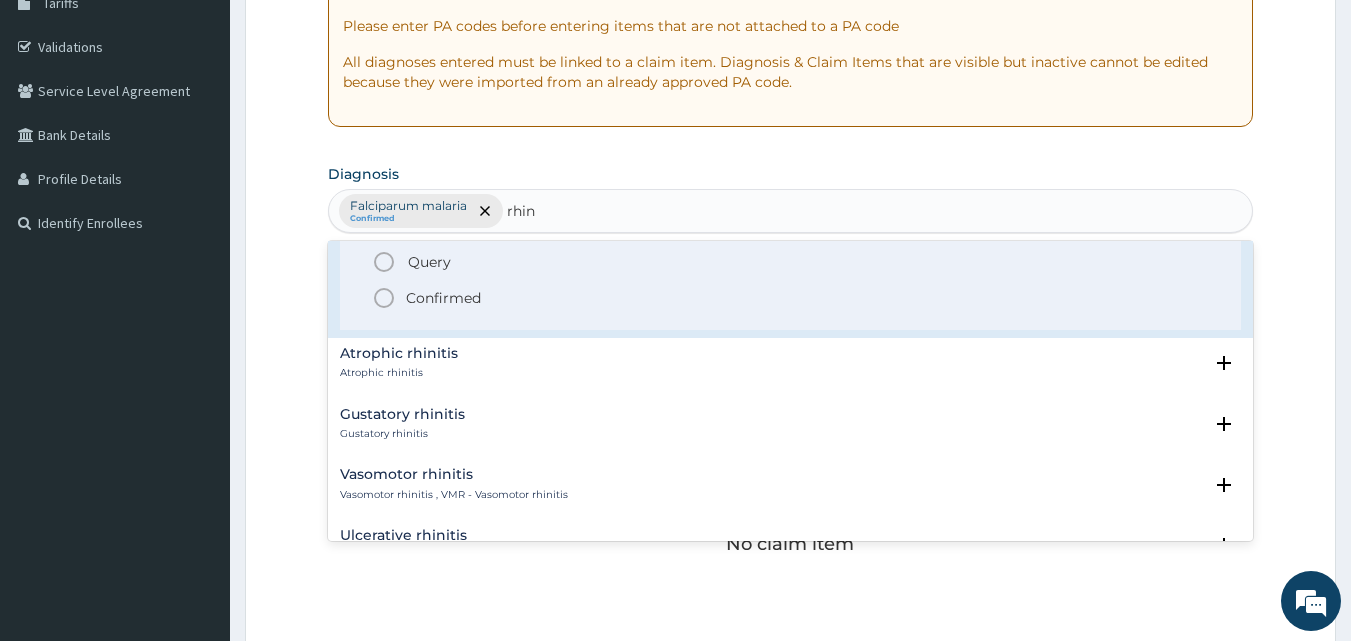 click 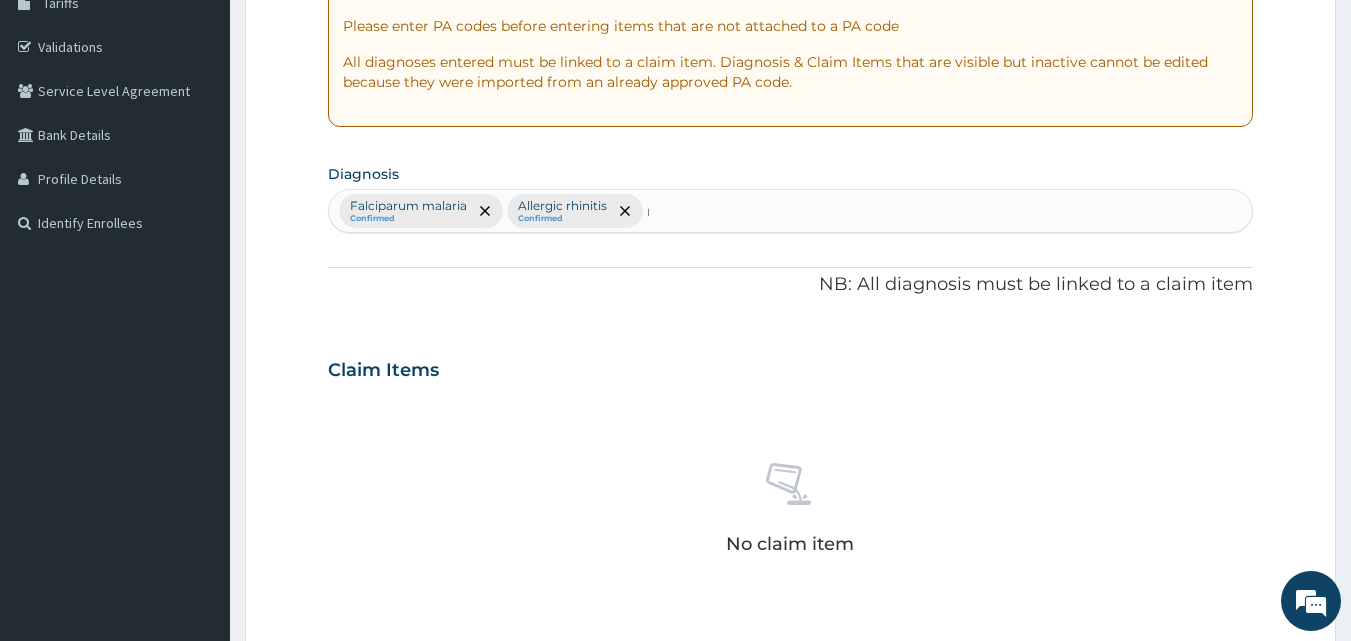 type 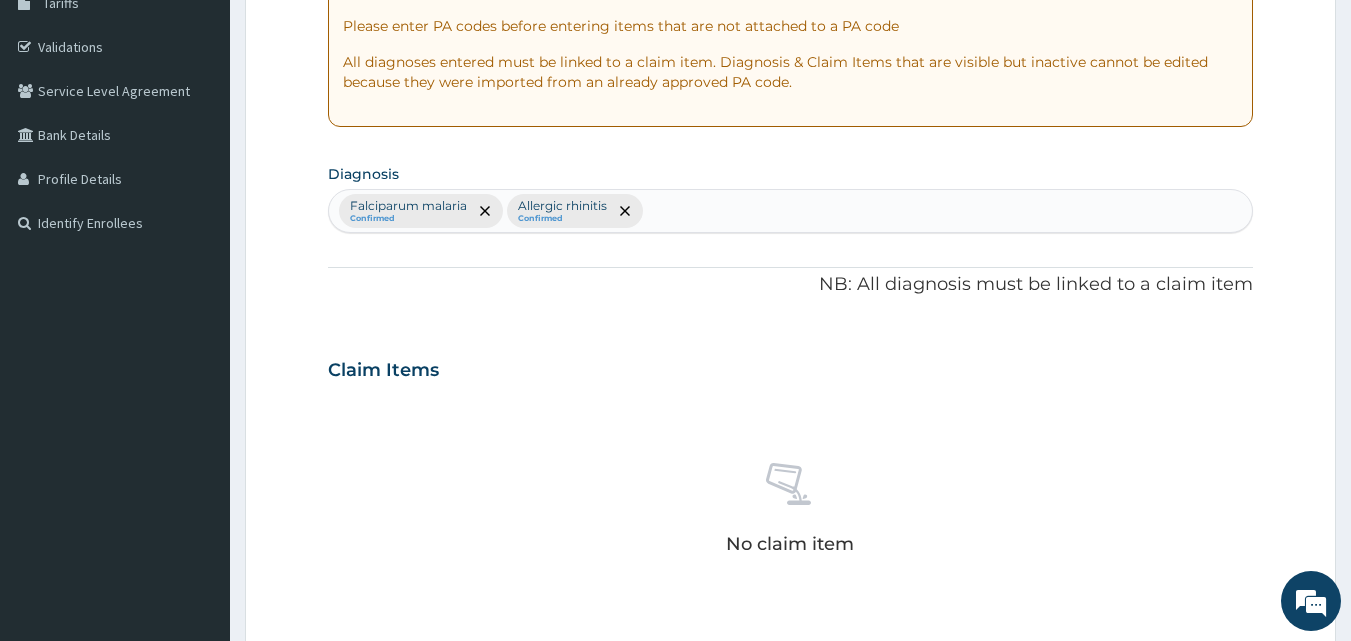 scroll, scrollTop: 801, scrollLeft: 0, axis: vertical 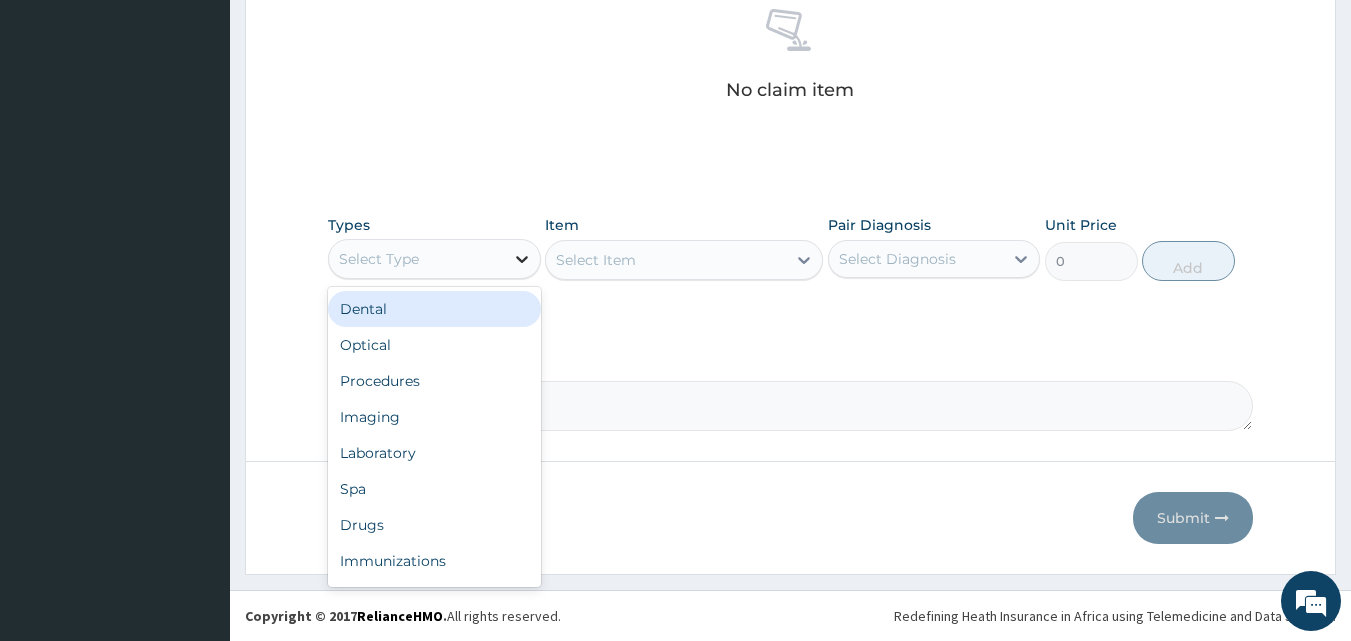 click 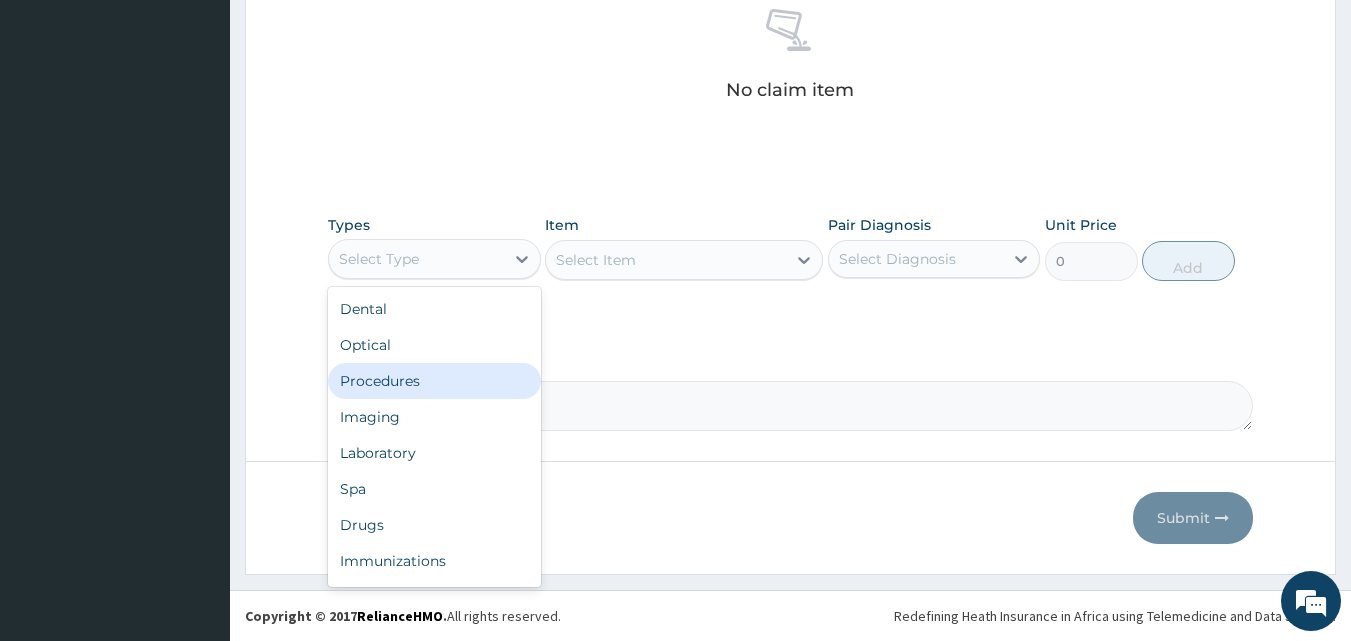 click on "Procedures" at bounding box center (434, 381) 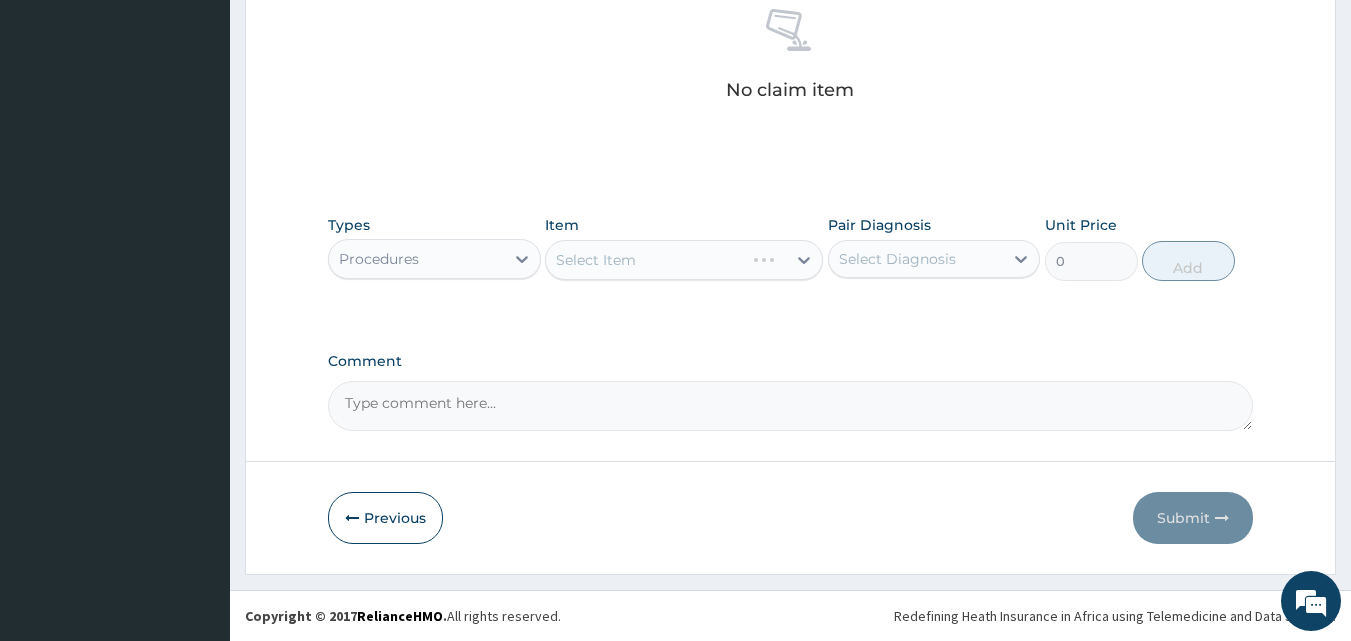 click on "Select Item" at bounding box center (684, 260) 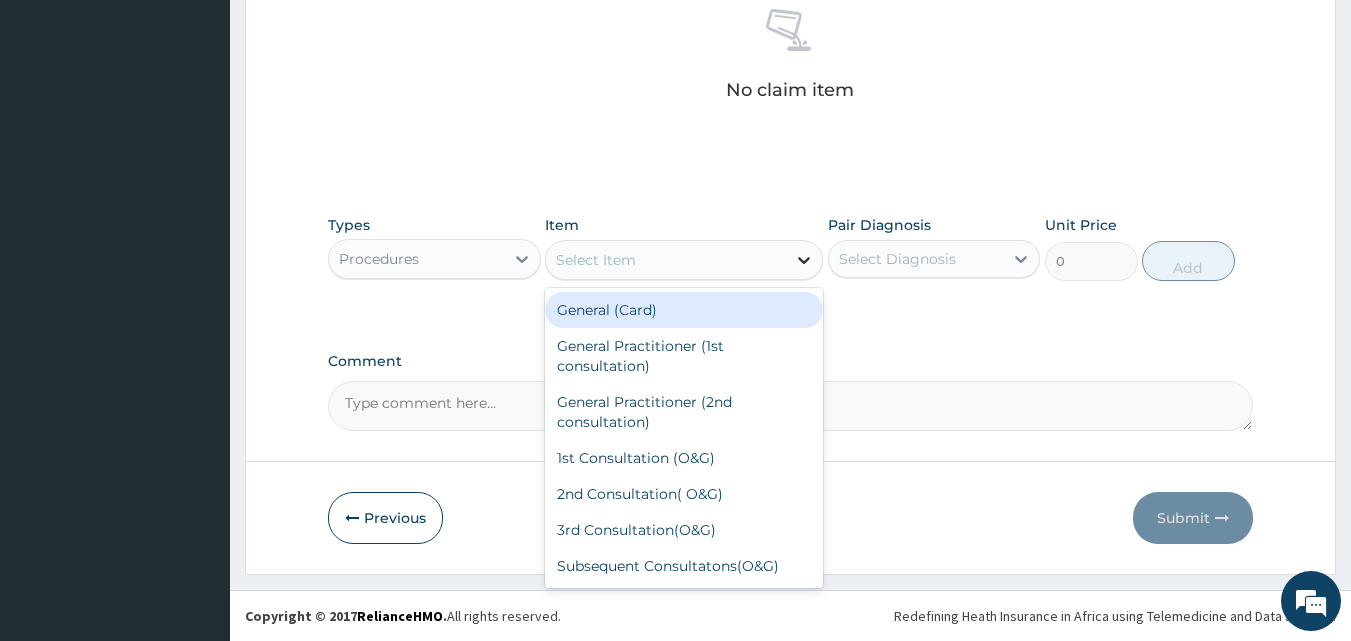 click 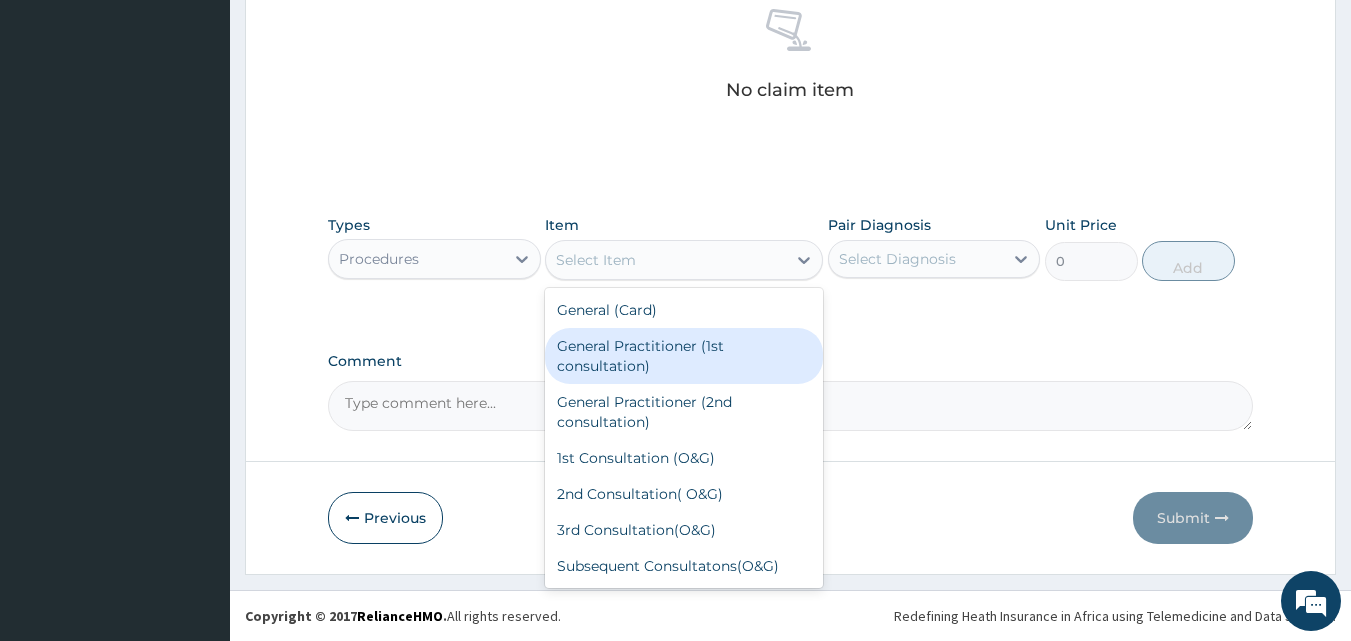click on "General Practitioner (1st consultation)" at bounding box center [684, 356] 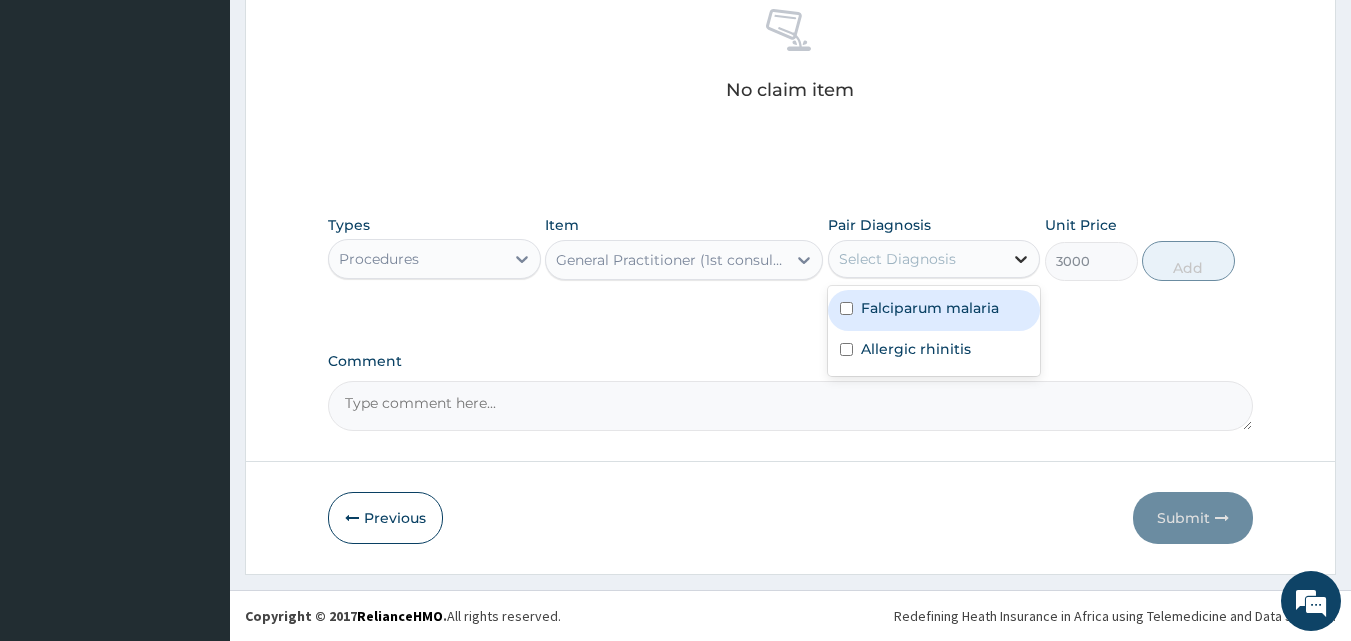 click 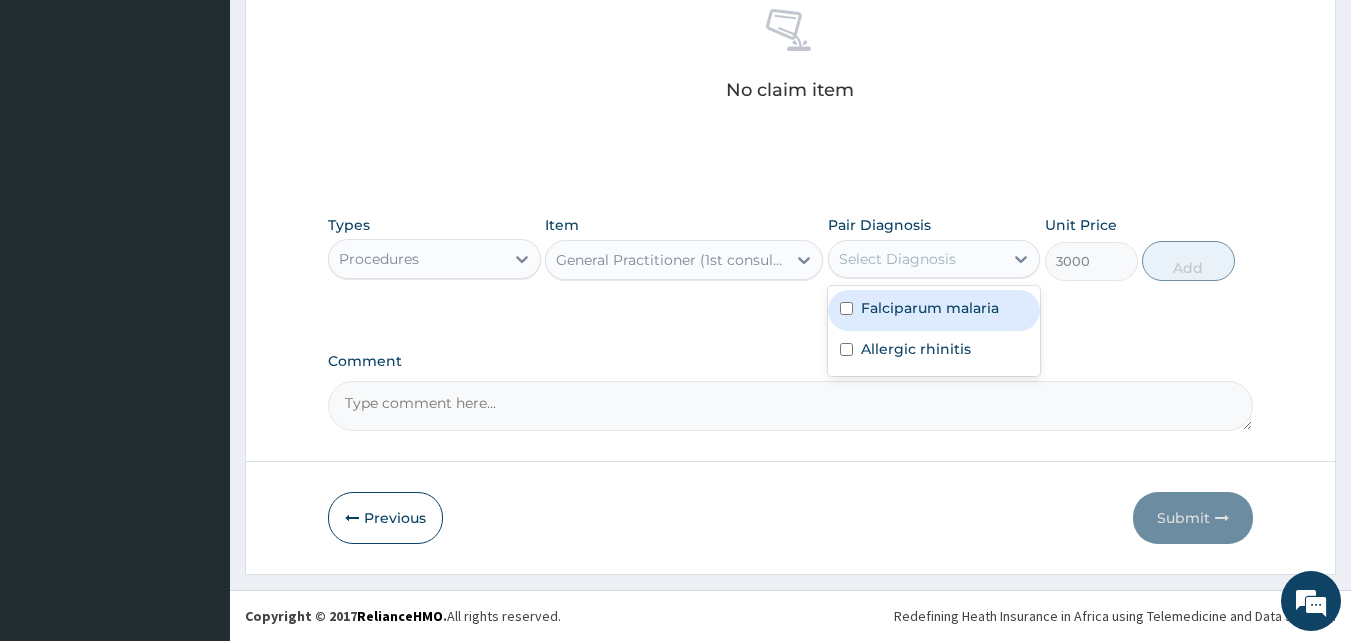 click on "Falciparum malaria" at bounding box center (930, 308) 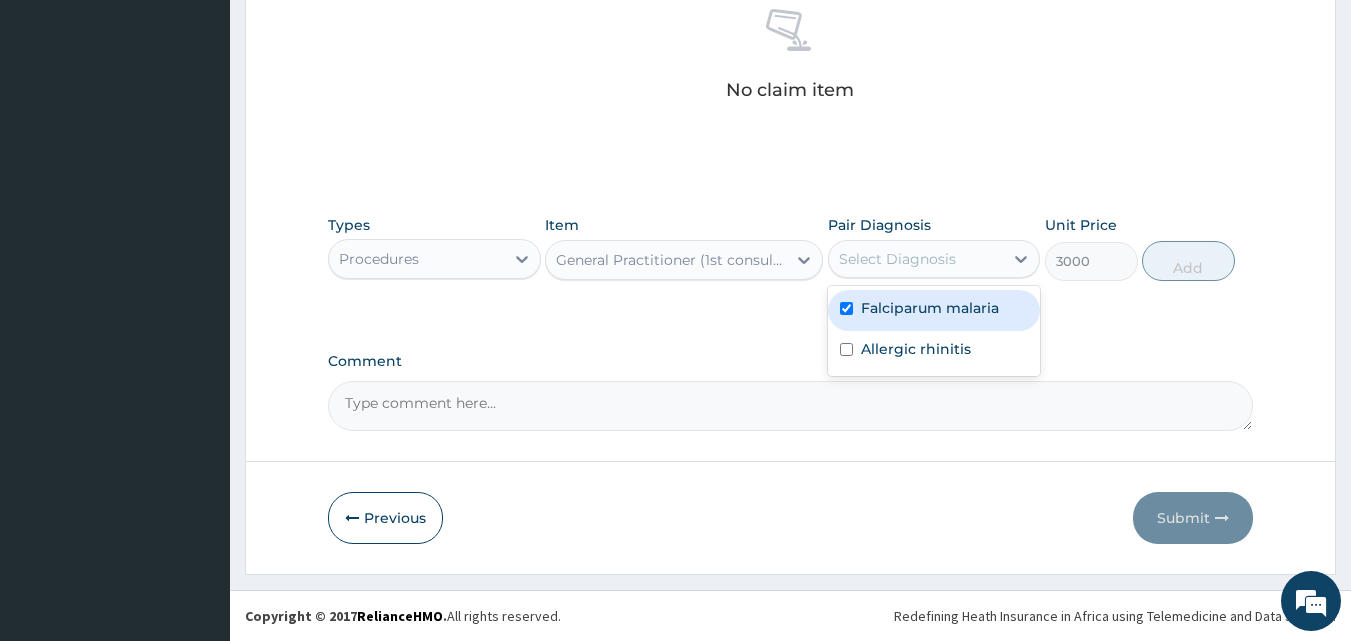 checkbox on "true" 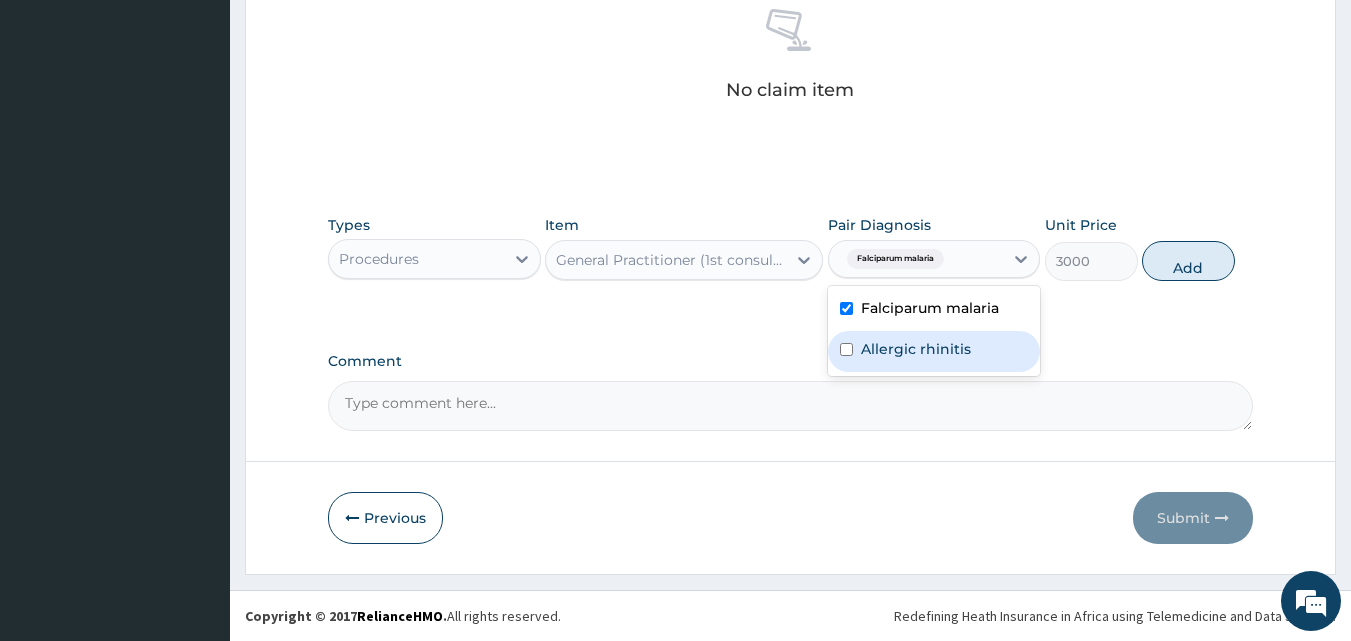 click at bounding box center [846, 349] 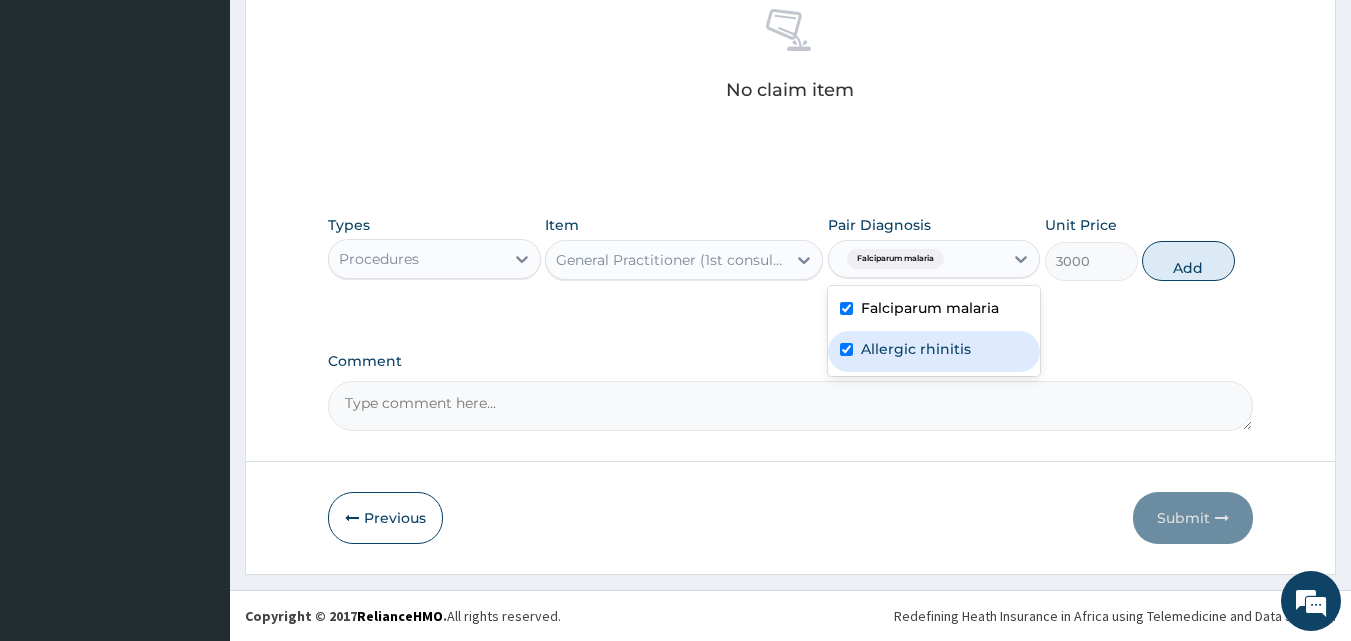 checkbox on "true" 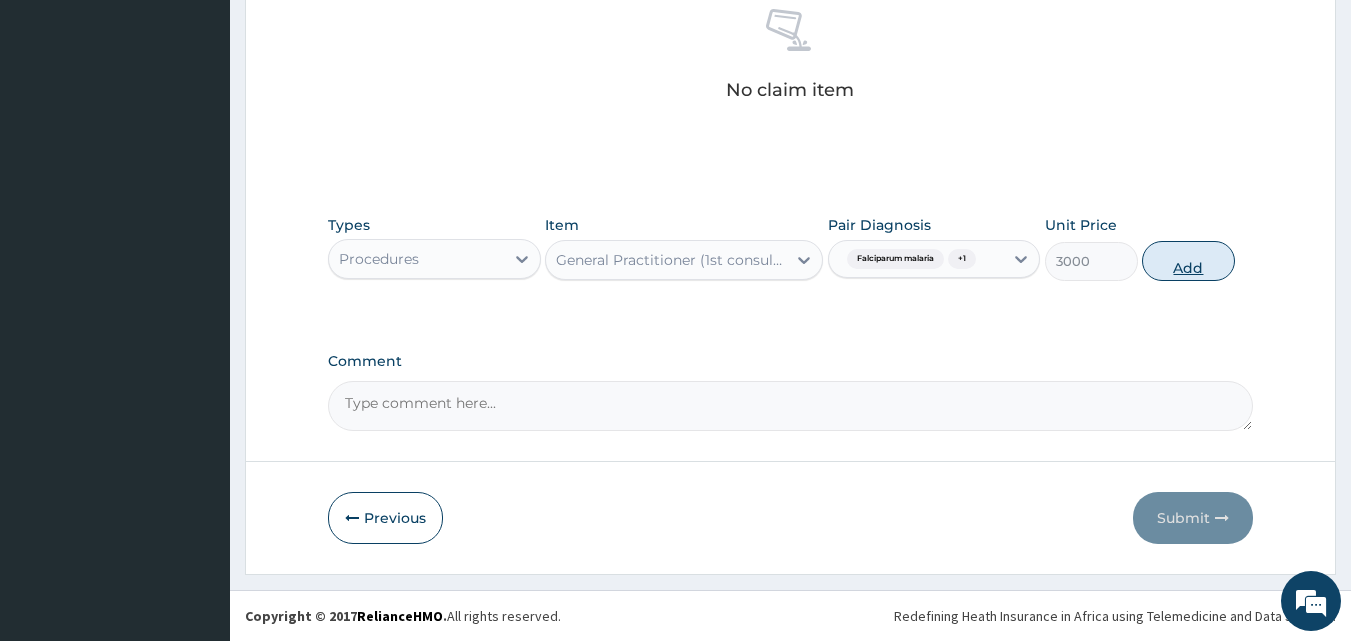 click on "Add" at bounding box center [1188, 261] 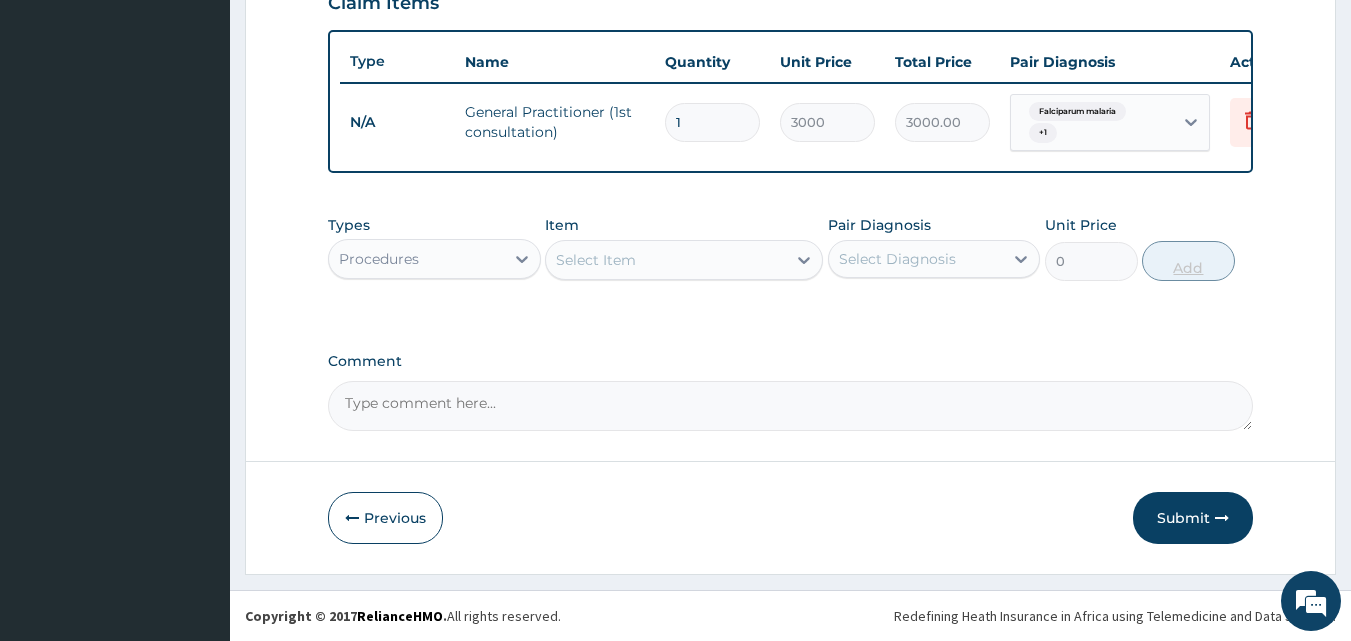 scroll, scrollTop: 729, scrollLeft: 0, axis: vertical 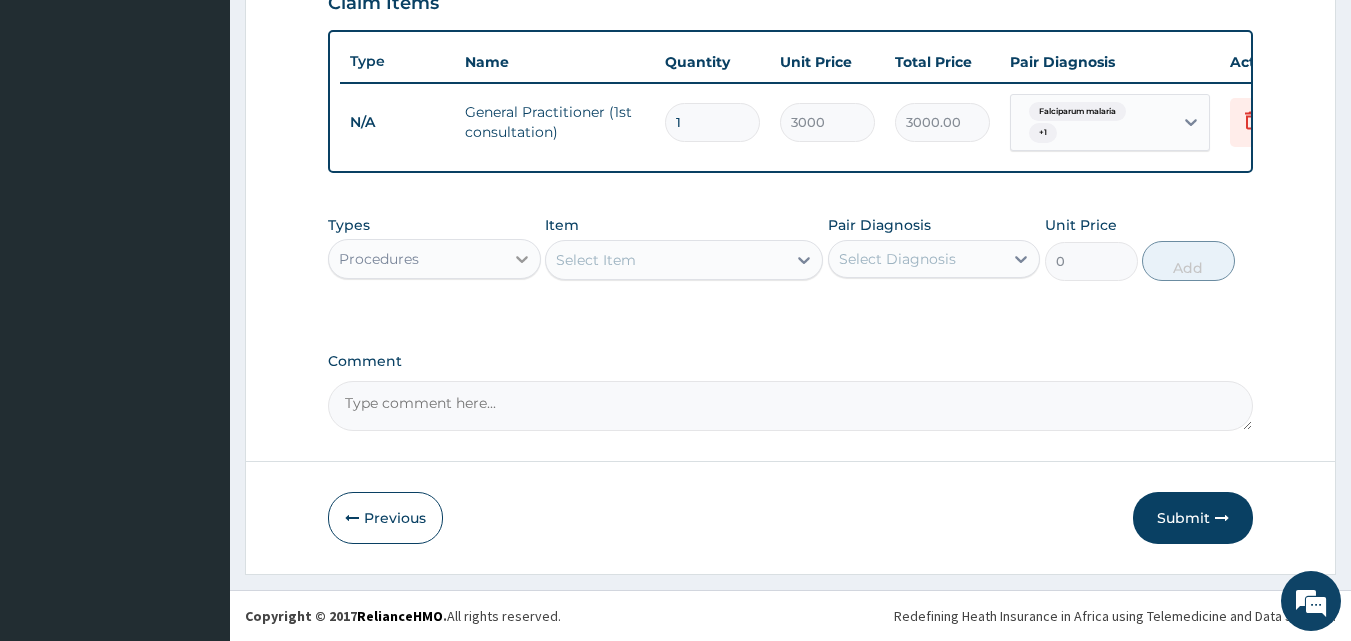 click 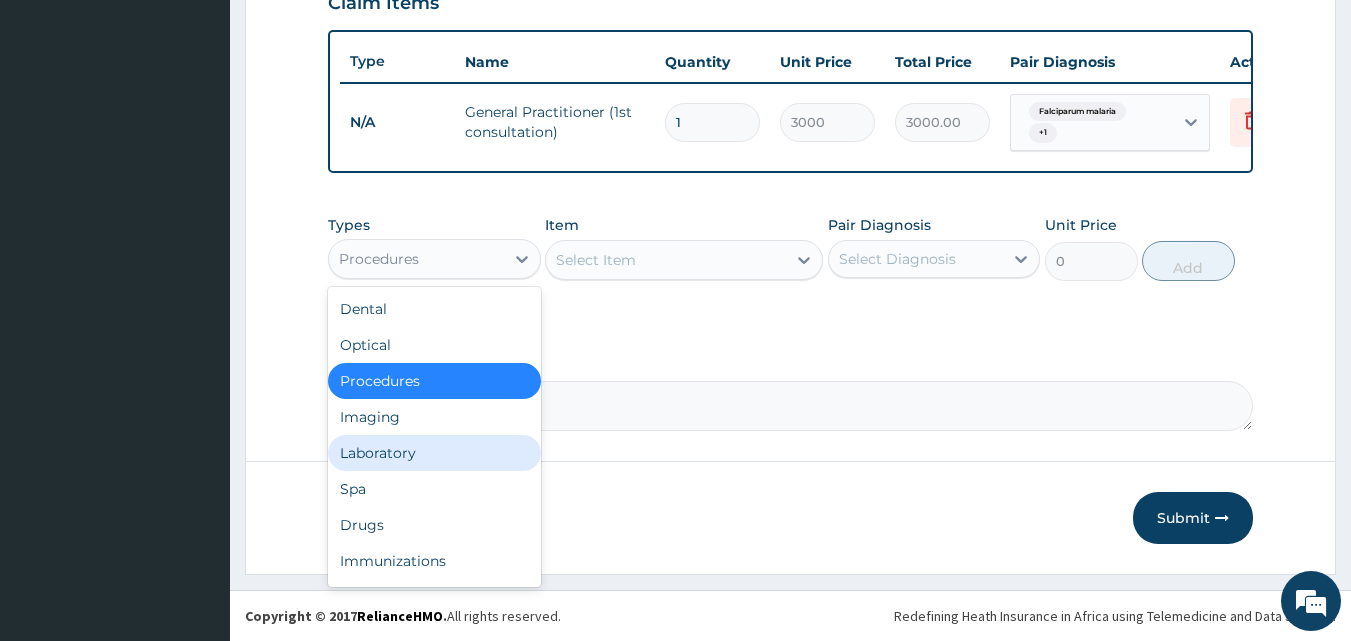 click on "Laboratory" at bounding box center (434, 453) 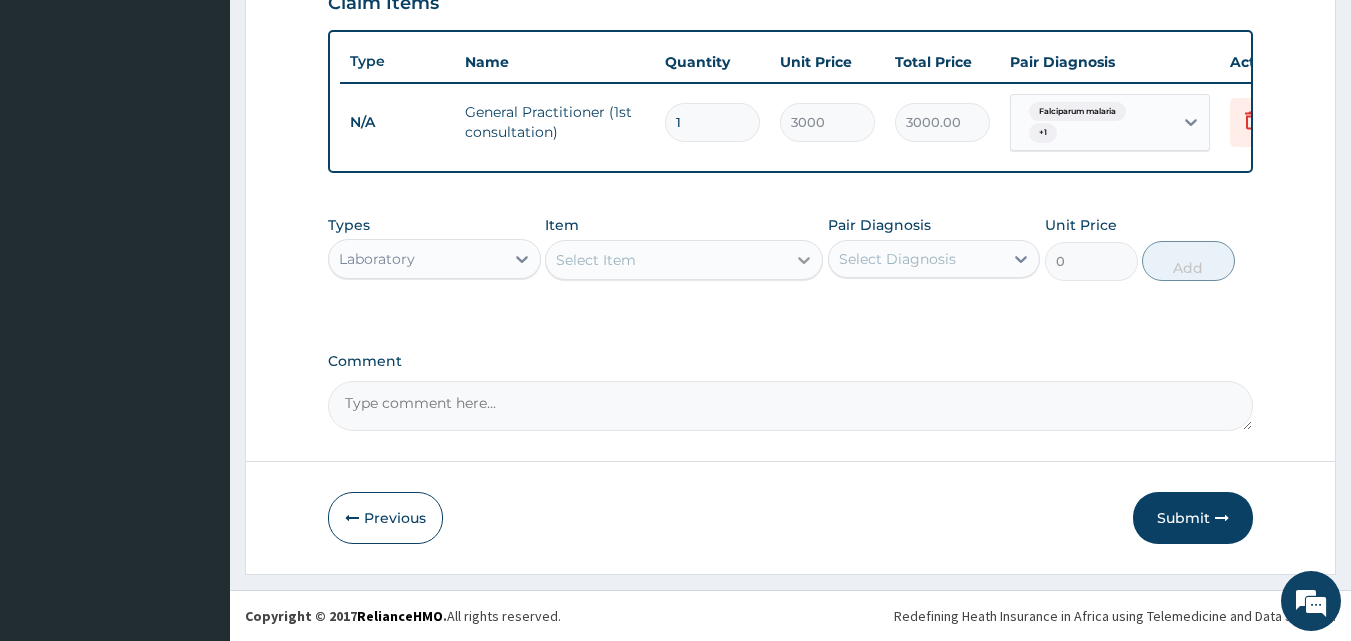 click 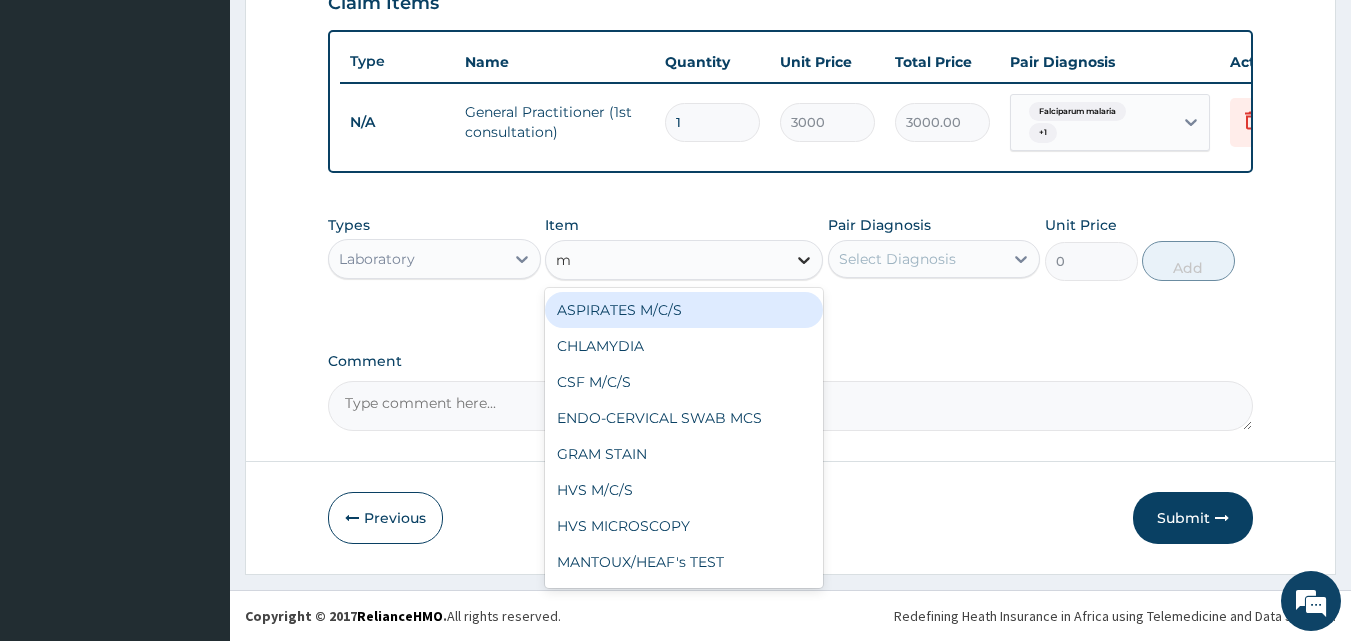 type on "mp" 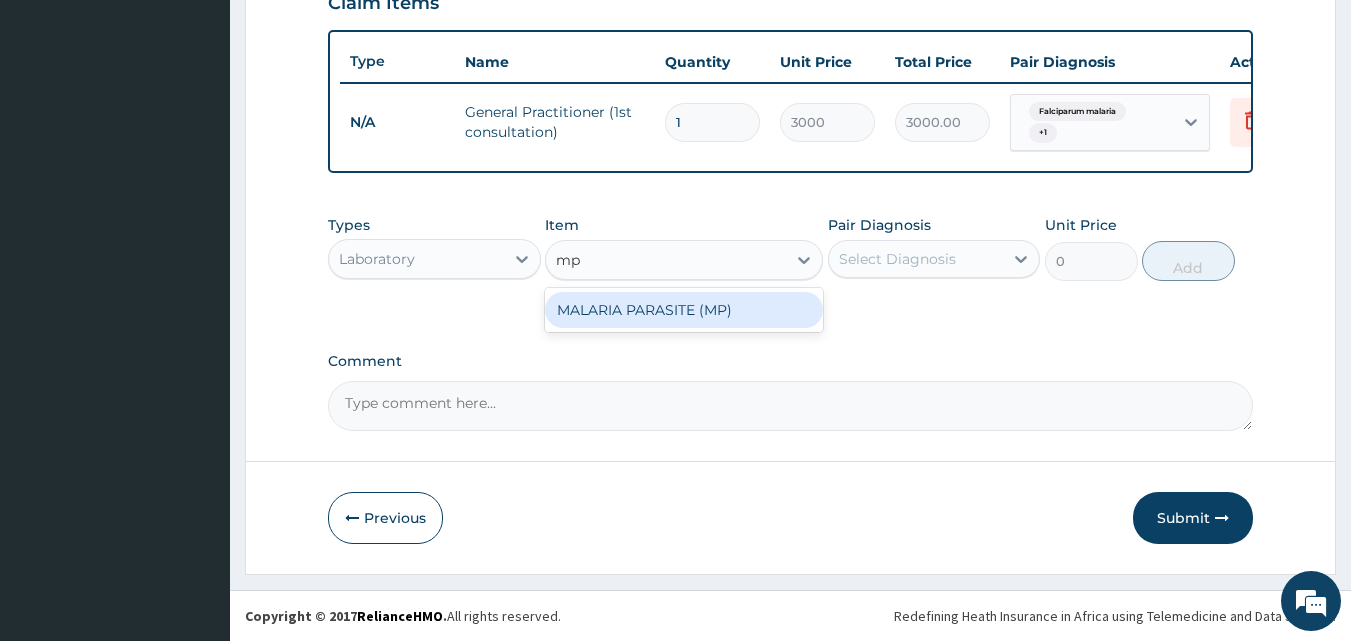 click on "MALARIA PARASITE (MP)" at bounding box center [684, 310] 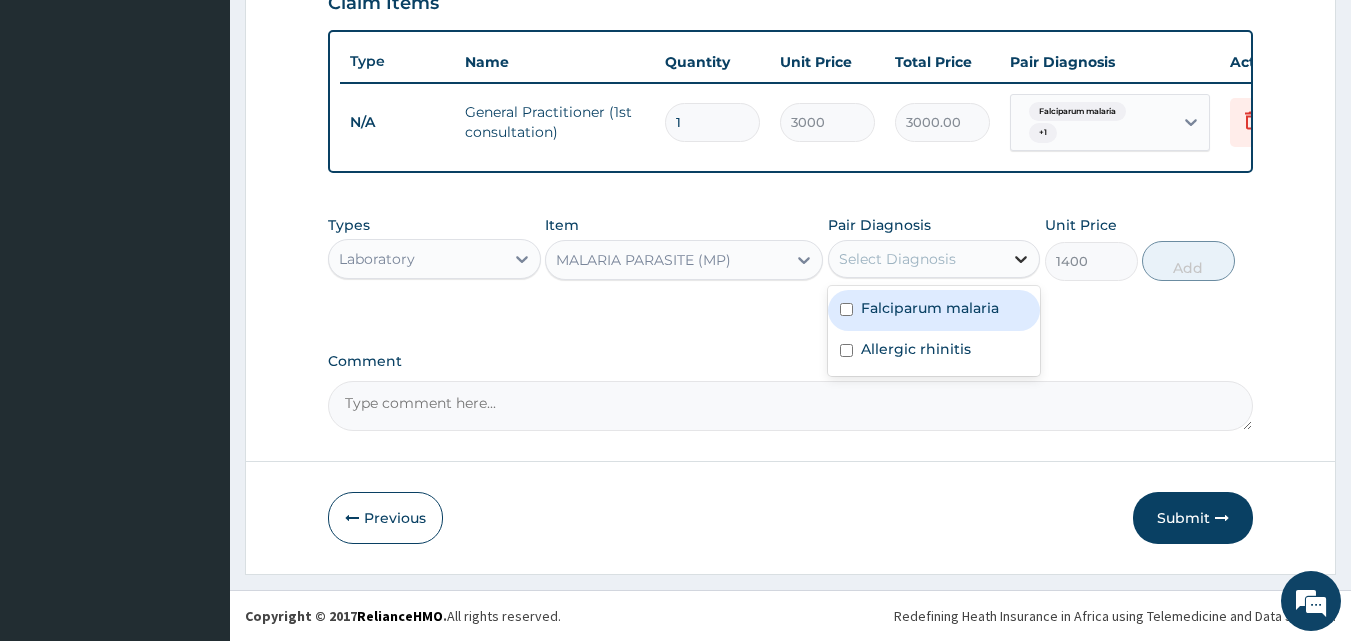 click 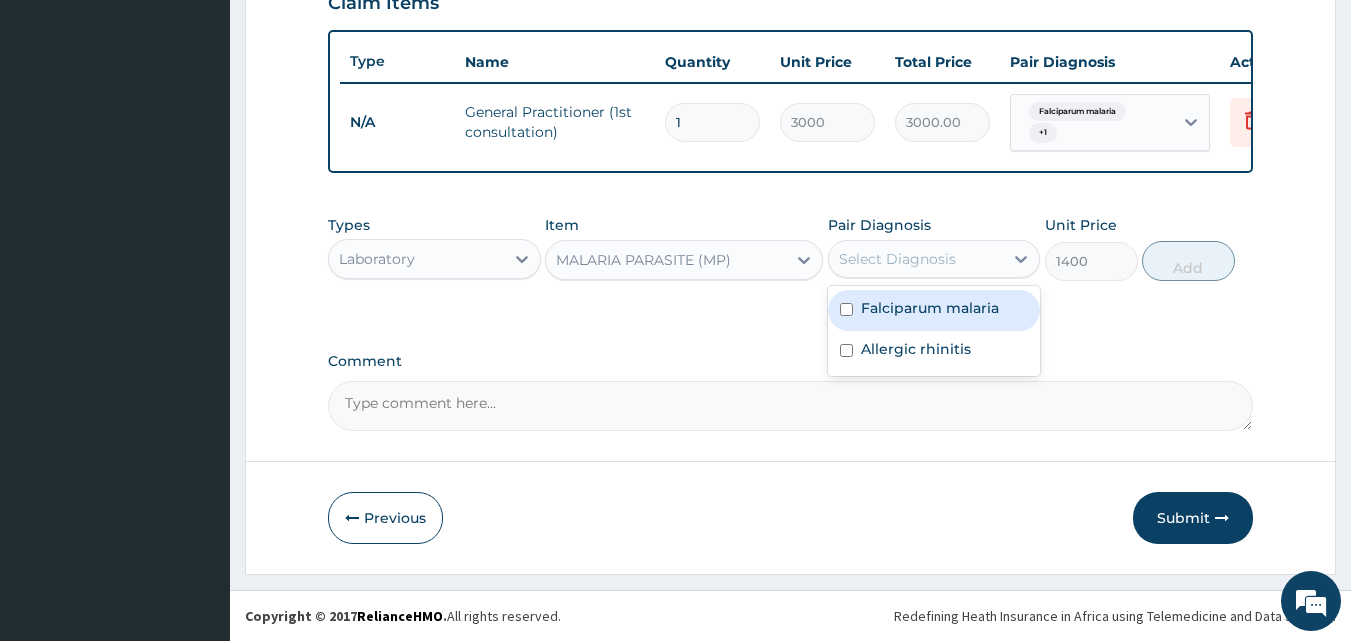 click on "Falciparum malaria" at bounding box center [930, 308] 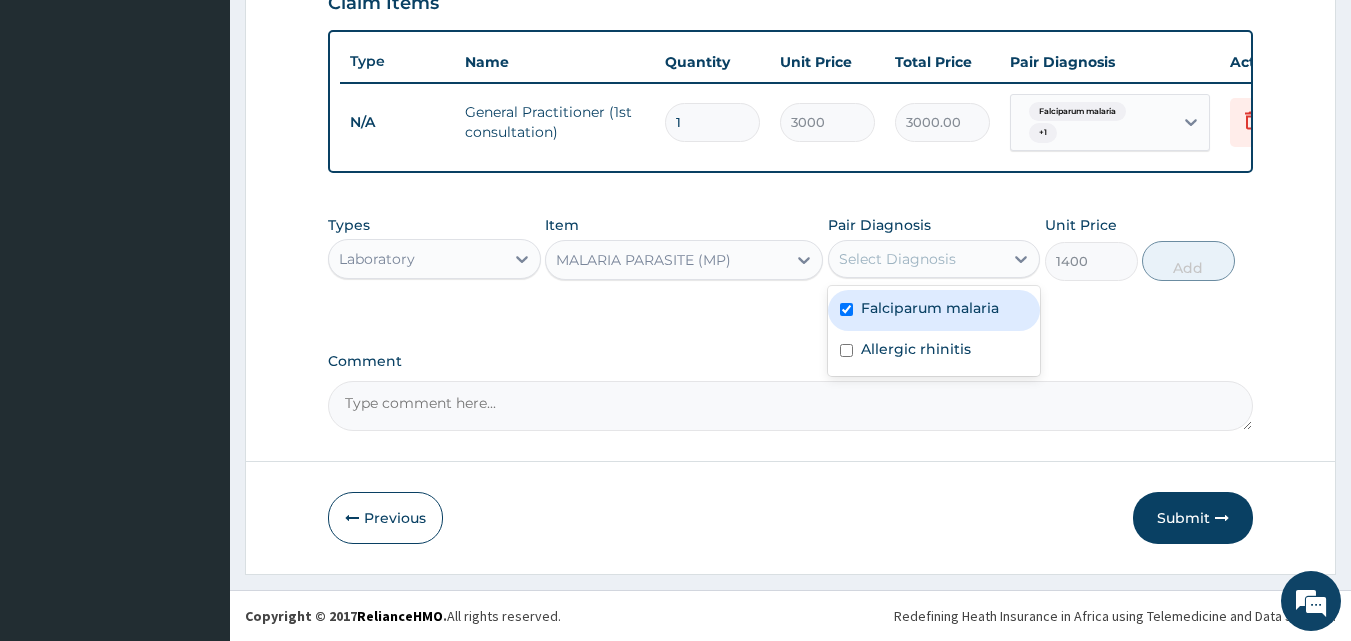 checkbox on "true" 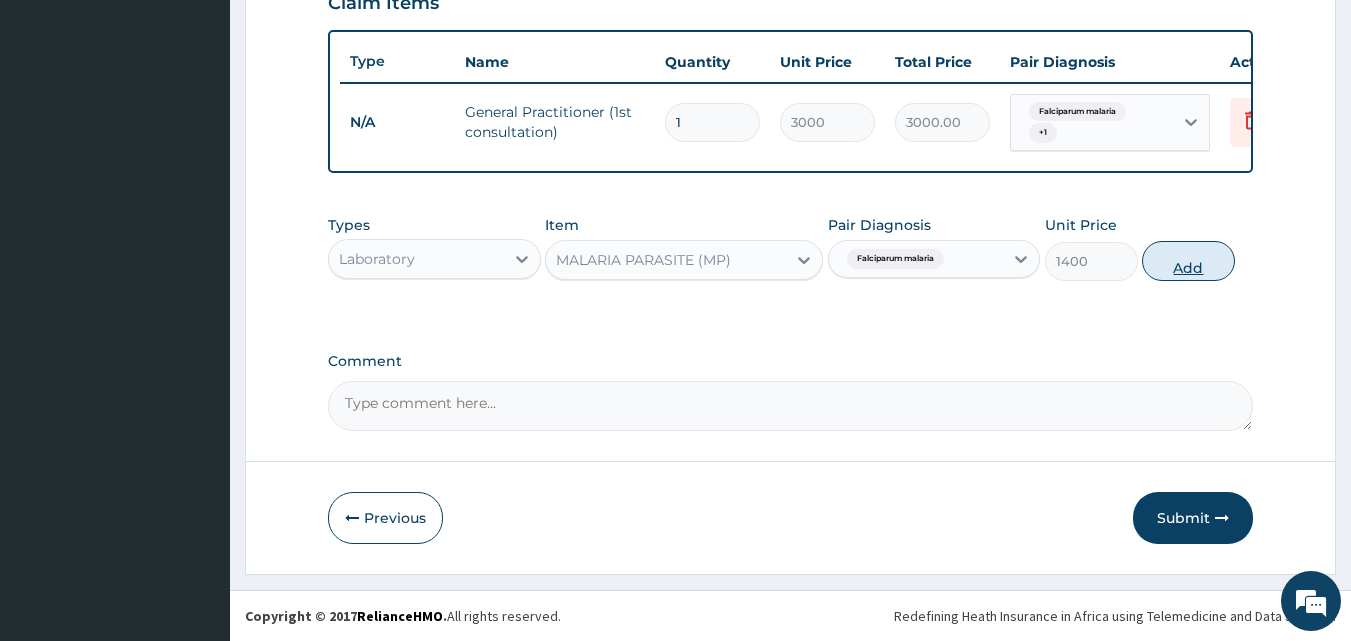 click on "Add" at bounding box center (1188, 261) 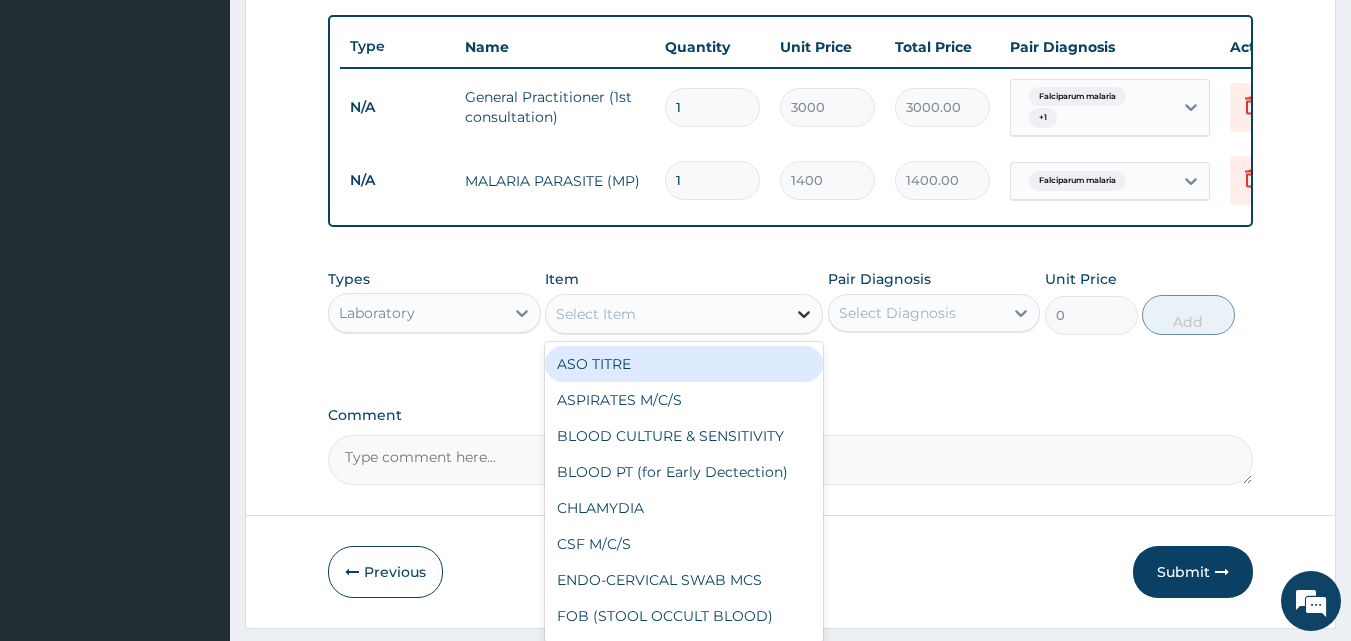 click 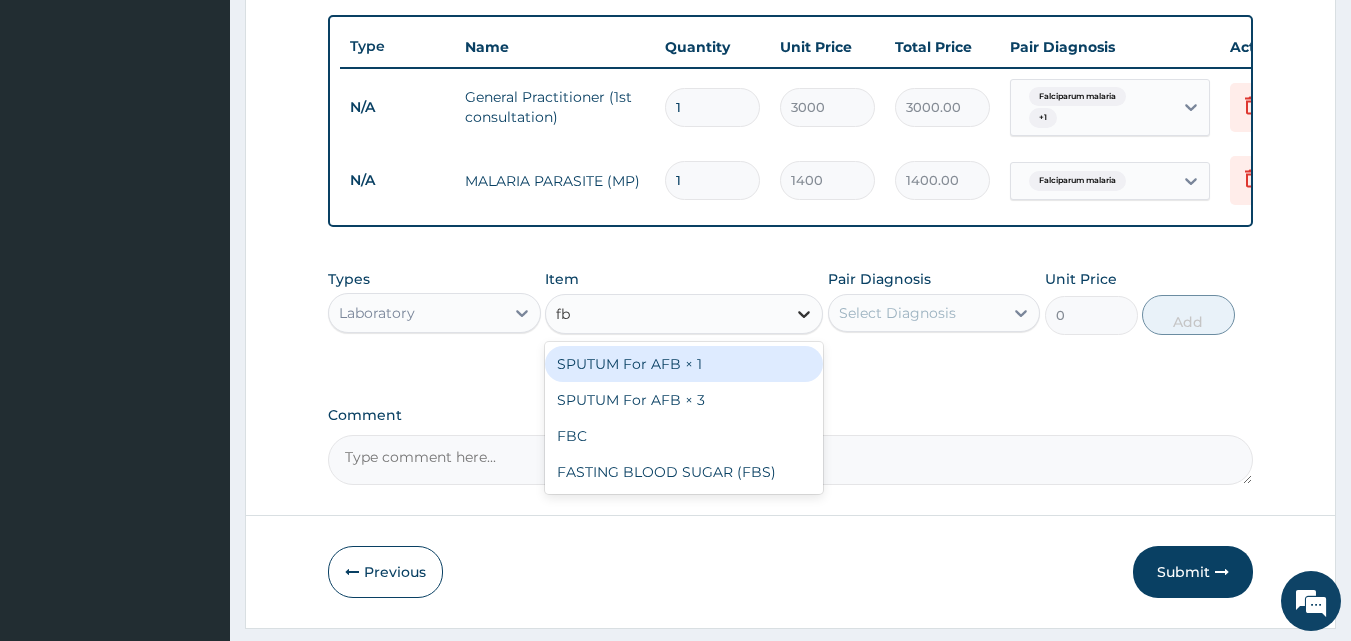 type on "fbc" 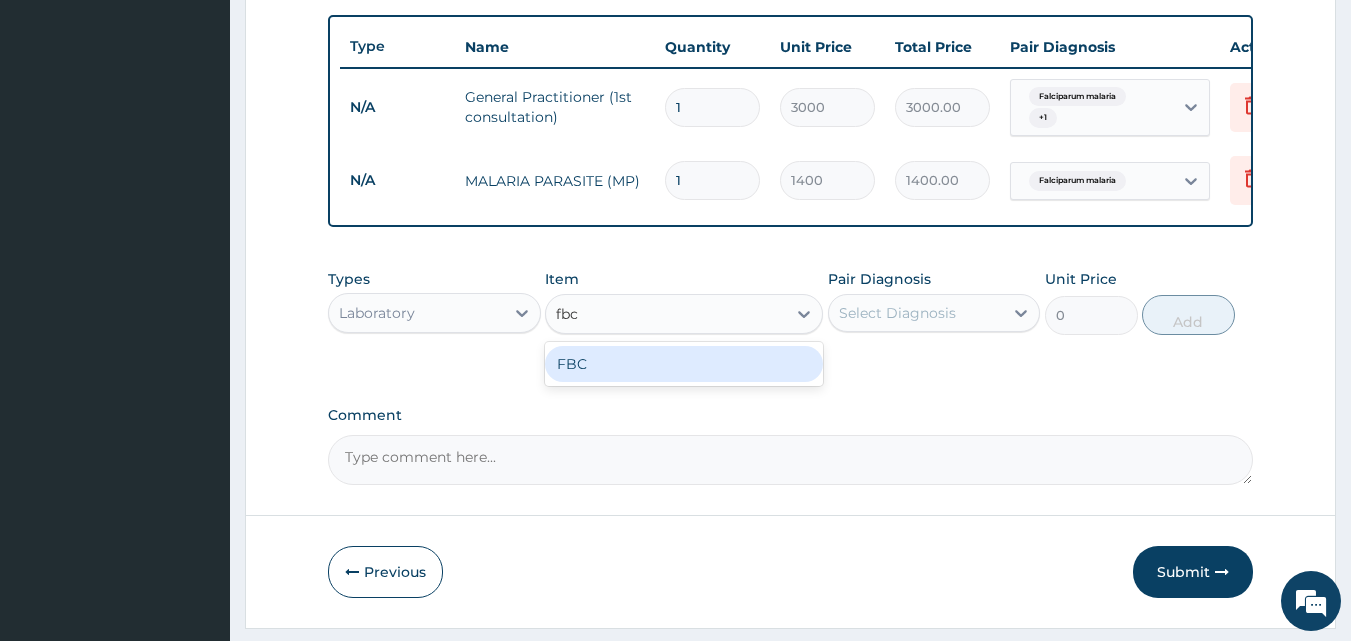 click on "FBC" at bounding box center (684, 364) 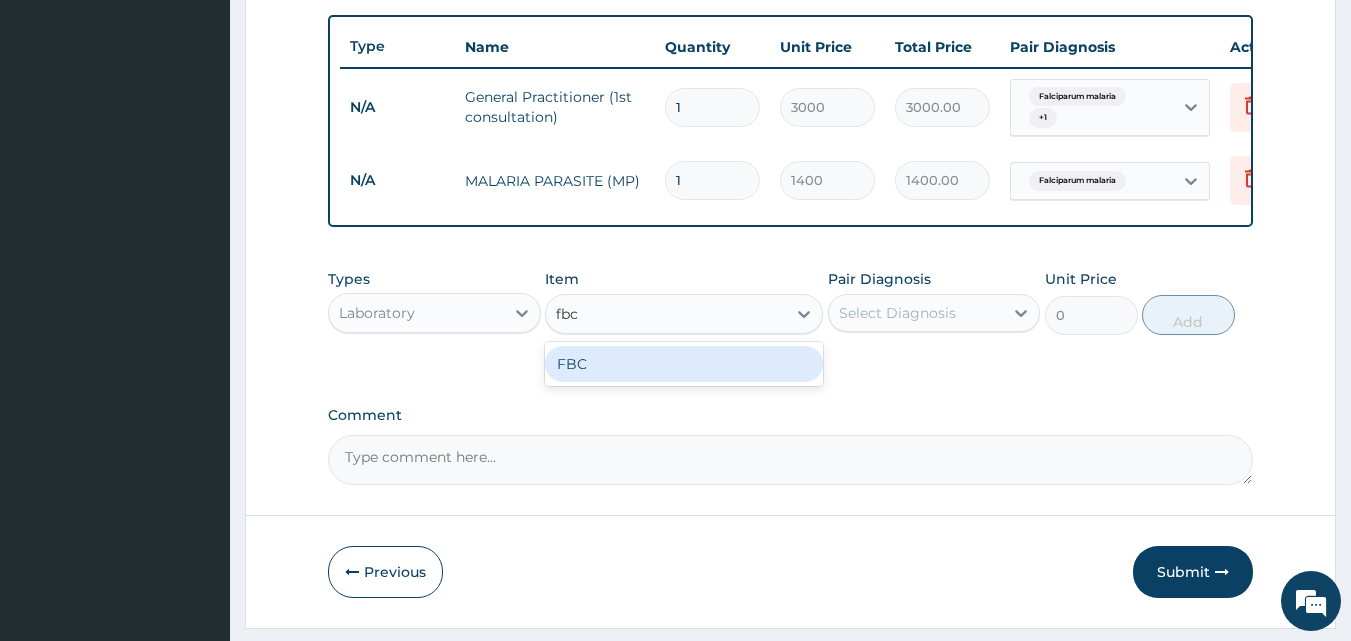 type 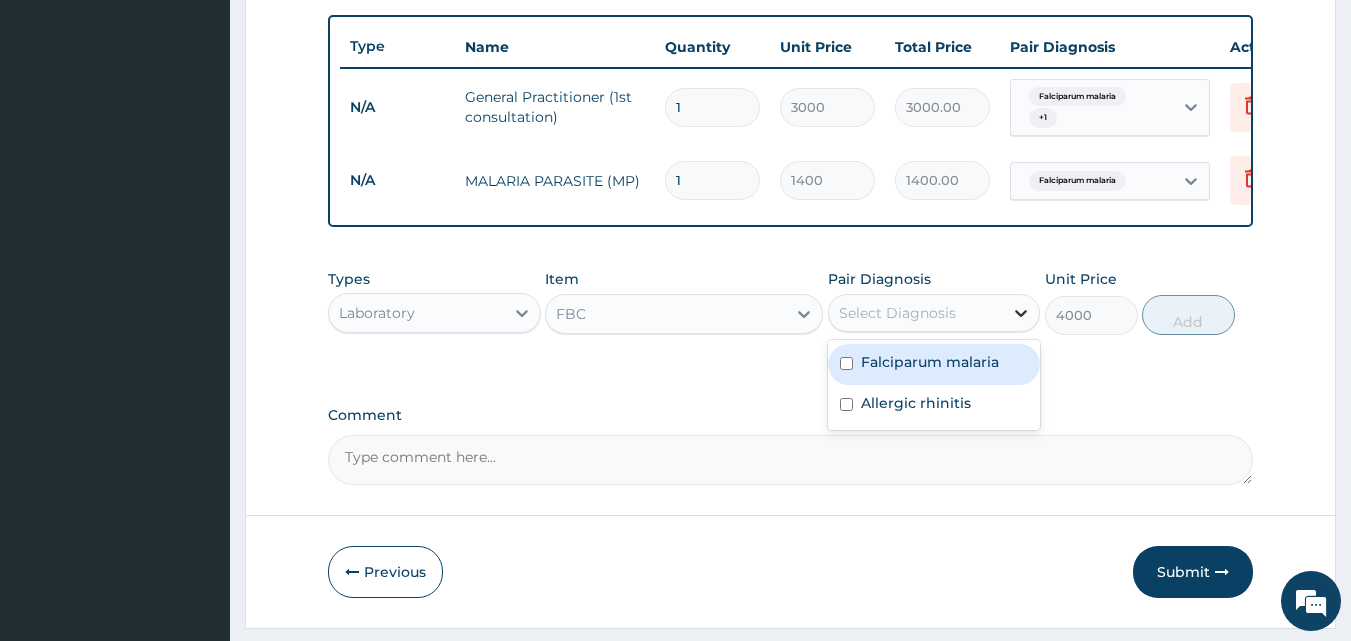 click 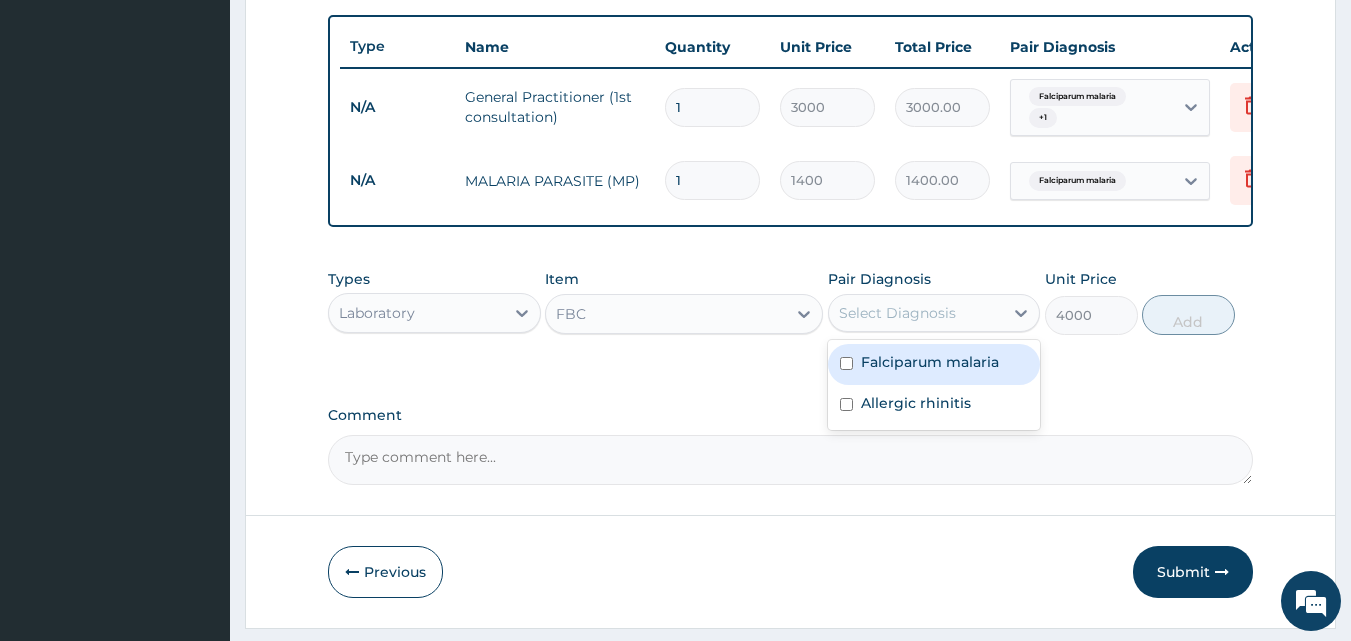 click on "Falciparum malaria" at bounding box center (930, 362) 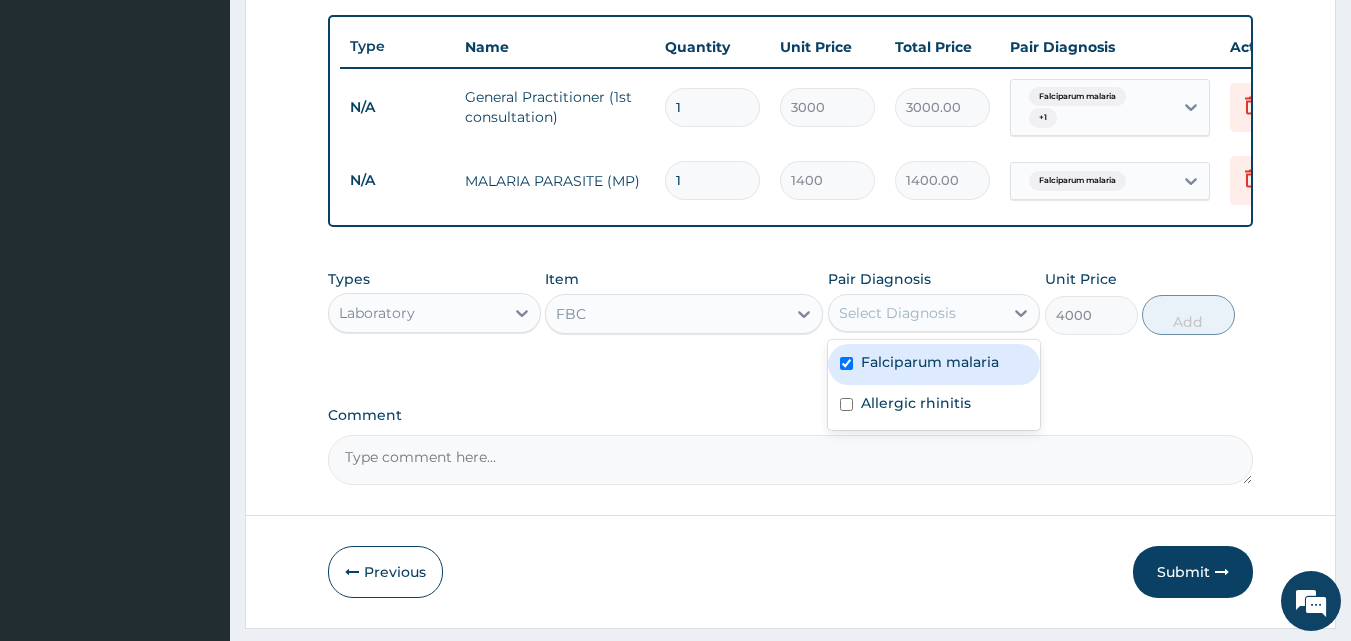 checkbox on "true" 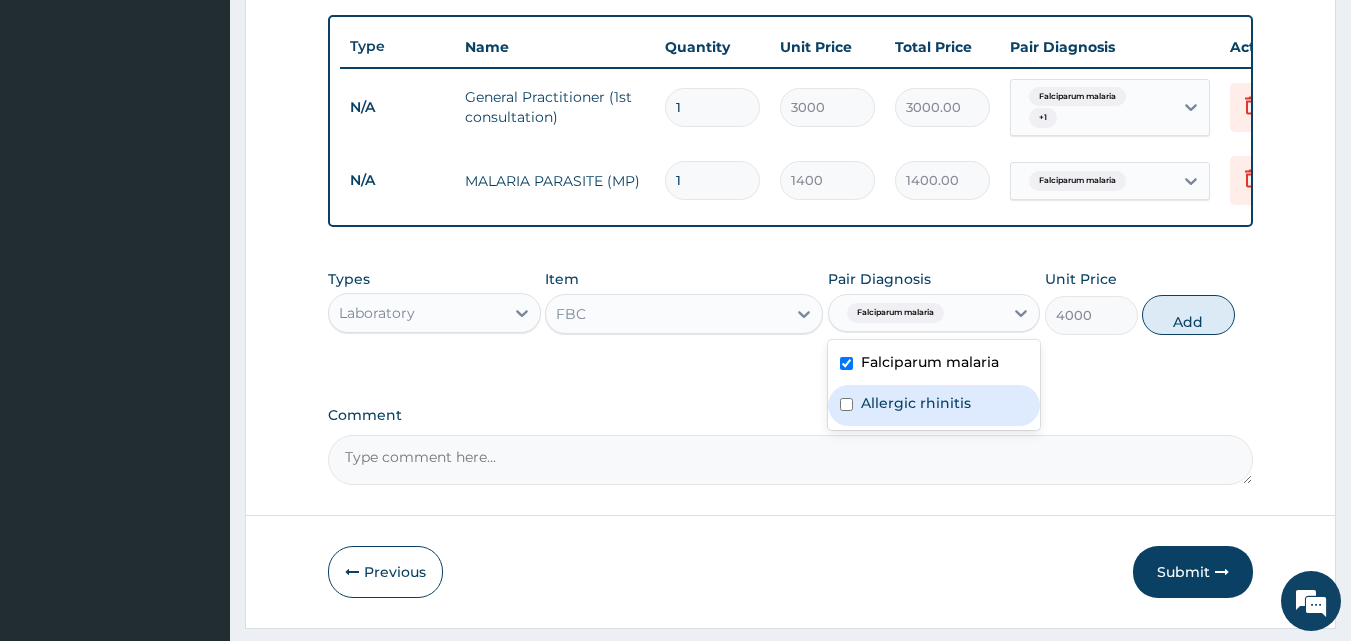 click on "Allergic rhinitis" at bounding box center [916, 403] 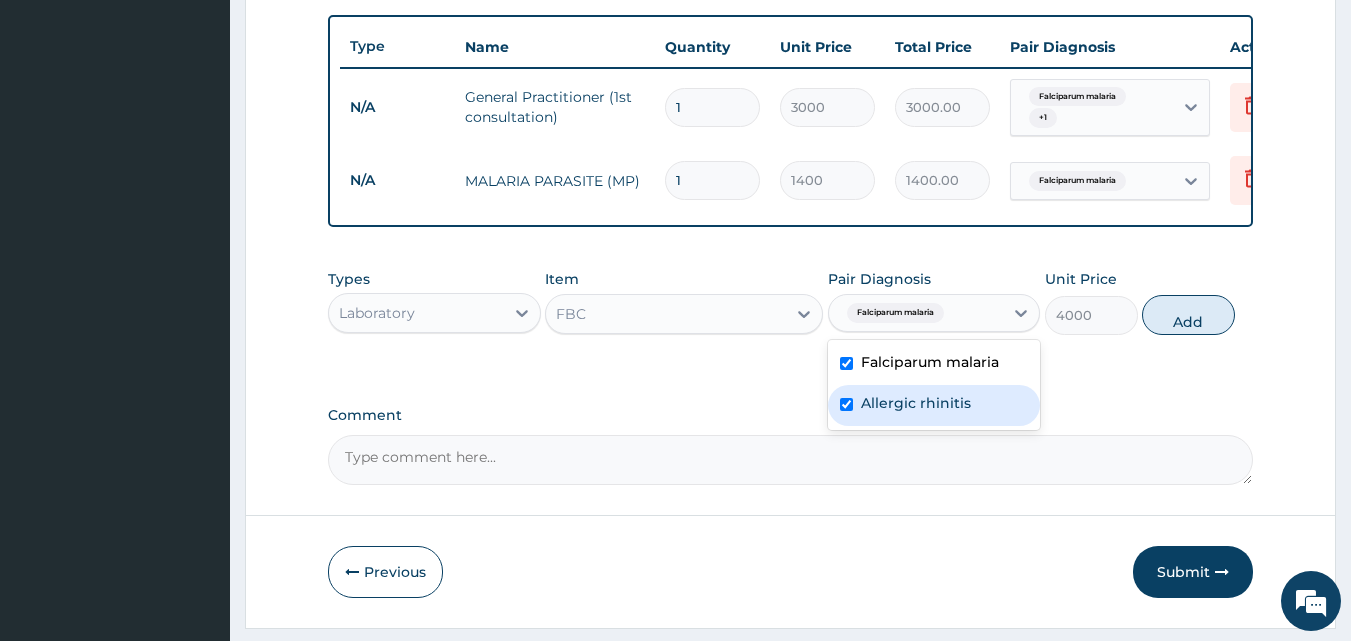 checkbox on "true" 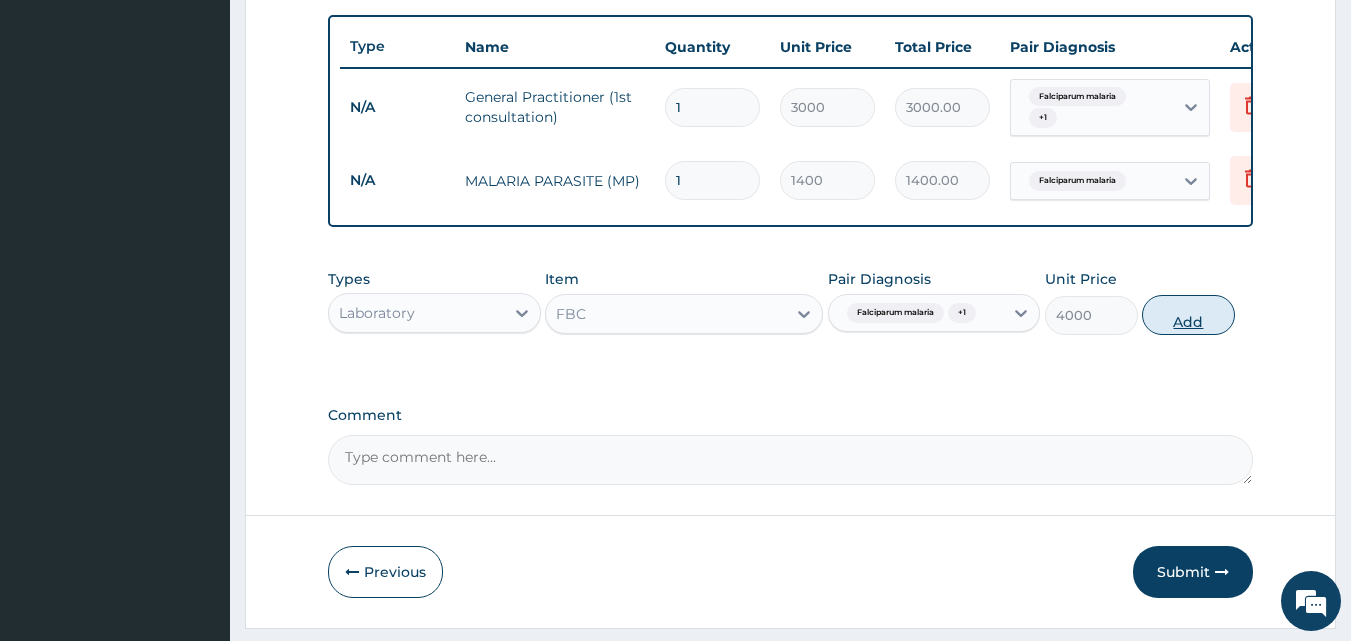 click on "Add" at bounding box center (1188, 315) 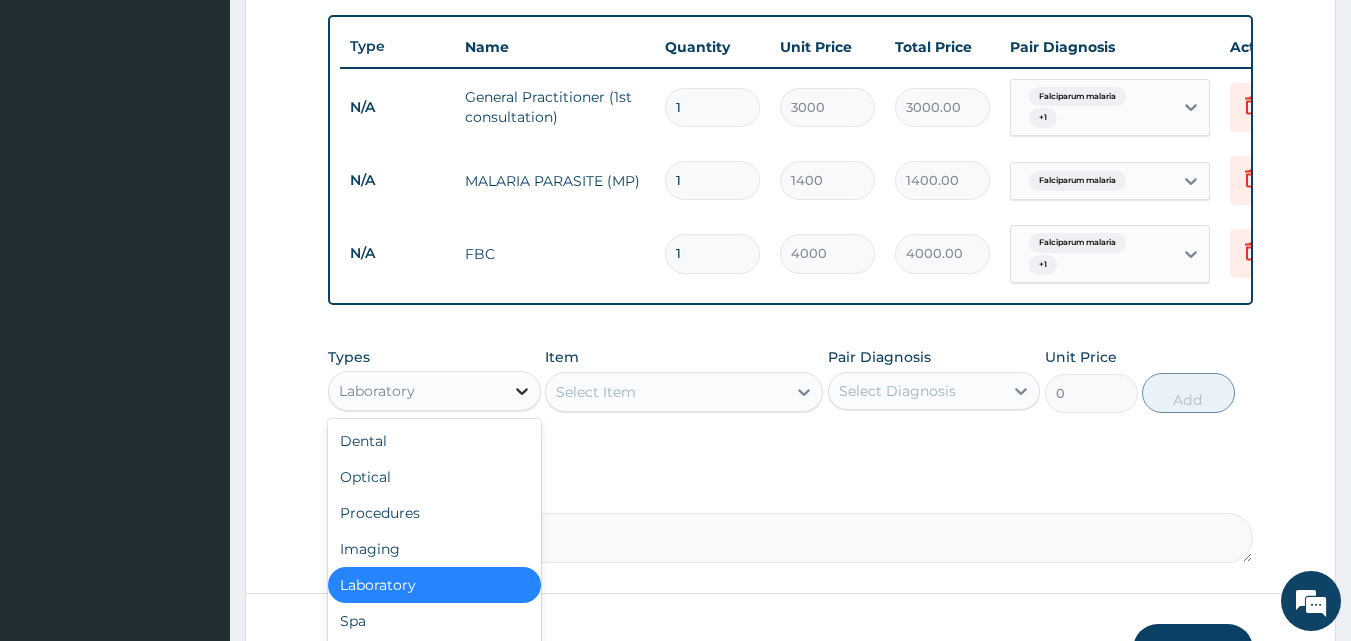 click 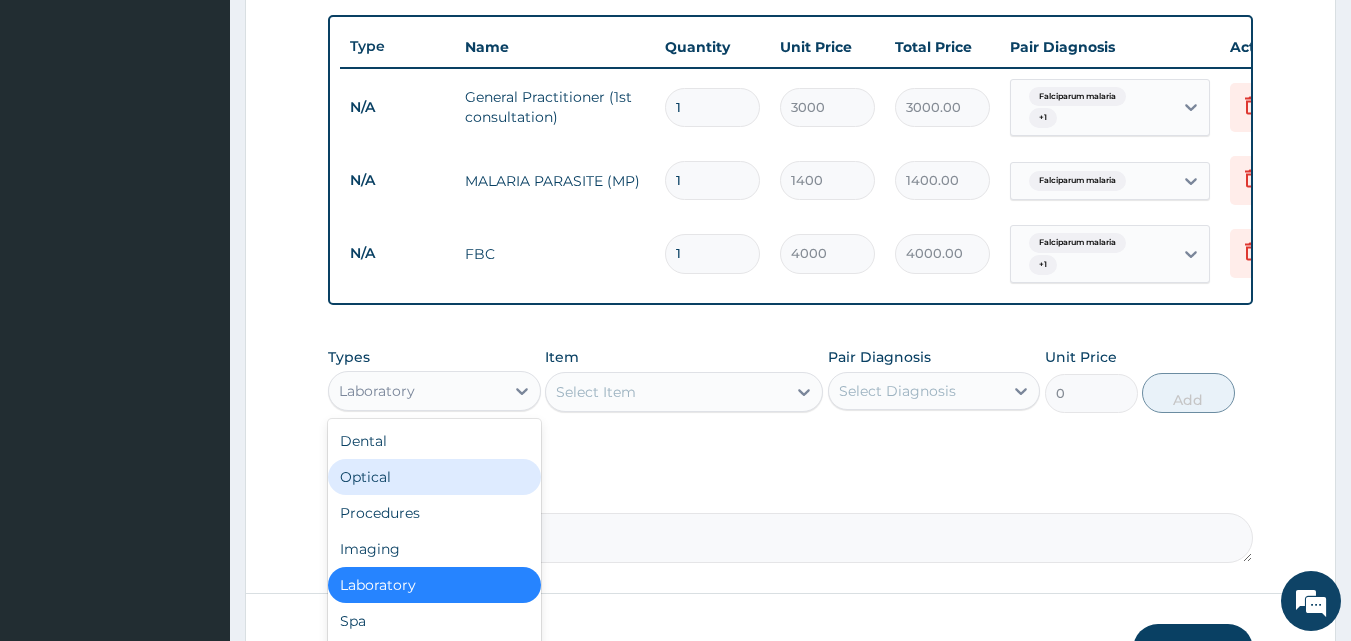 scroll, scrollTop: 876, scrollLeft: 0, axis: vertical 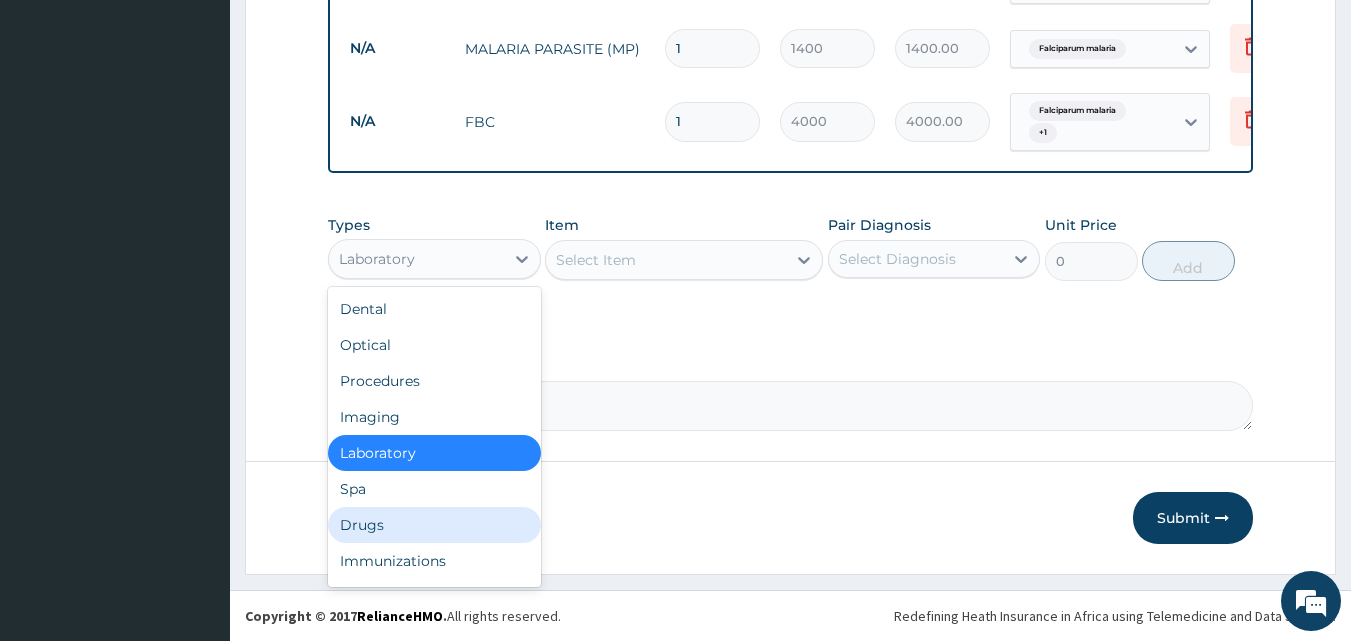click on "Drugs" at bounding box center [434, 525] 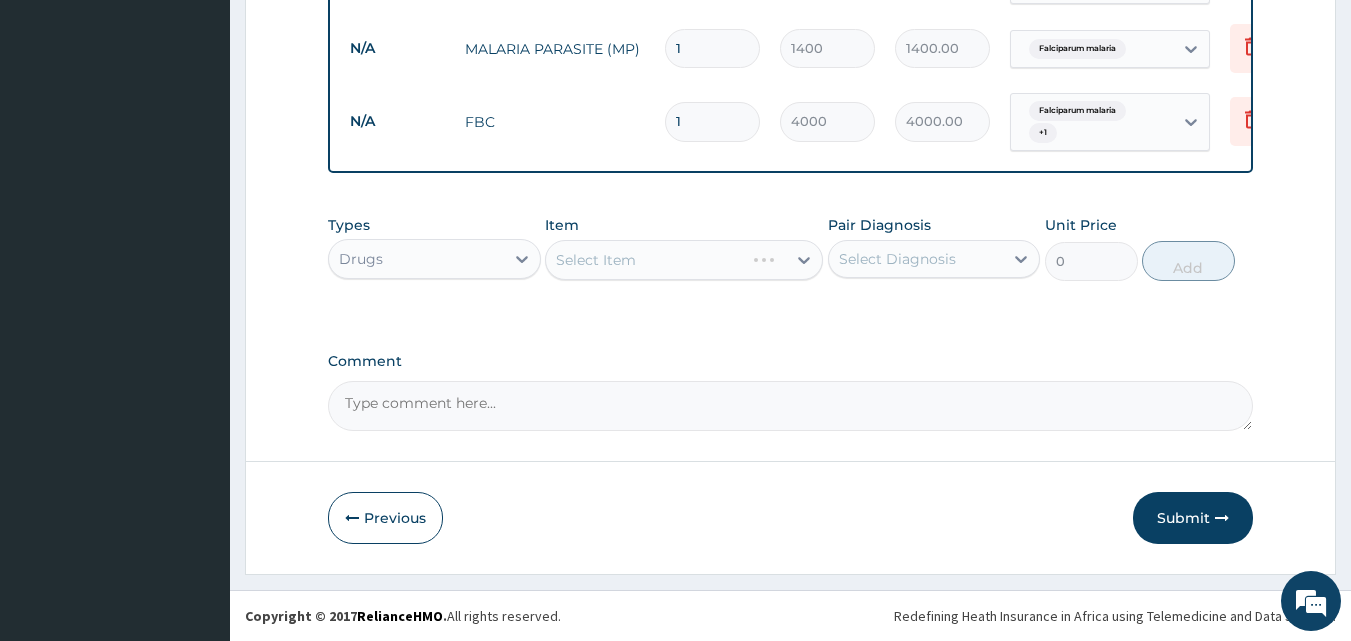 click on "Select Item" at bounding box center (684, 260) 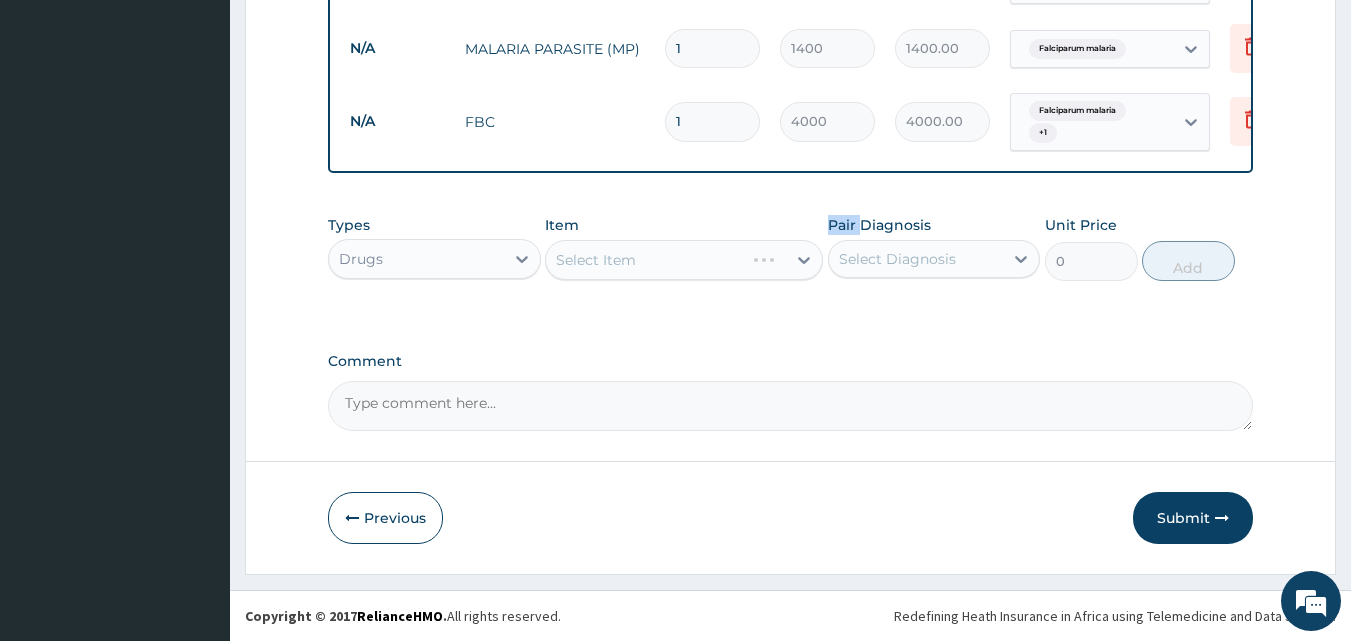 click on "Select Item" at bounding box center (684, 260) 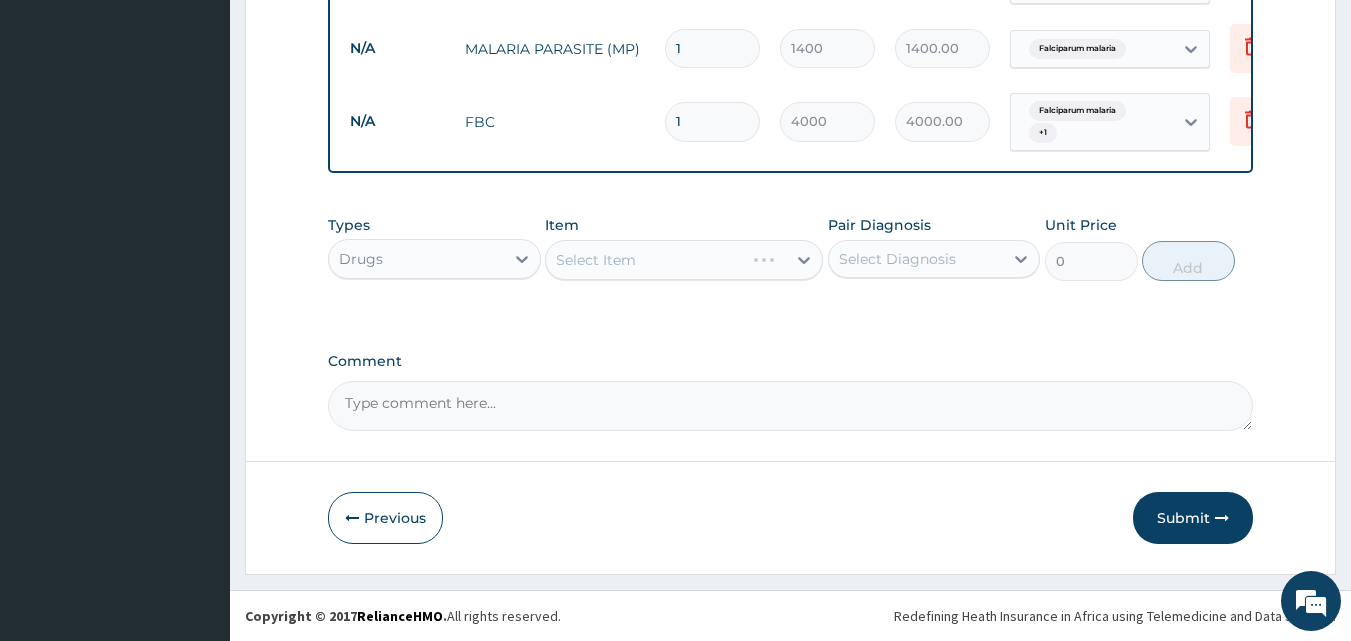 click on "Select Item" at bounding box center (684, 260) 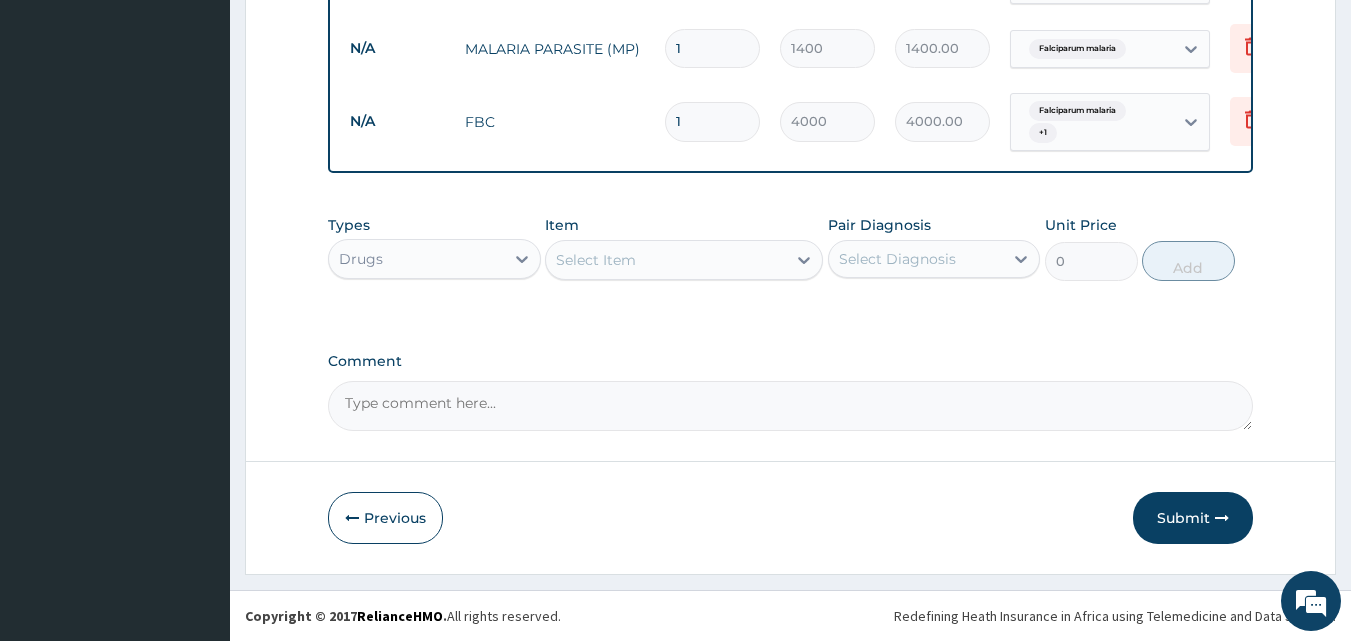click on "Select Item" at bounding box center [684, 260] 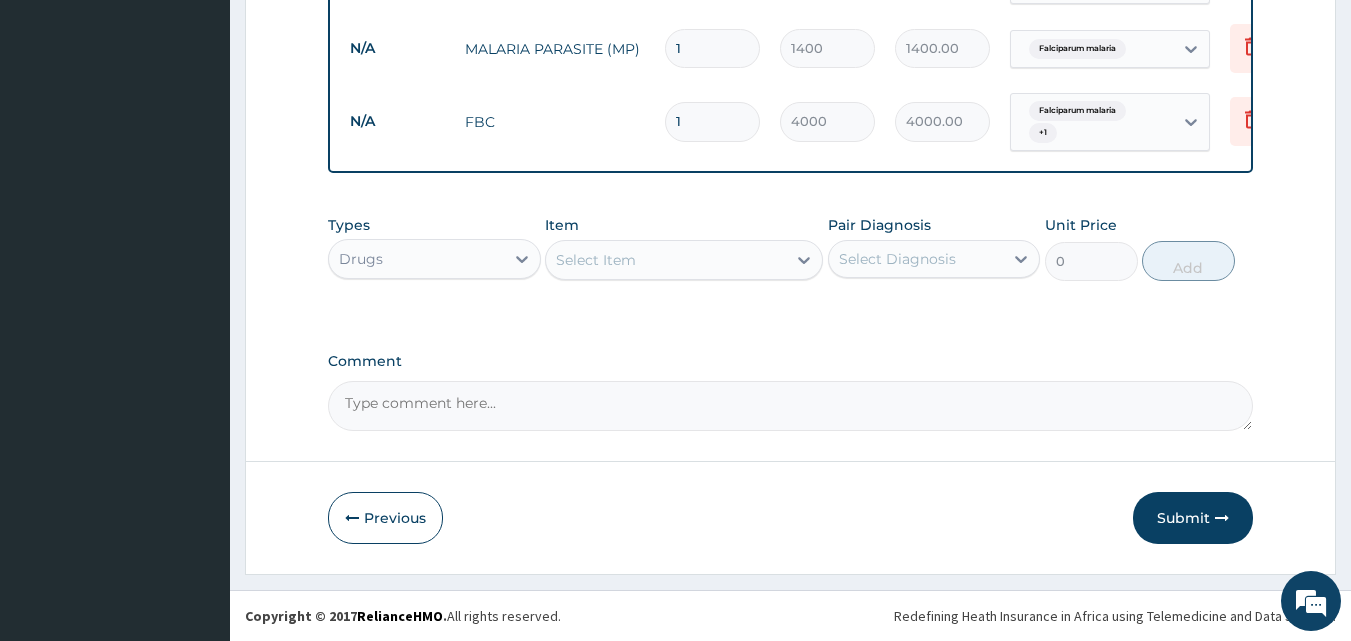 click 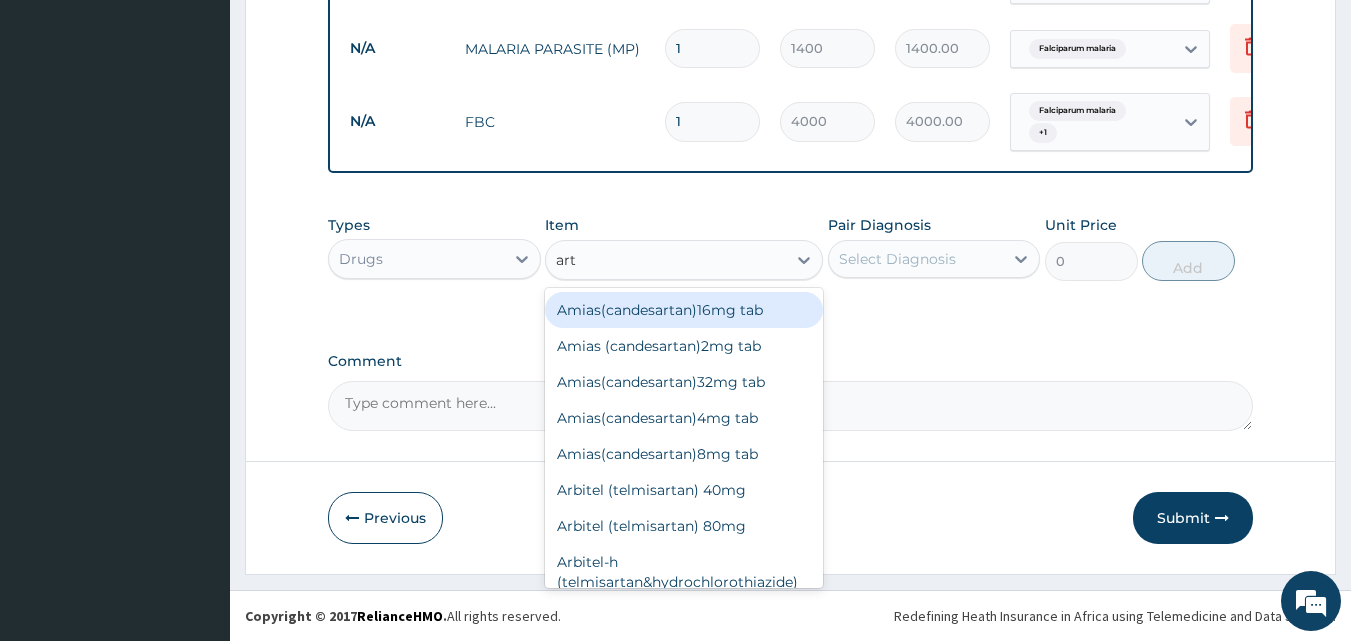type on "arte" 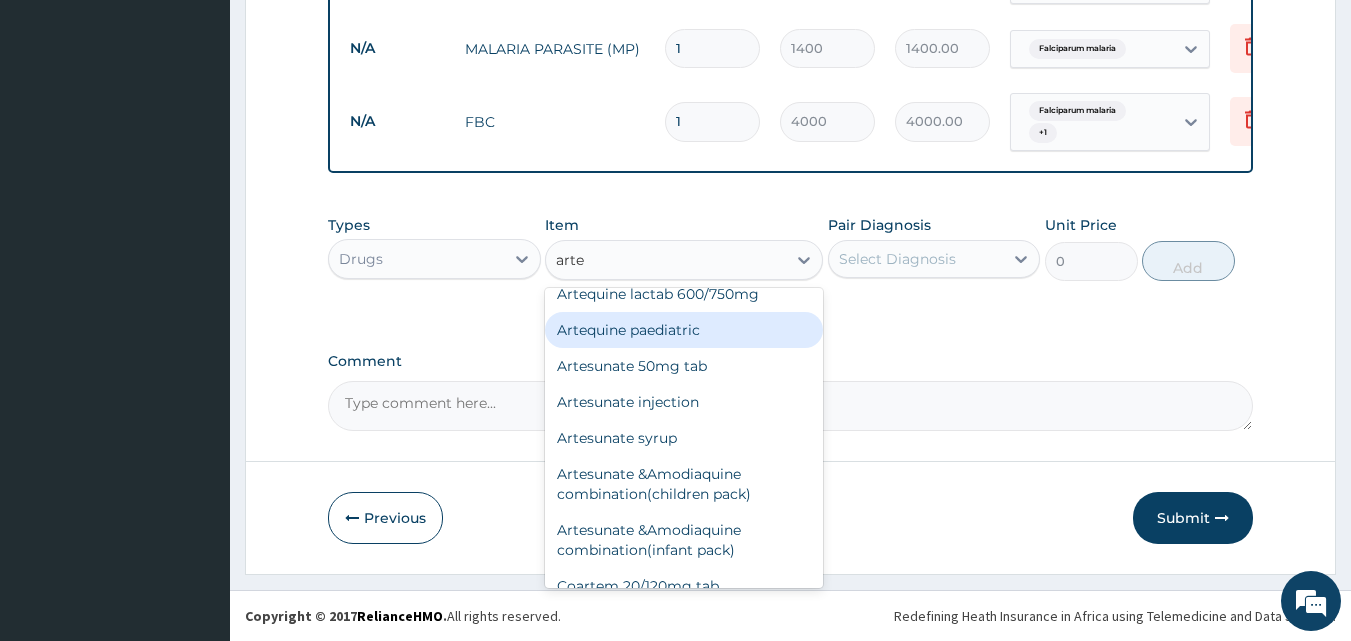scroll, scrollTop: 220, scrollLeft: 0, axis: vertical 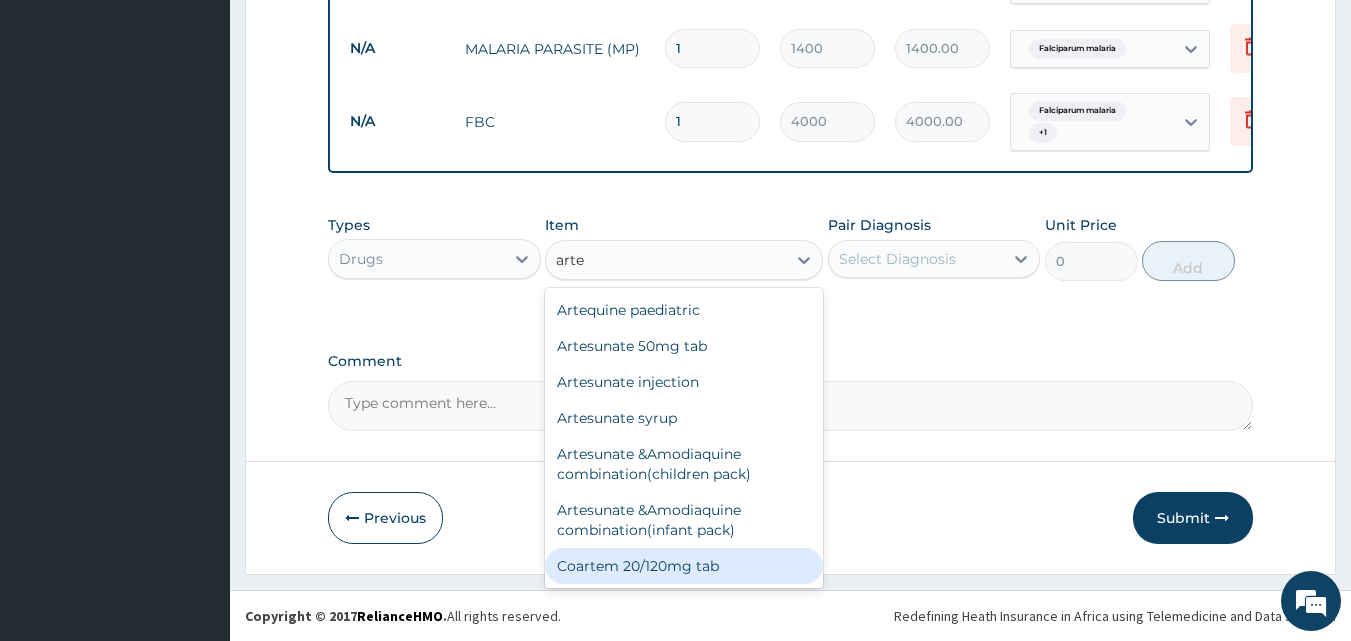 click on "Coartem 20/120mg tab" at bounding box center (684, 566) 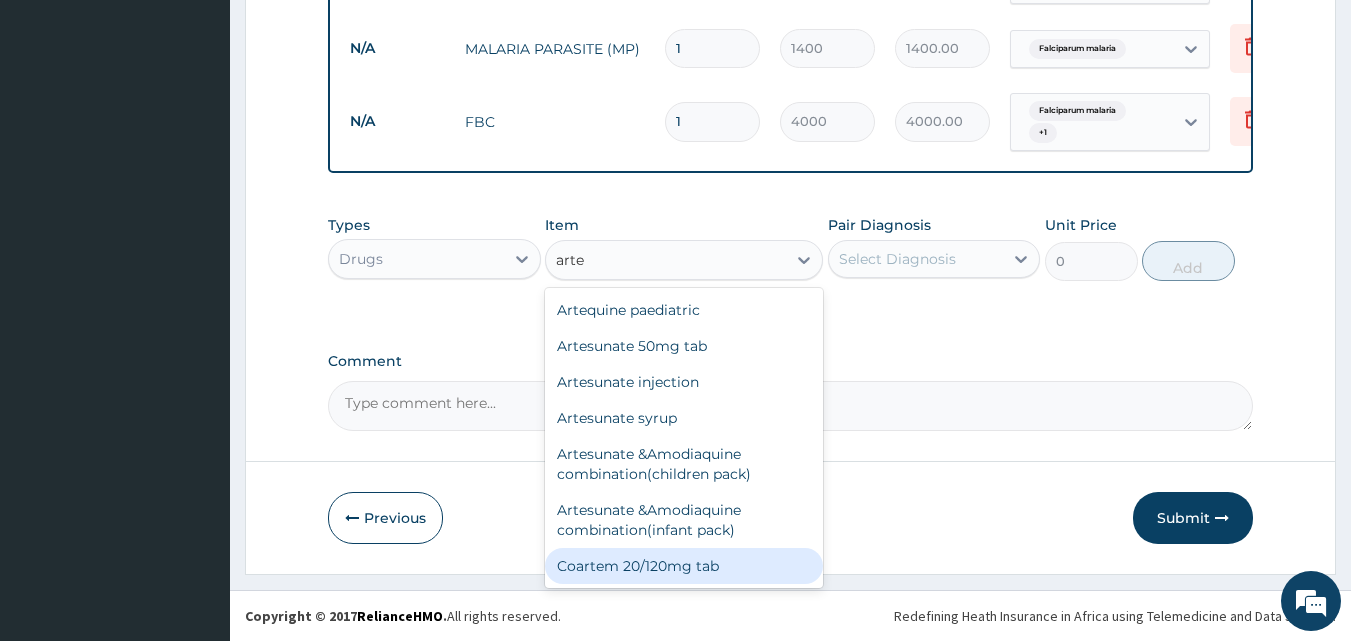 type 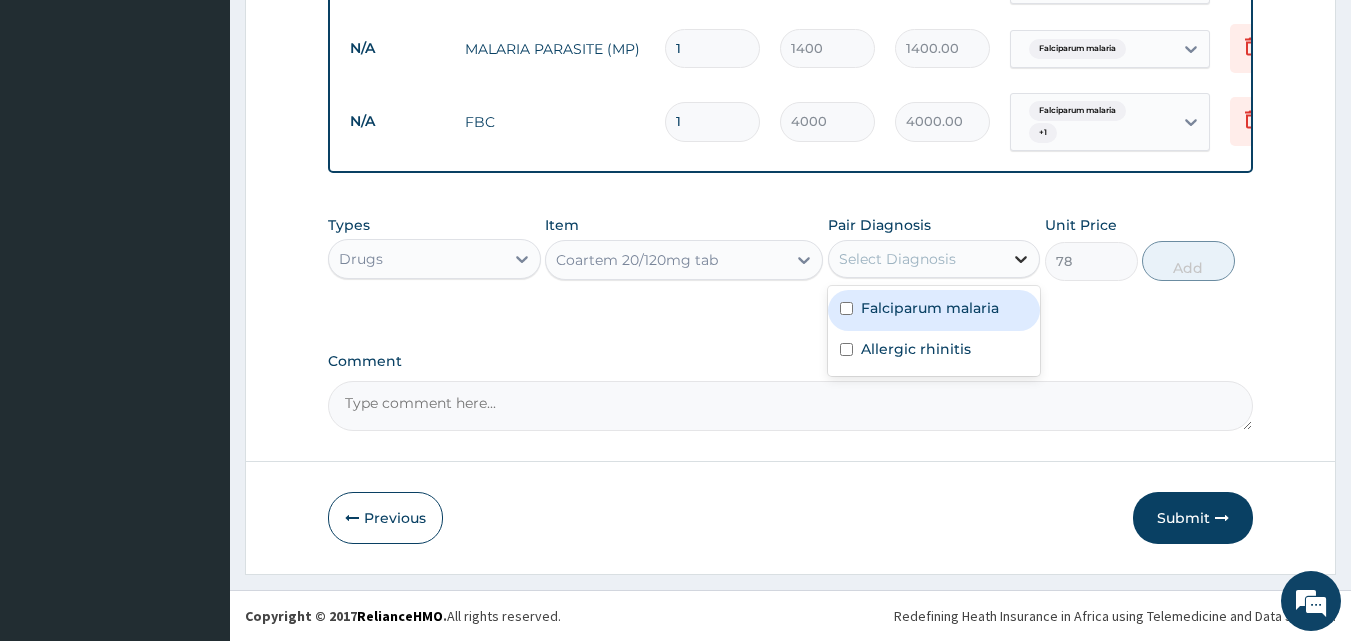 click 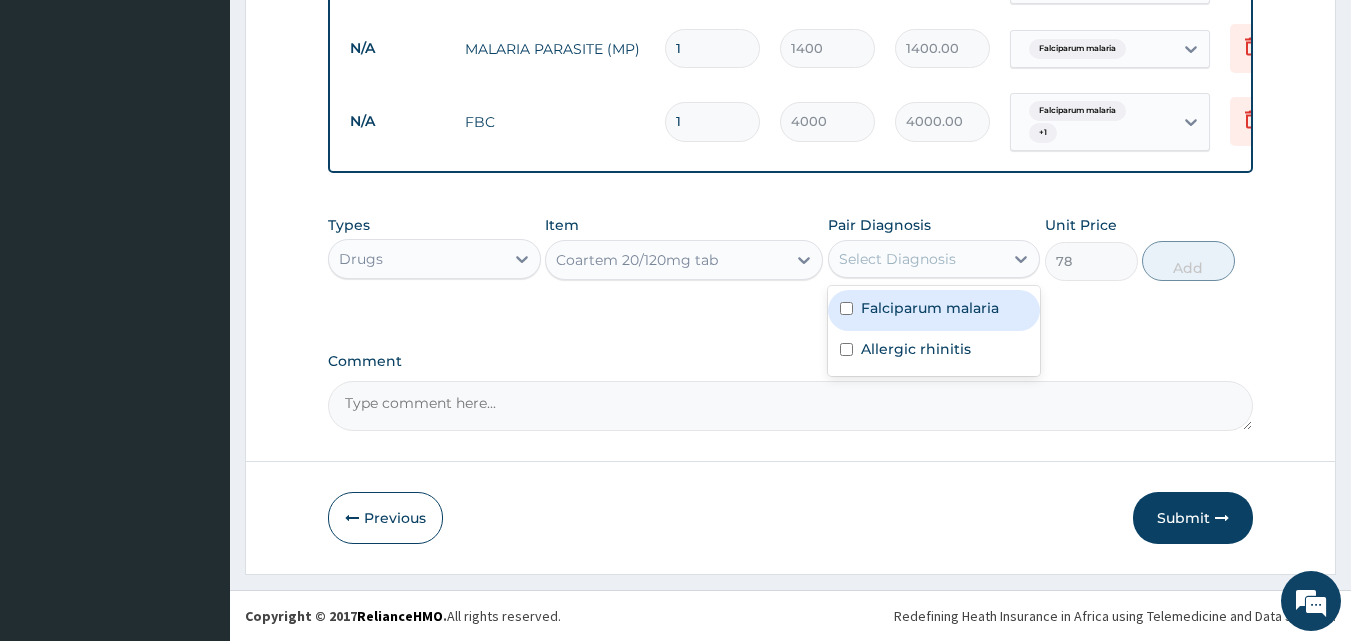 click on "Falciparum malaria" at bounding box center [930, 308] 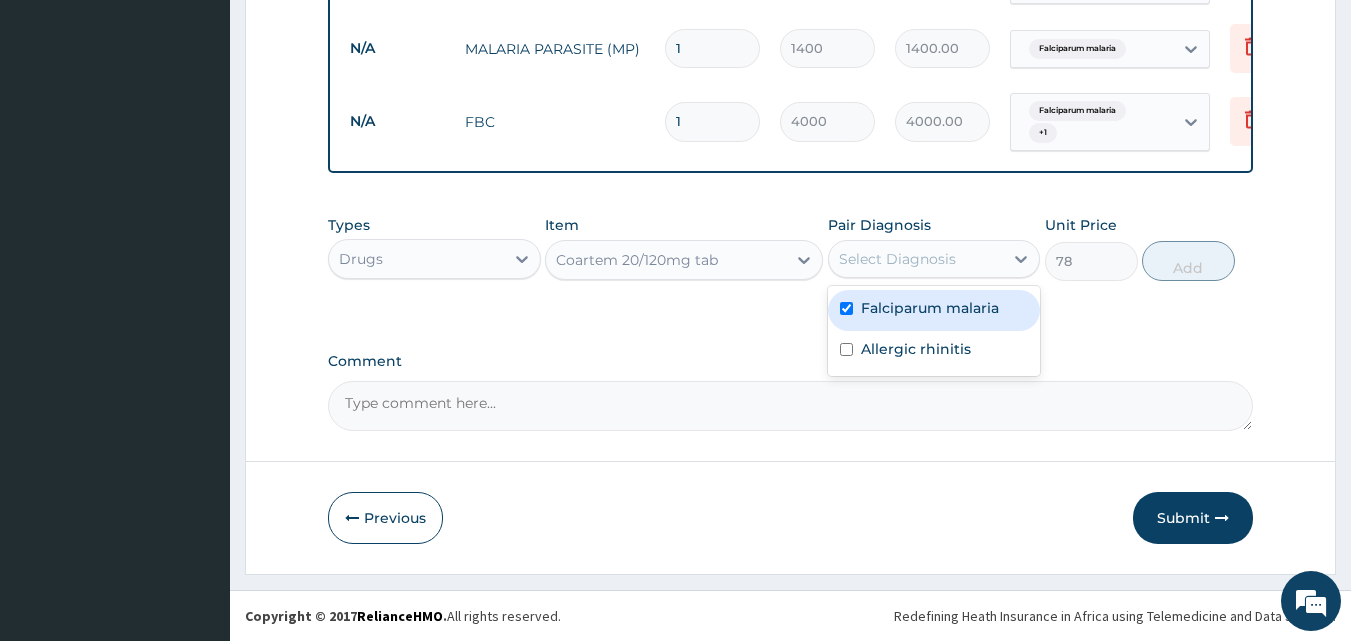 checkbox on "true" 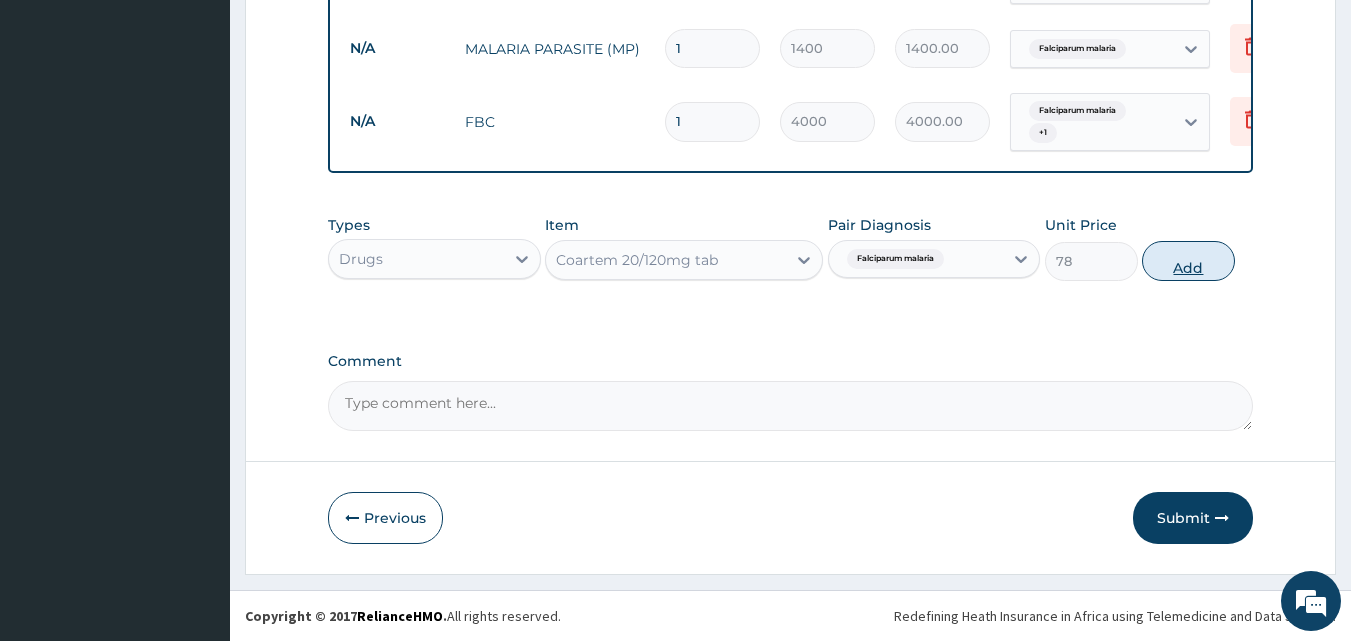 click on "Add" at bounding box center (1188, 261) 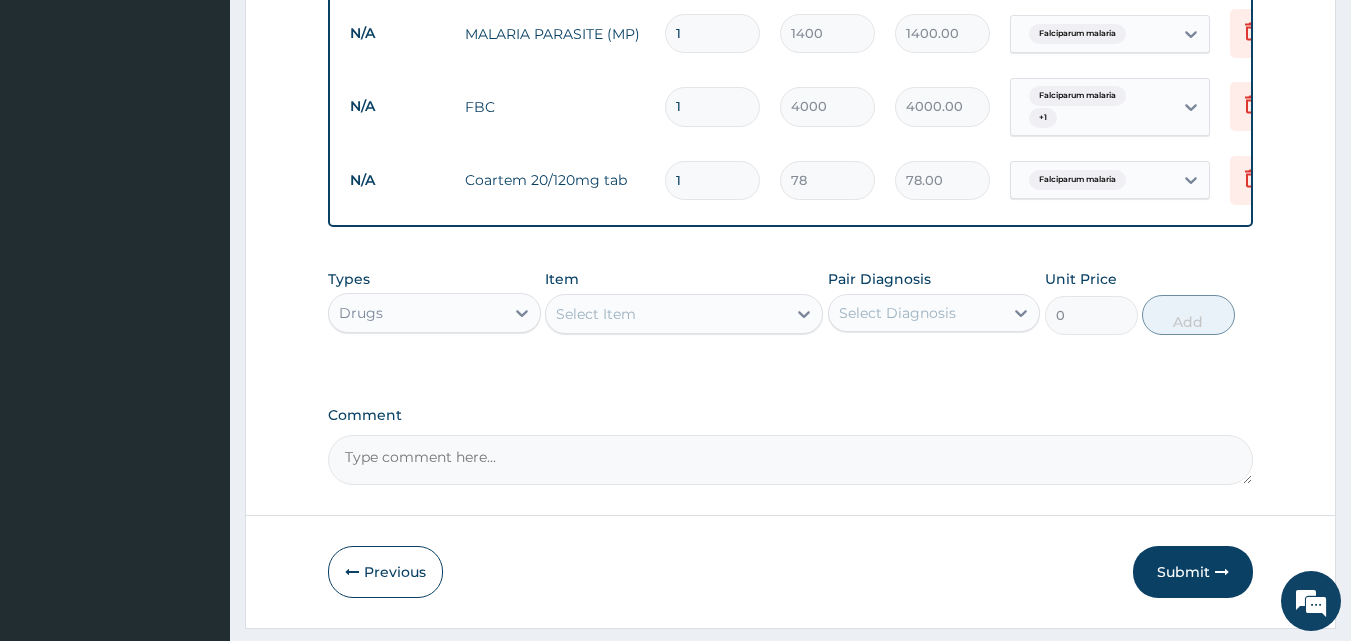 type 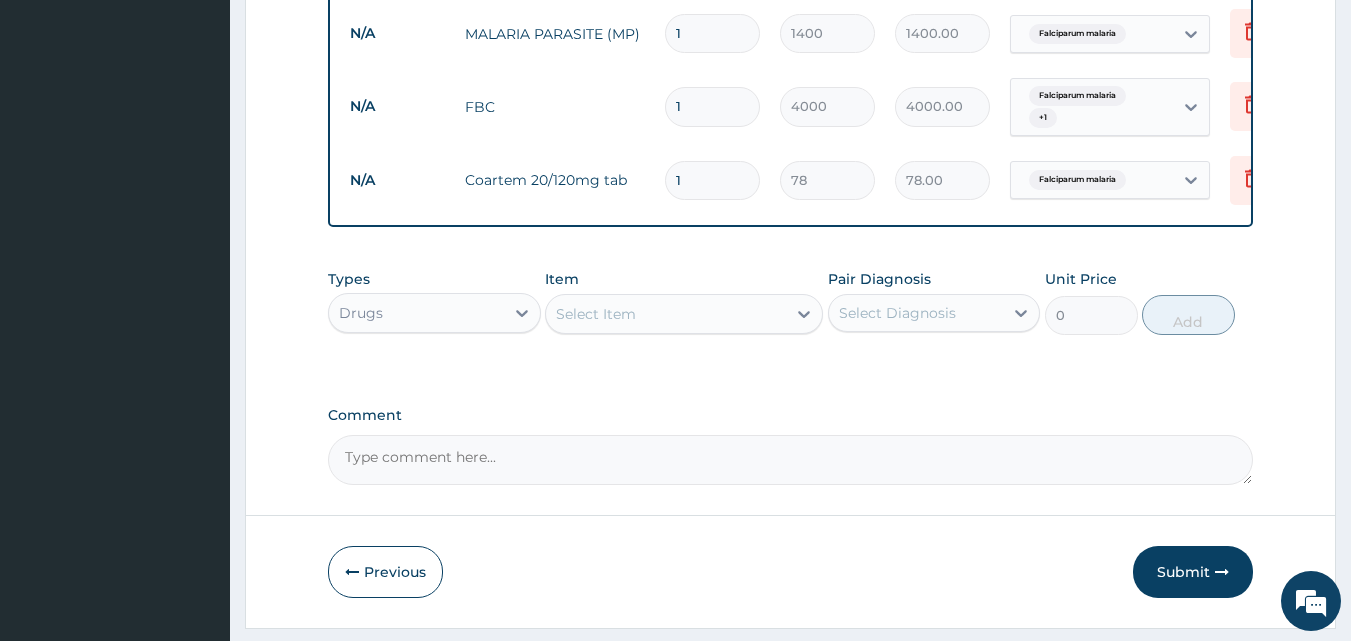 type on "0.00" 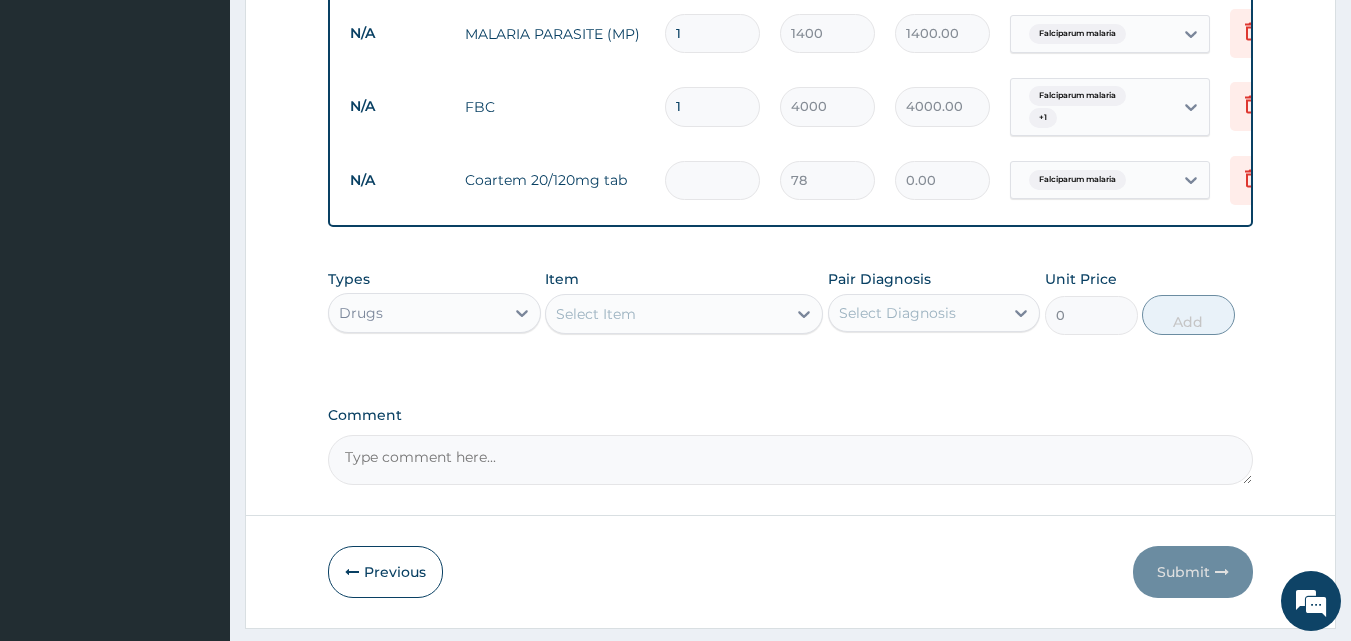 type on "6" 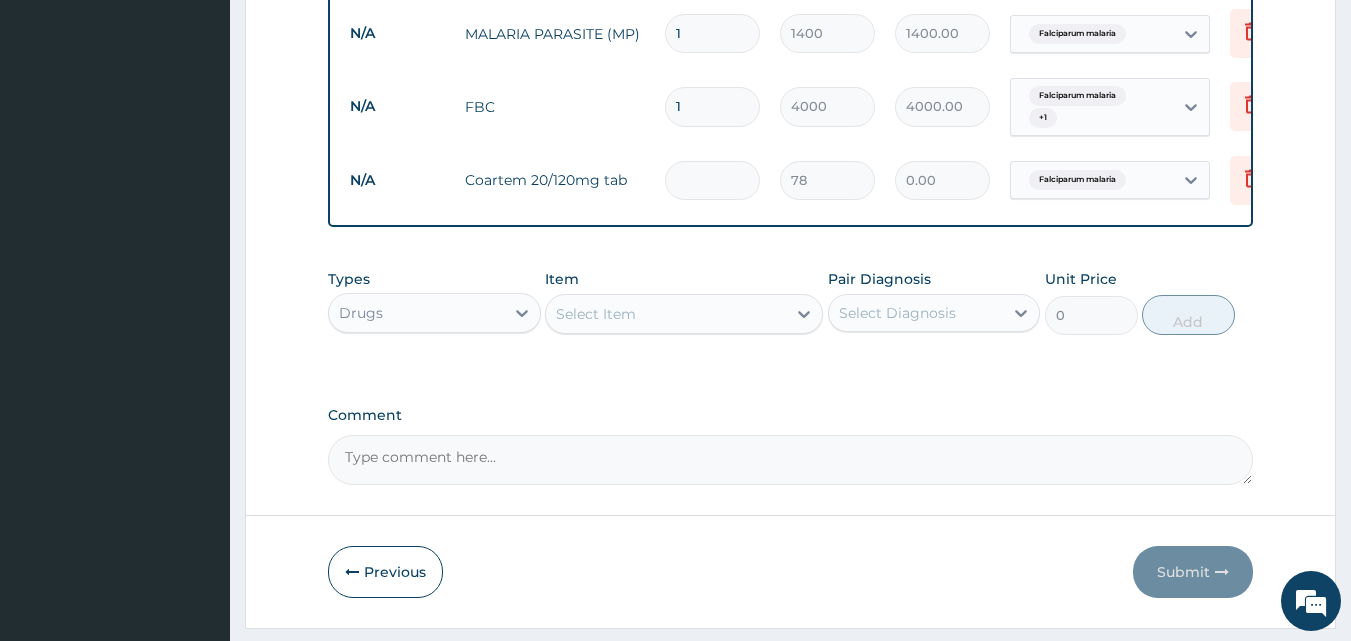 type on "468.00" 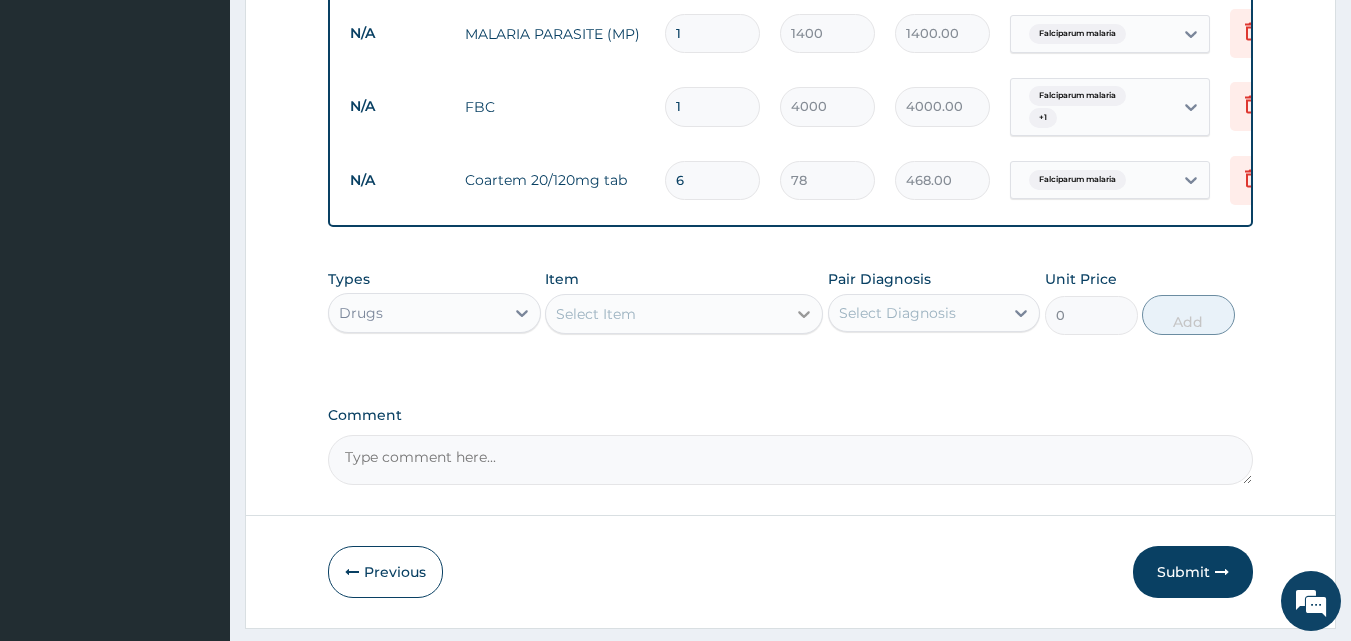 type on "6" 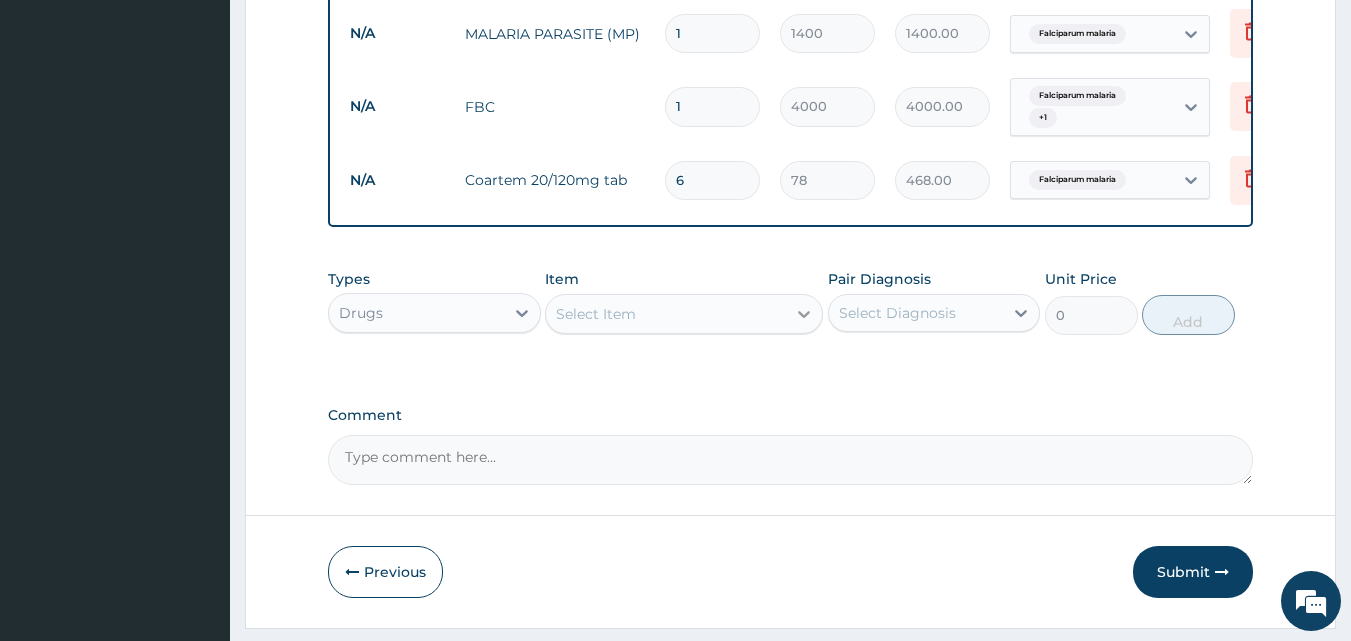 click 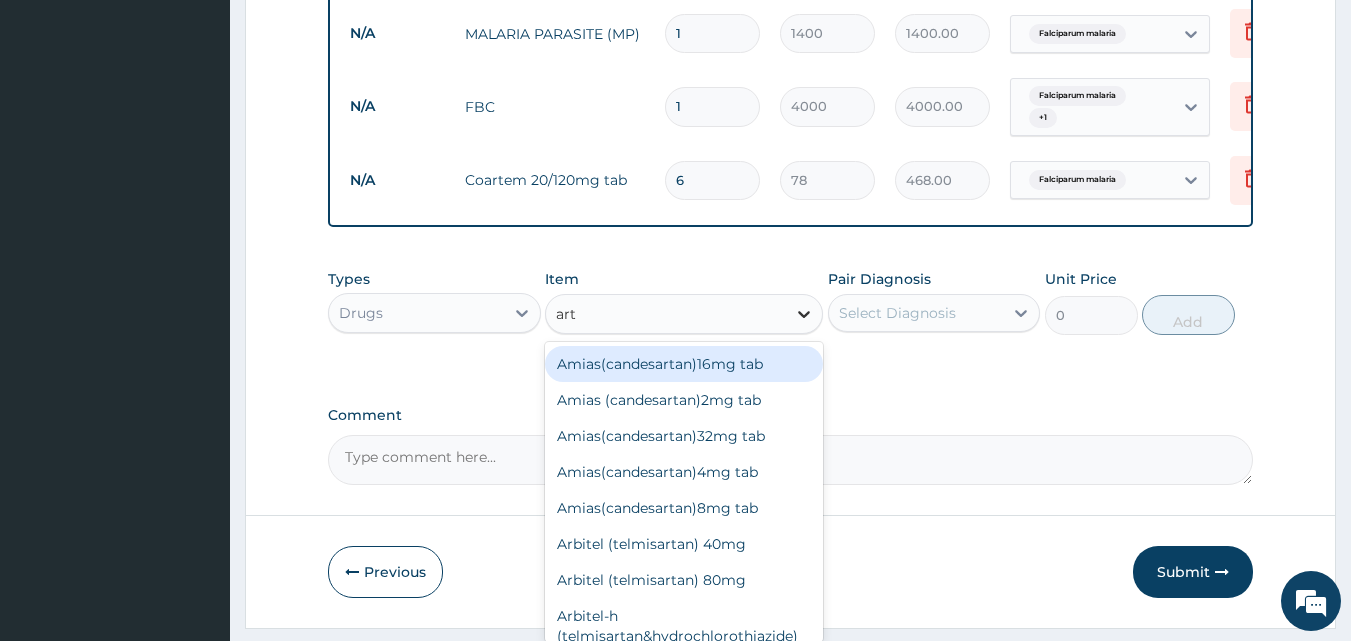 type on "arte" 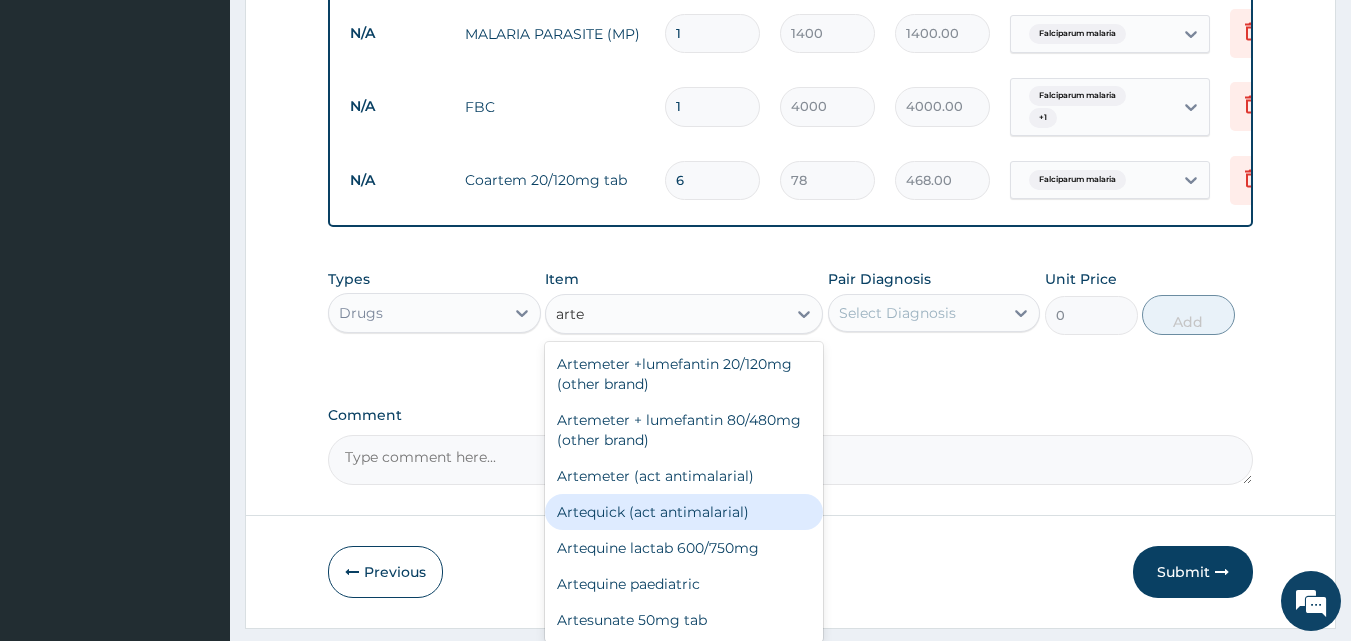 click on "Artequick (act antimalarial)" at bounding box center [684, 512] 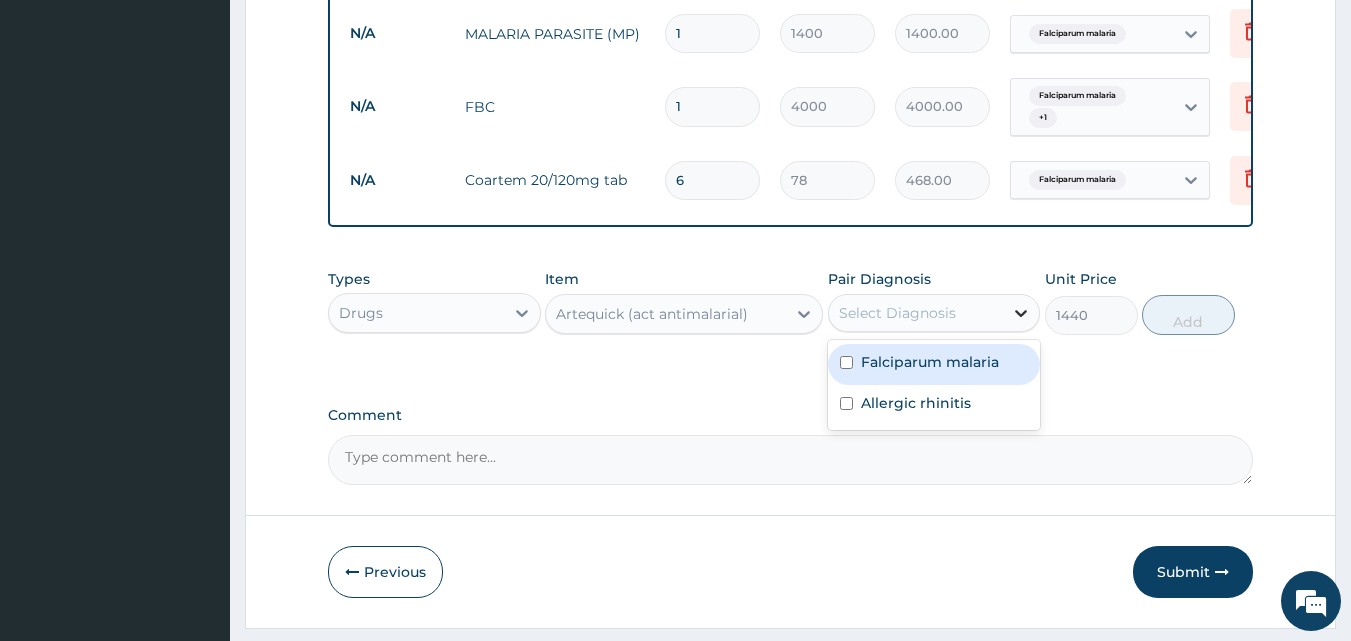 click 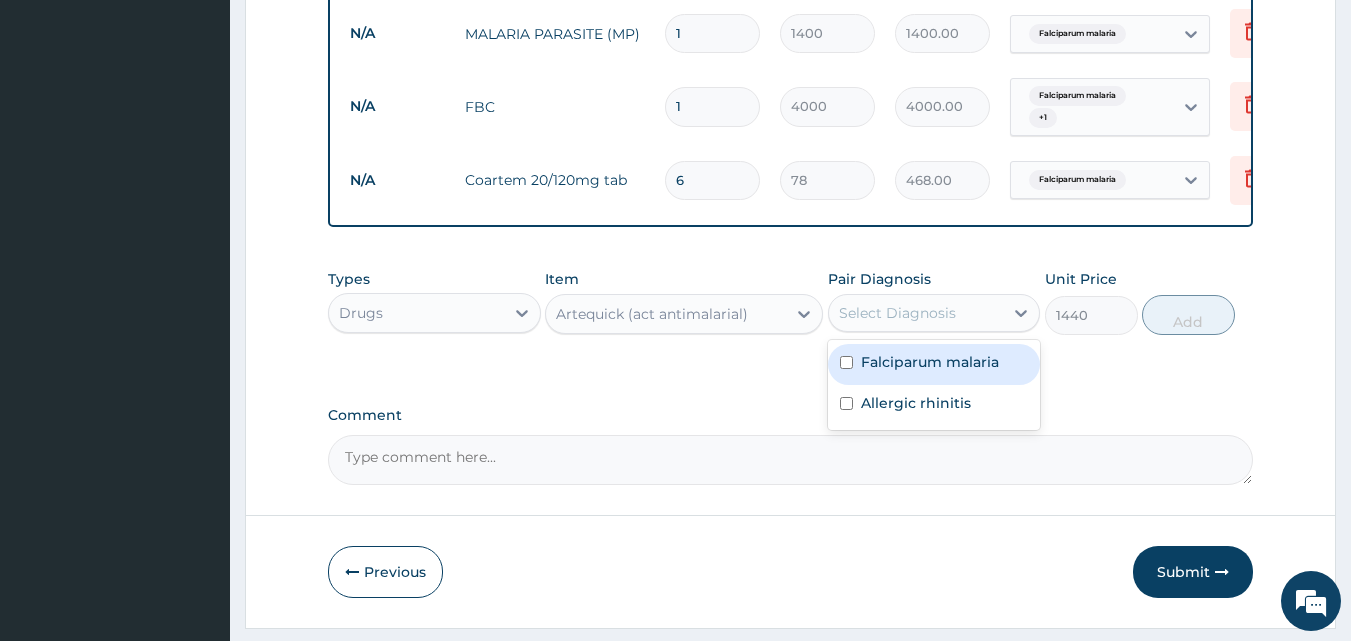 click at bounding box center (846, 362) 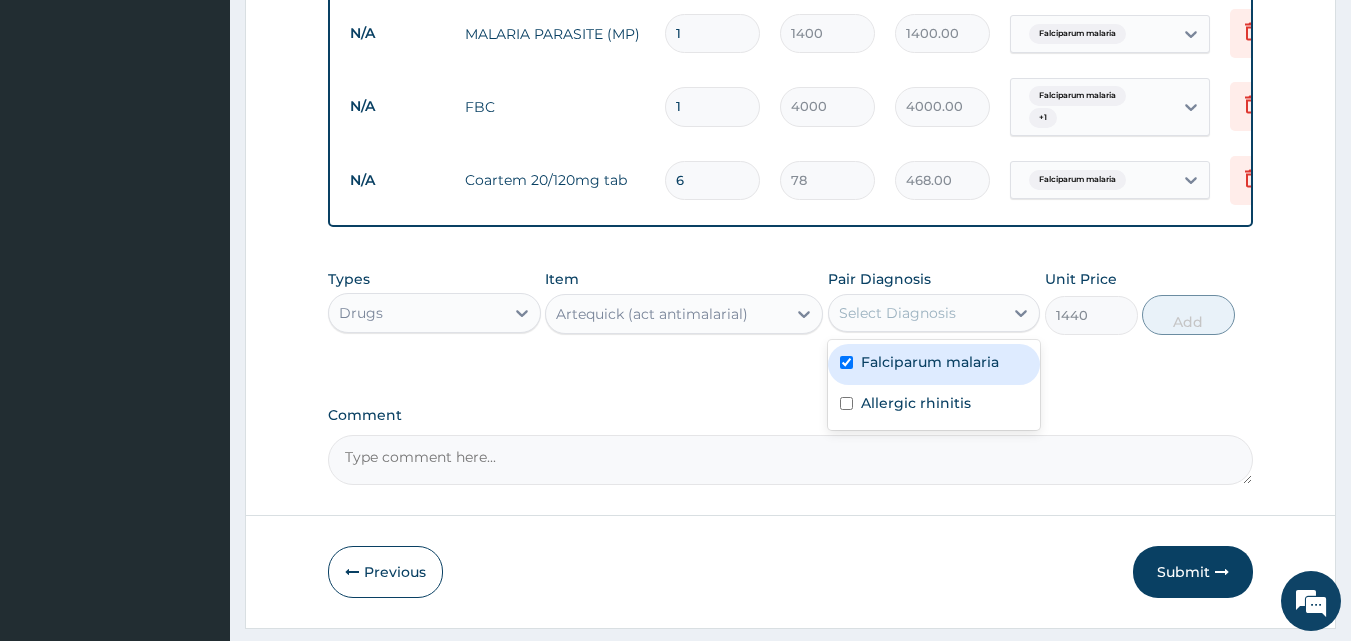 checkbox on "true" 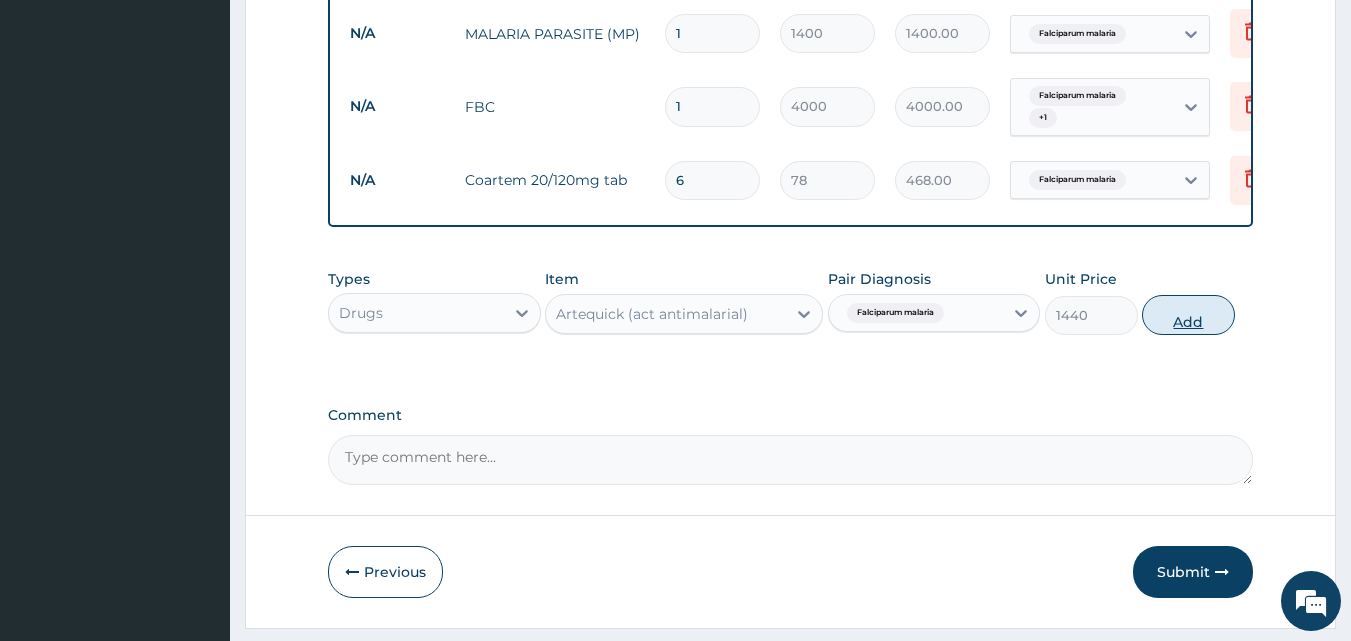 click on "Add" at bounding box center [1188, 315] 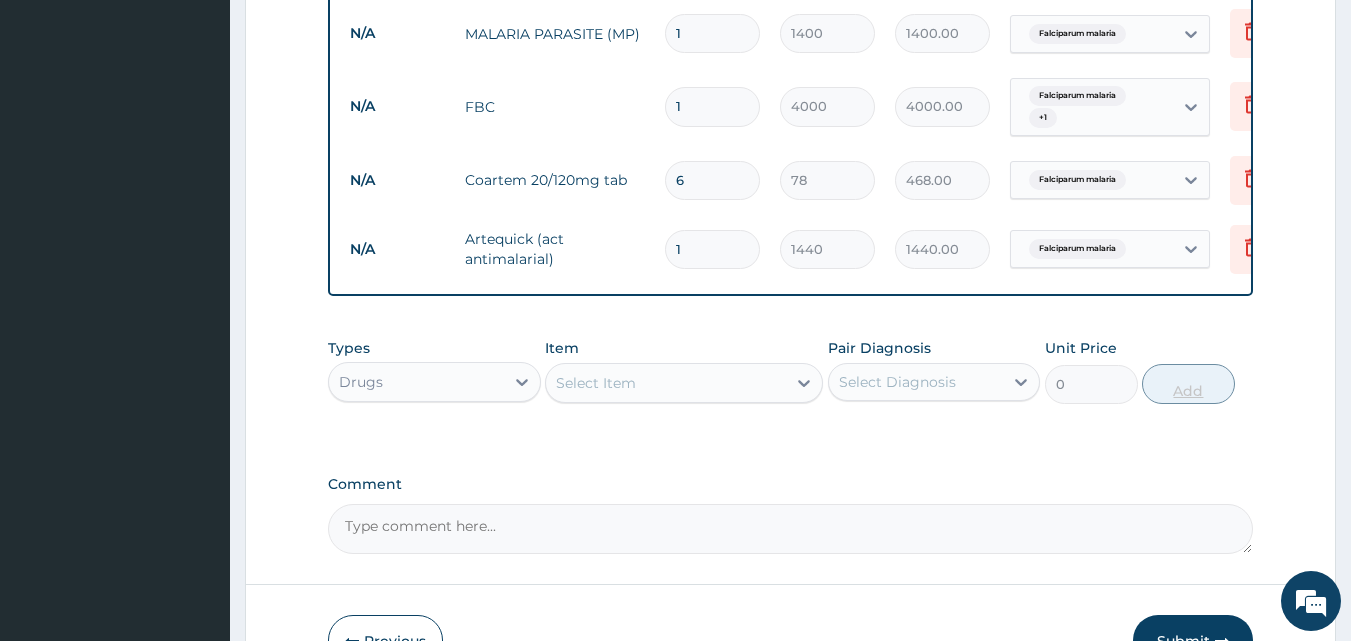 type on "16" 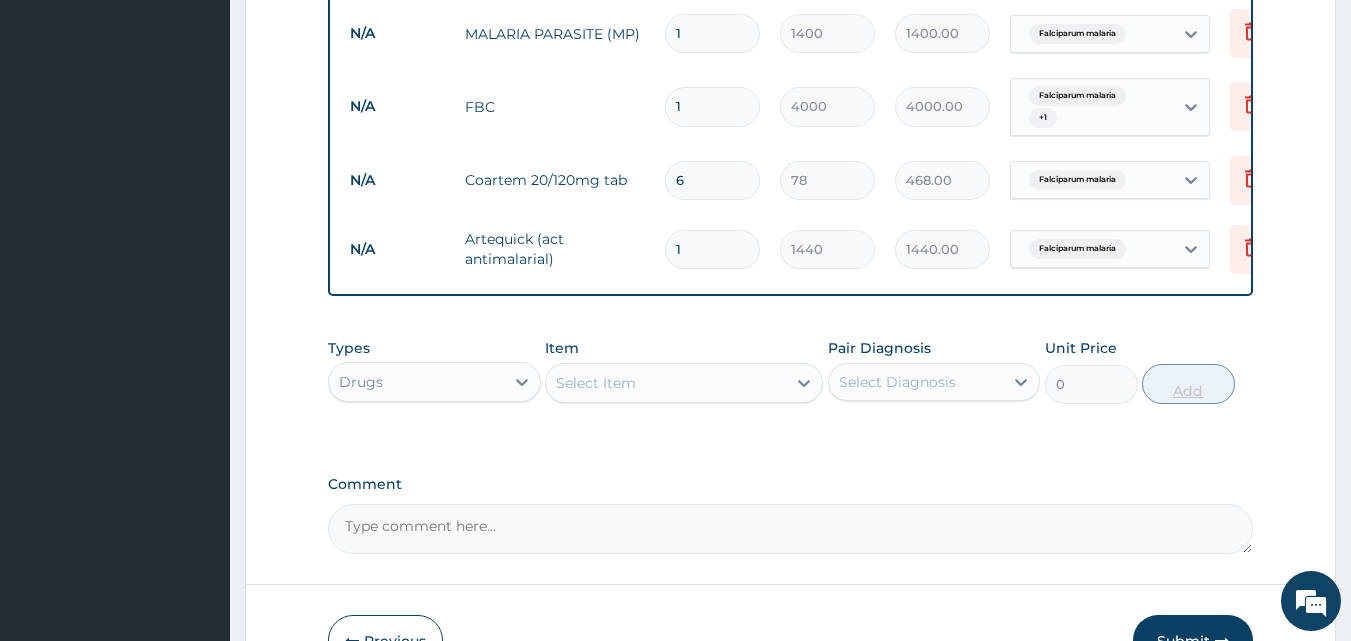 type on "23040.00" 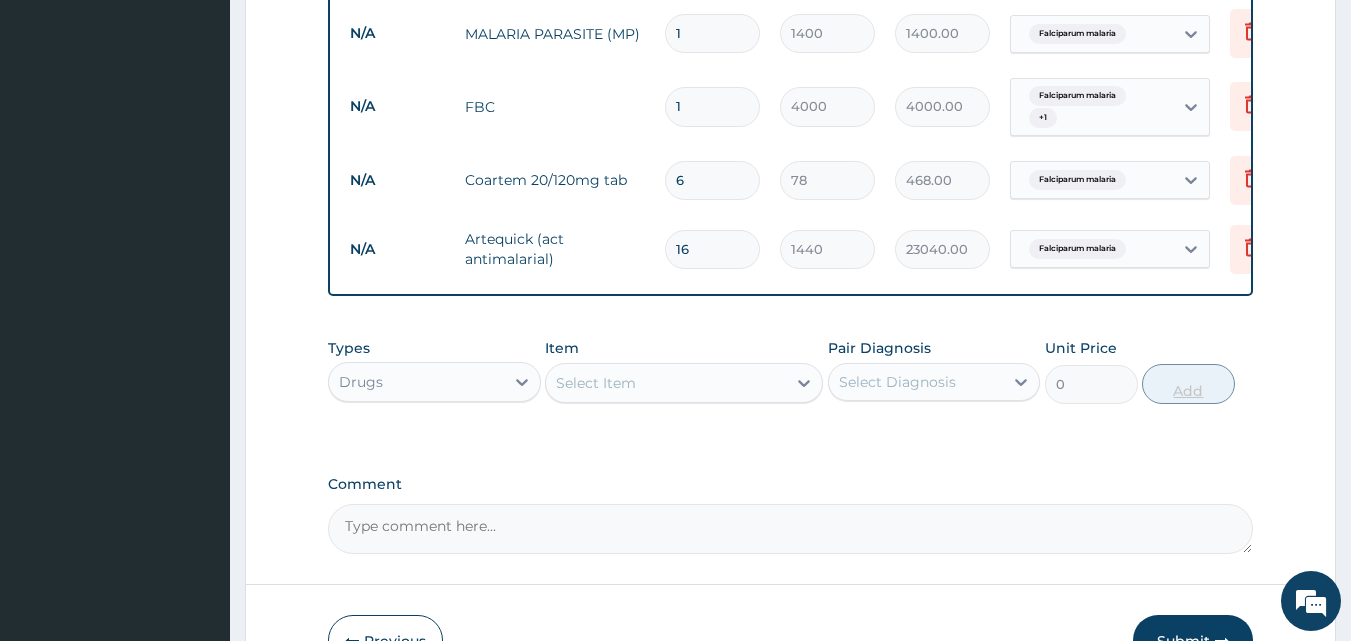 type on "1" 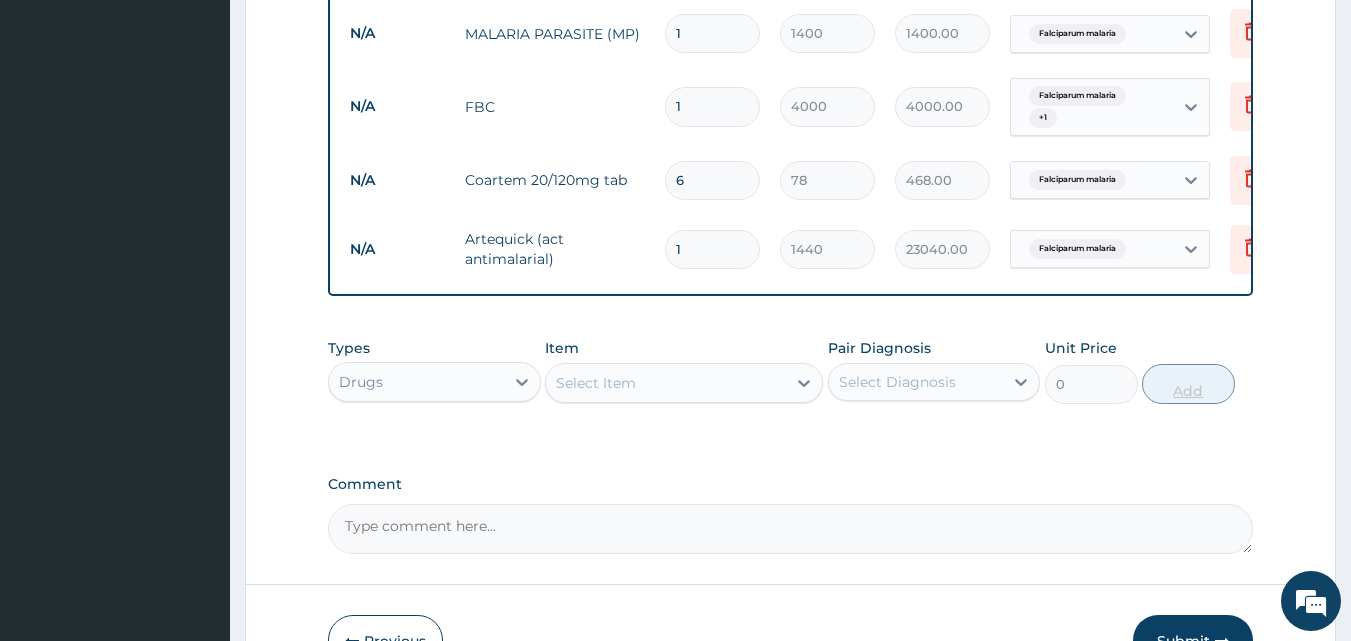 type on "1440.00" 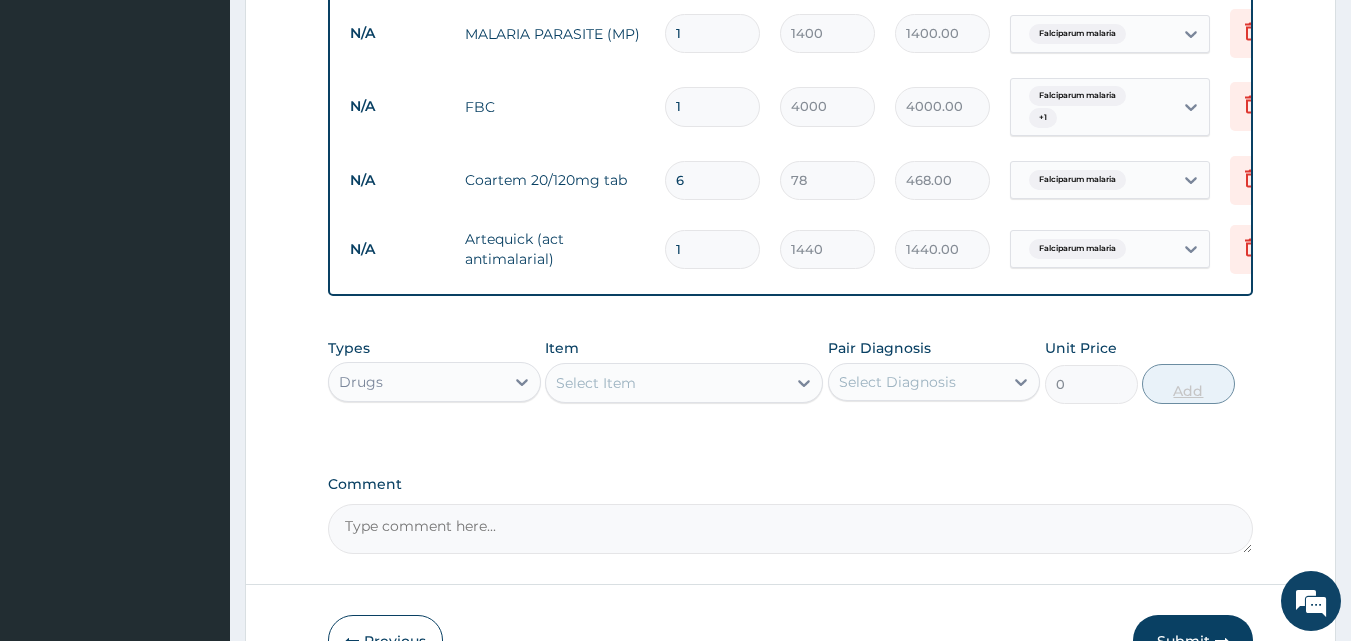 type 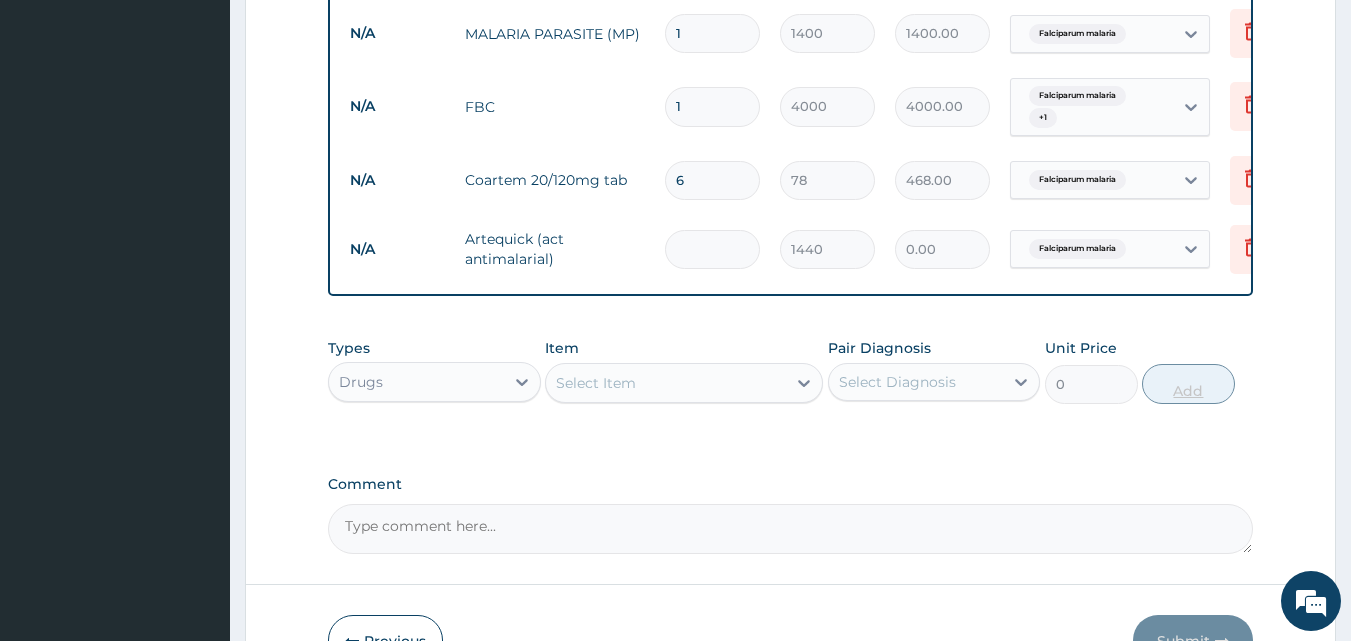 type on "6" 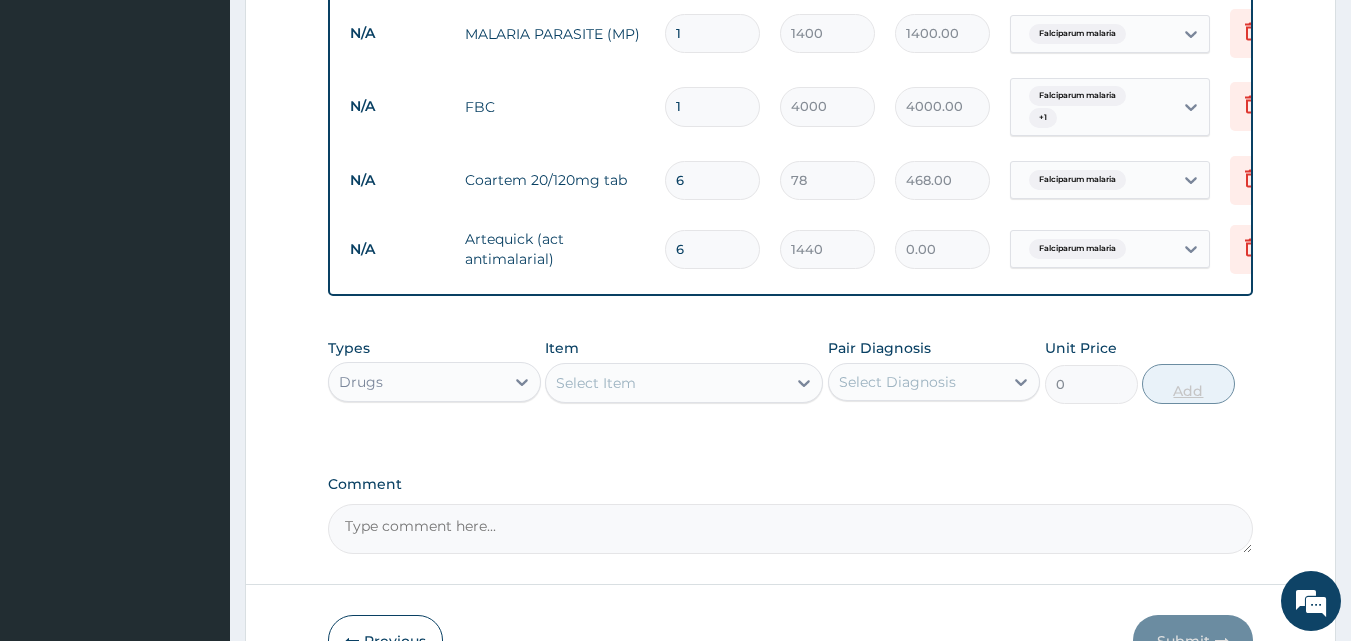 type on "8640.00" 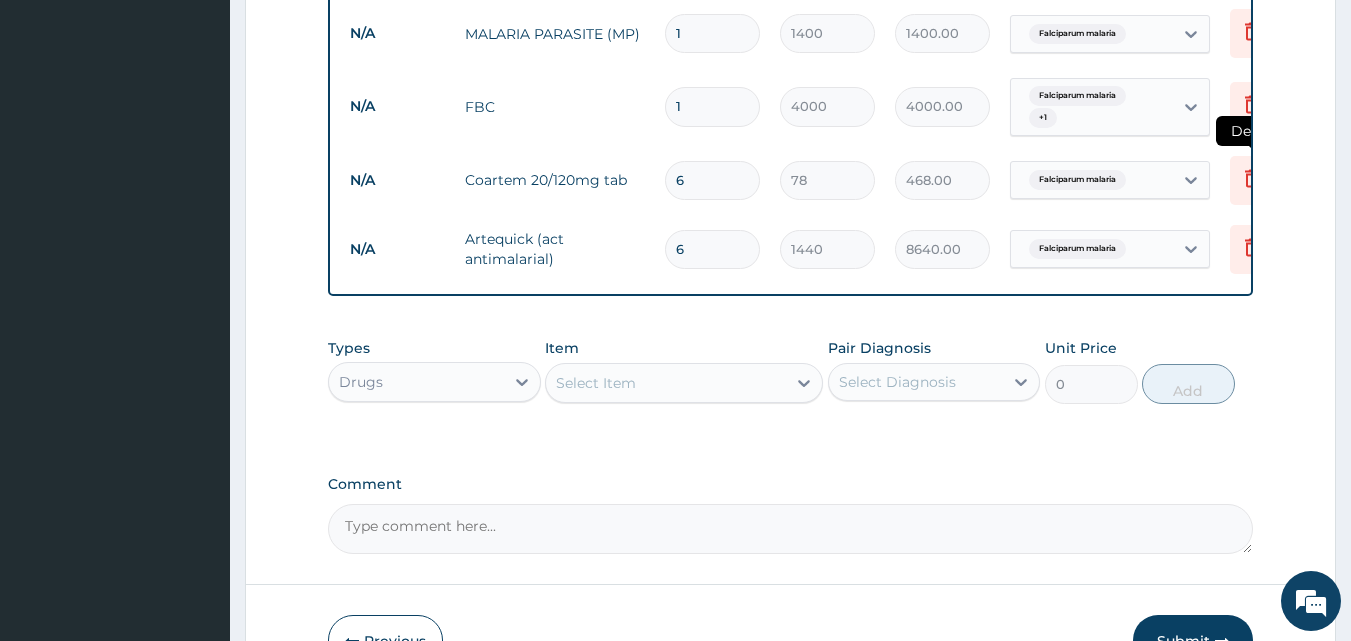 type on "6" 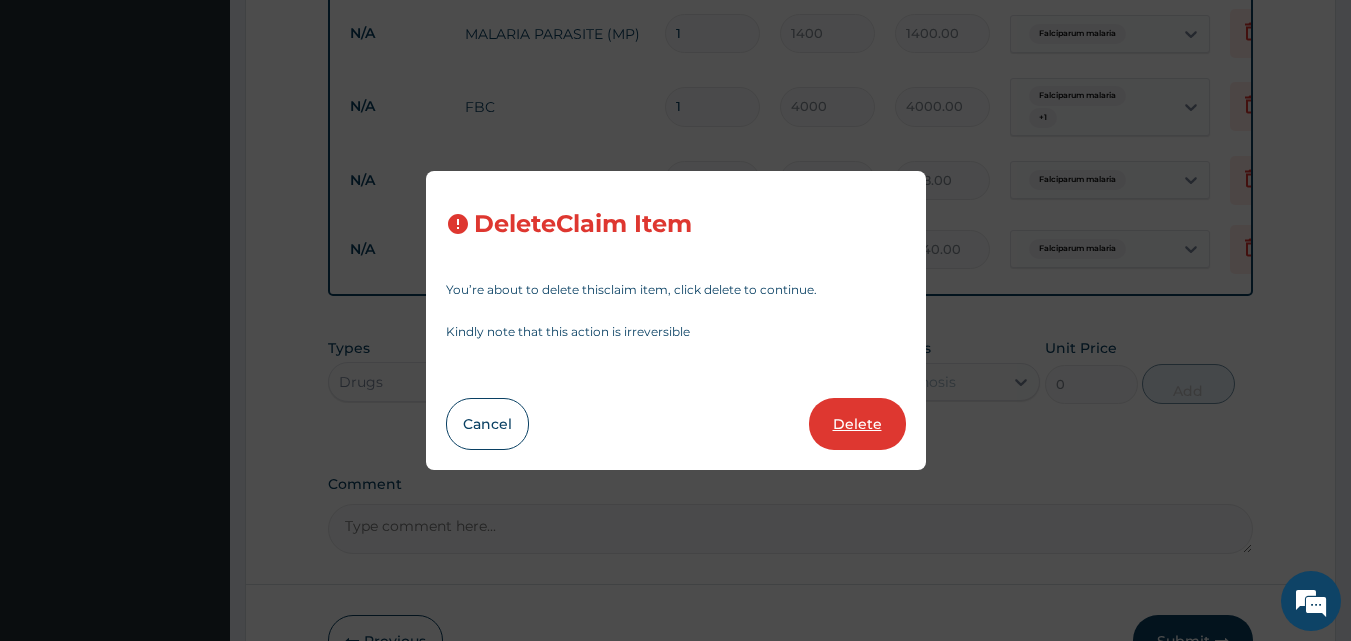 click on "Delete" at bounding box center [857, 424] 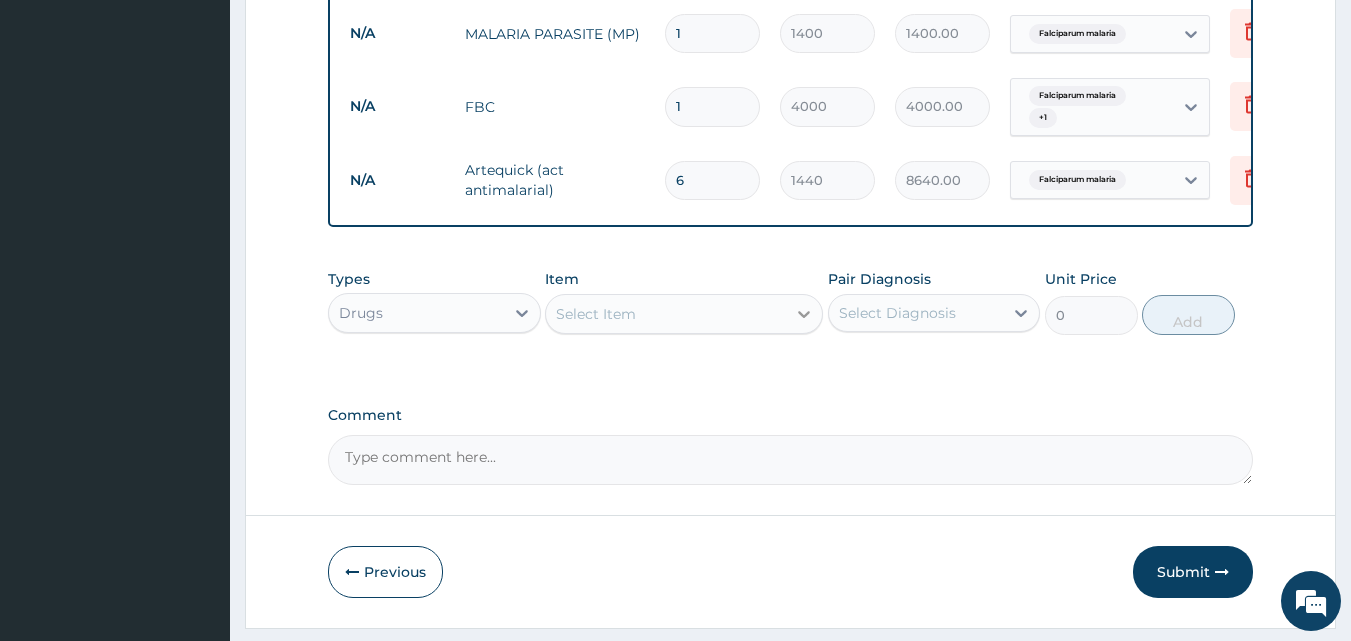 click 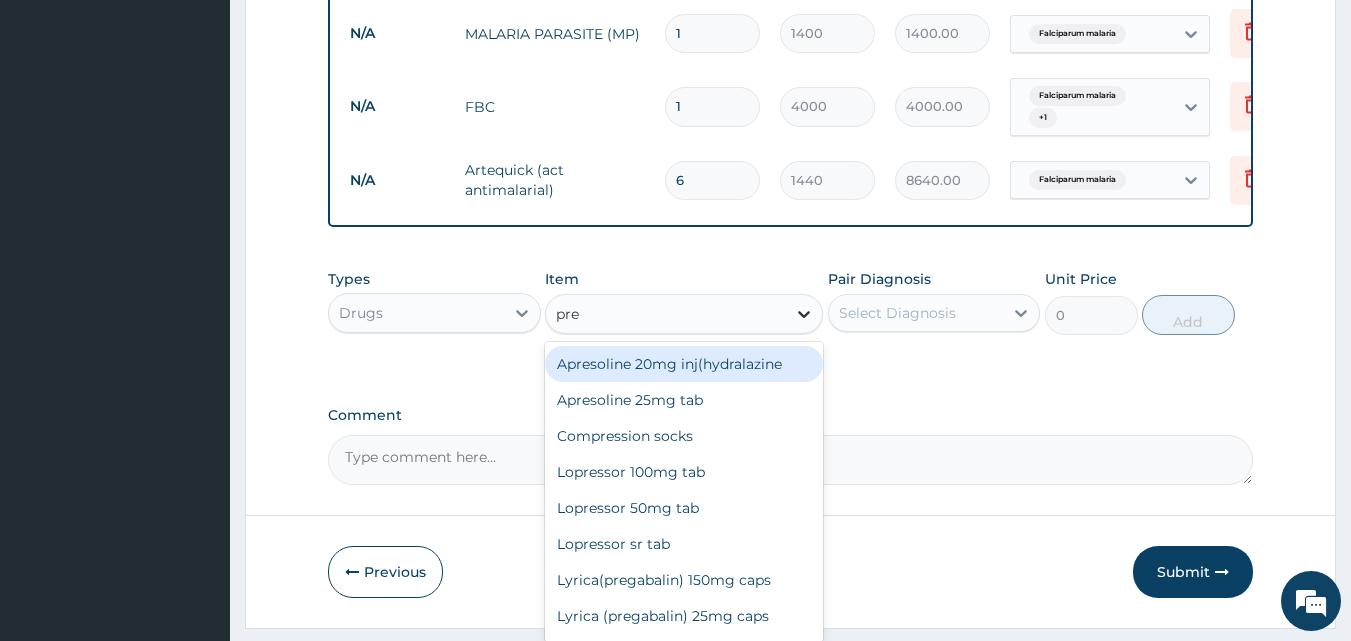 type on "pred" 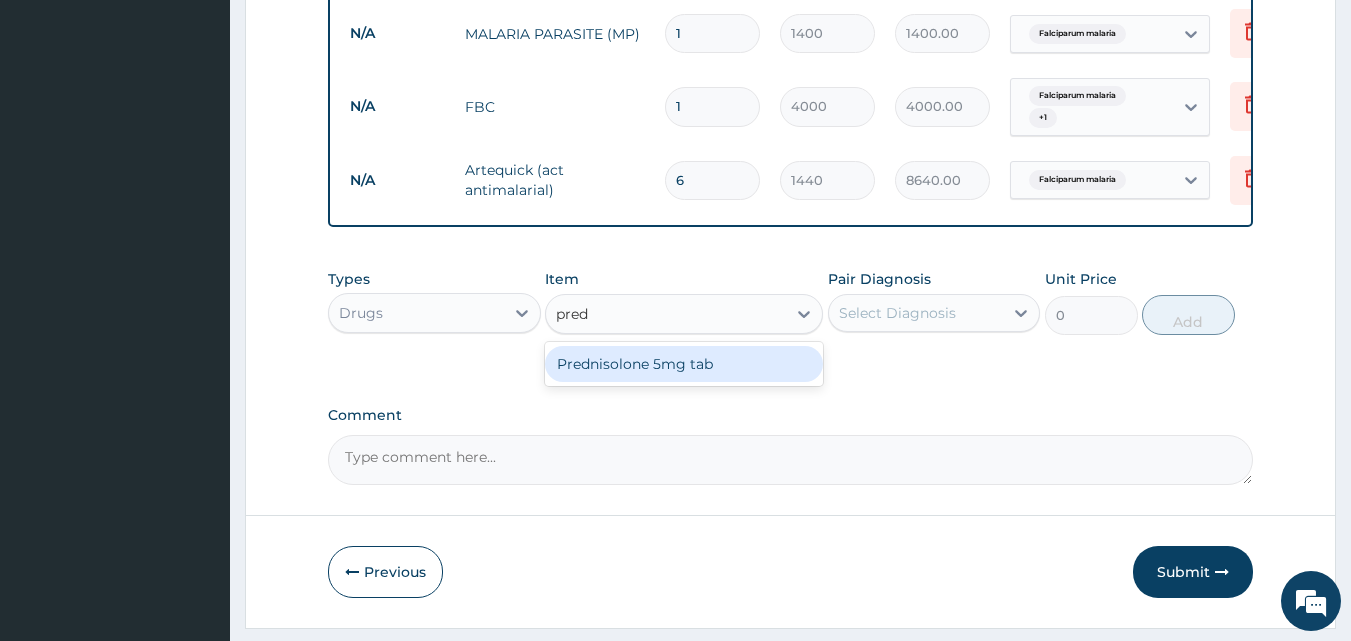 click on "Prednisolone 5mg tab" at bounding box center [684, 364] 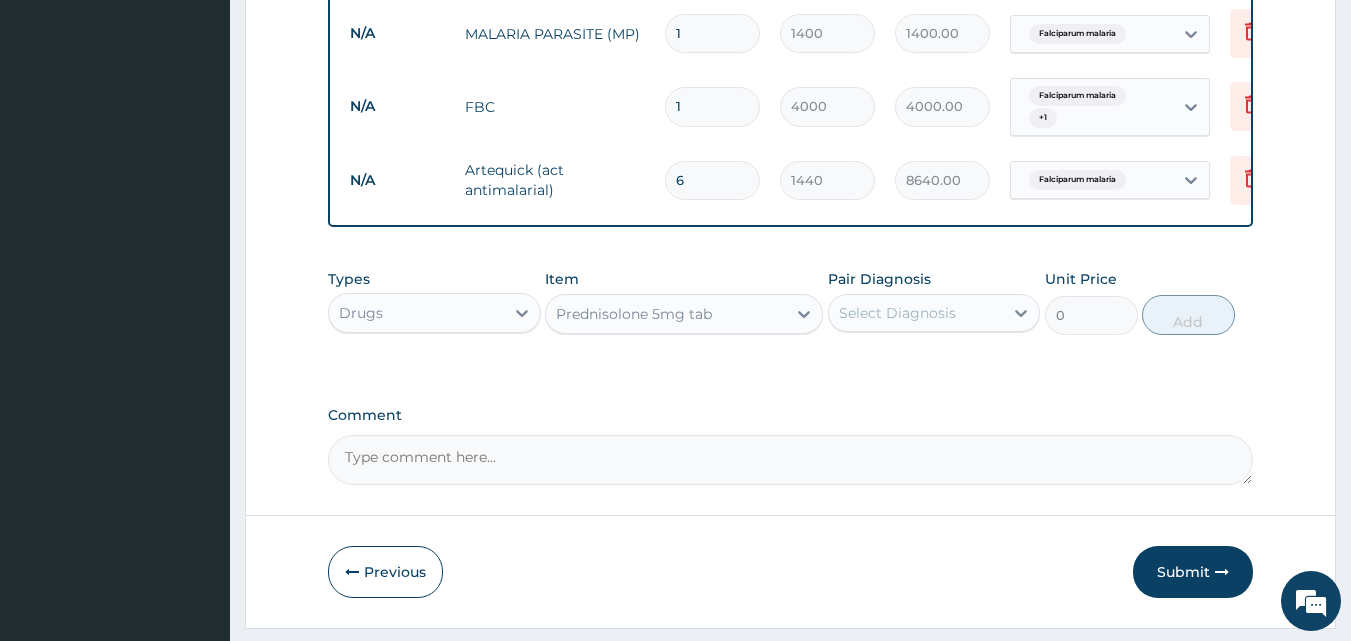 type 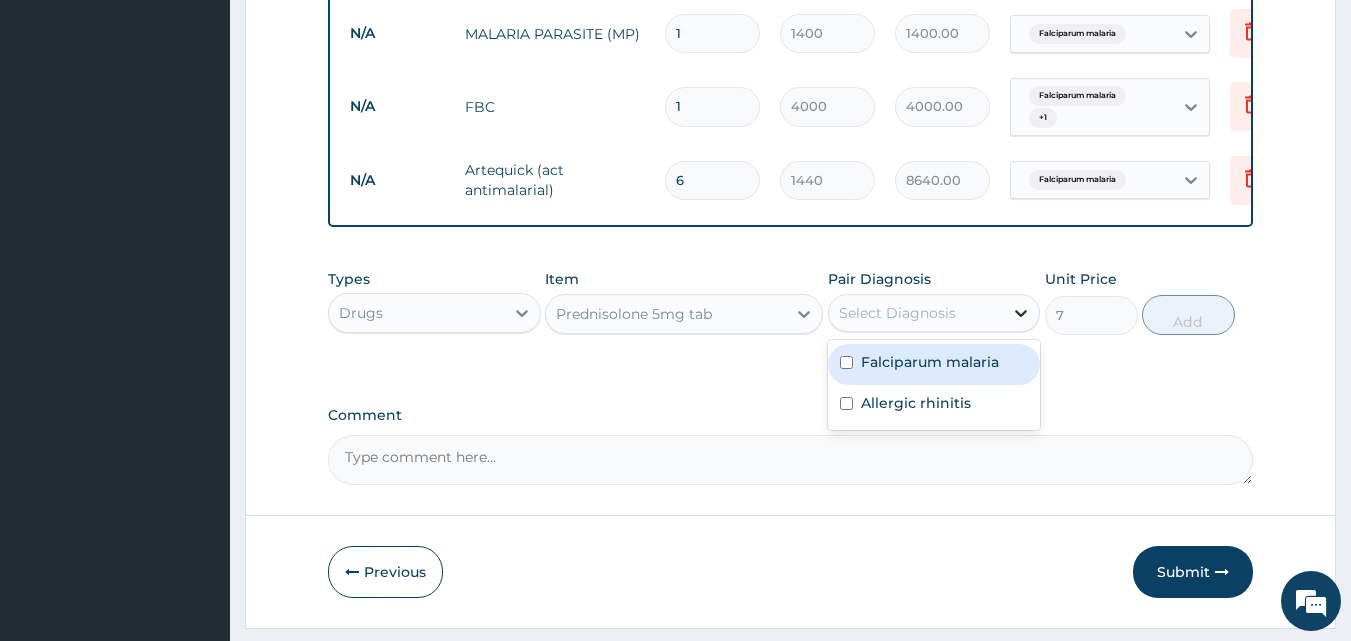 click 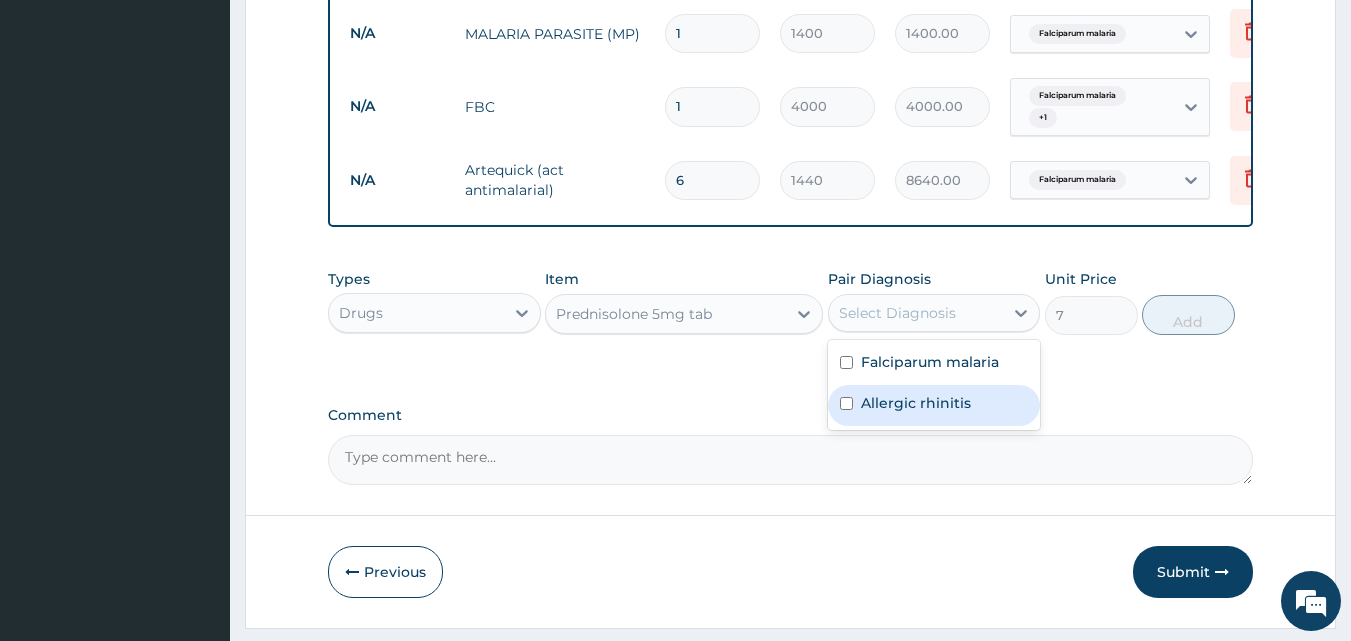 click on "Allergic rhinitis" at bounding box center (916, 403) 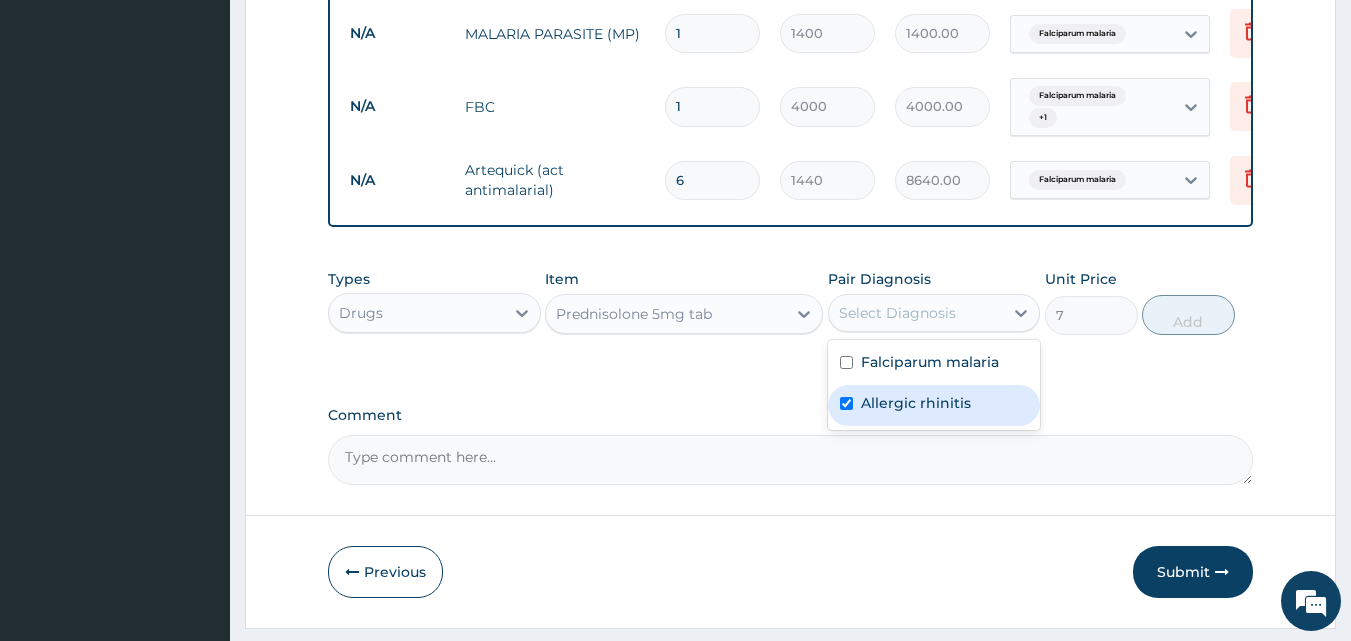 checkbox on "true" 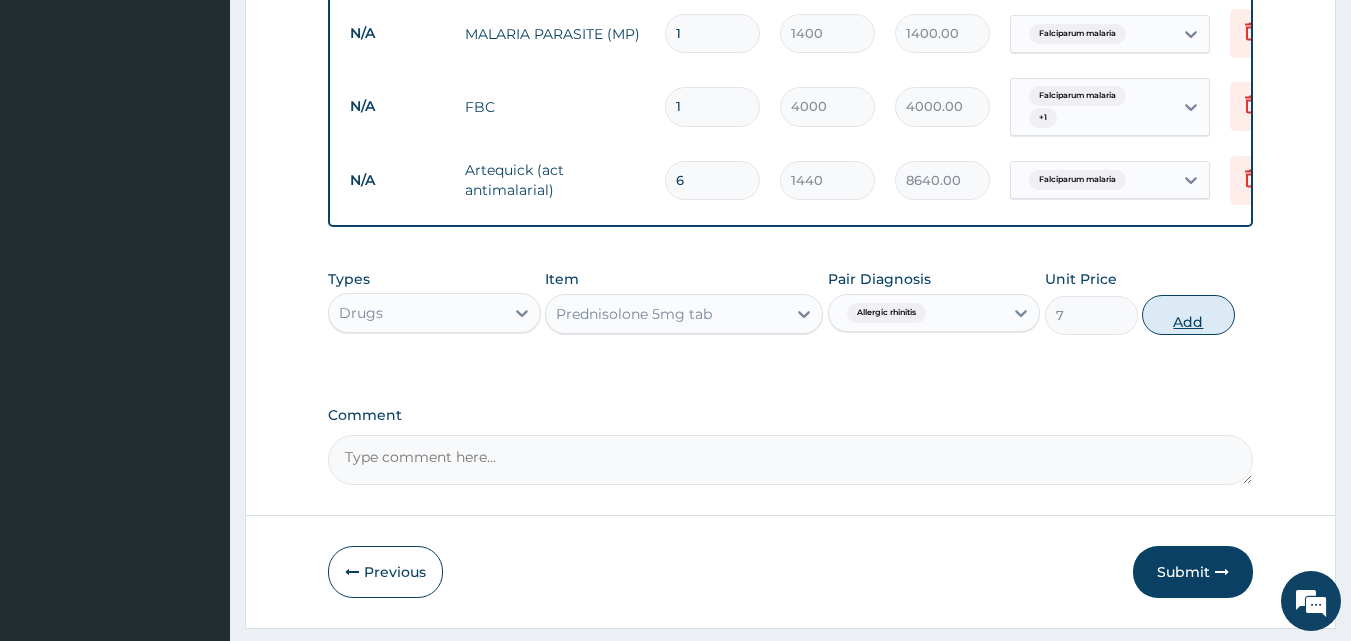 click on "Add" at bounding box center [1188, 315] 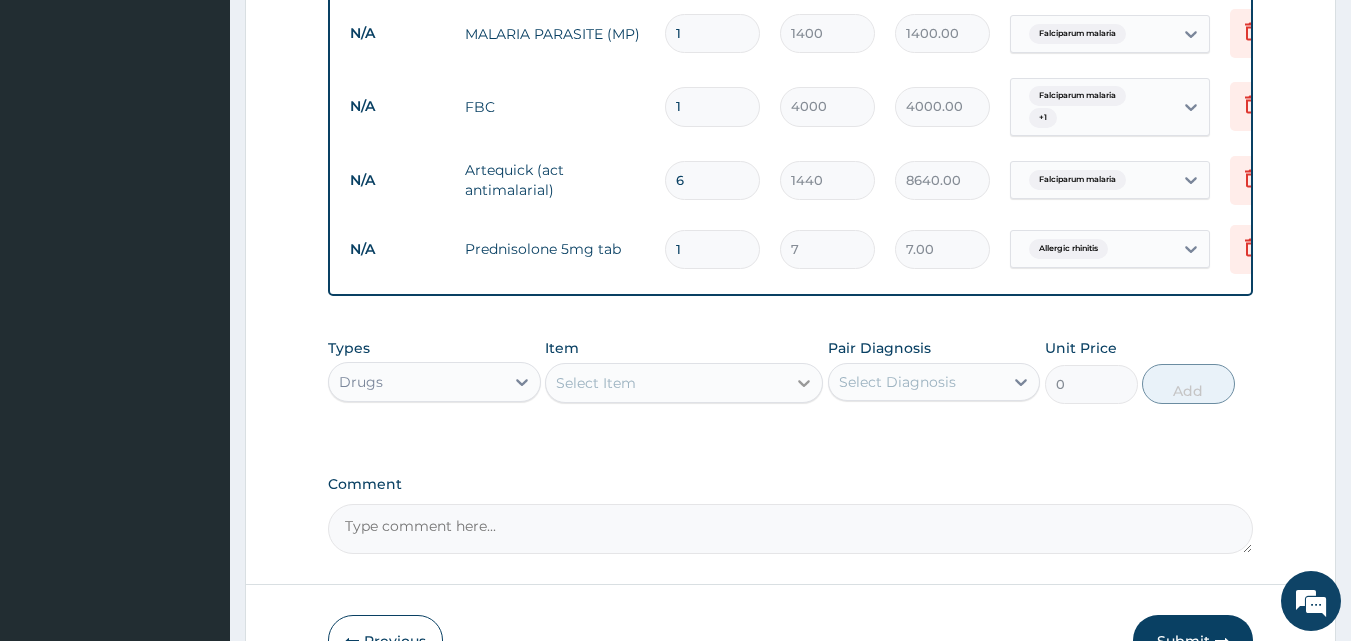 click 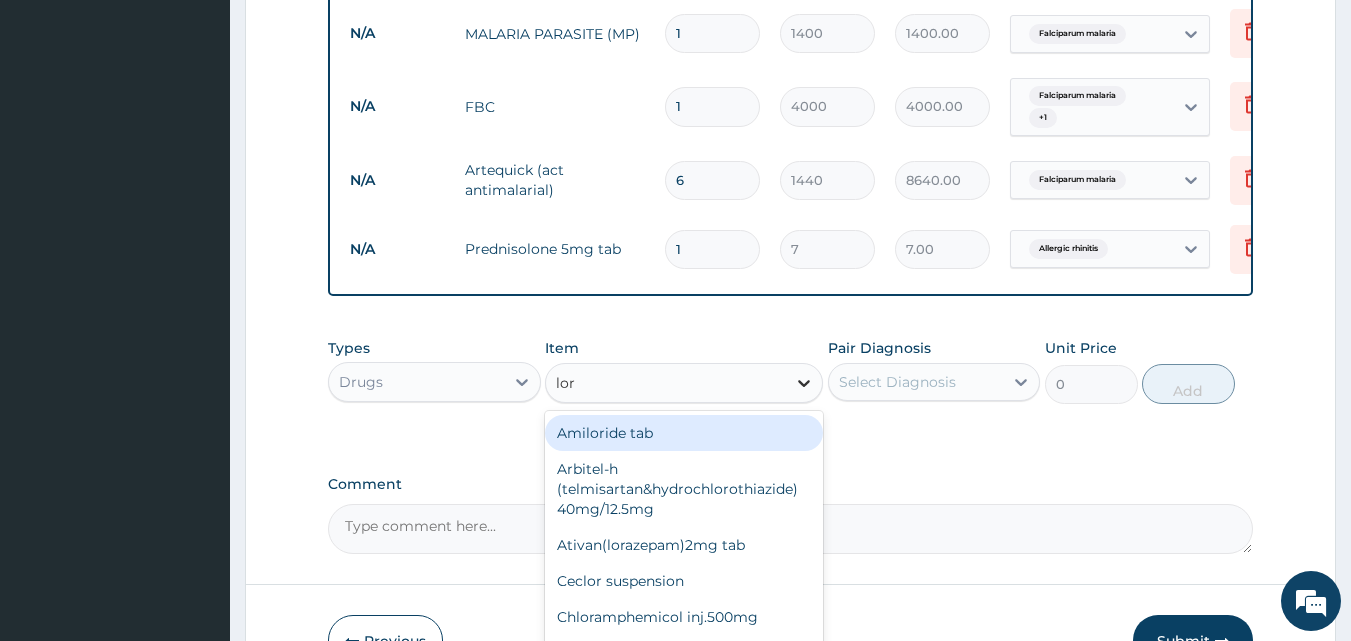 type on "lora" 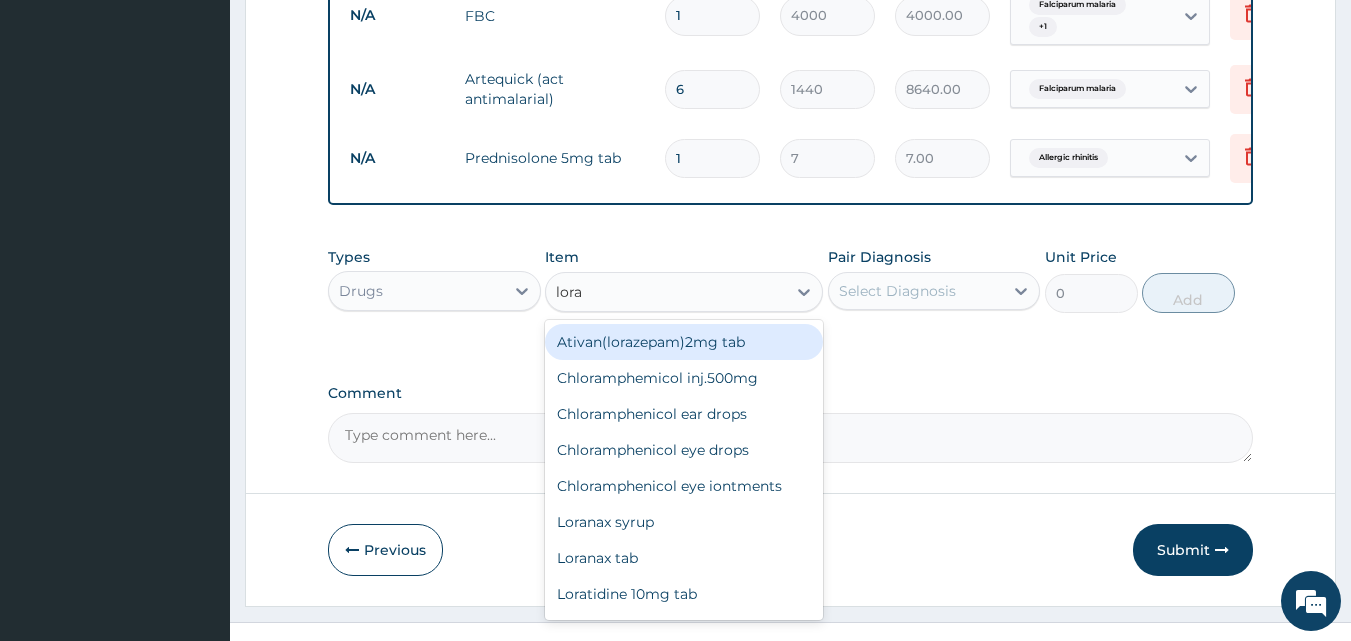 scroll, scrollTop: 1014, scrollLeft: 0, axis: vertical 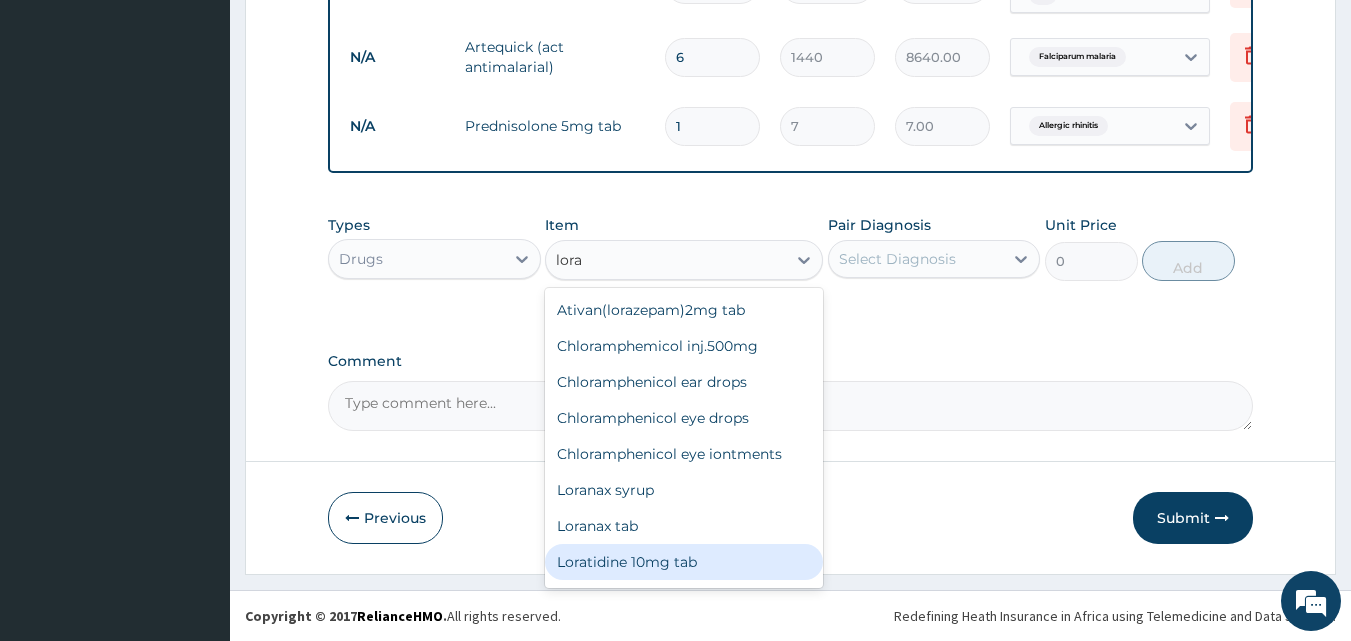 click on "Loratidine 10mg tab" at bounding box center [684, 562] 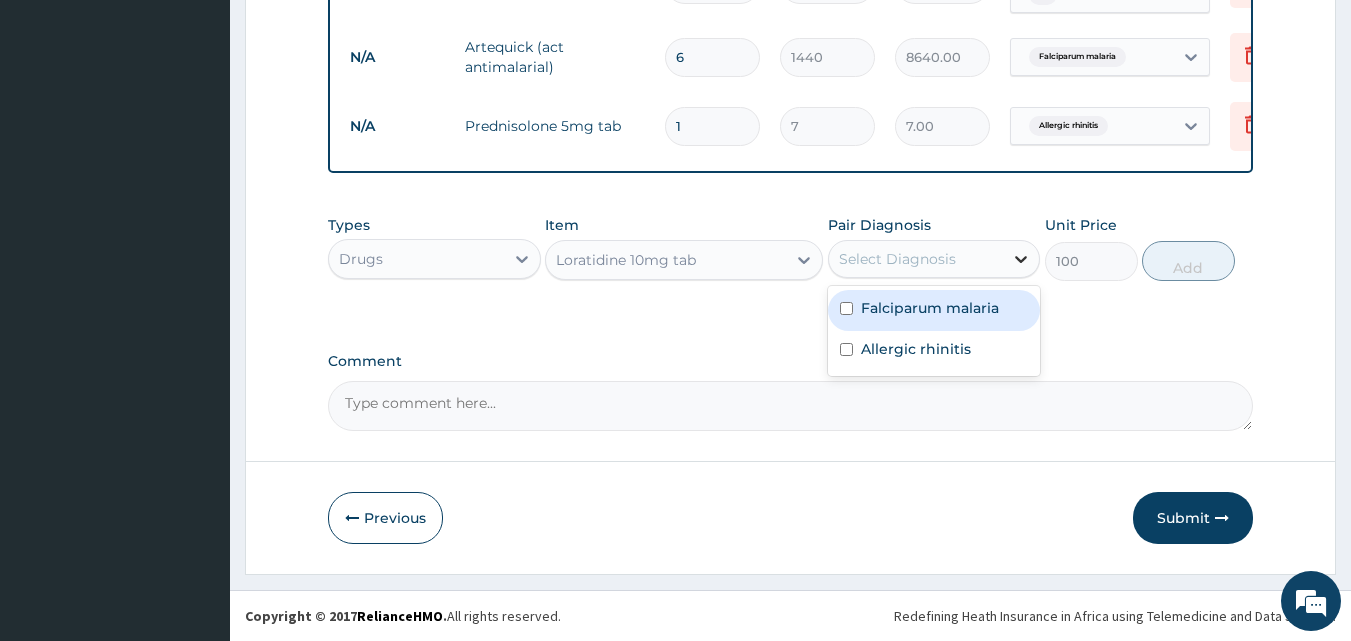 click 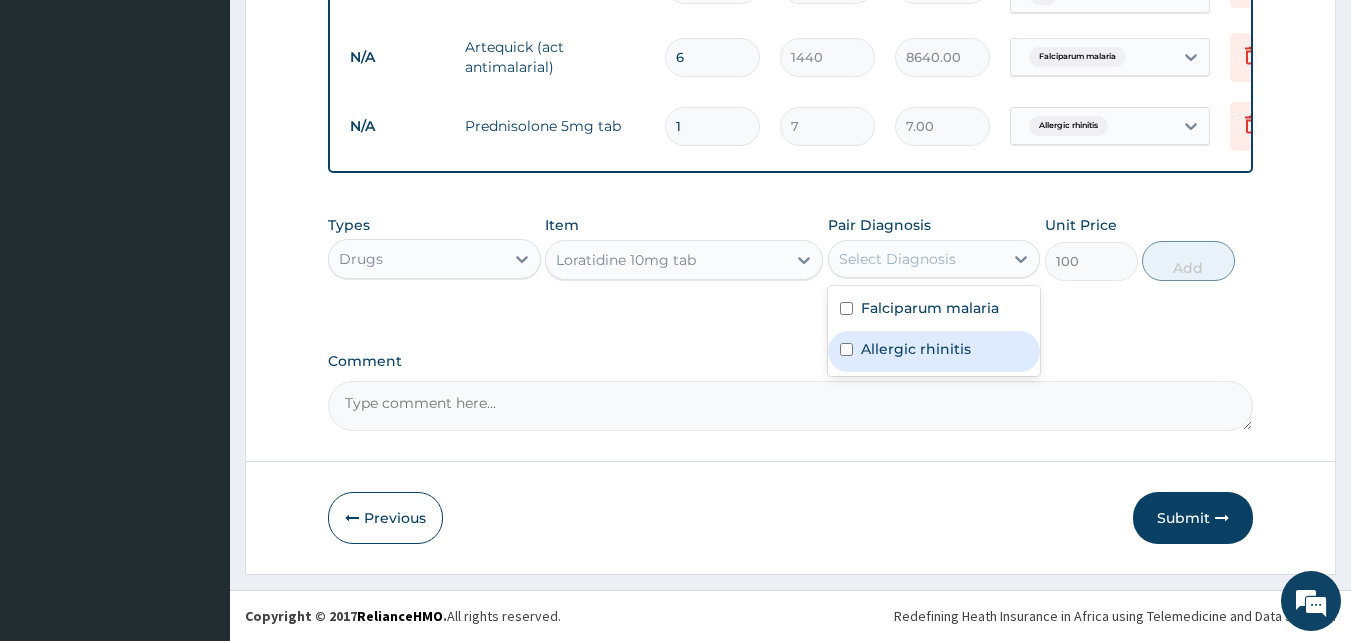 click at bounding box center (846, 349) 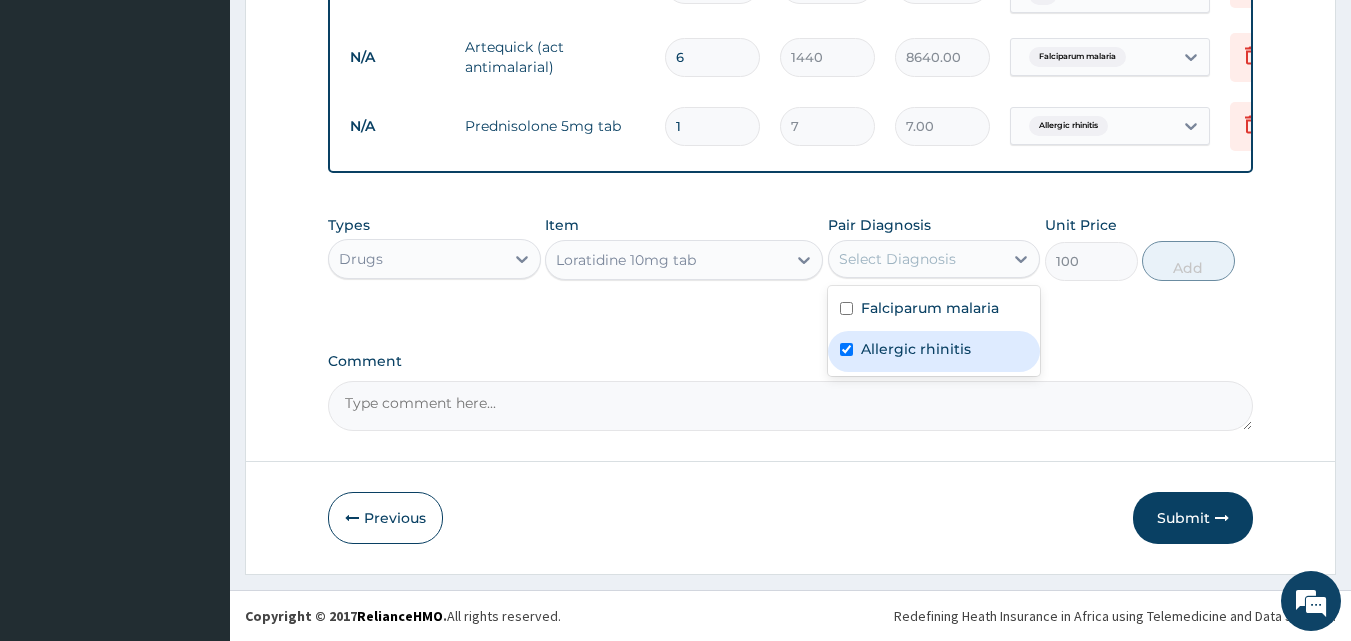 checkbox on "true" 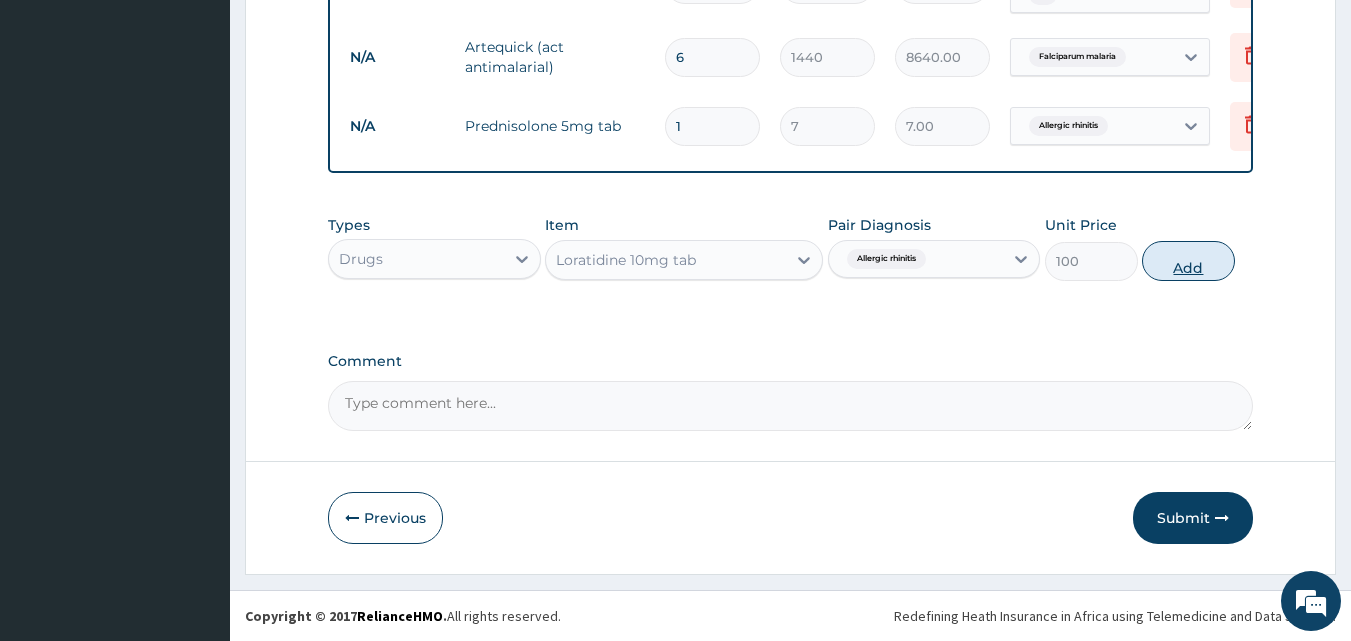 click on "Add" at bounding box center (1188, 261) 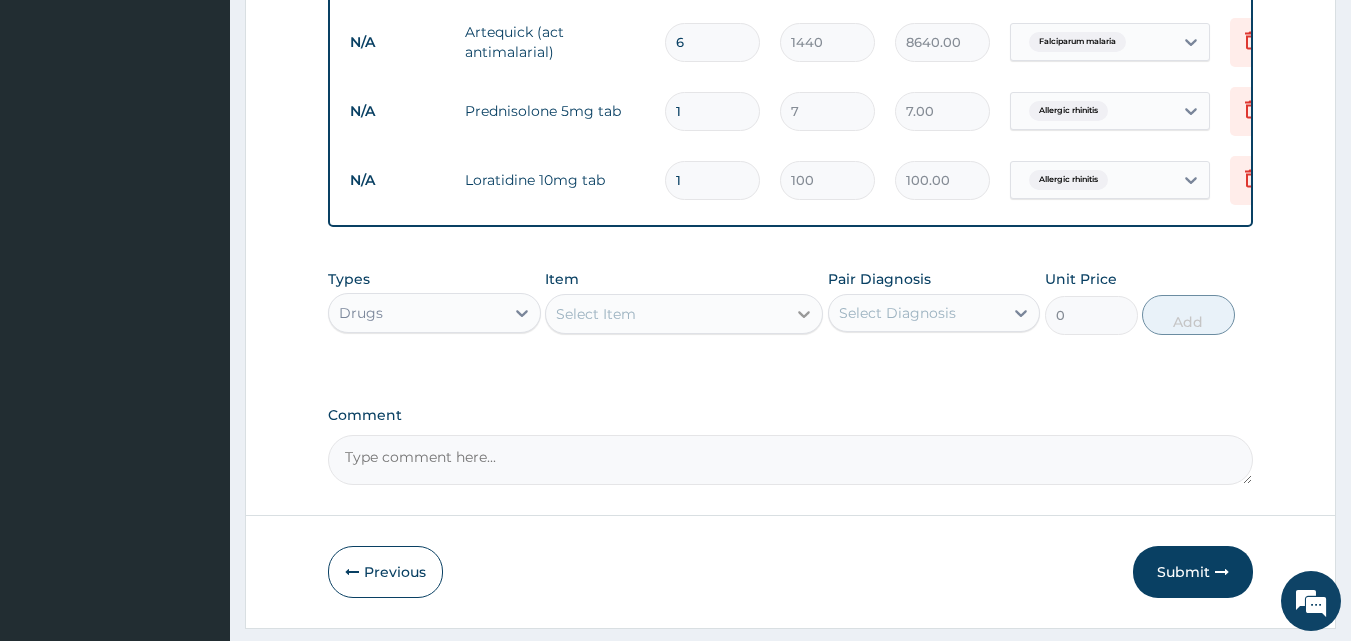 click 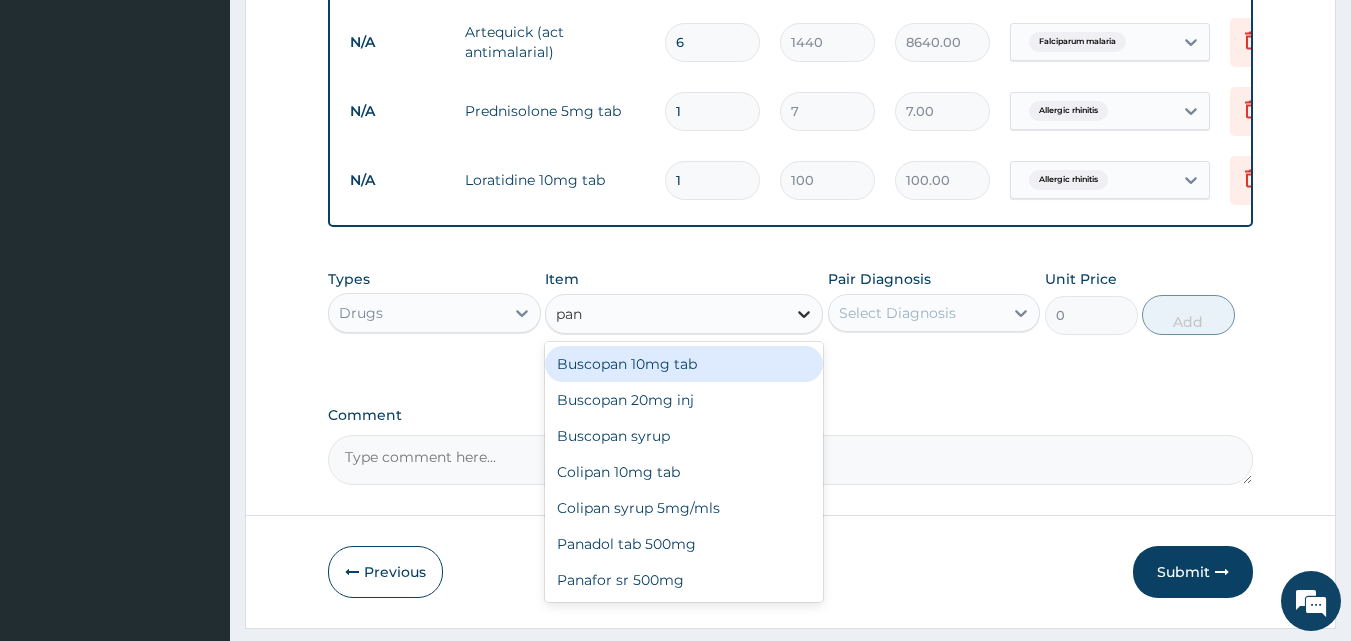 type on "pana" 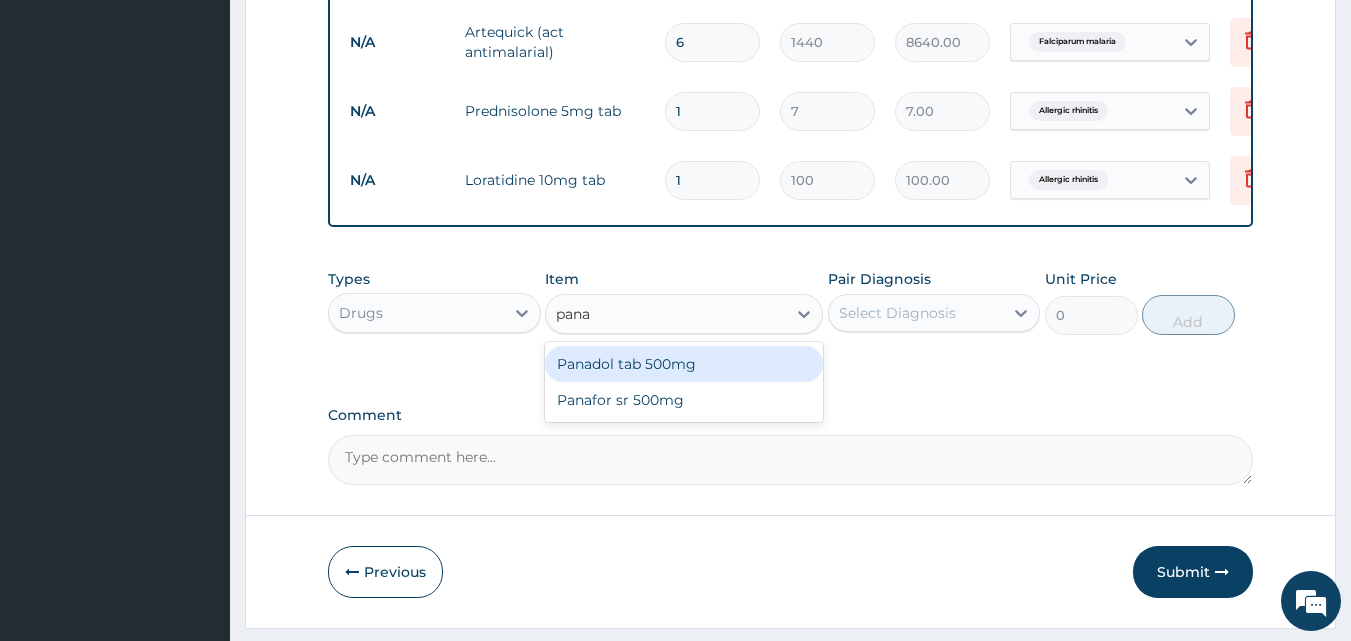 click on "Panadol tab 500mg" at bounding box center [684, 364] 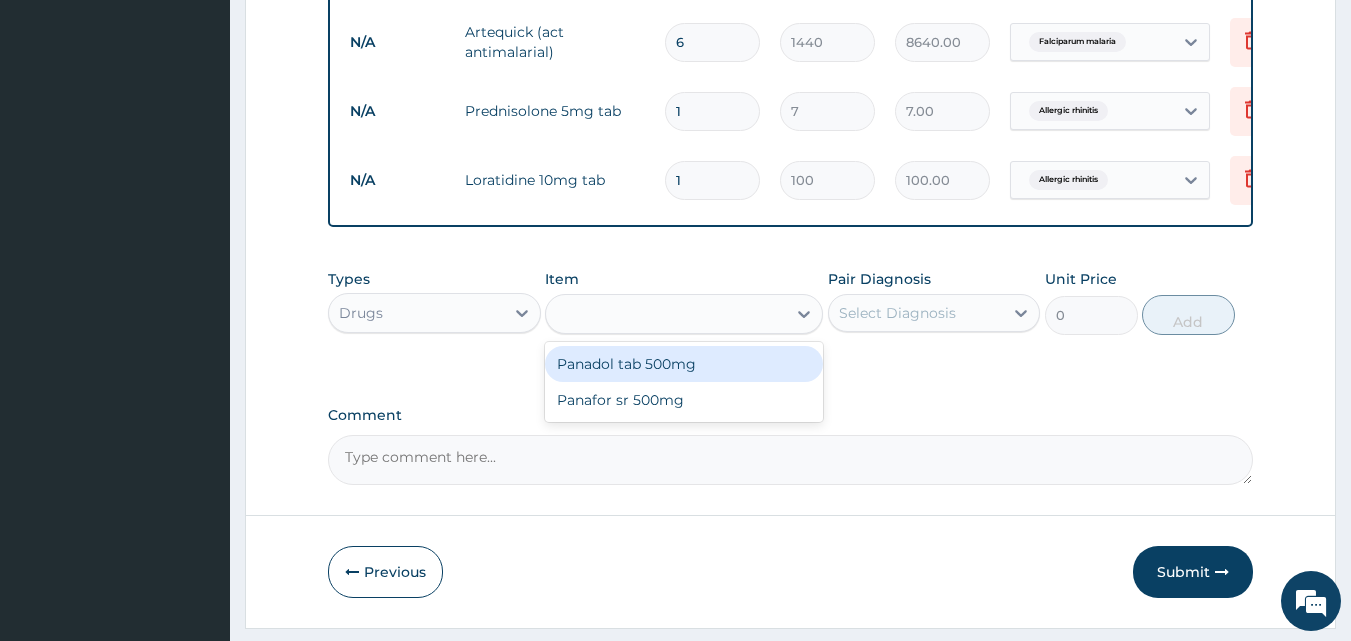 type on "25" 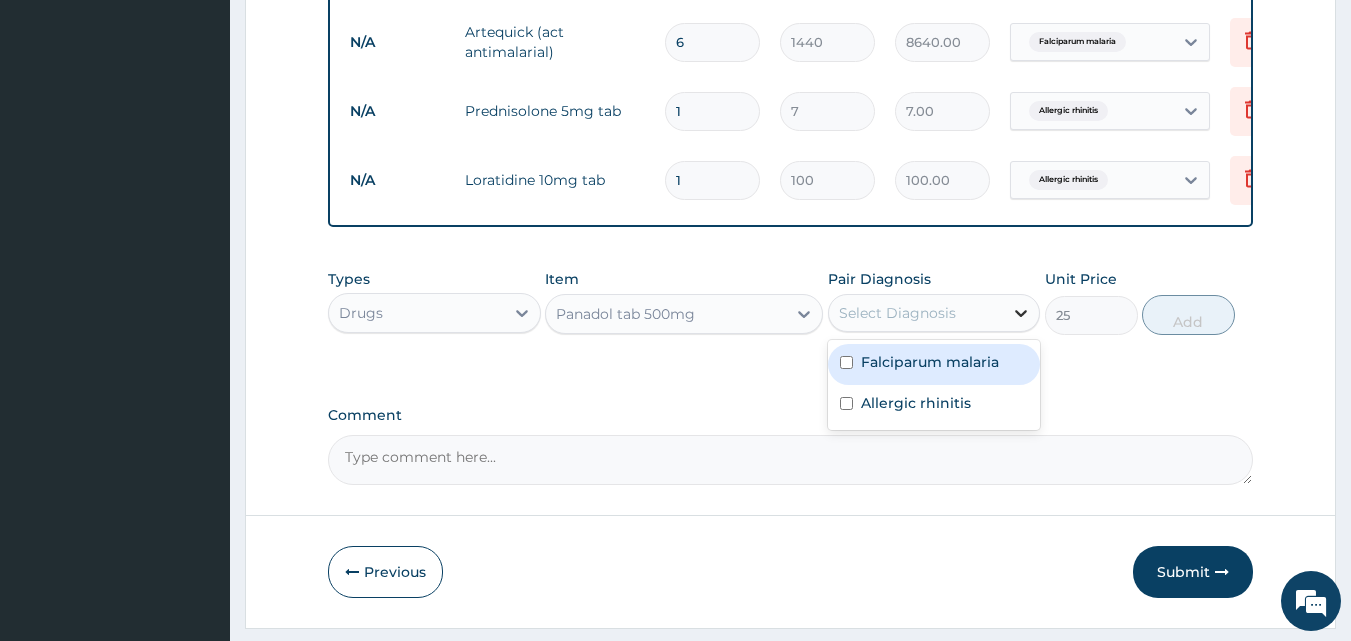click 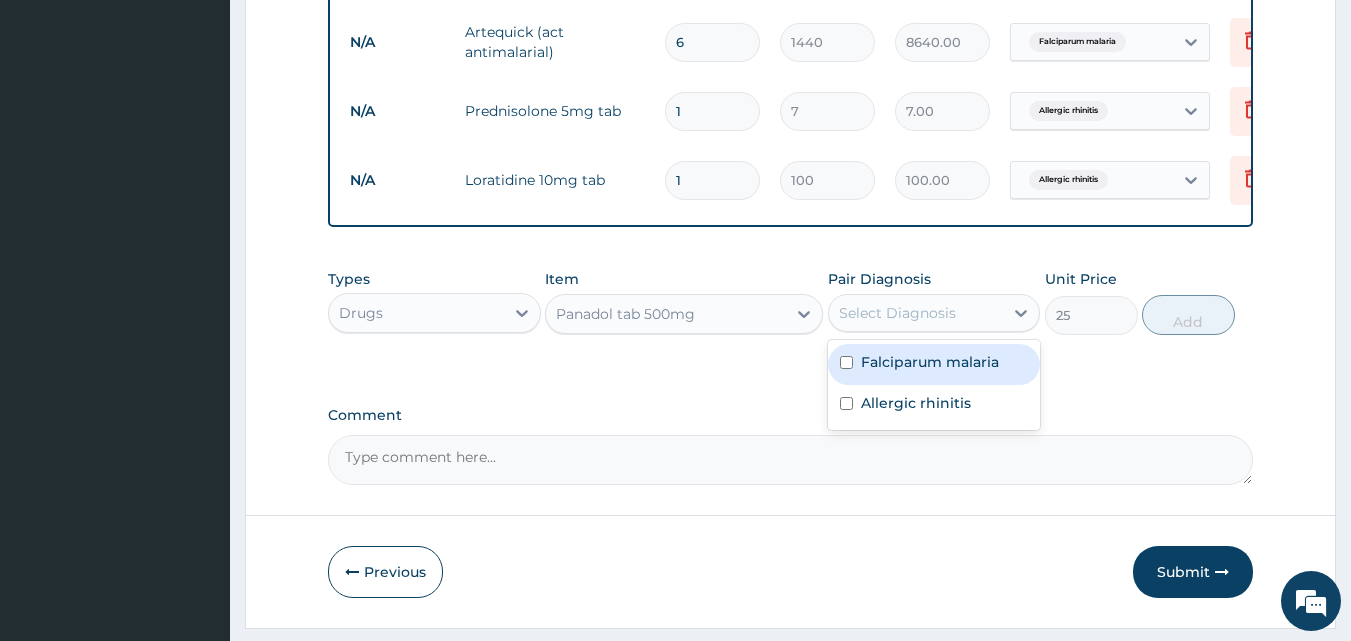 click at bounding box center [846, 362] 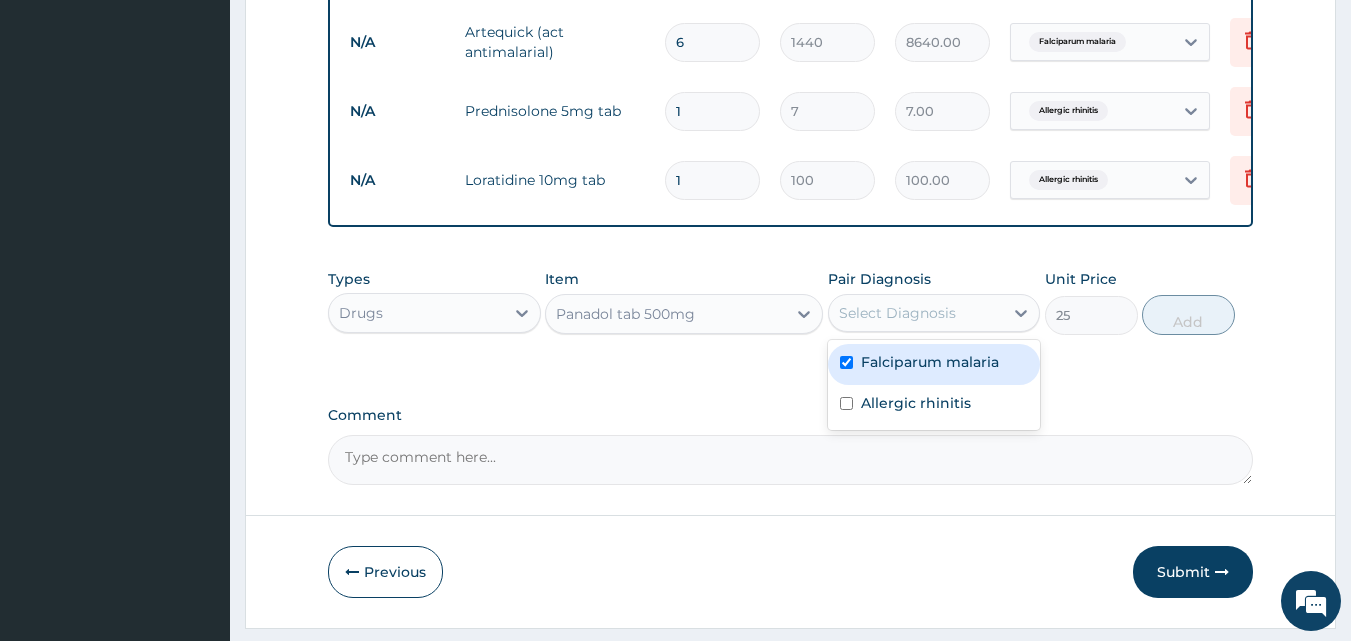 checkbox on "true" 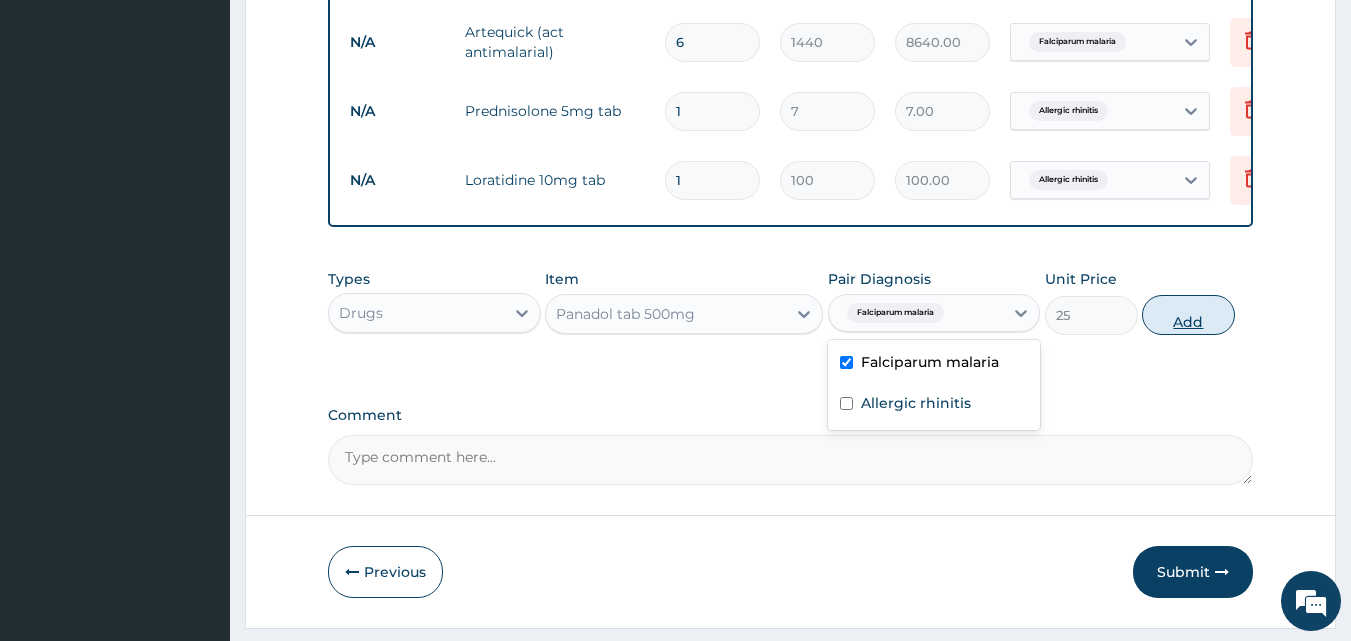 click on "Add" at bounding box center (1188, 315) 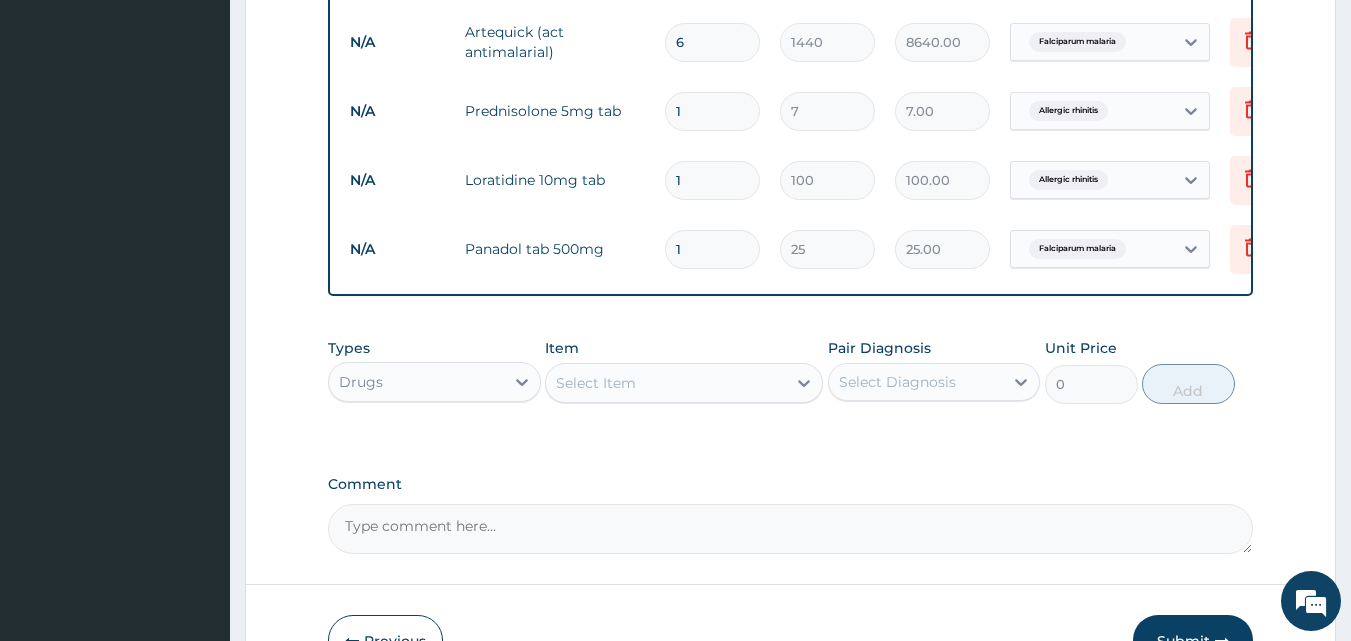 type on "18" 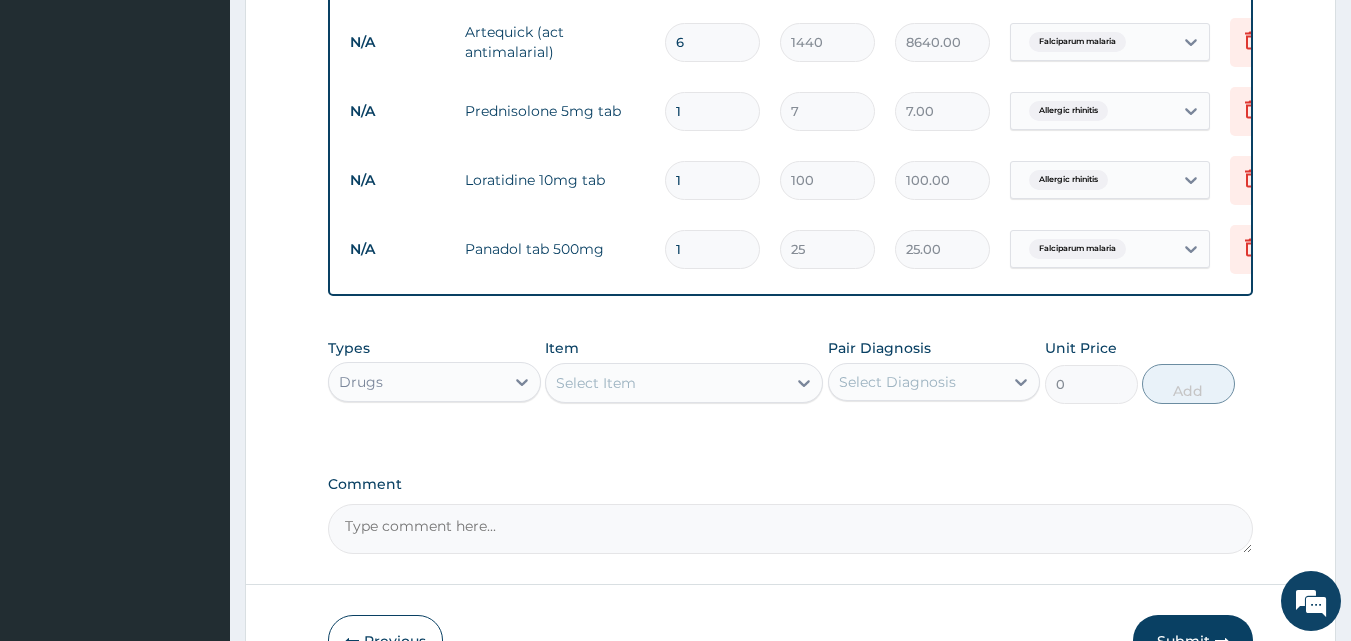 type on "450.00" 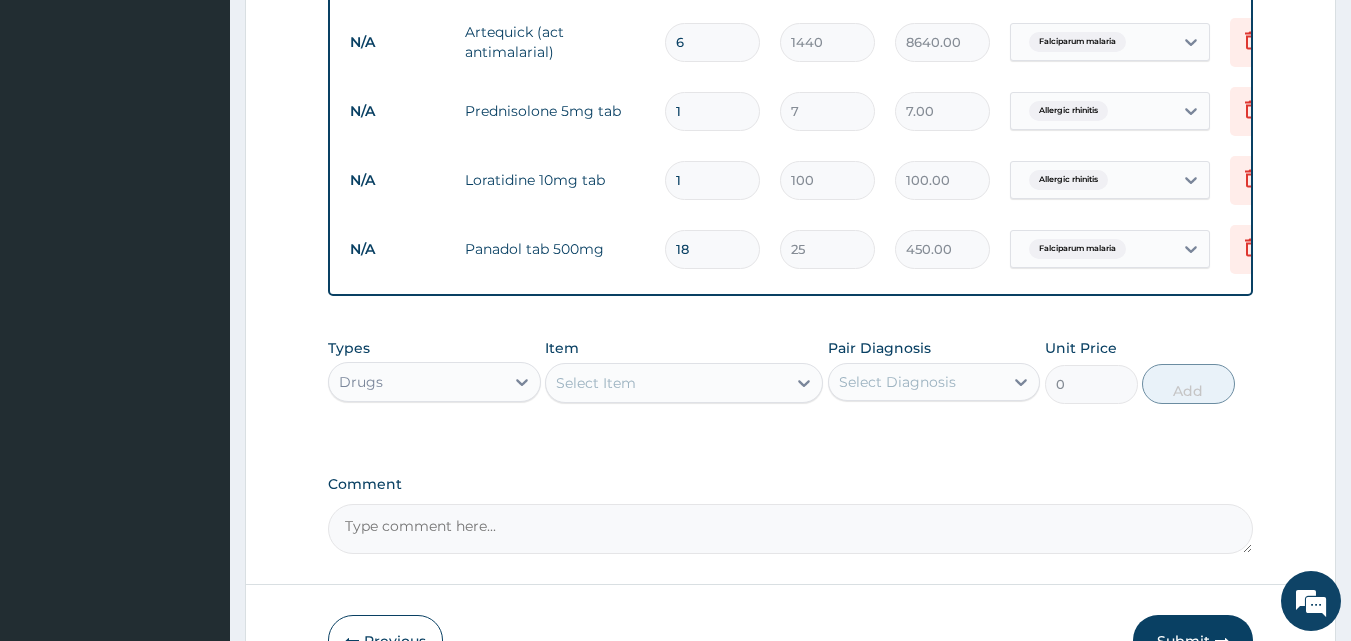 type on "18" 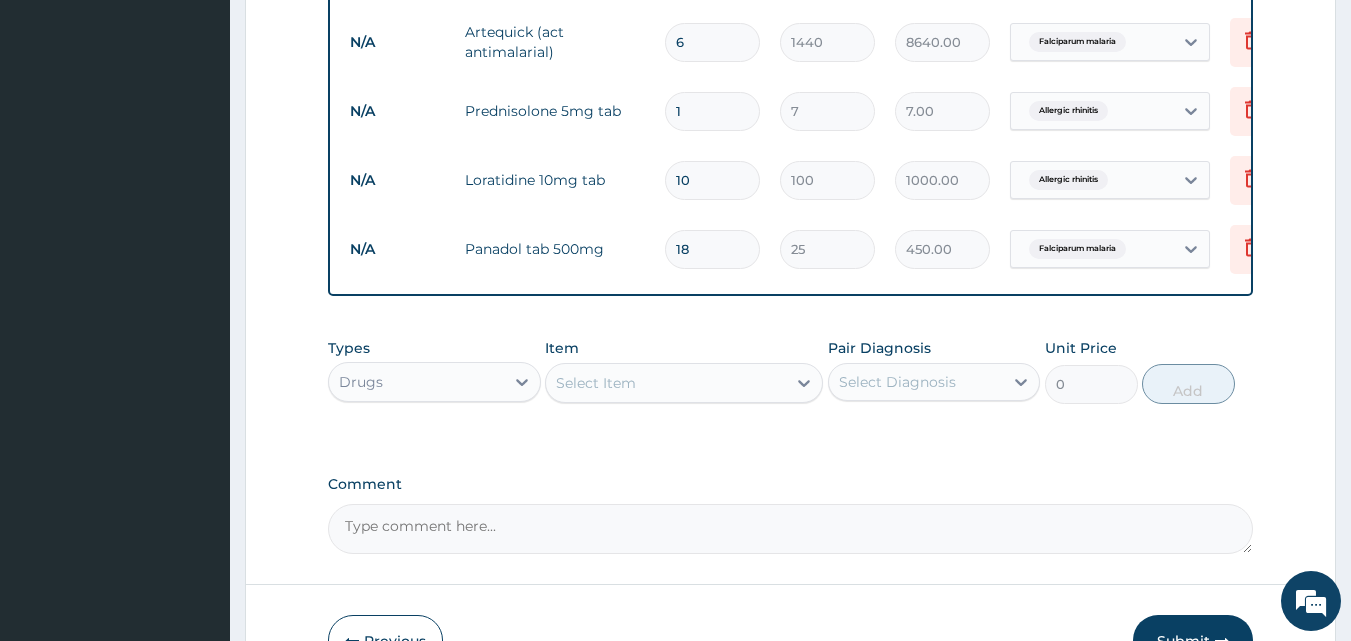 type on "10" 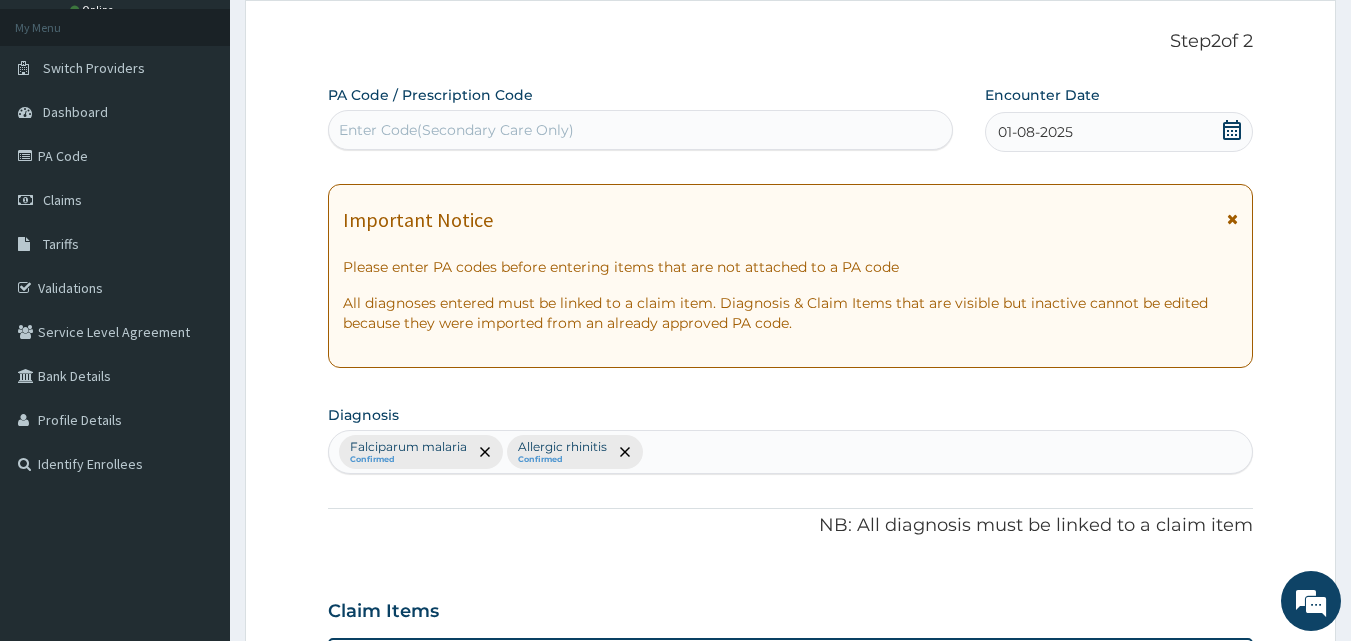 scroll, scrollTop: 80, scrollLeft: 0, axis: vertical 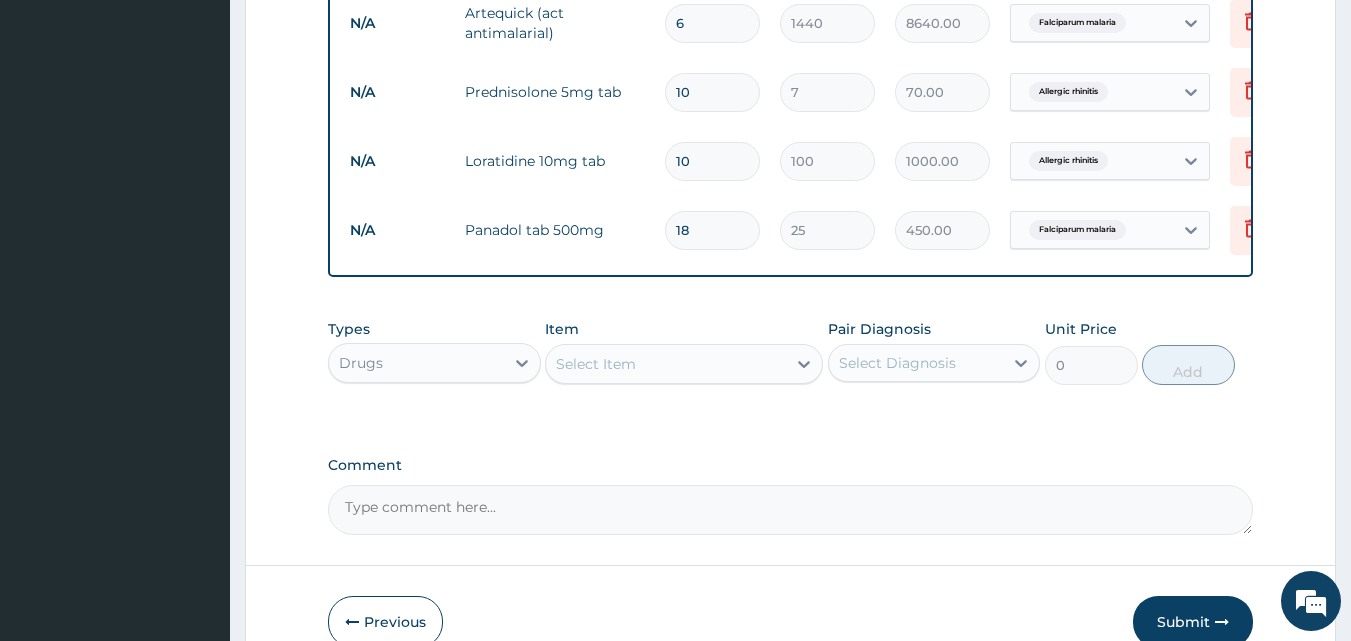 type on "10" 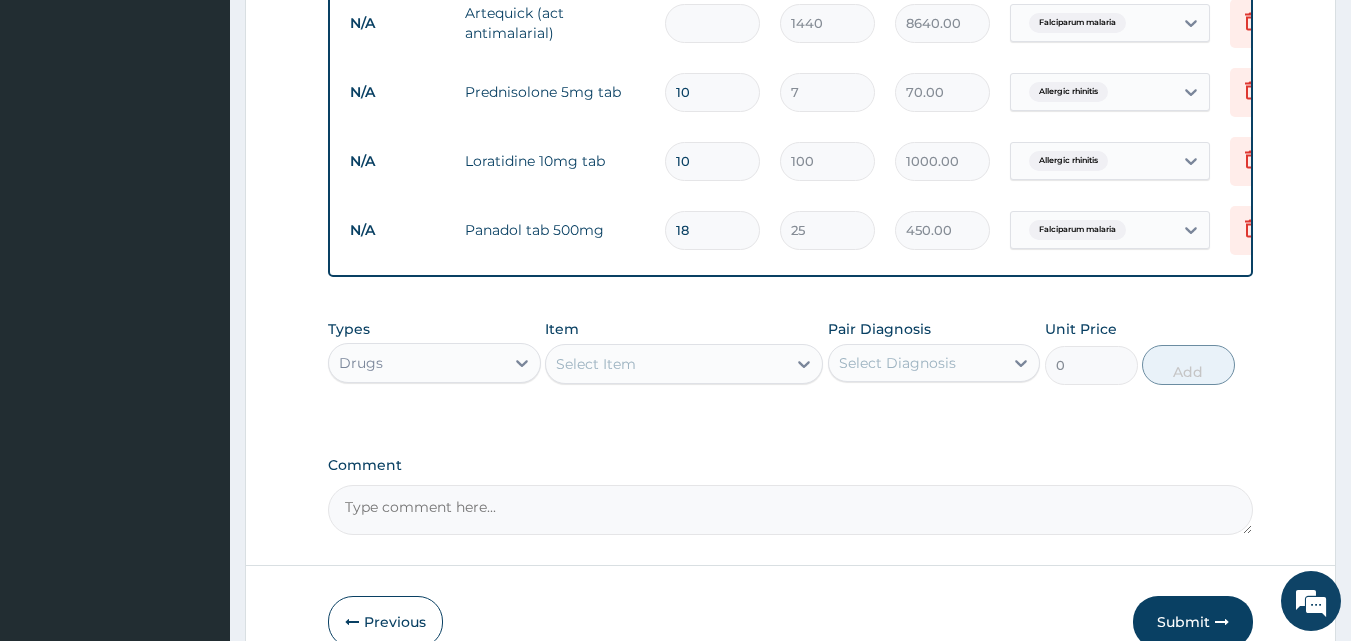 type on "0.00" 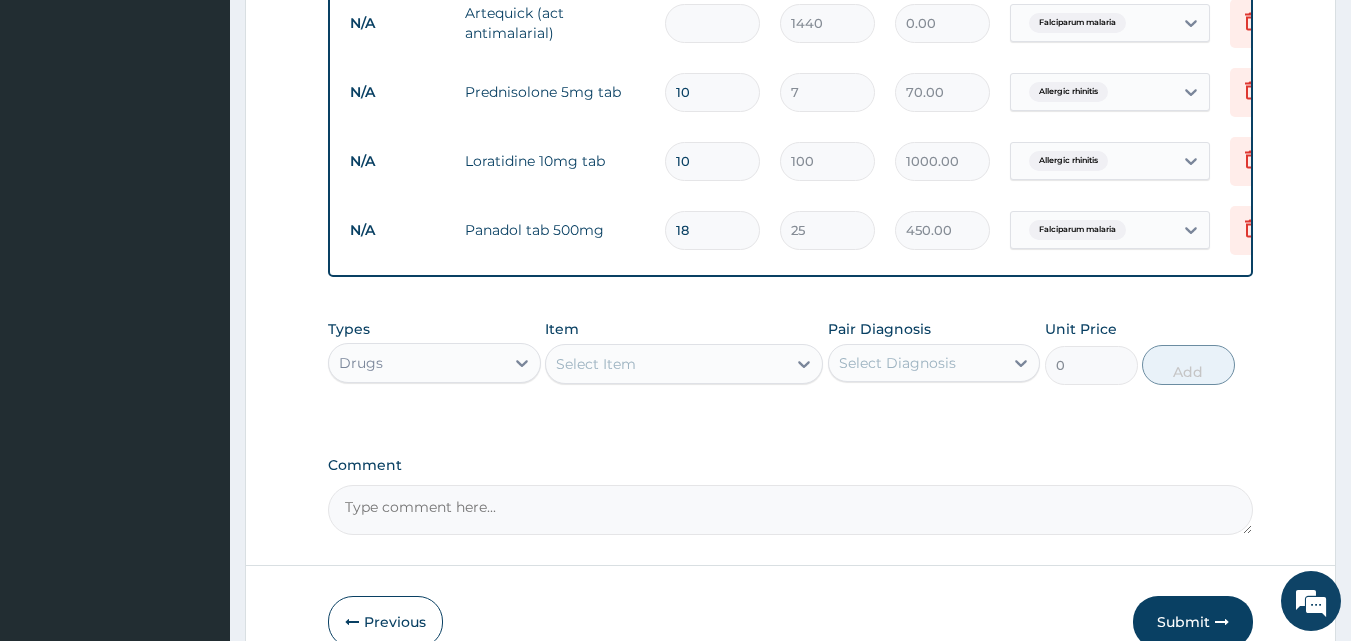 type on "1" 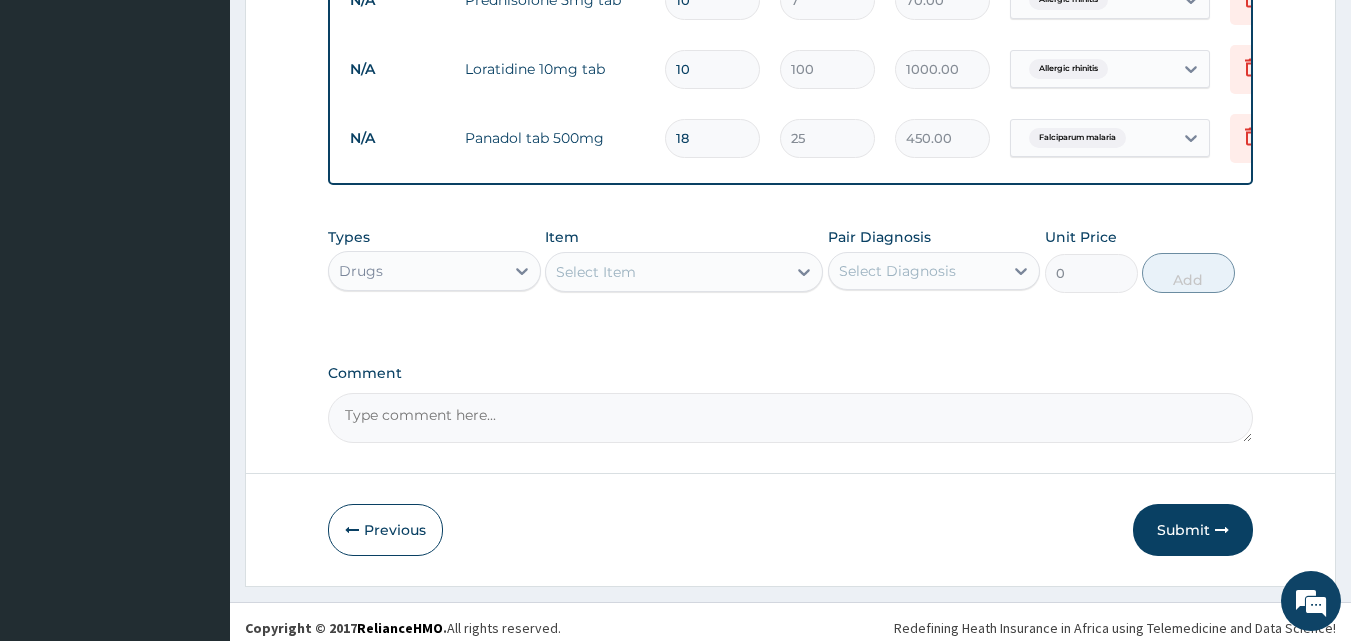scroll, scrollTop: 1152, scrollLeft: 0, axis: vertical 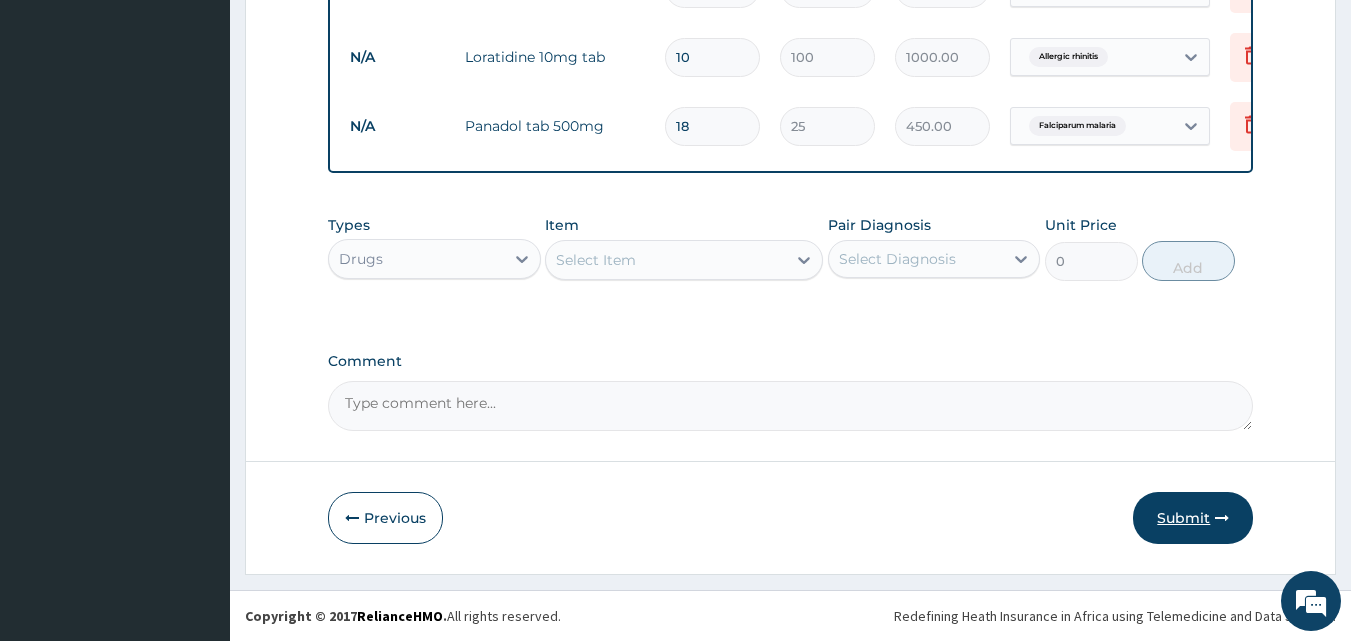 type on "1" 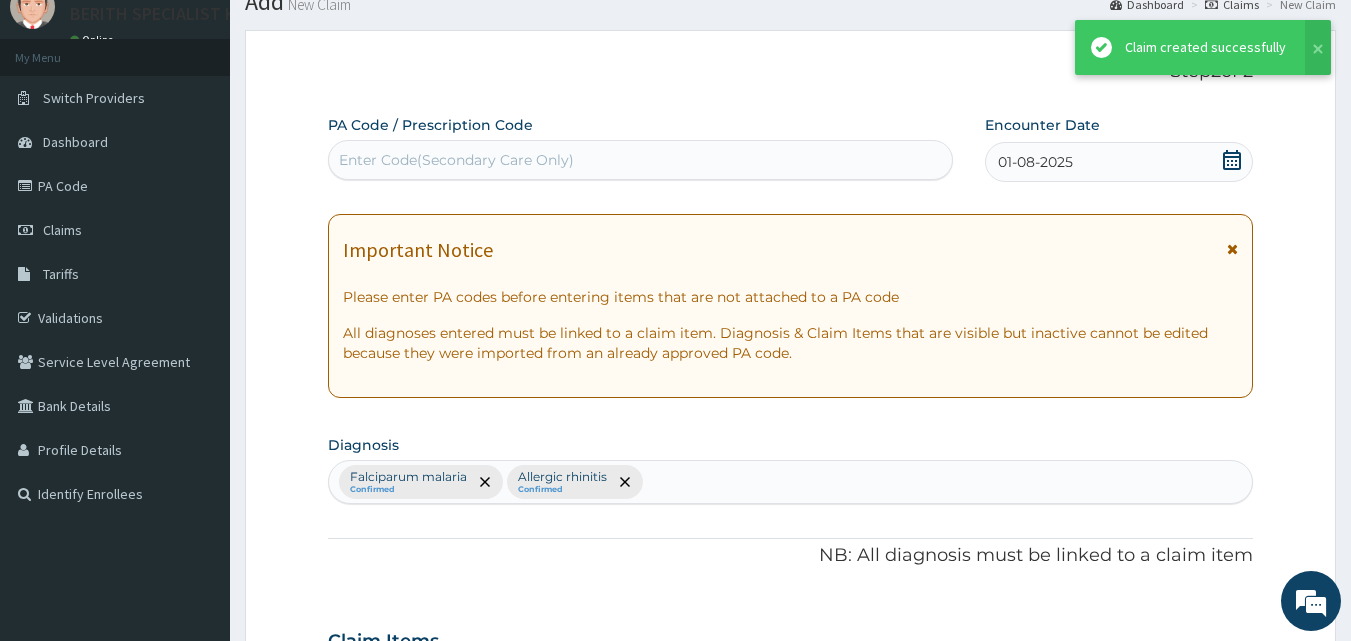 scroll, scrollTop: 1152, scrollLeft: 0, axis: vertical 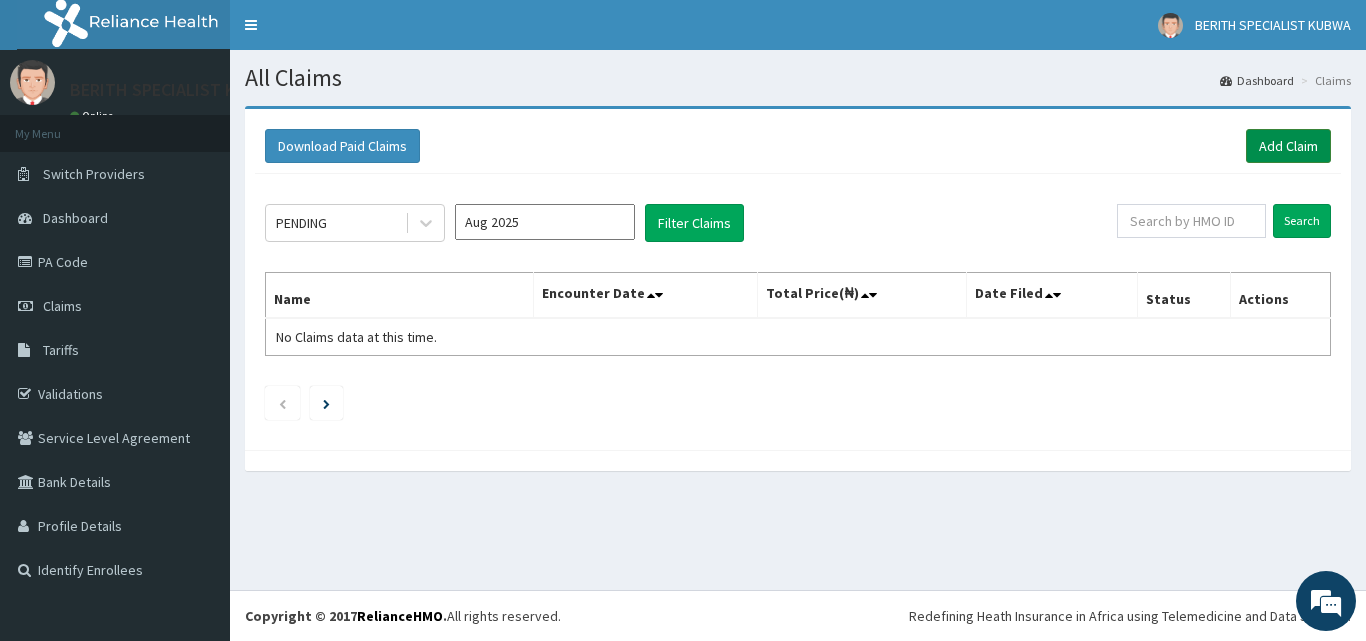 click on "Add Claim" at bounding box center [1288, 146] 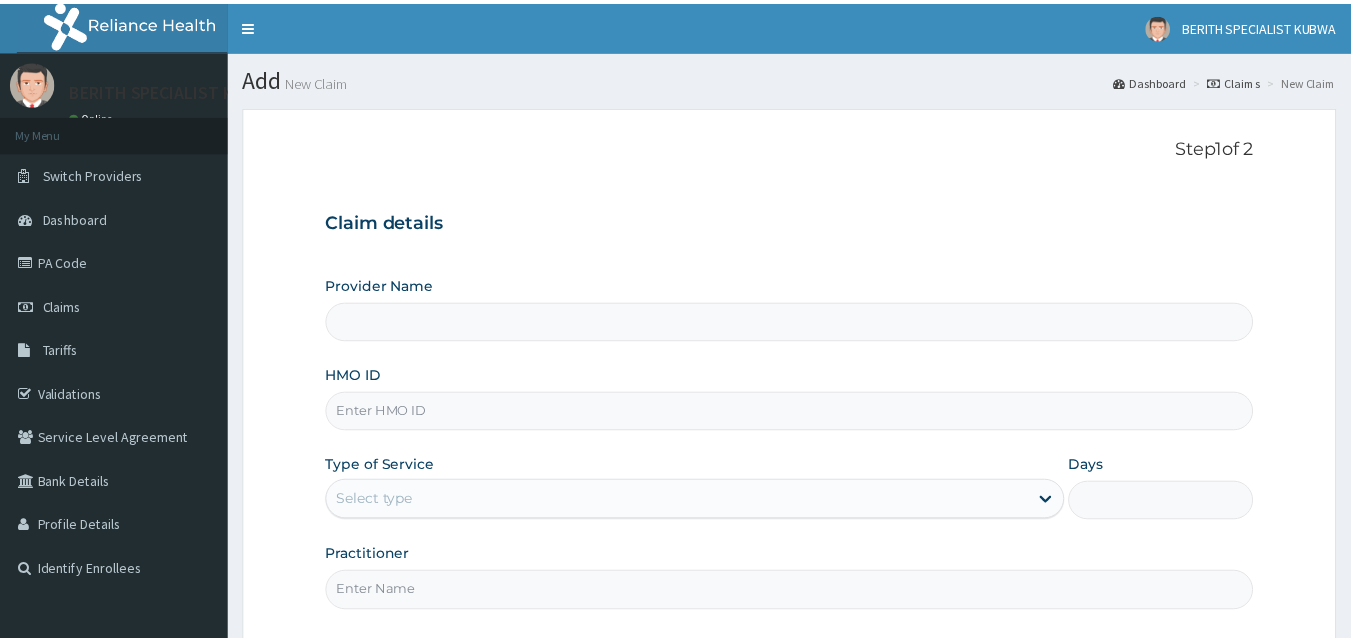 scroll, scrollTop: 0, scrollLeft: 0, axis: both 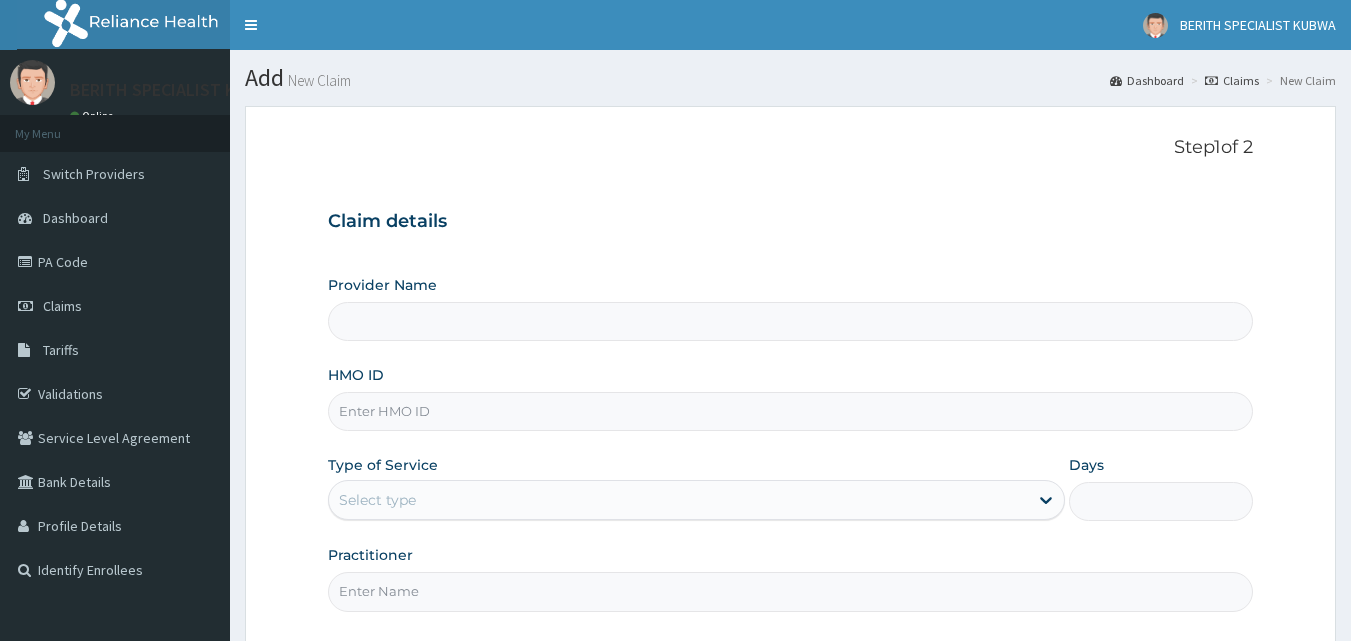 type on "BERITH SPECIALIST HOSPITAL - kubwa" 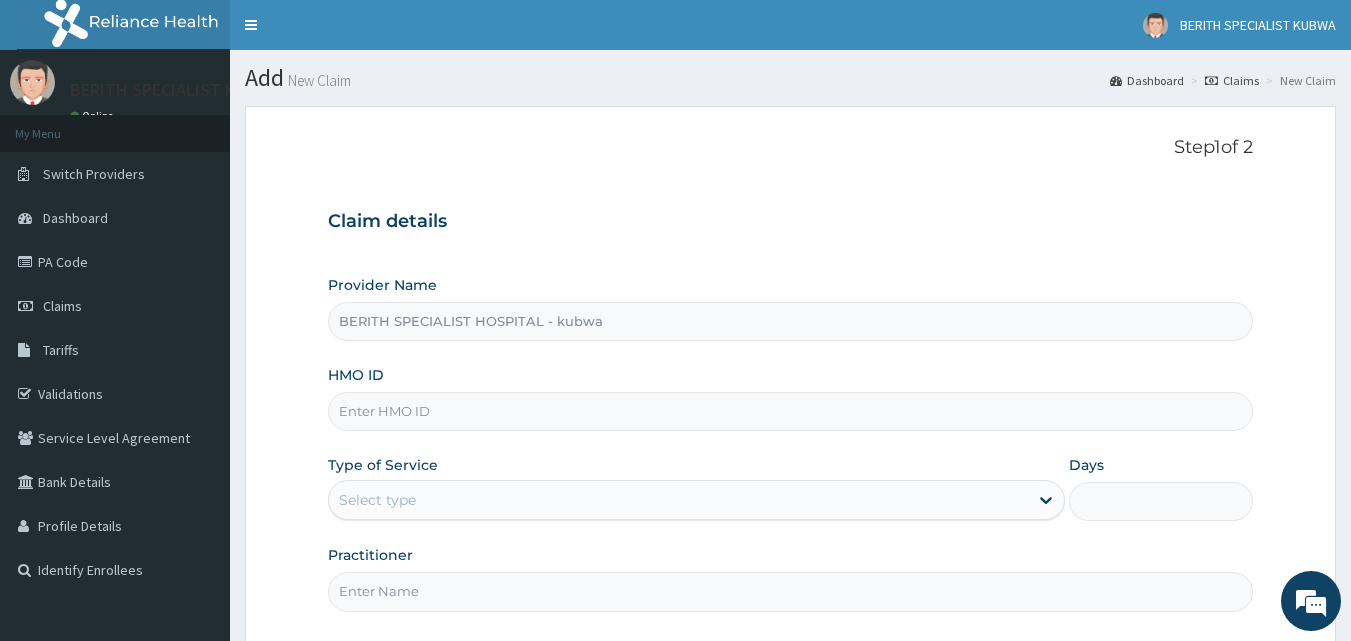 scroll, scrollTop: 0, scrollLeft: 0, axis: both 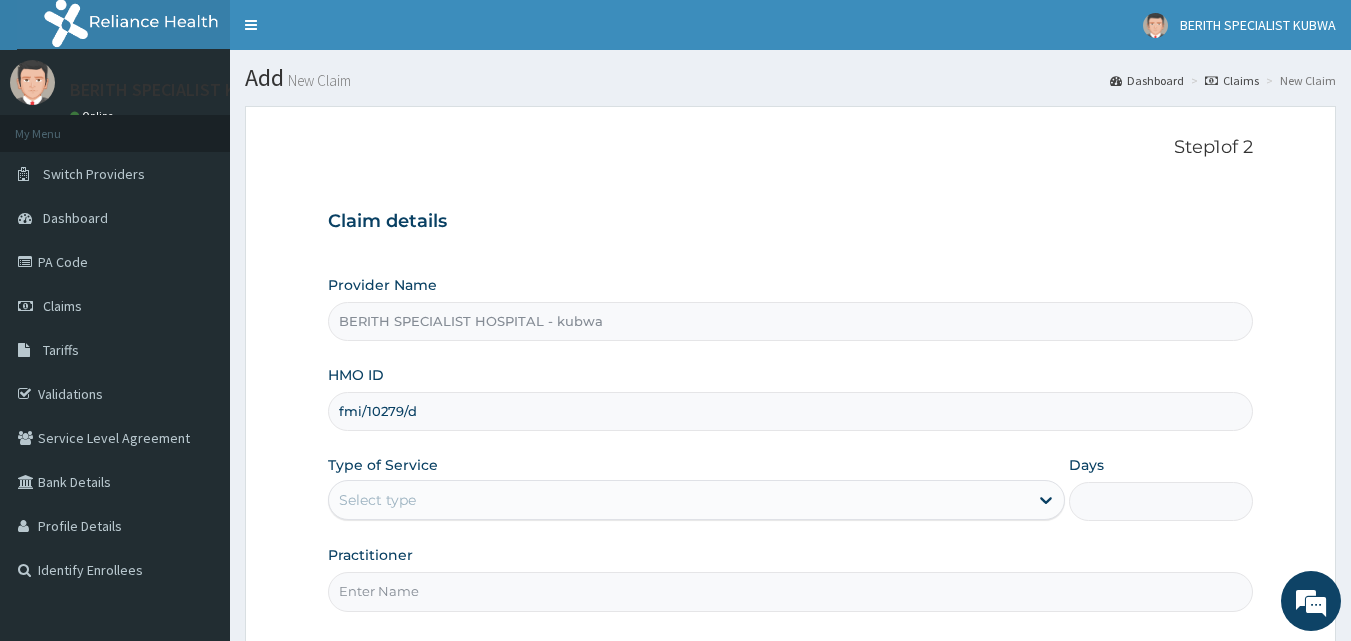 type on "fmi/10279/d" 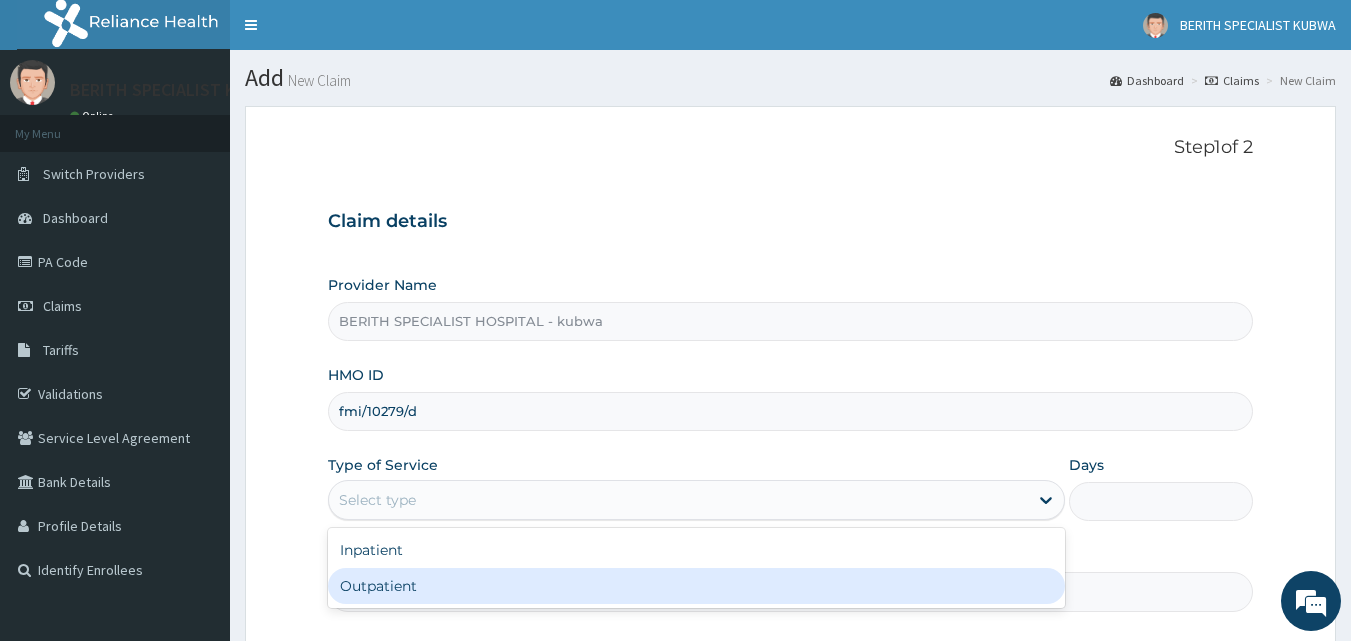 click on "Outpatient" at bounding box center (696, 586) 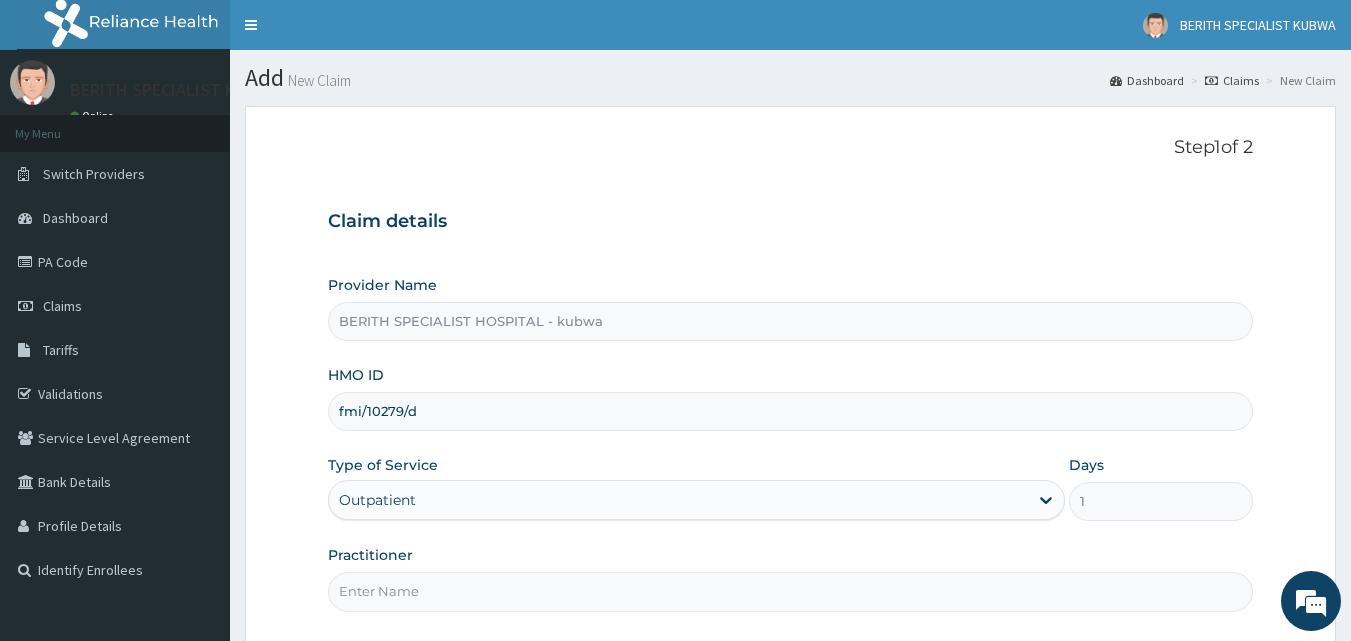 click on "Practitioner" at bounding box center (791, 591) 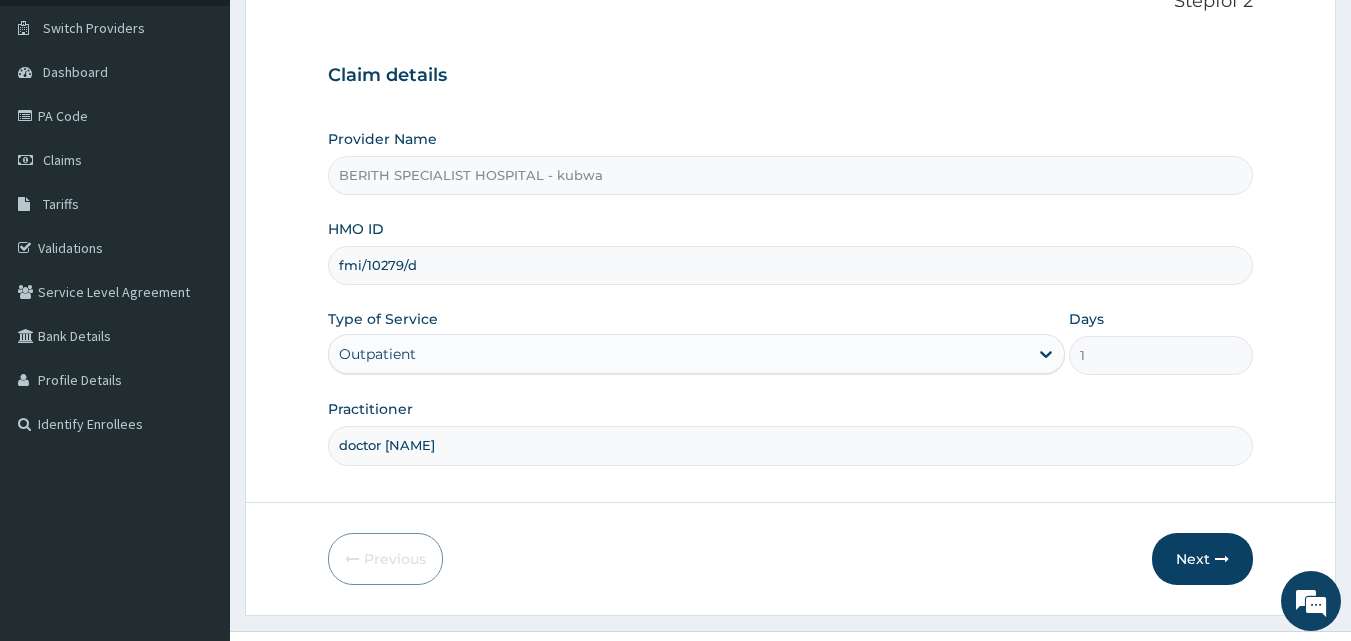 scroll, scrollTop: 187, scrollLeft: 0, axis: vertical 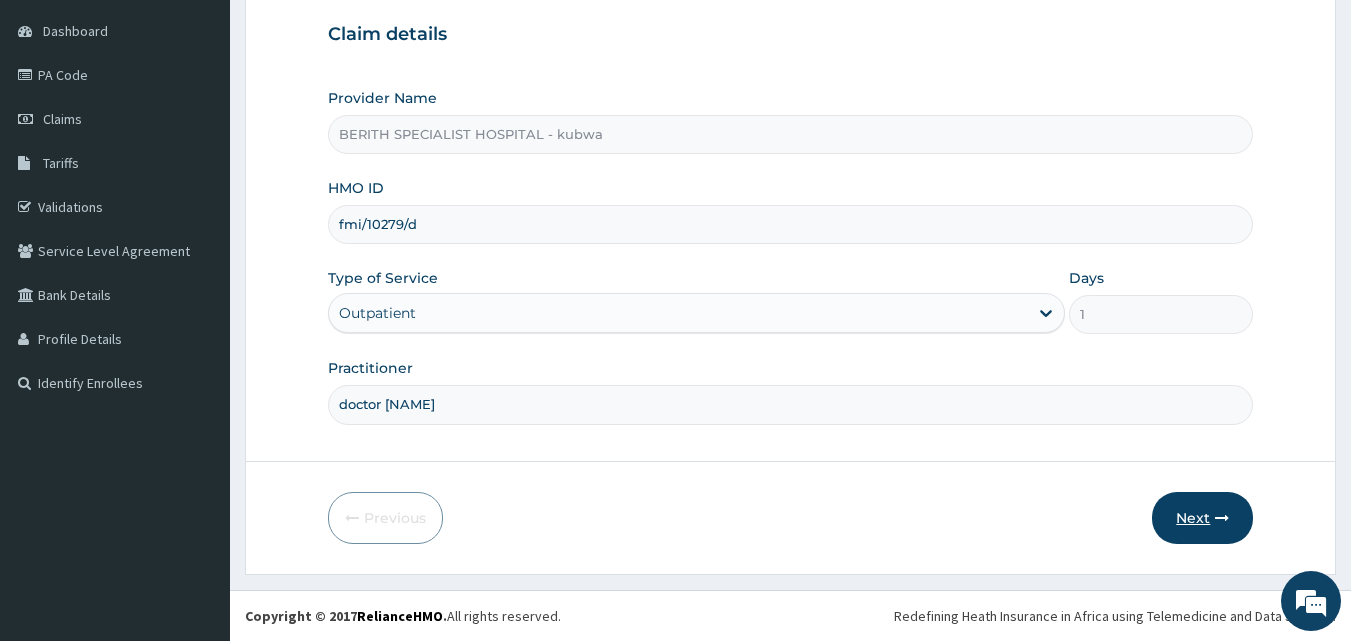 type on "doctor [NAME]" 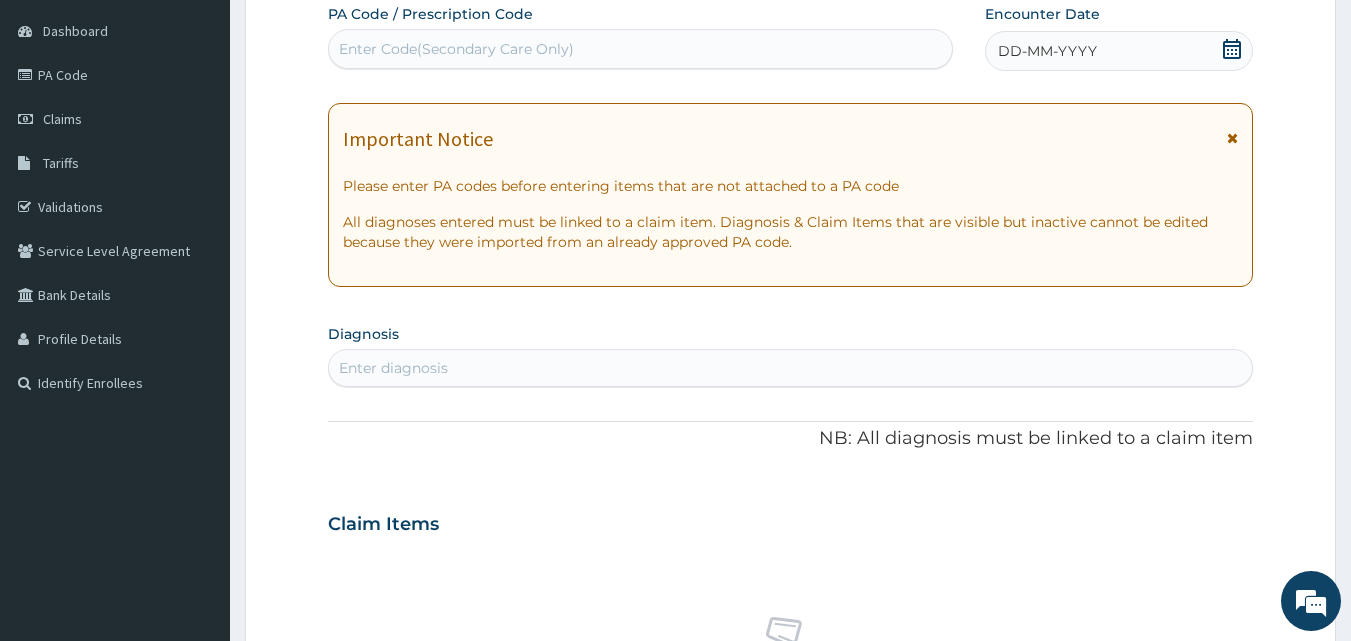 click 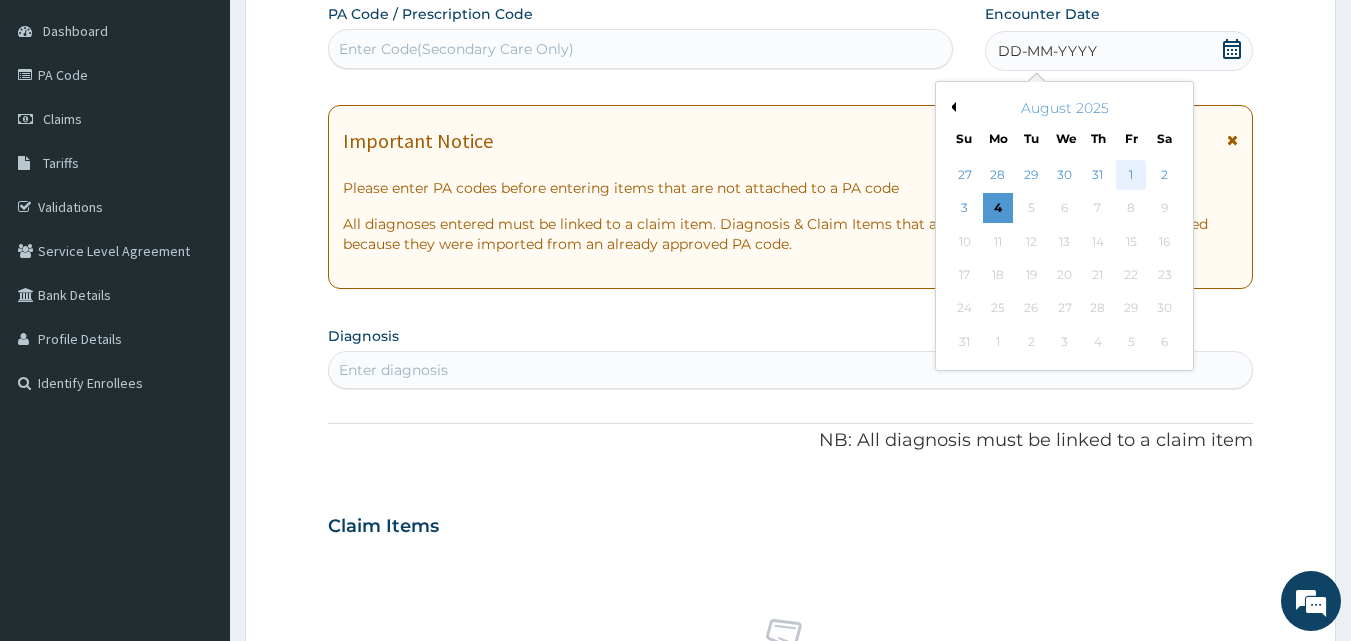 click on "1" at bounding box center [1131, 175] 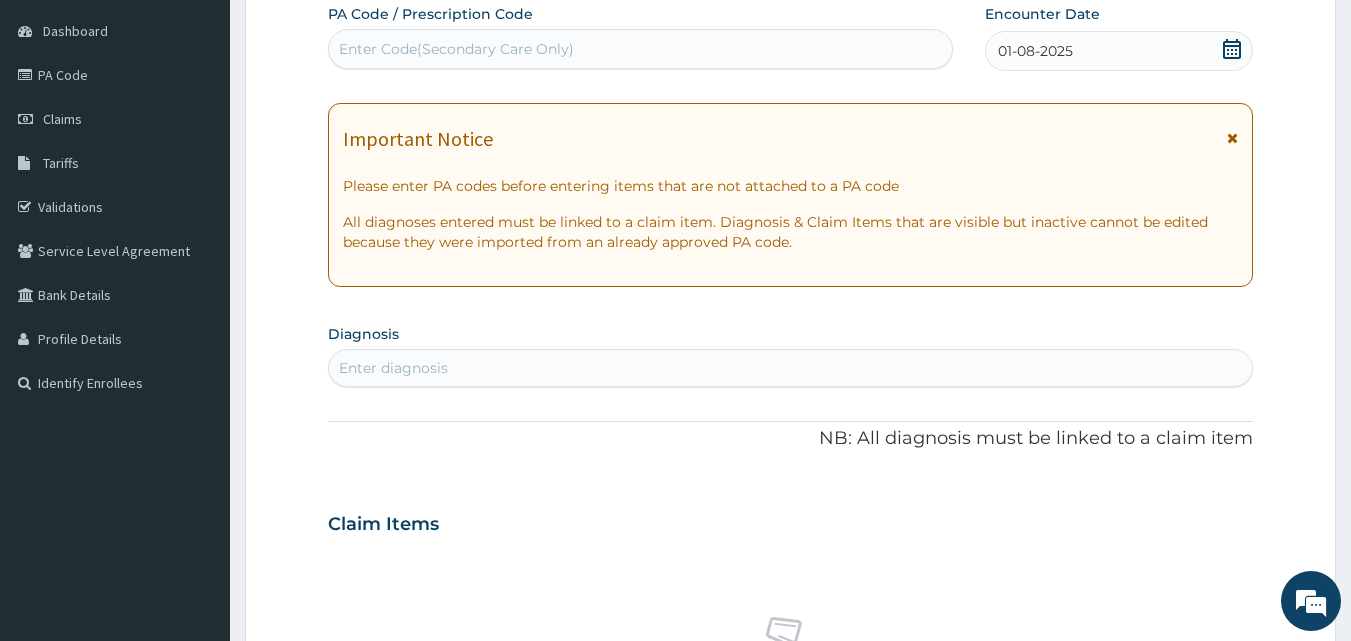 click on "Enter diagnosis" at bounding box center (393, 368) 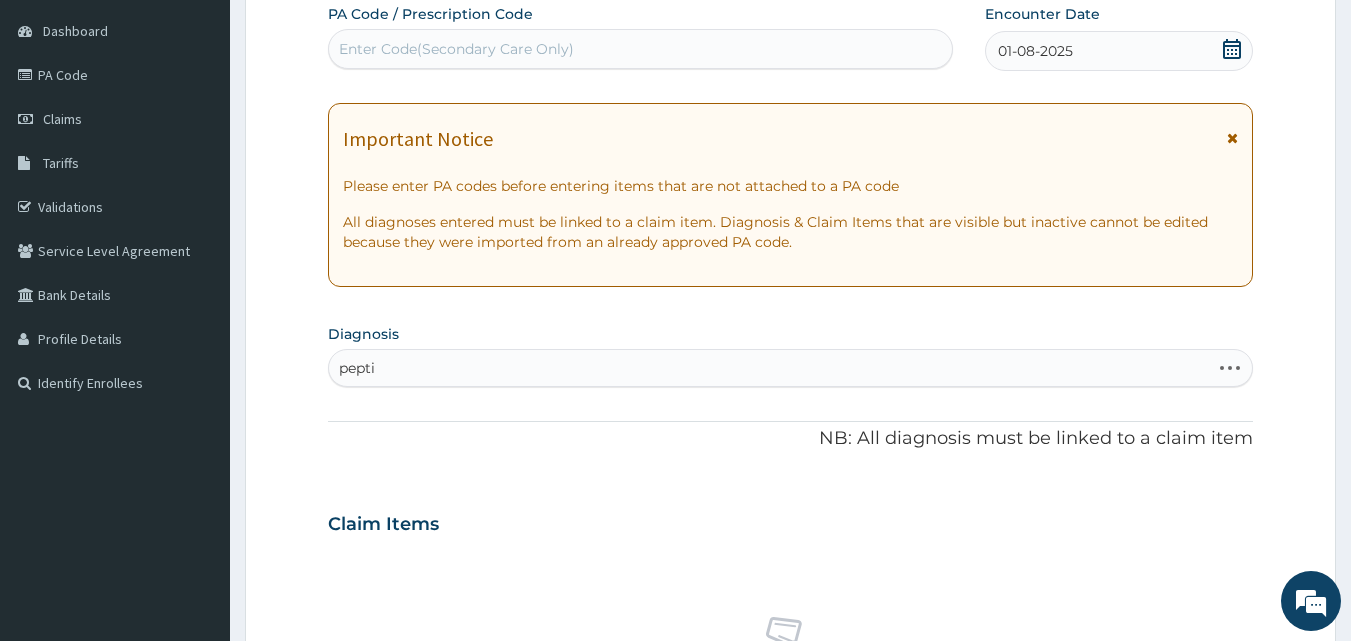 type on "peptic" 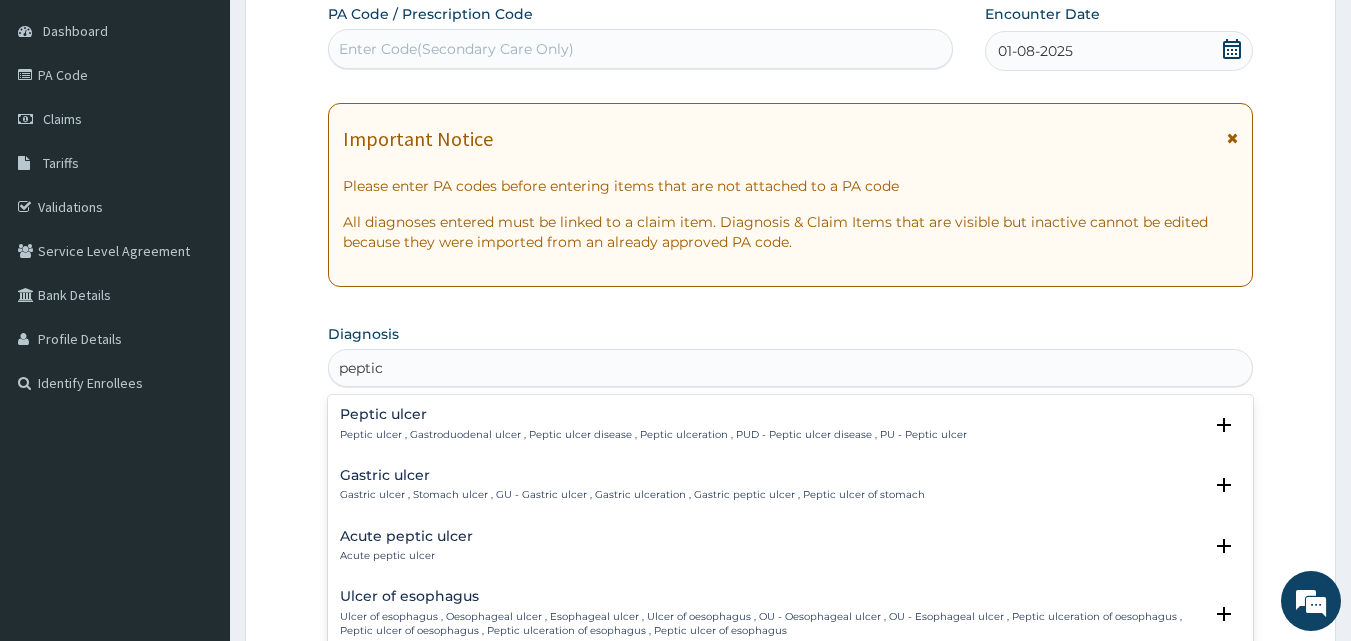 click on "Peptic ulcer" at bounding box center [653, 414] 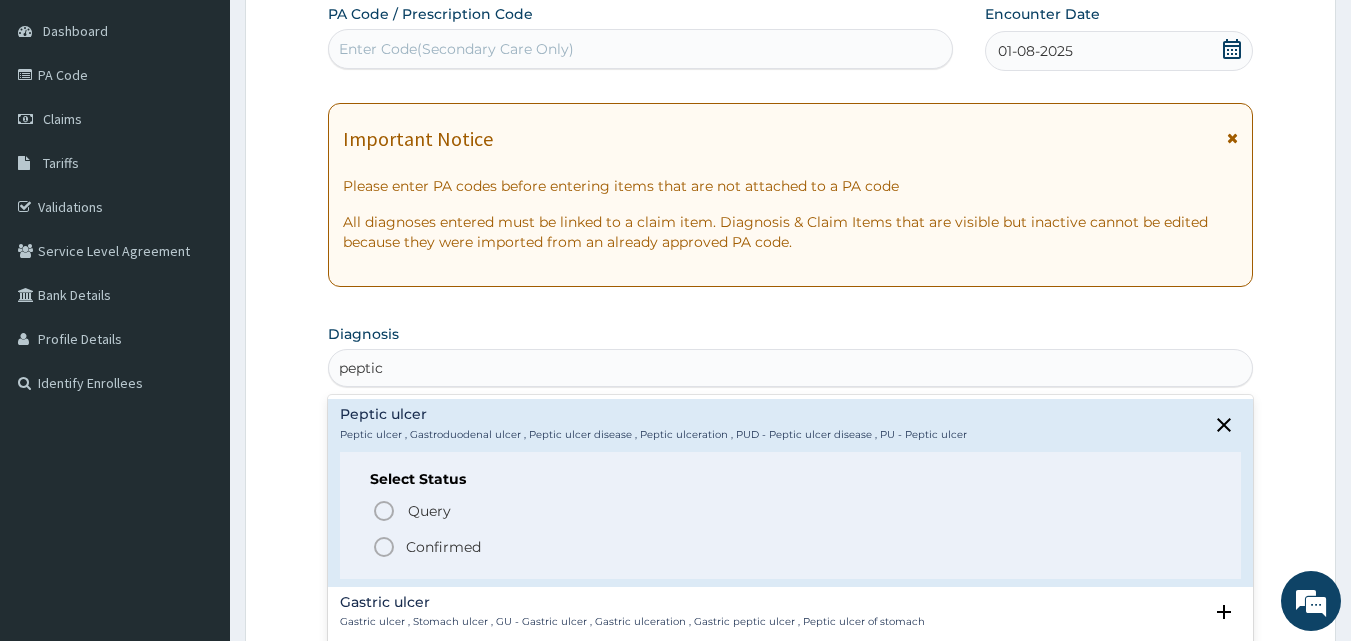 click 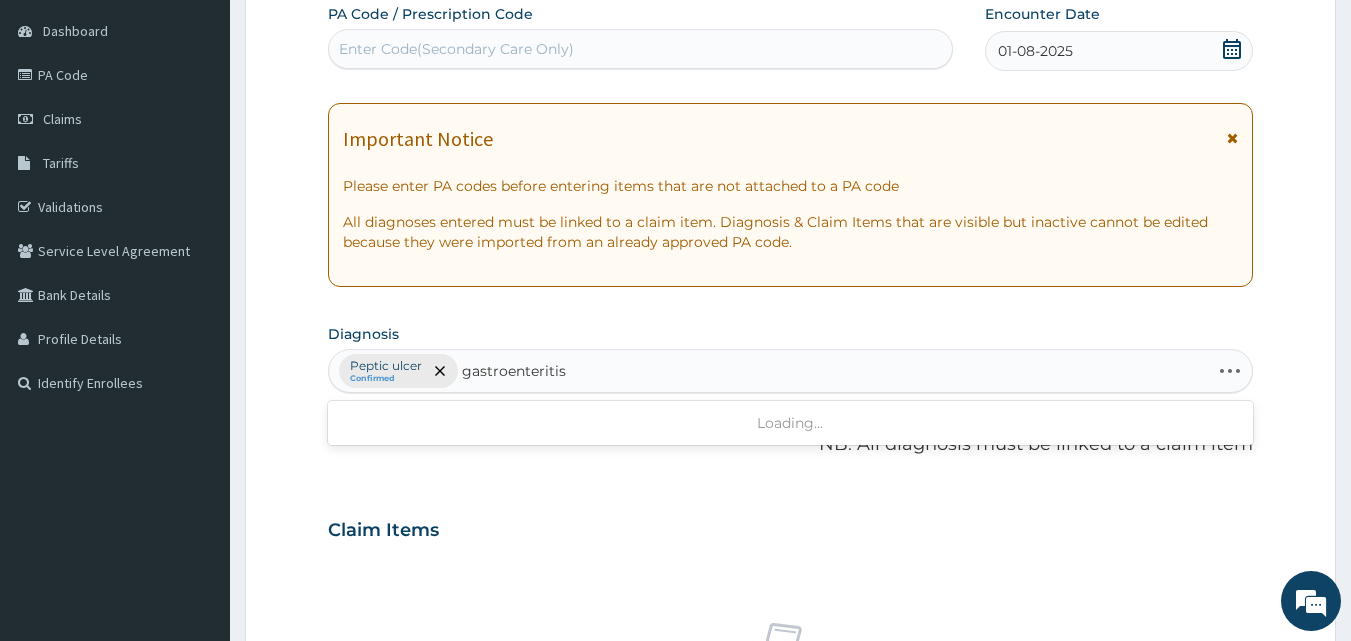 scroll, scrollTop: 747, scrollLeft: 0, axis: vertical 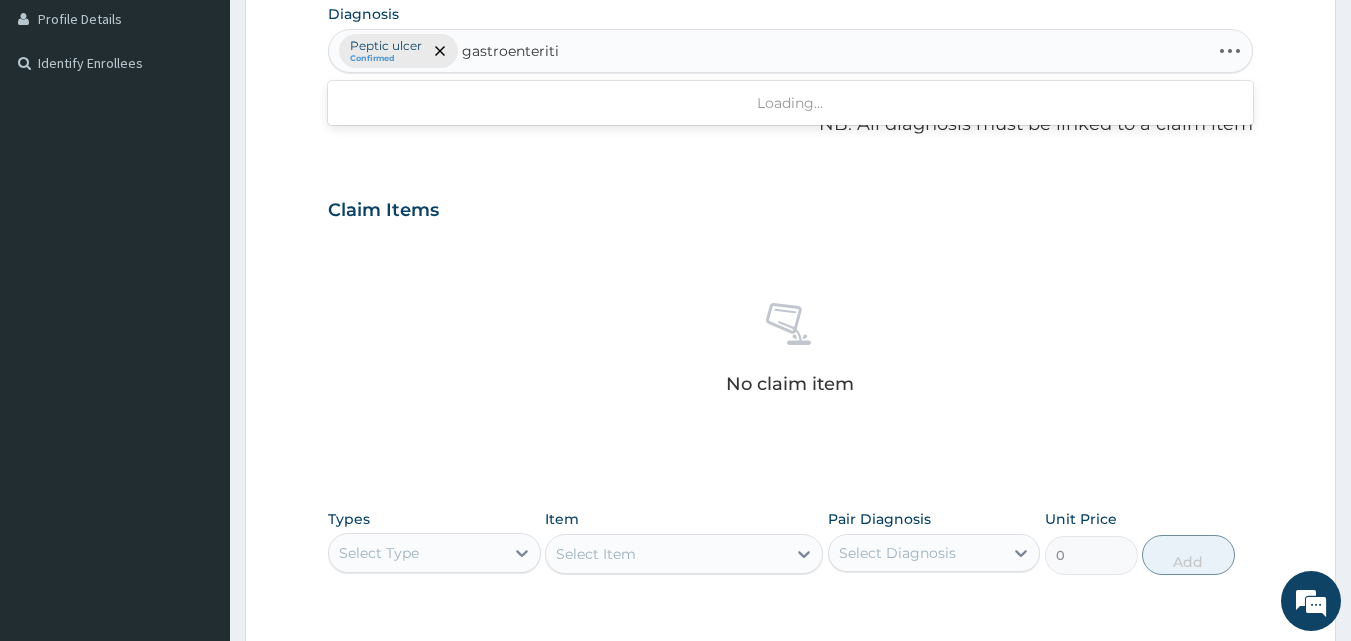 type on "gastroenteritis" 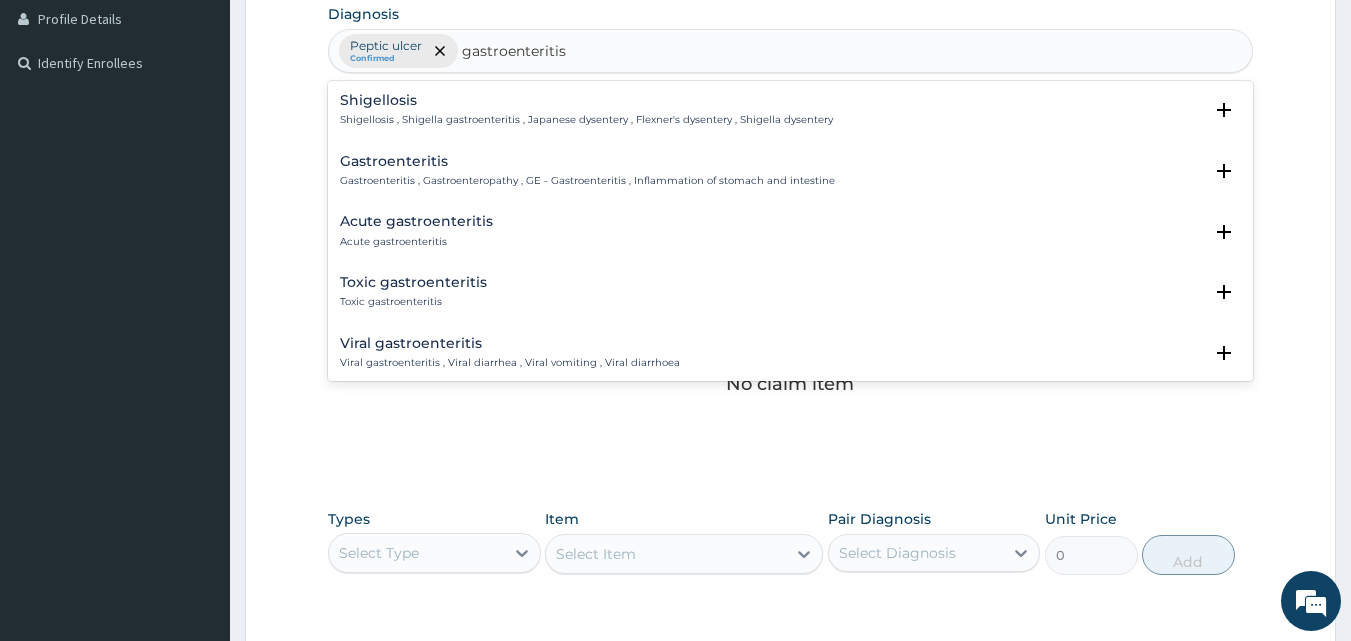 click on "Gastroenteritis" at bounding box center (587, 161) 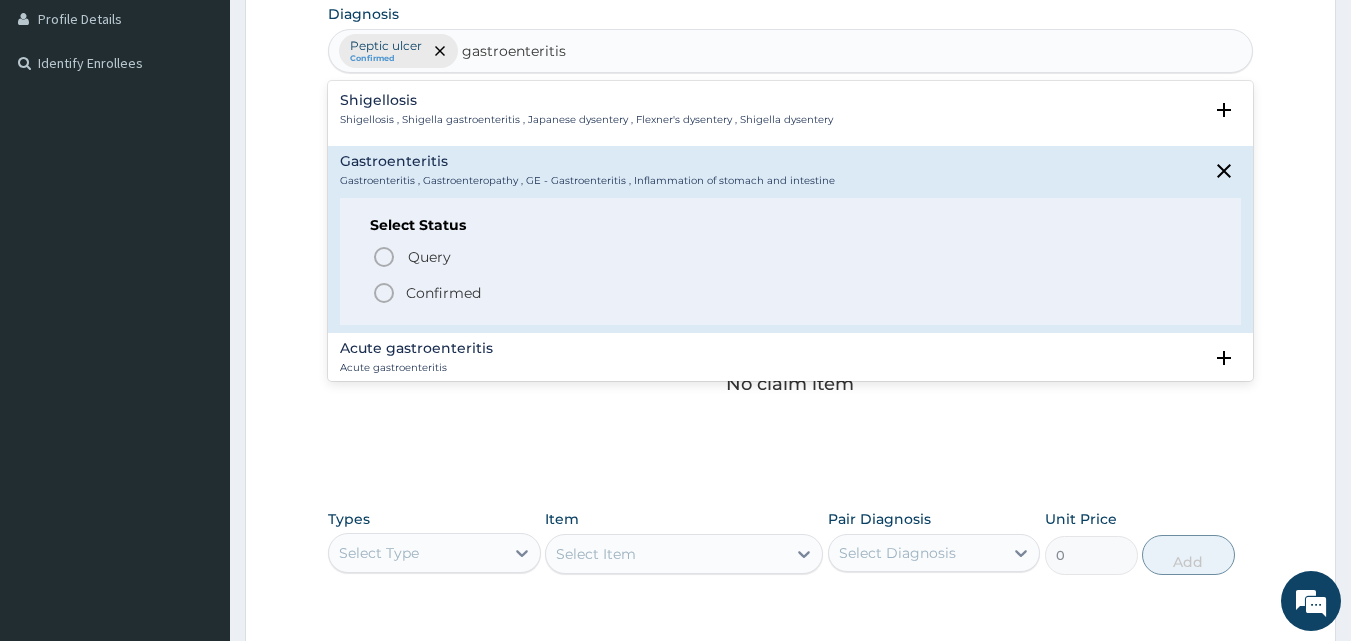 click 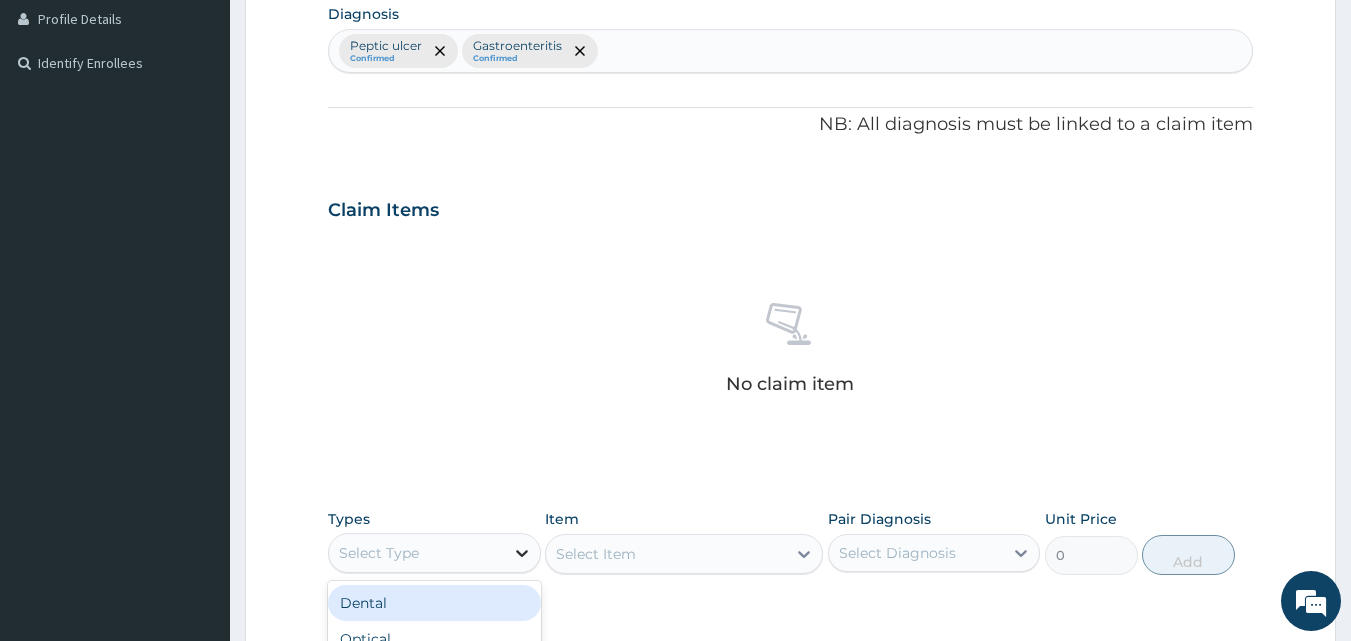 click 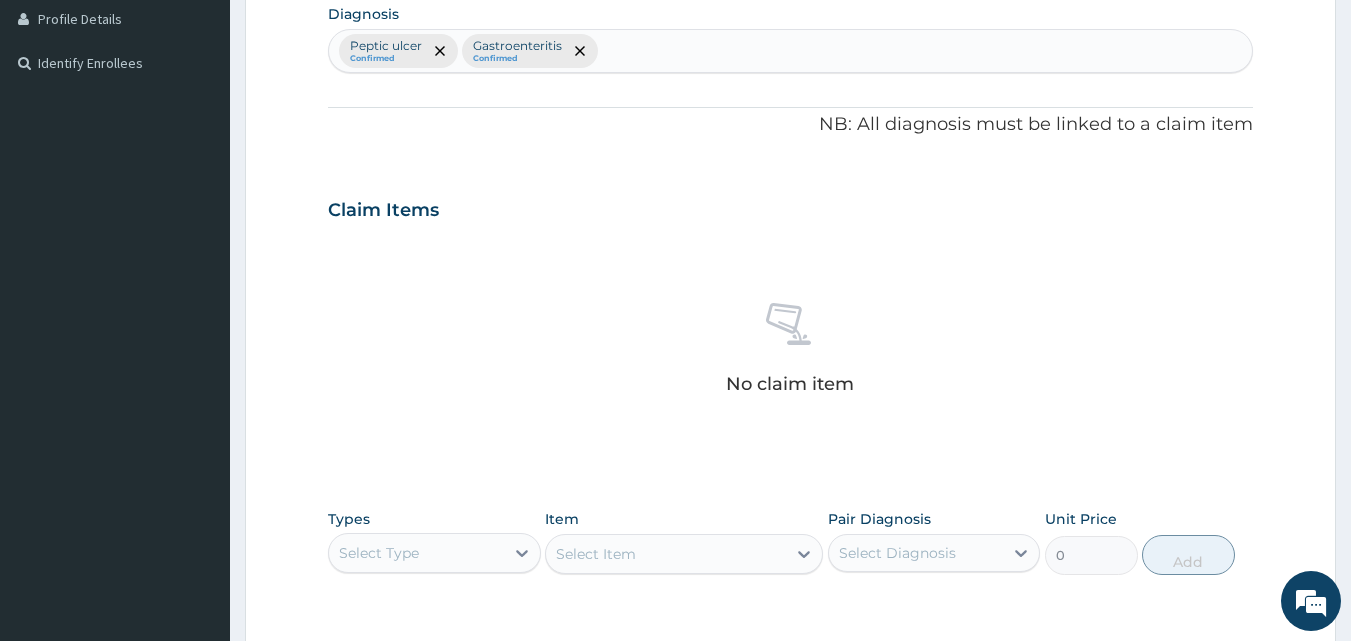 click on "Step  2  of 2 PA Code / Prescription Code Enter Code(Secondary Care Only) Encounter Date 01-08-2025 Important Notice Please enter PA codes before entering items that are not attached to a PA code   All diagnoses entered must be linked to a claim item. Diagnosis & Claim Items that are visible but inactive cannot be edited because they were imported from an already approved PA code. Diagnosis Peptic ulcer Confirmed Gastroenteritis Confirmed NB: All diagnosis must be linked to a claim item Claim Items No claim item Types Select Type Item Select Item Pair Diagnosis Select Diagnosis Unit Price 0 Add Comment     Previous   Submit" at bounding box center [790, 233] 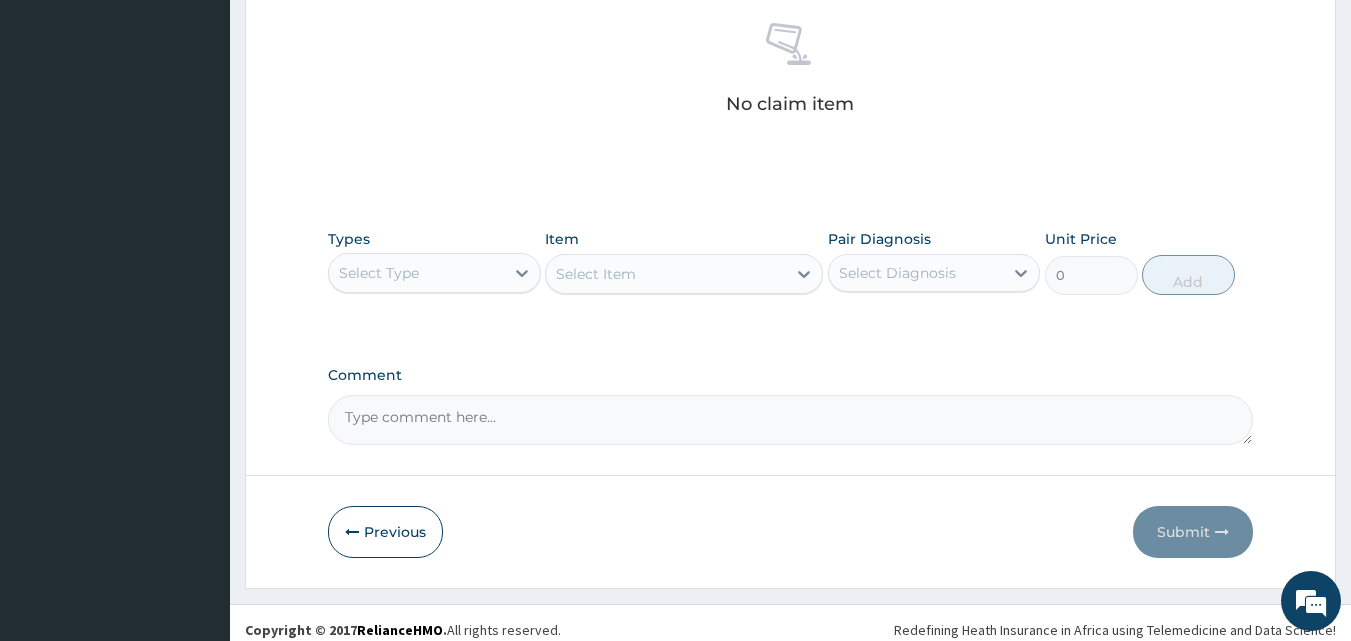 scroll, scrollTop: 801, scrollLeft: 0, axis: vertical 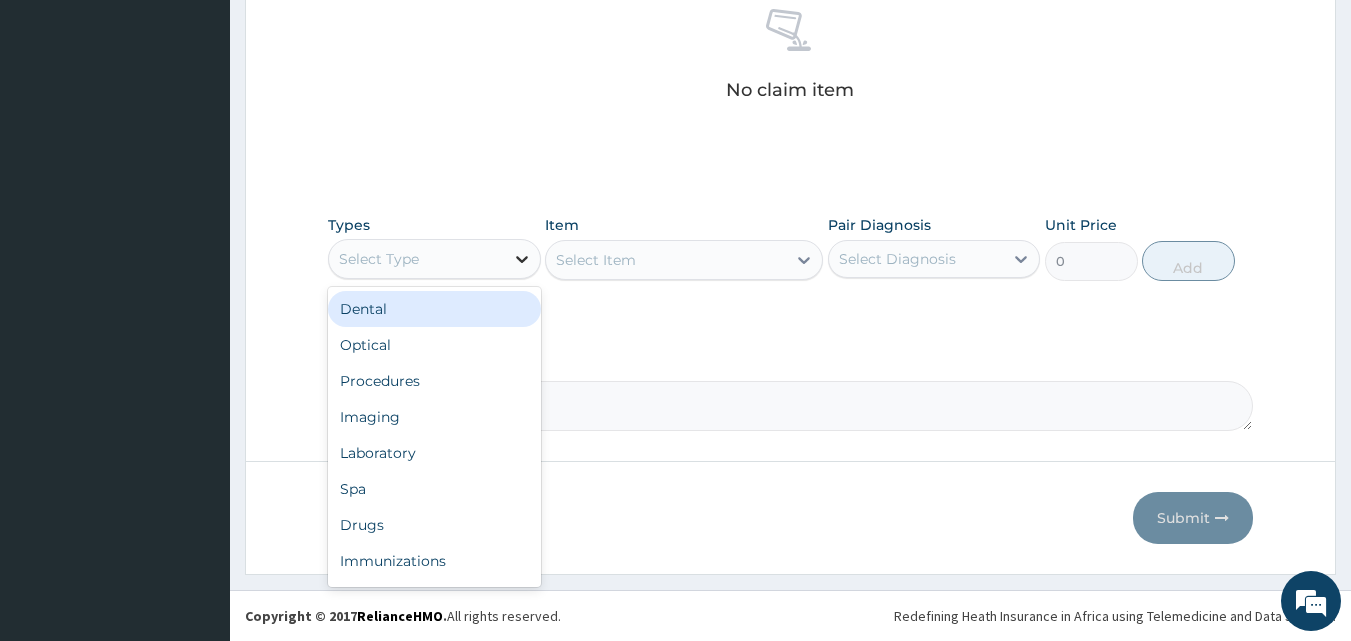 click 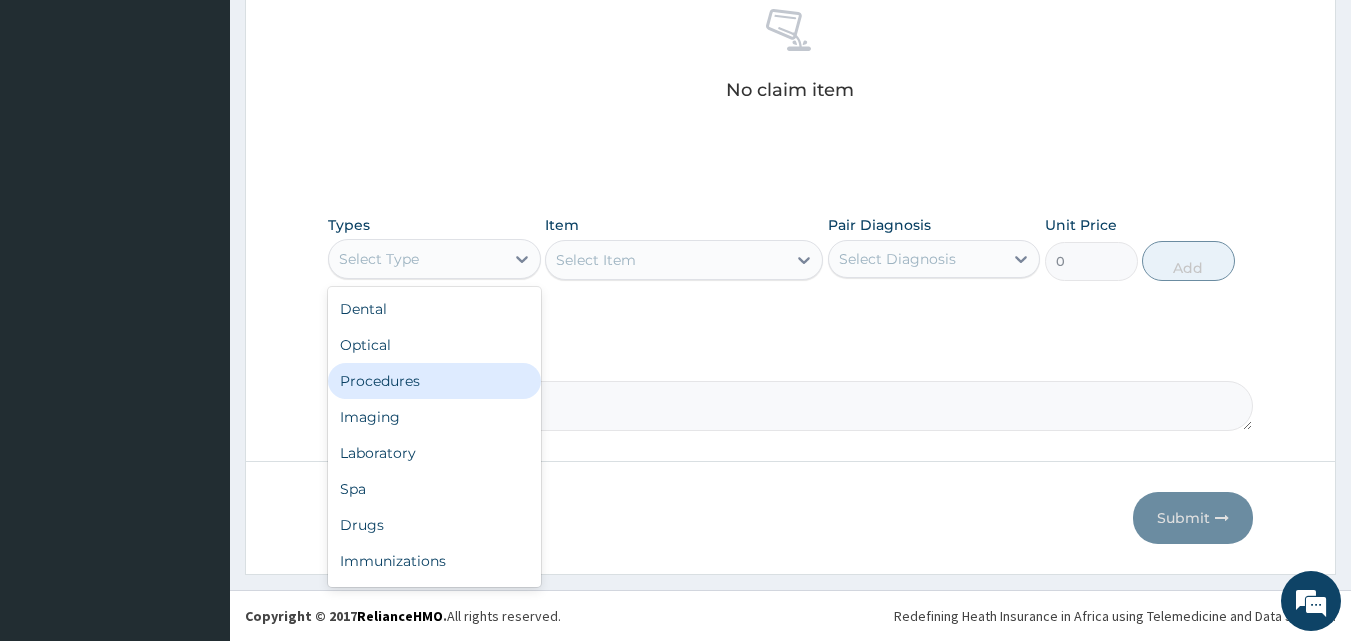 click on "Procedures" at bounding box center (434, 381) 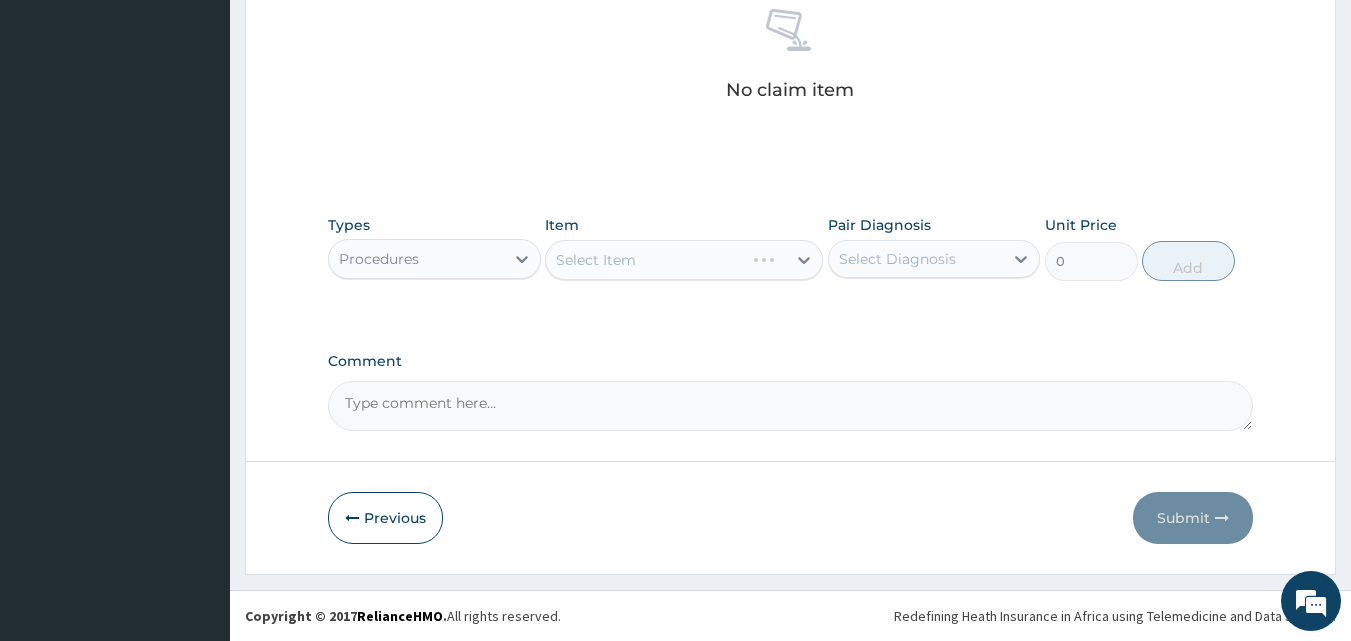 click on "Select Item" at bounding box center [684, 260] 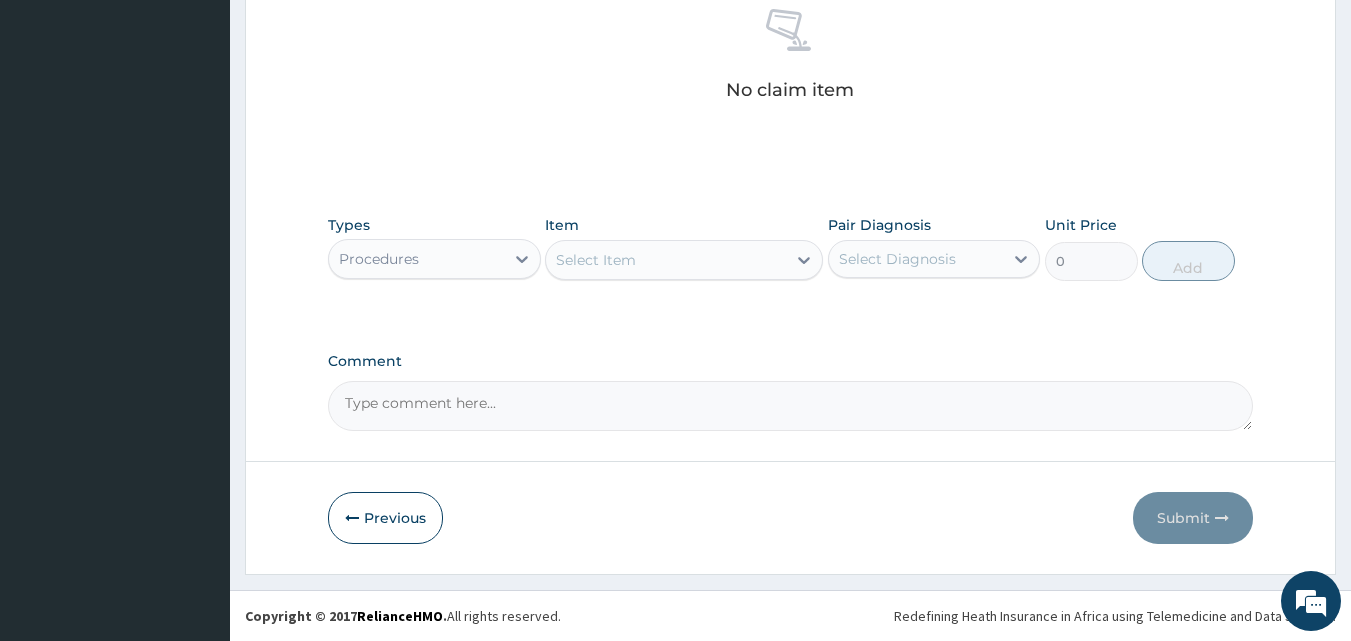 click on "Select Item" at bounding box center (684, 260) 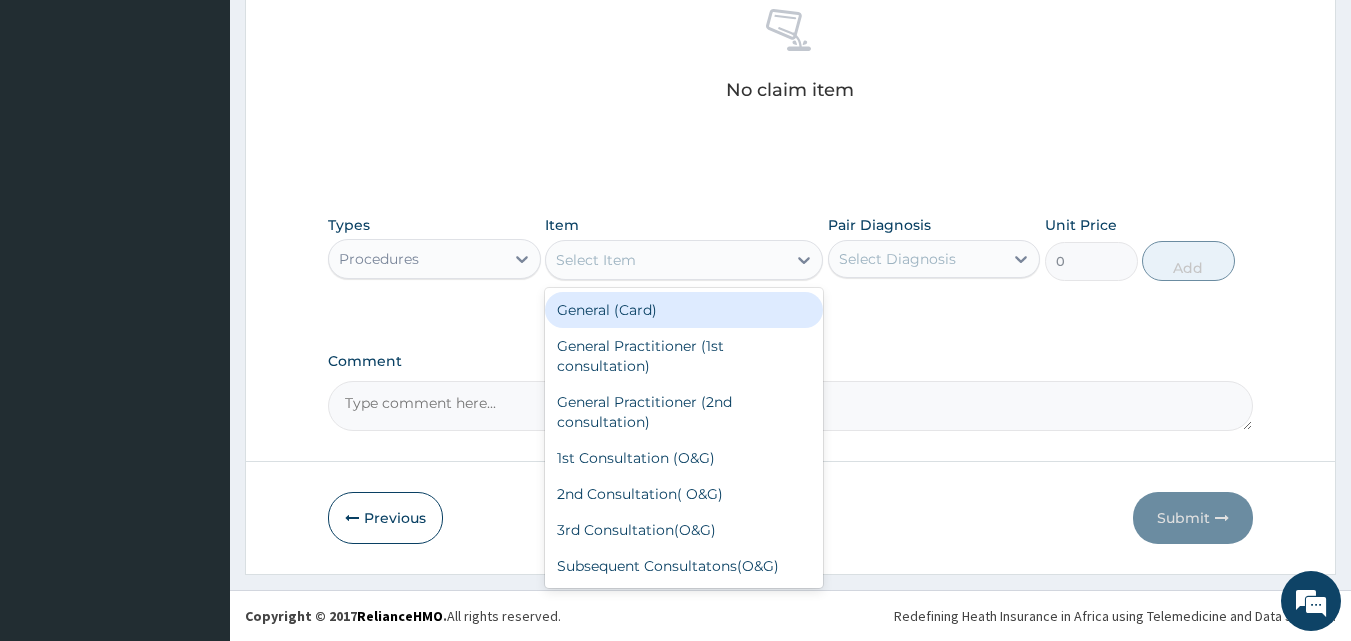 click 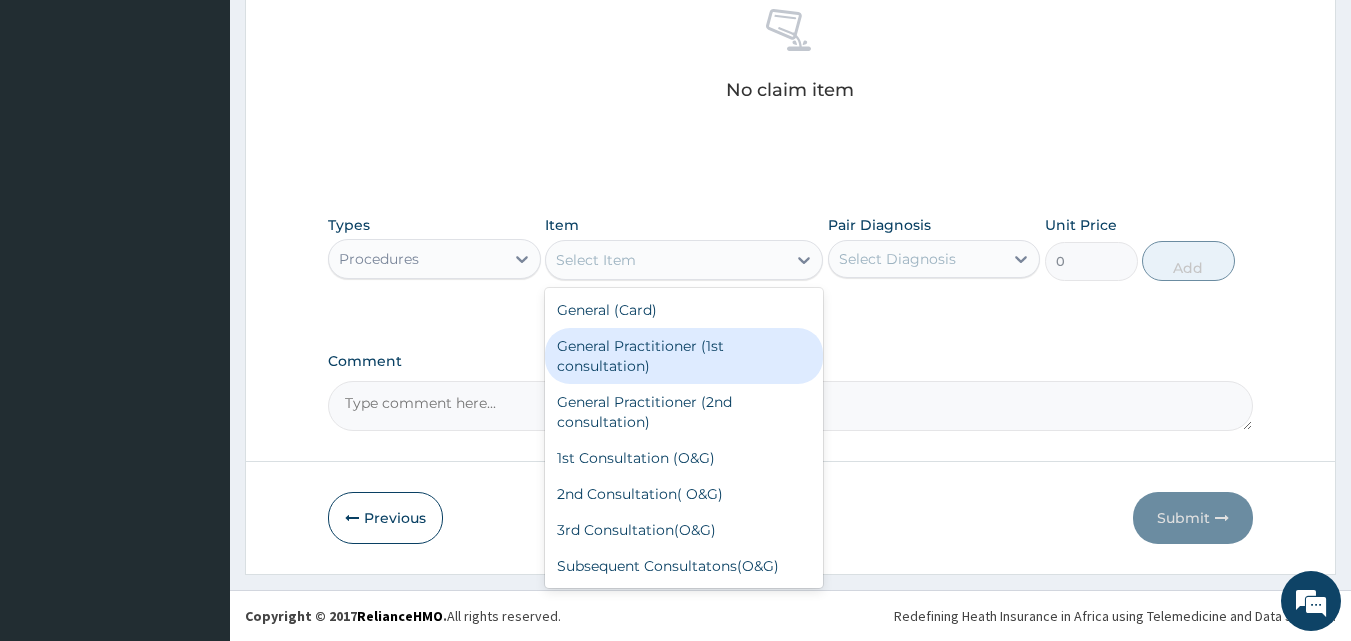 click on "General Practitioner (1st consultation)" at bounding box center [684, 356] 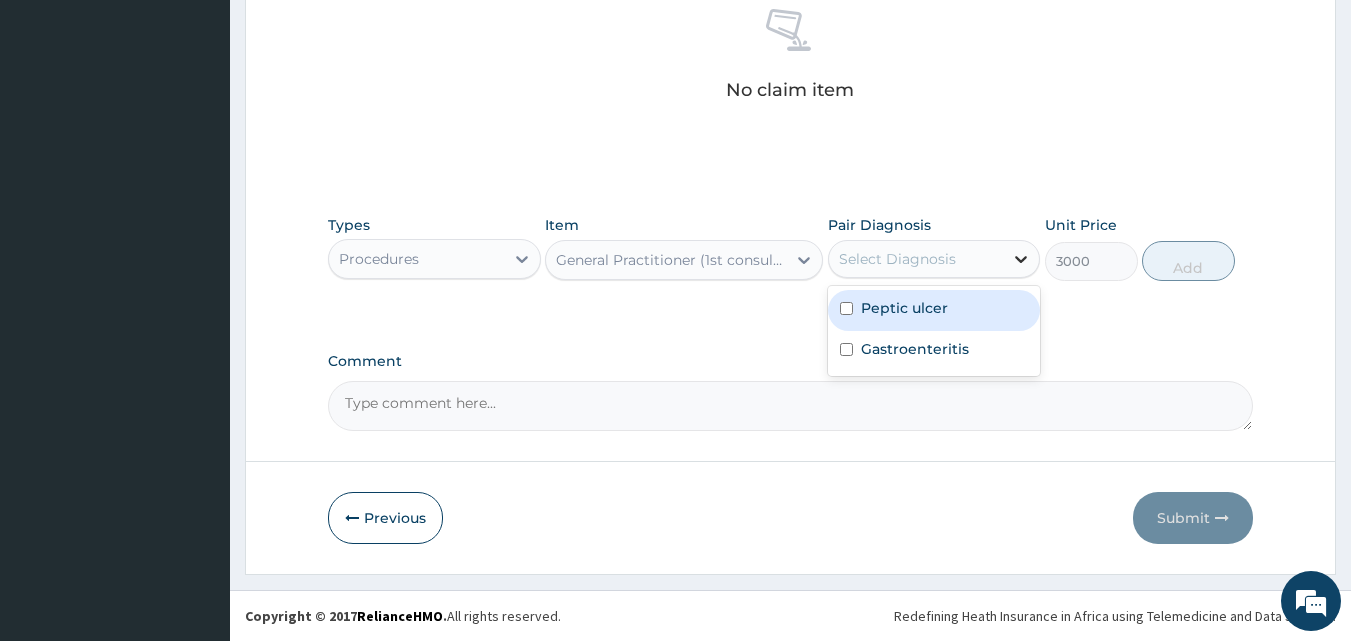 click 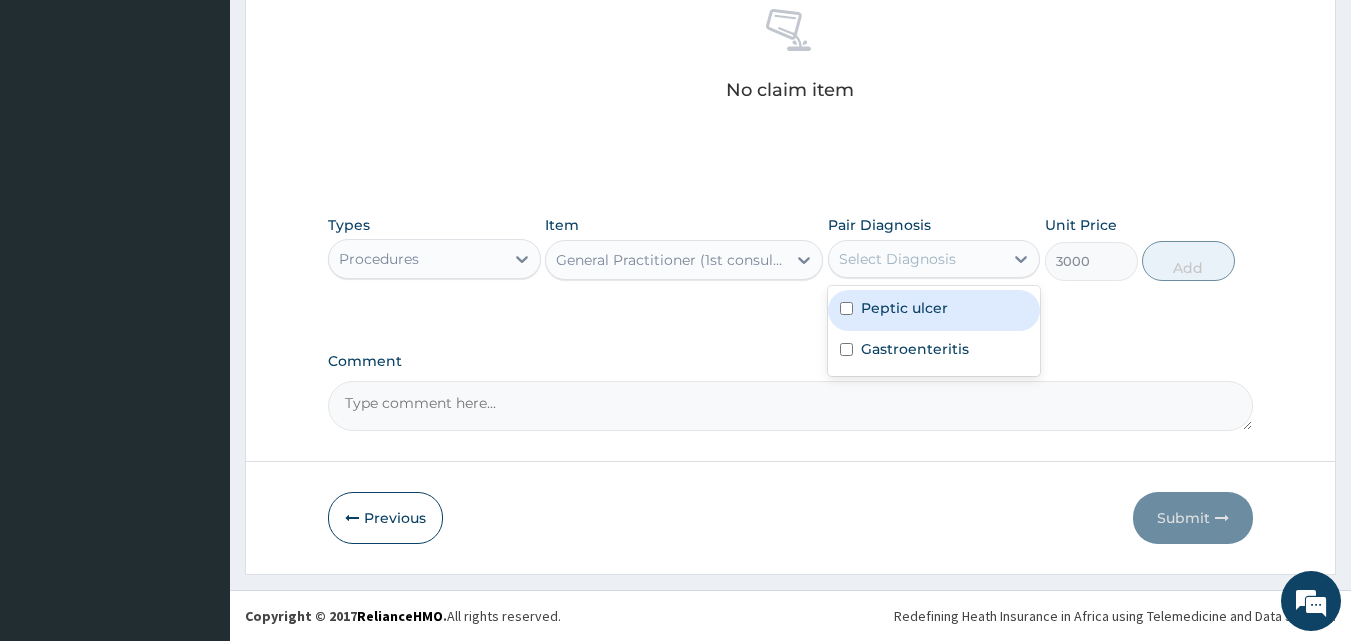 click on "Peptic ulcer" at bounding box center (934, 310) 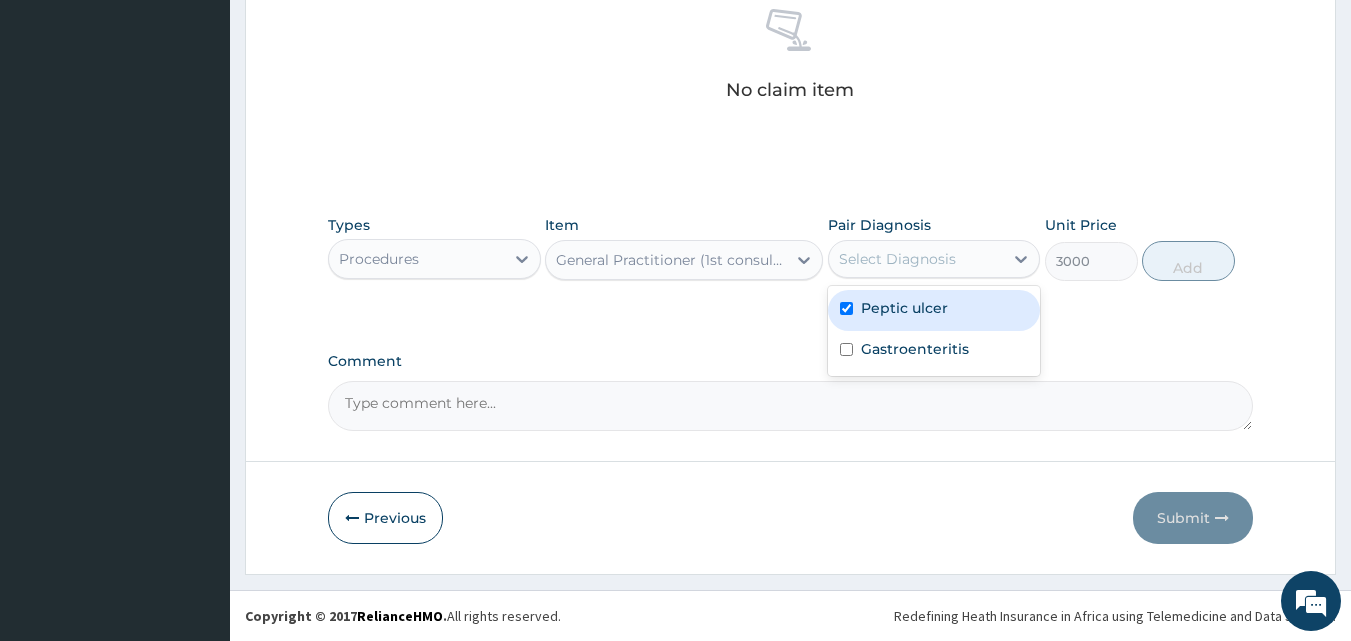 checkbox on "true" 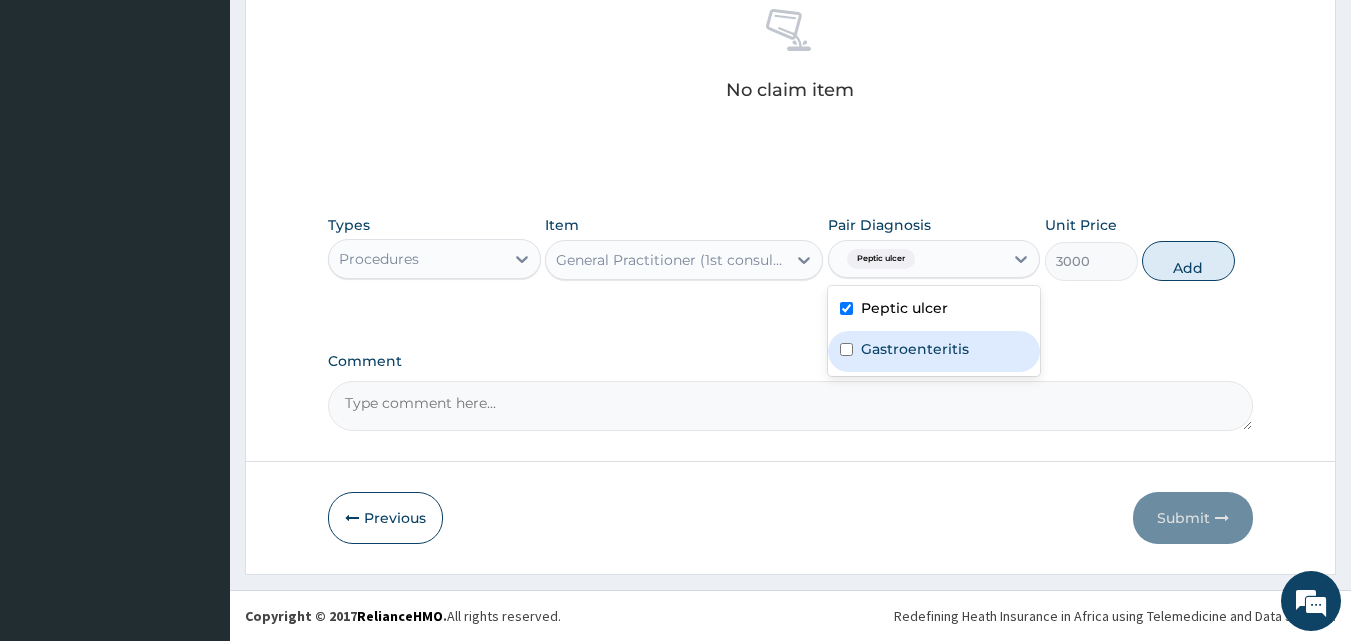 click on "Gastroenteritis" at bounding box center [915, 349] 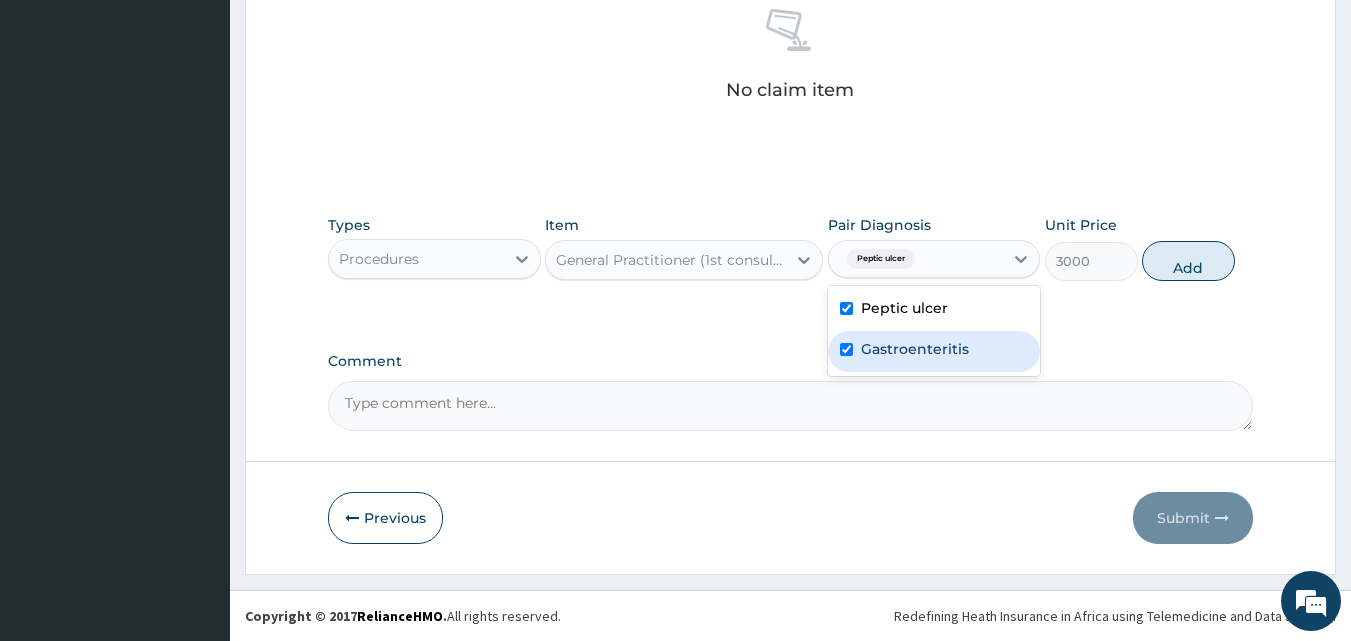 checkbox on "true" 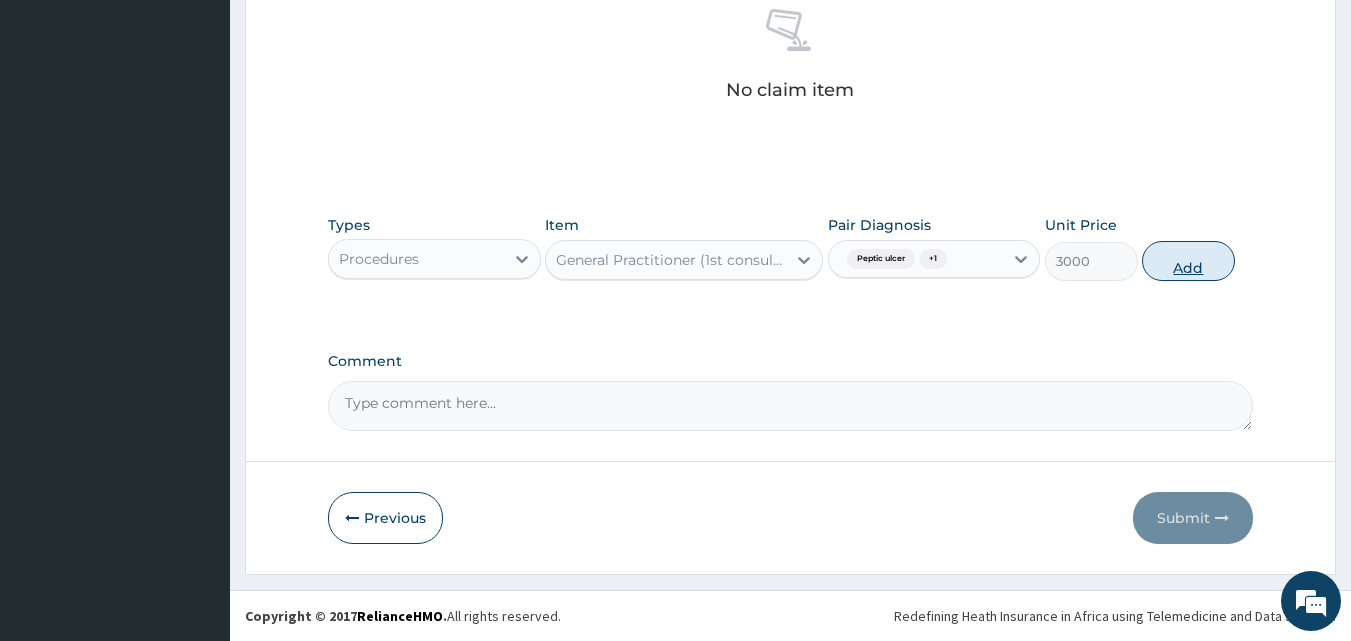 click on "Add" at bounding box center [1188, 261] 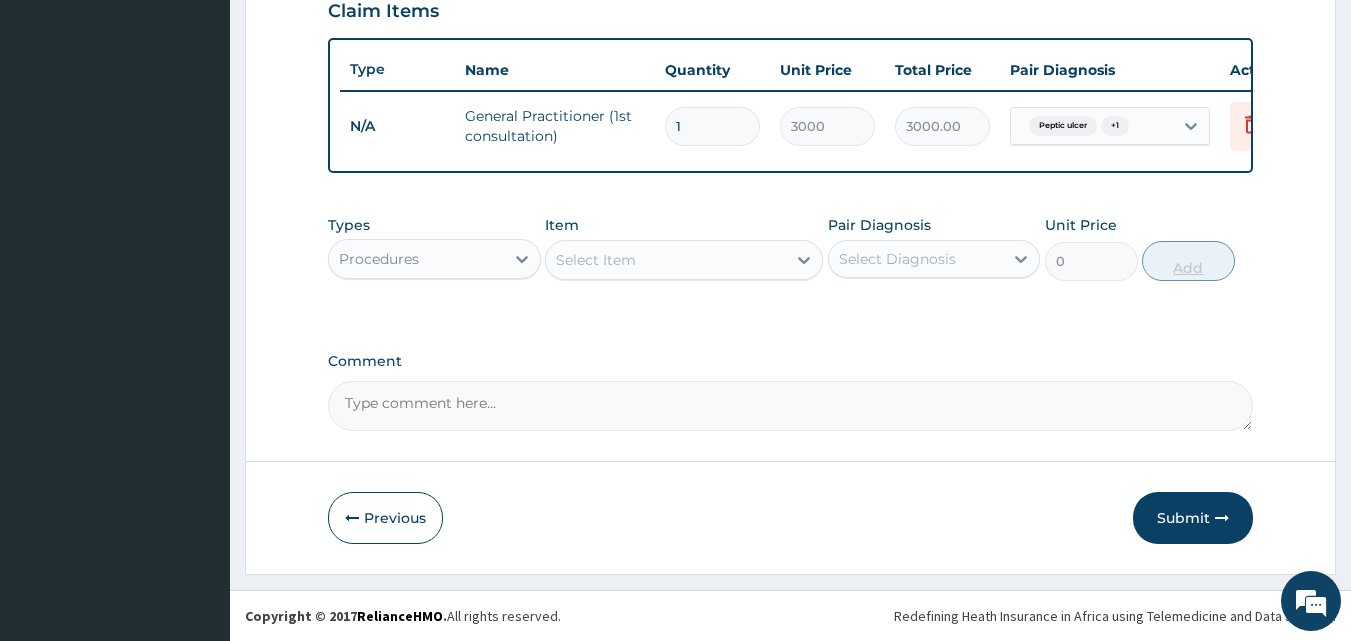 scroll, scrollTop: 721, scrollLeft: 0, axis: vertical 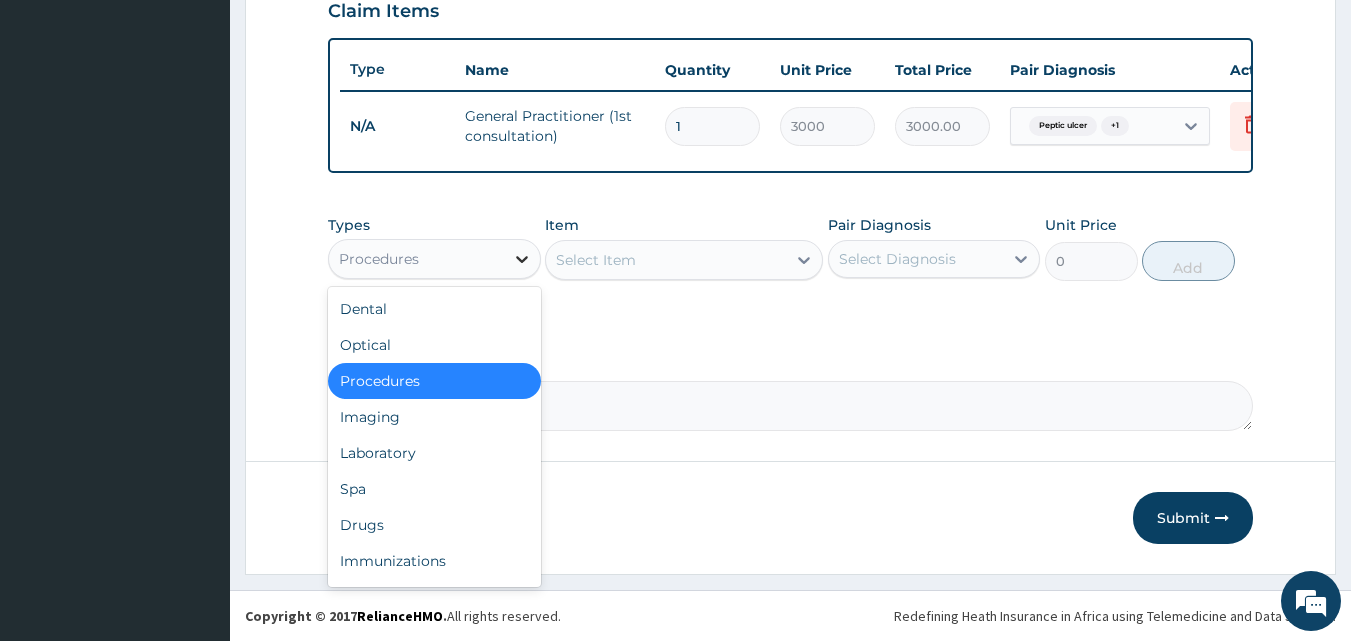 click 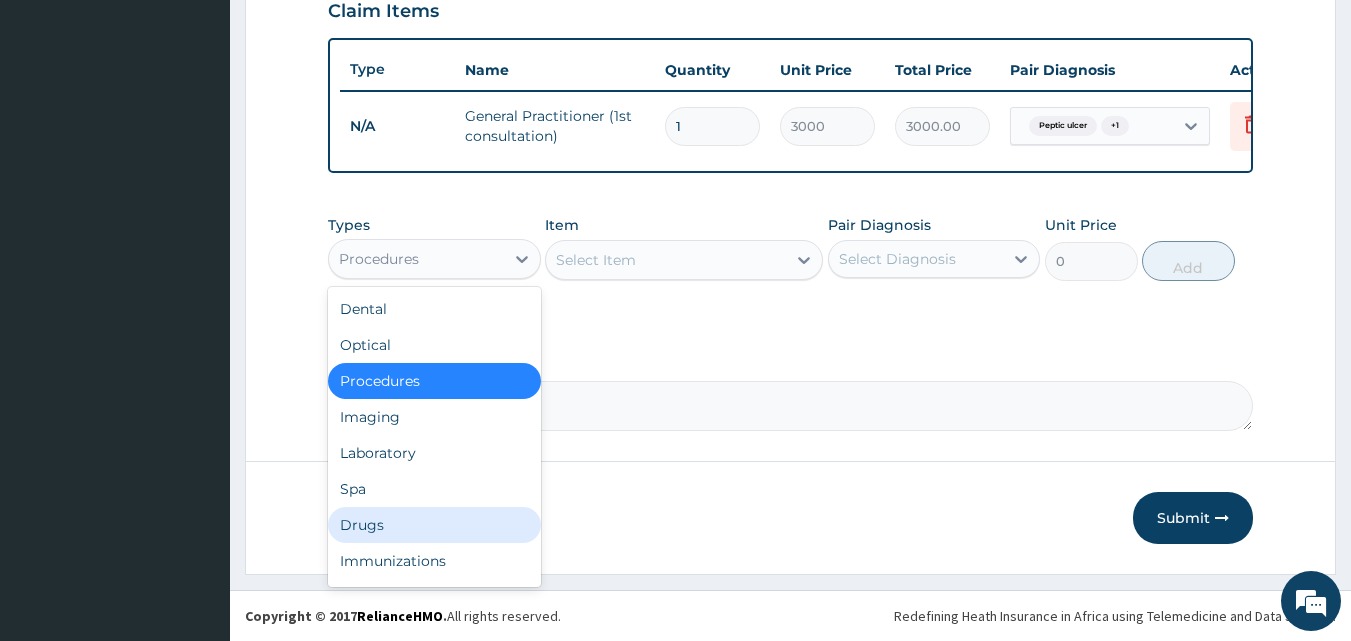 click on "Drugs" at bounding box center (434, 525) 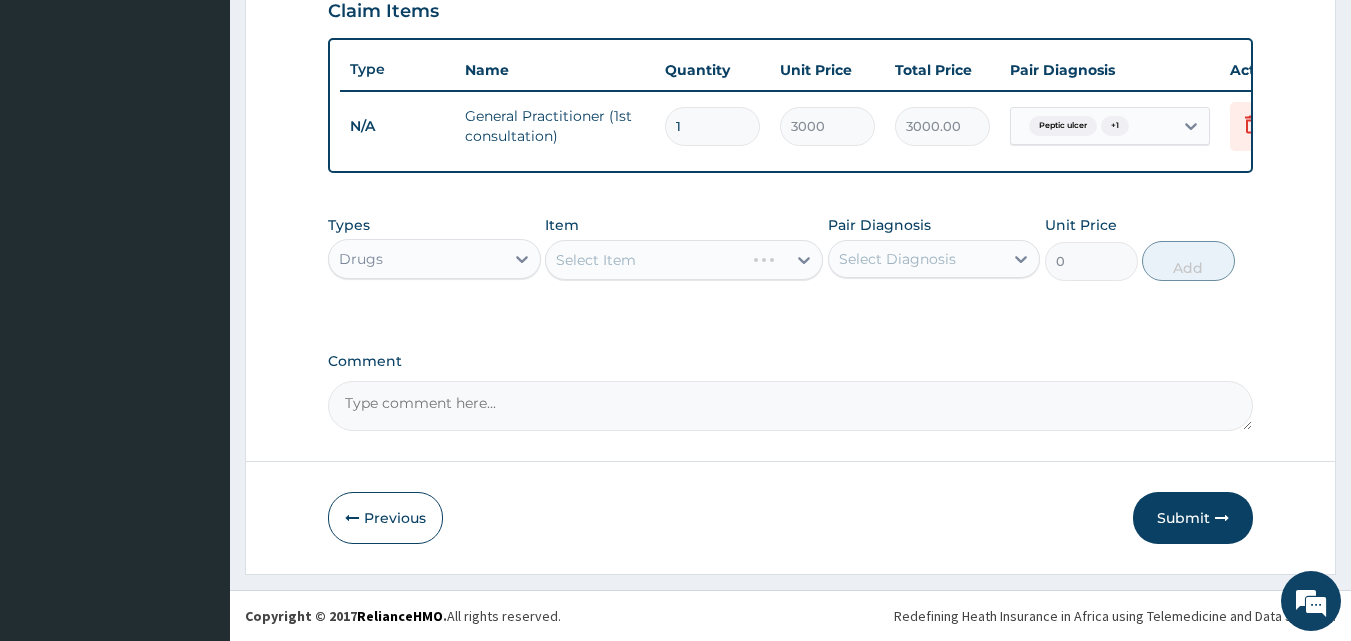 click on "Select Item" at bounding box center (684, 260) 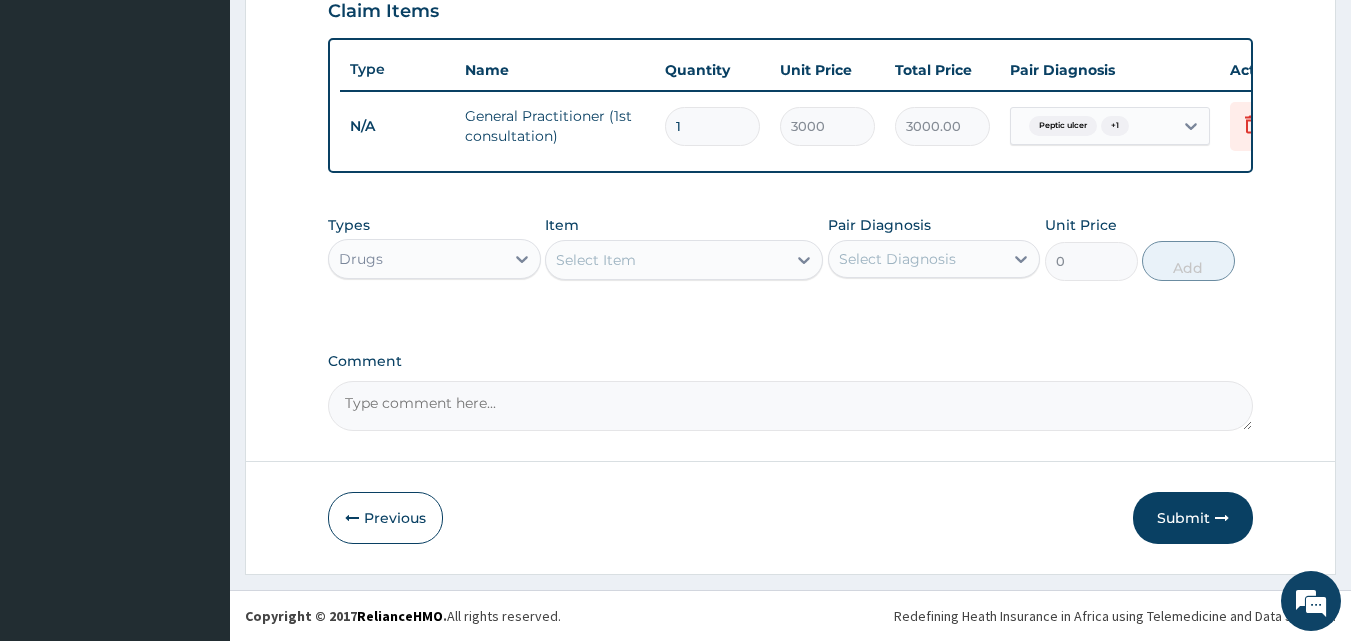 click 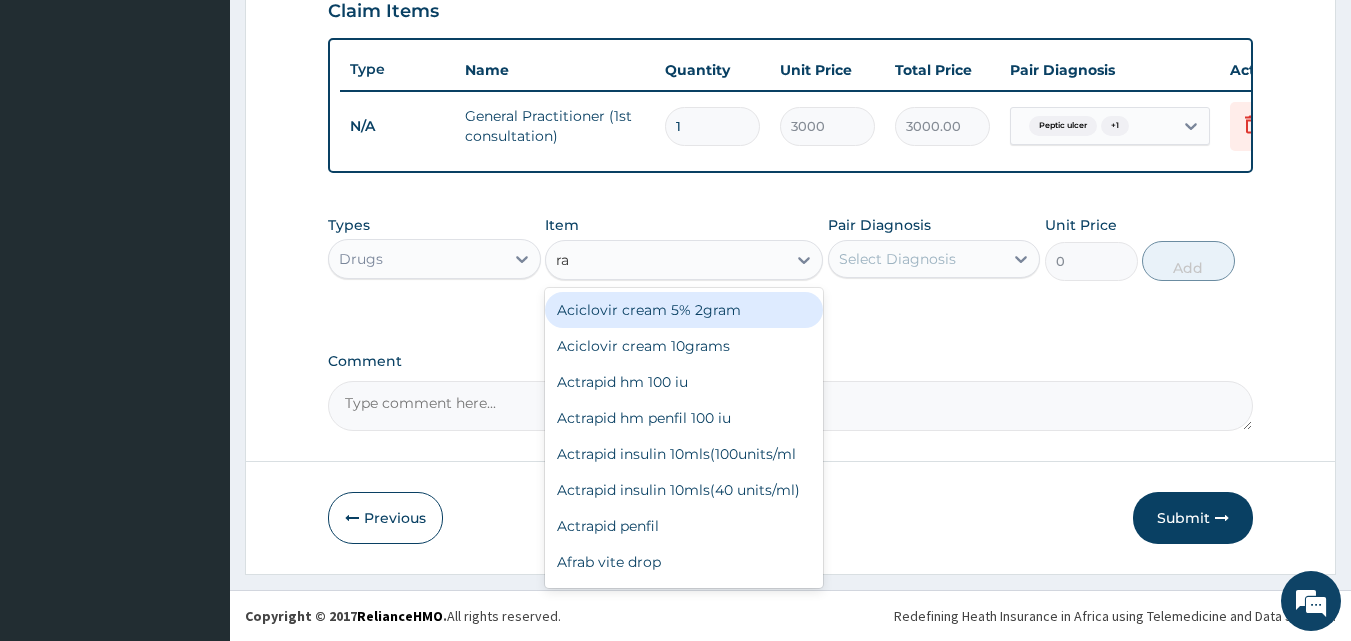 type on "rab" 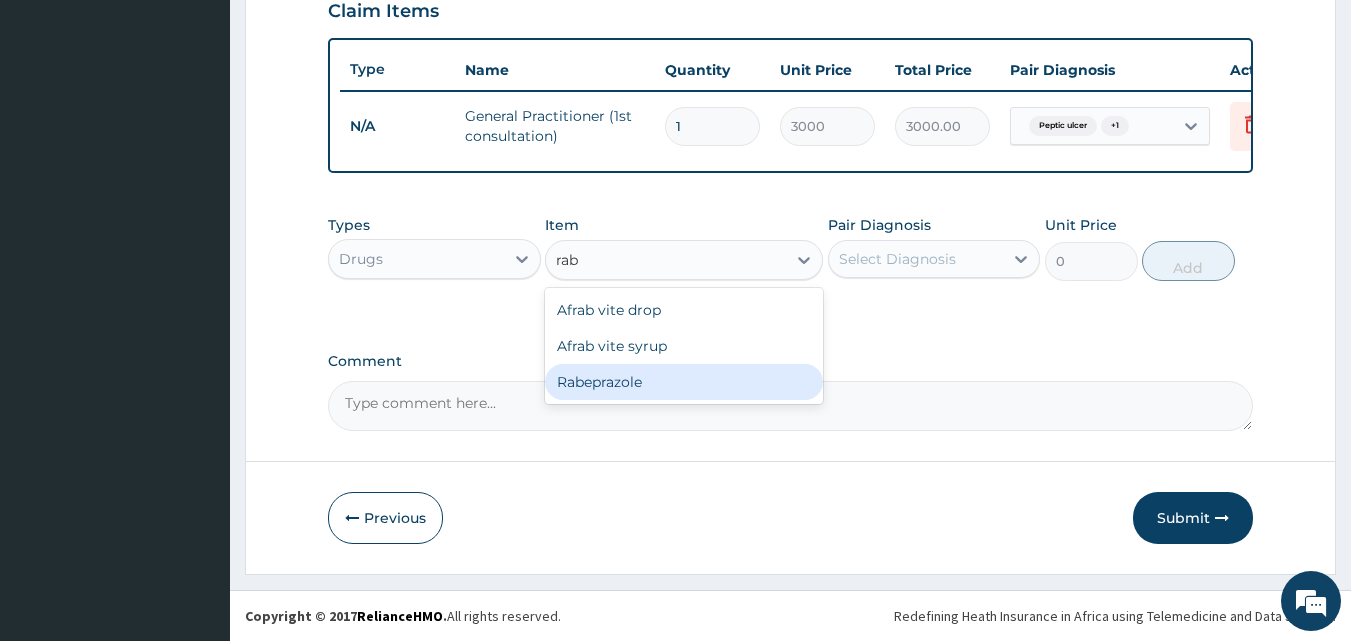 click on "Rabeprazole" at bounding box center (684, 382) 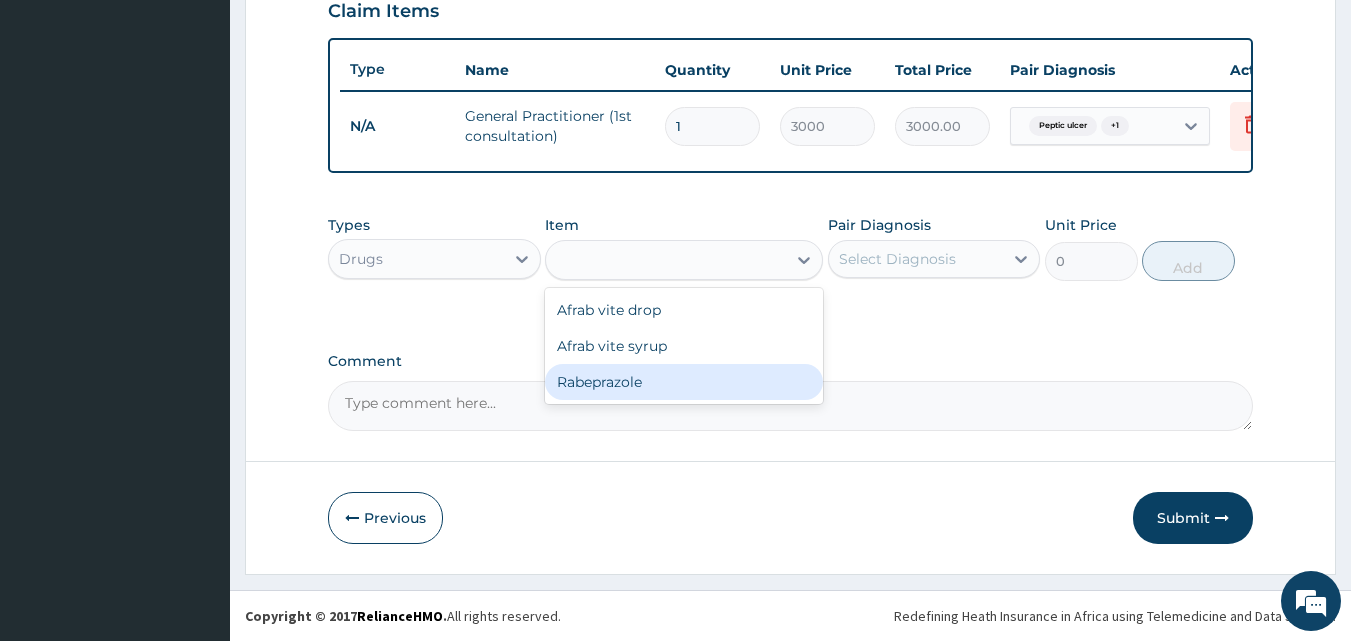 type on "102" 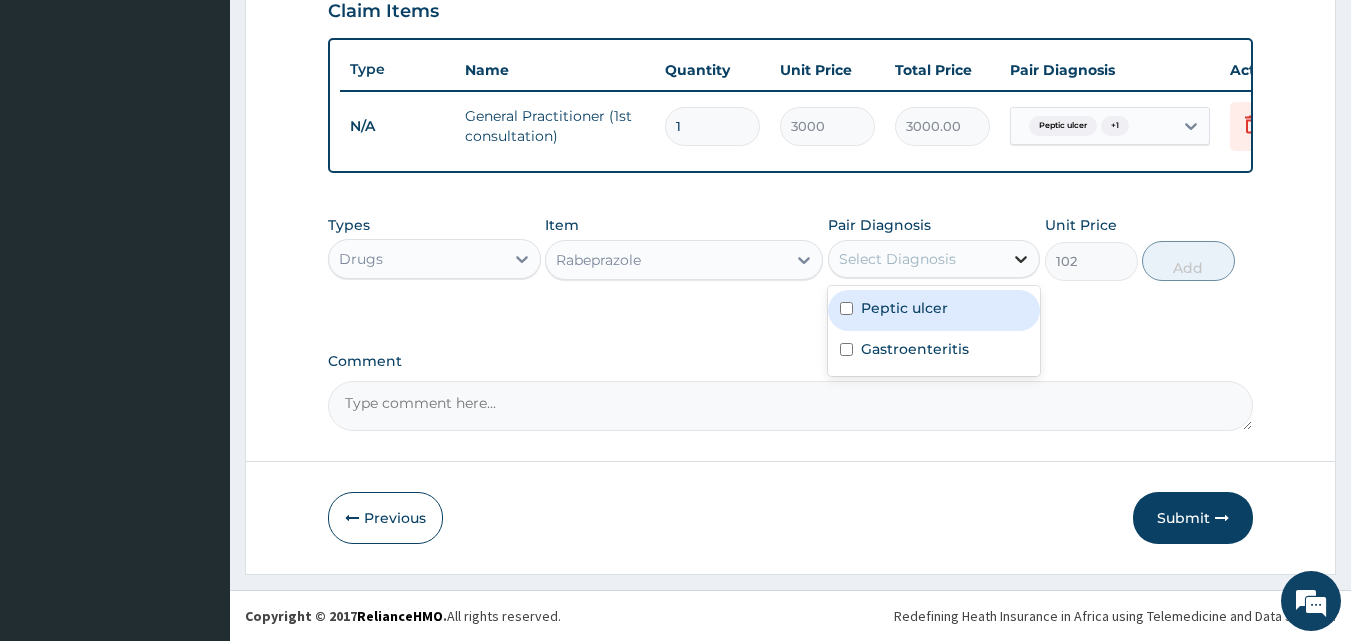 click 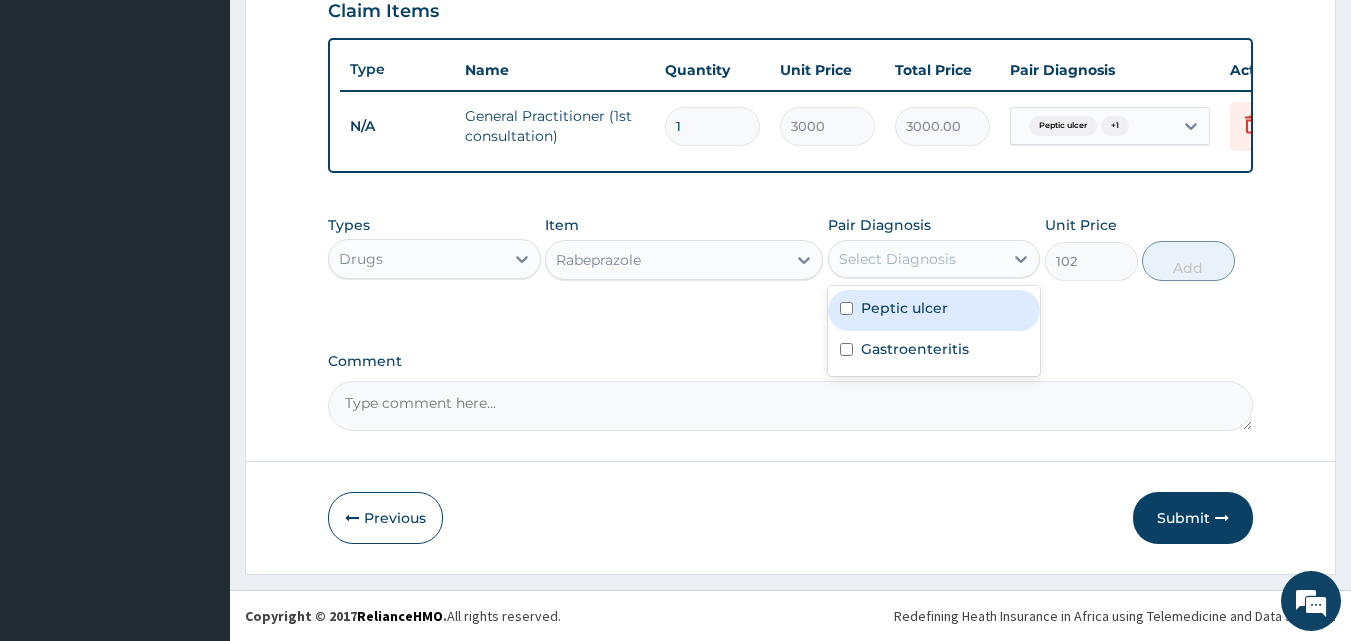 click on "Peptic ulcer" at bounding box center (934, 310) 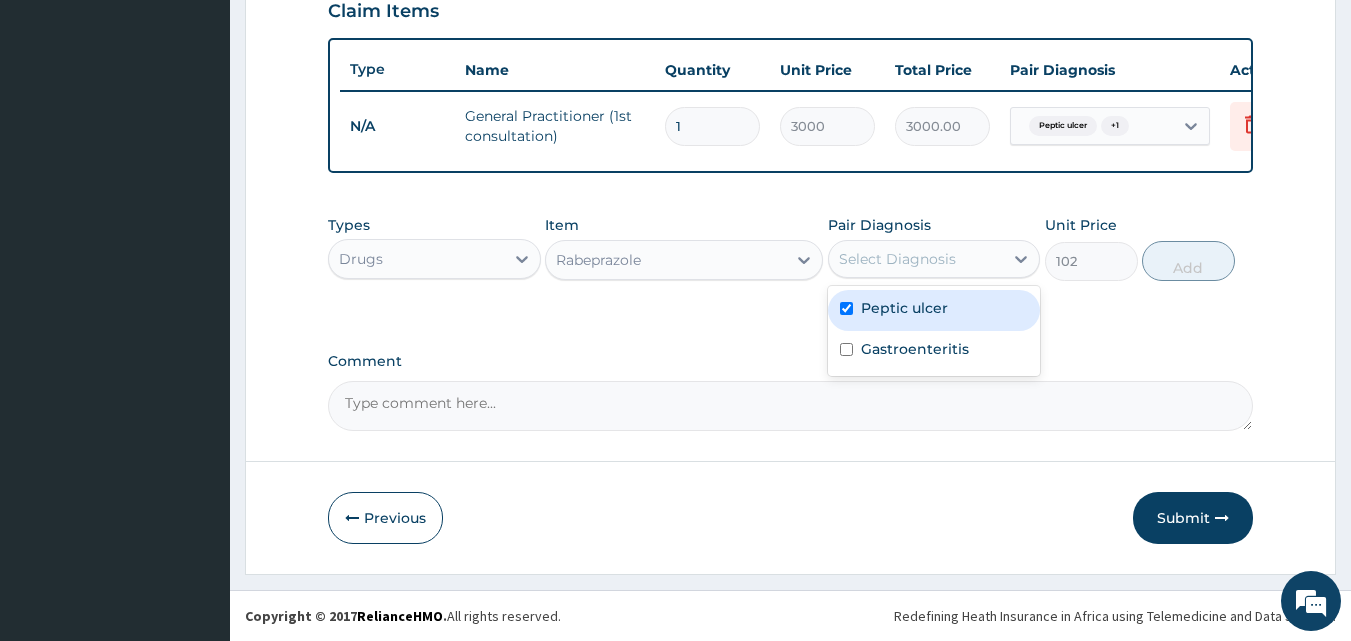 checkbox on "true" 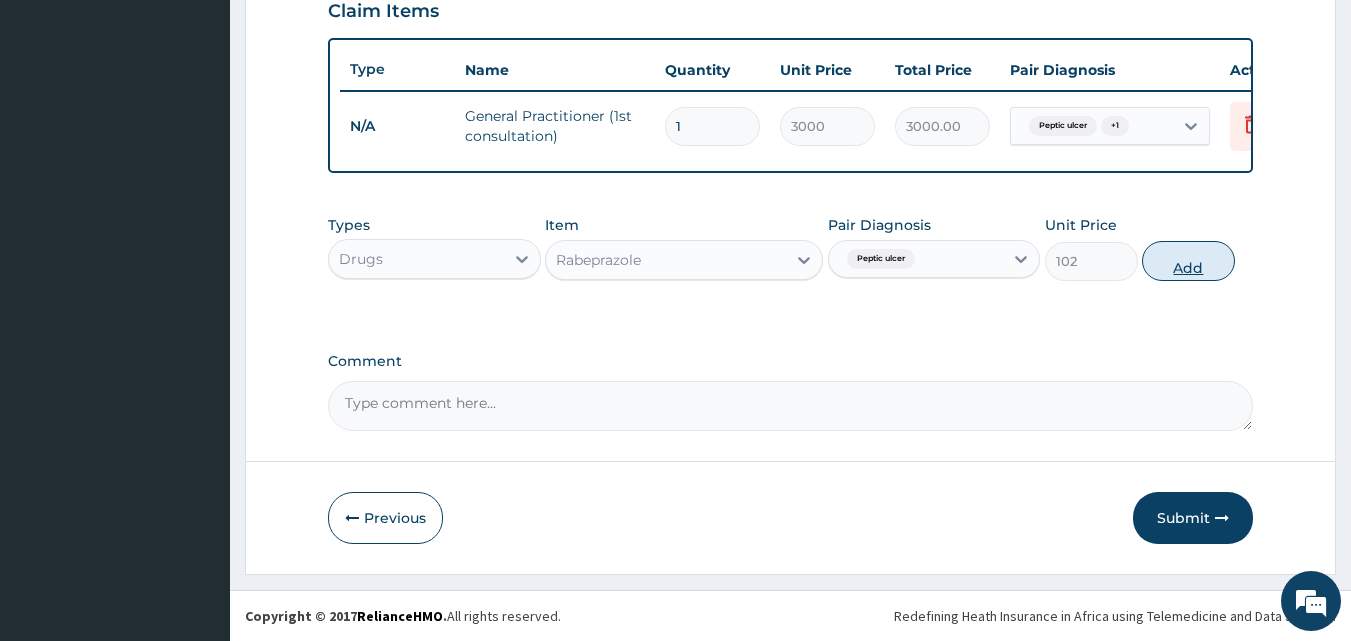 click on "Add" at bounding box center (1188, 261) 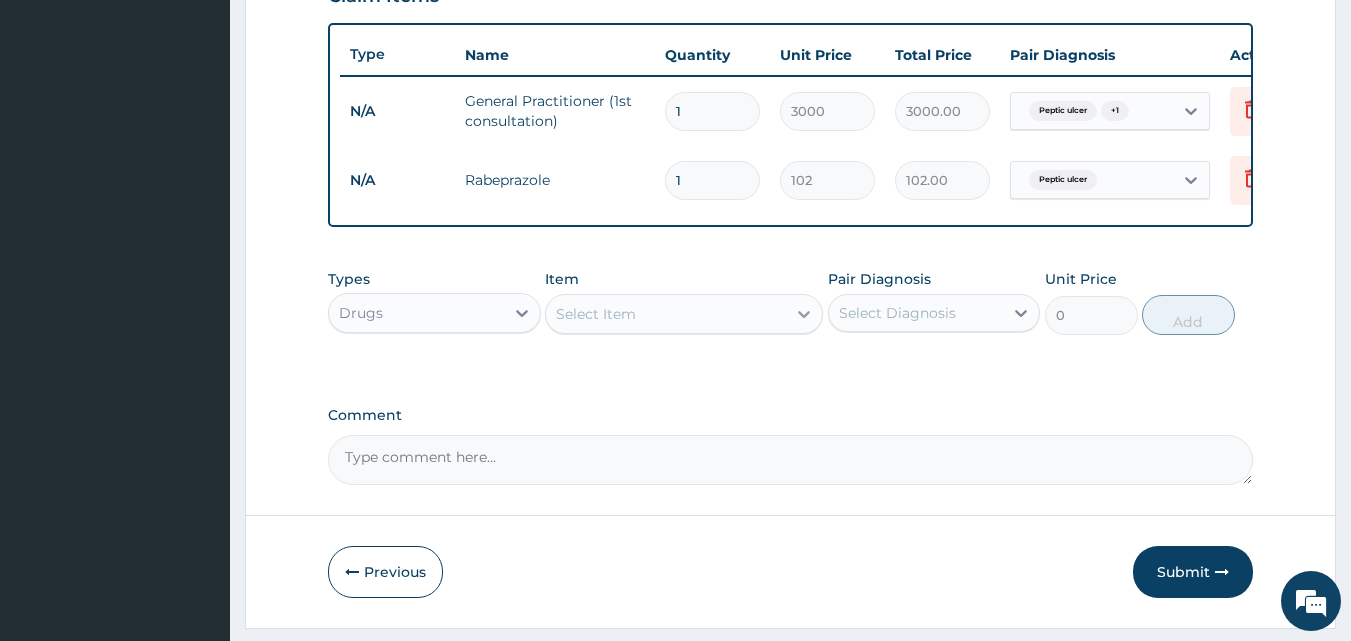 click 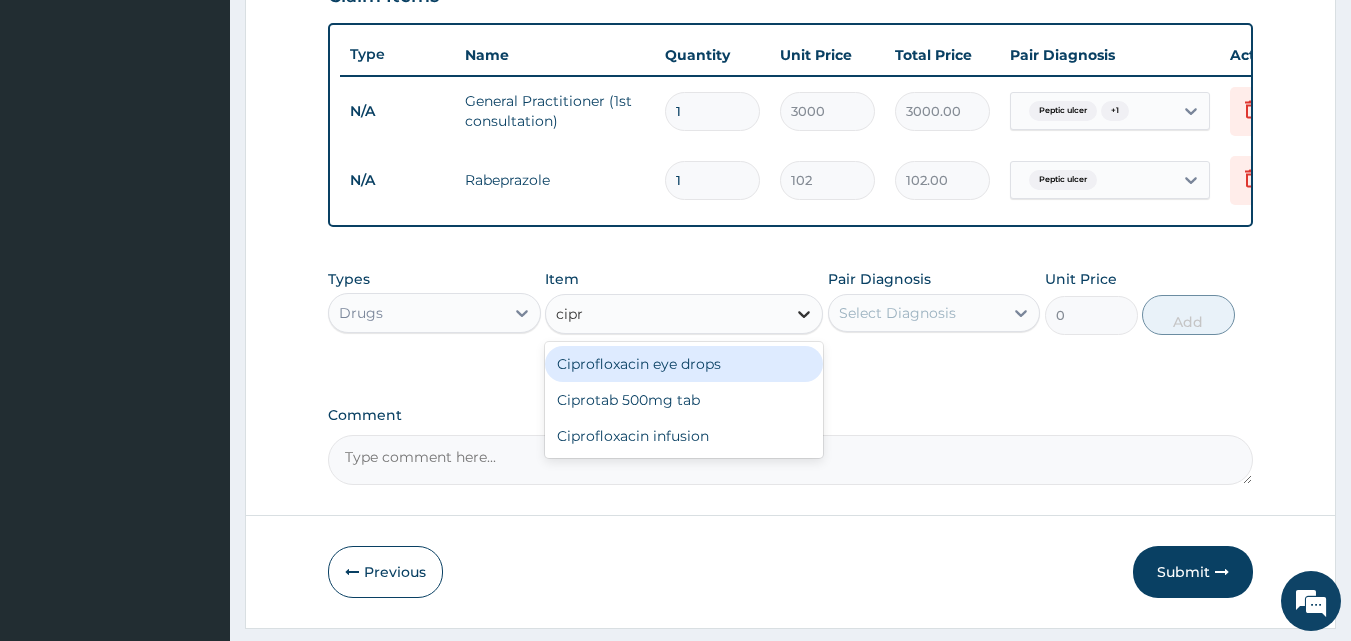 type on "cipro" 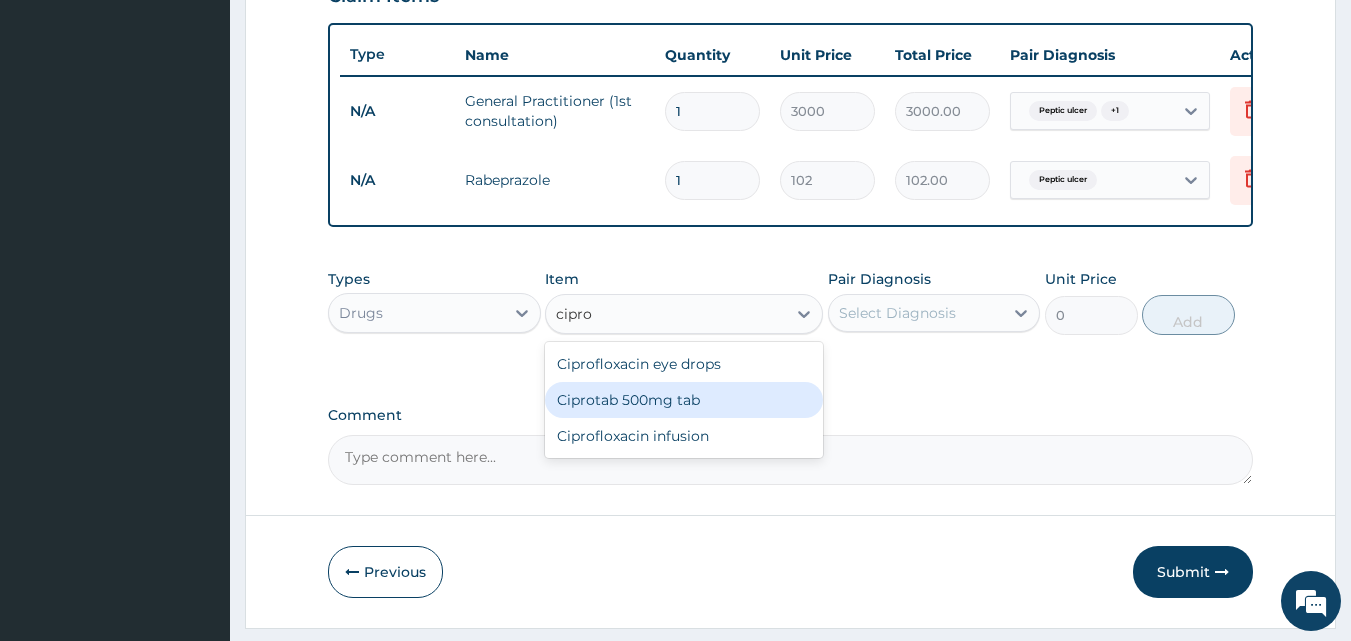 click on "Ciprotab 500mg tab" at bounding box center (684, 400) 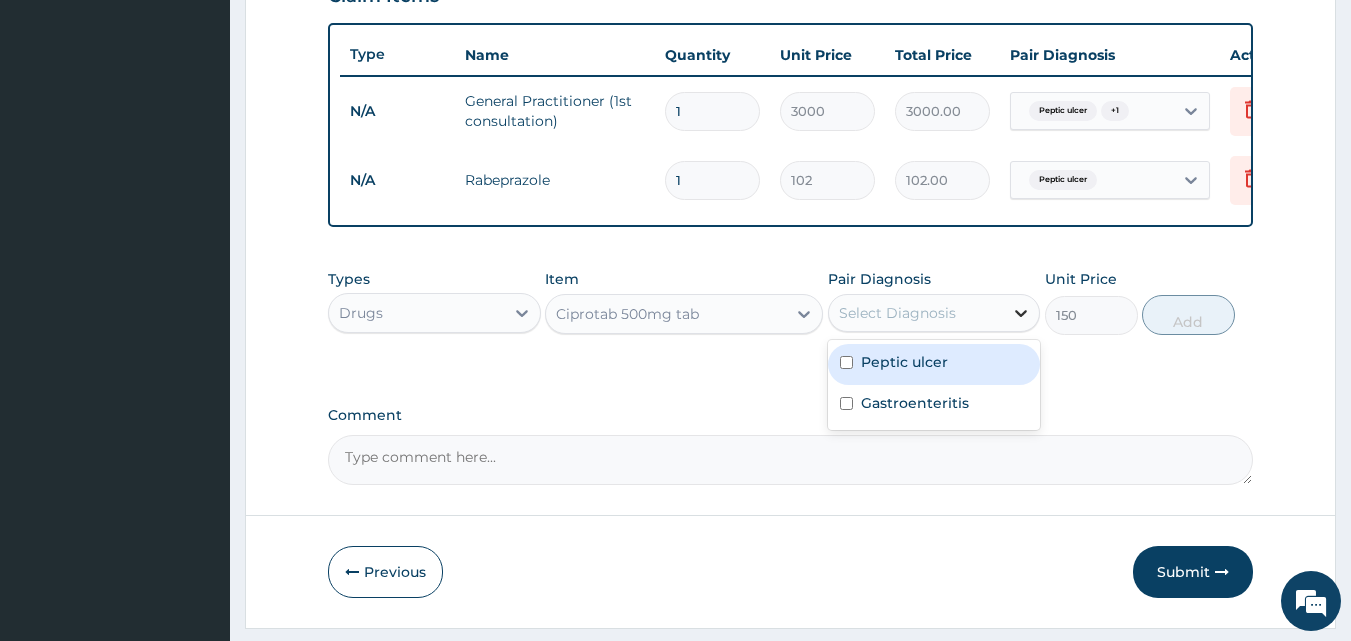 click 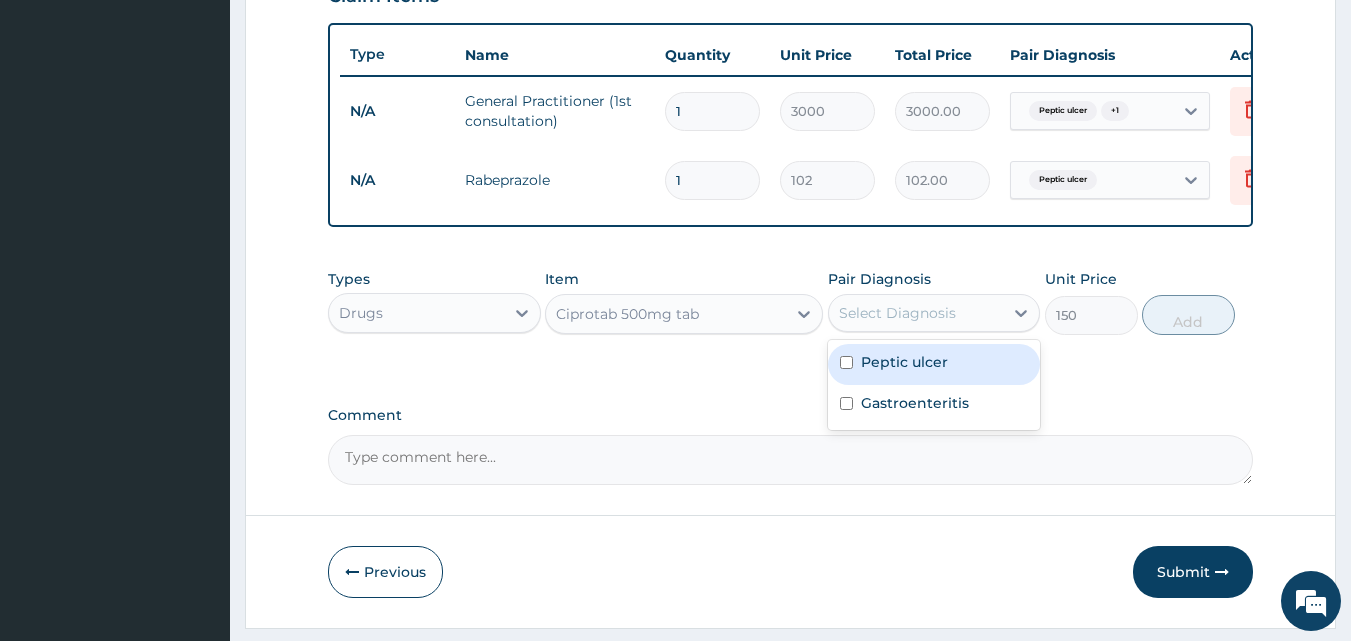 click on "Peptic ulcer" at bounding box center [904, 362] 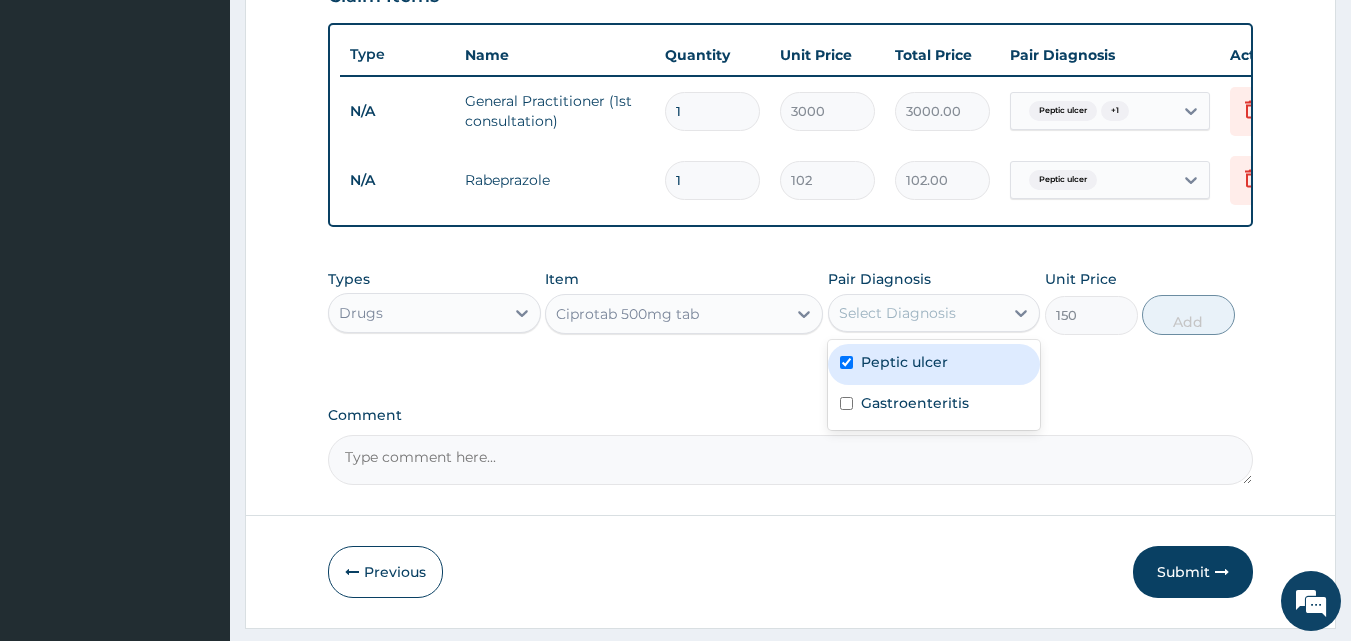 checkbox on "true" 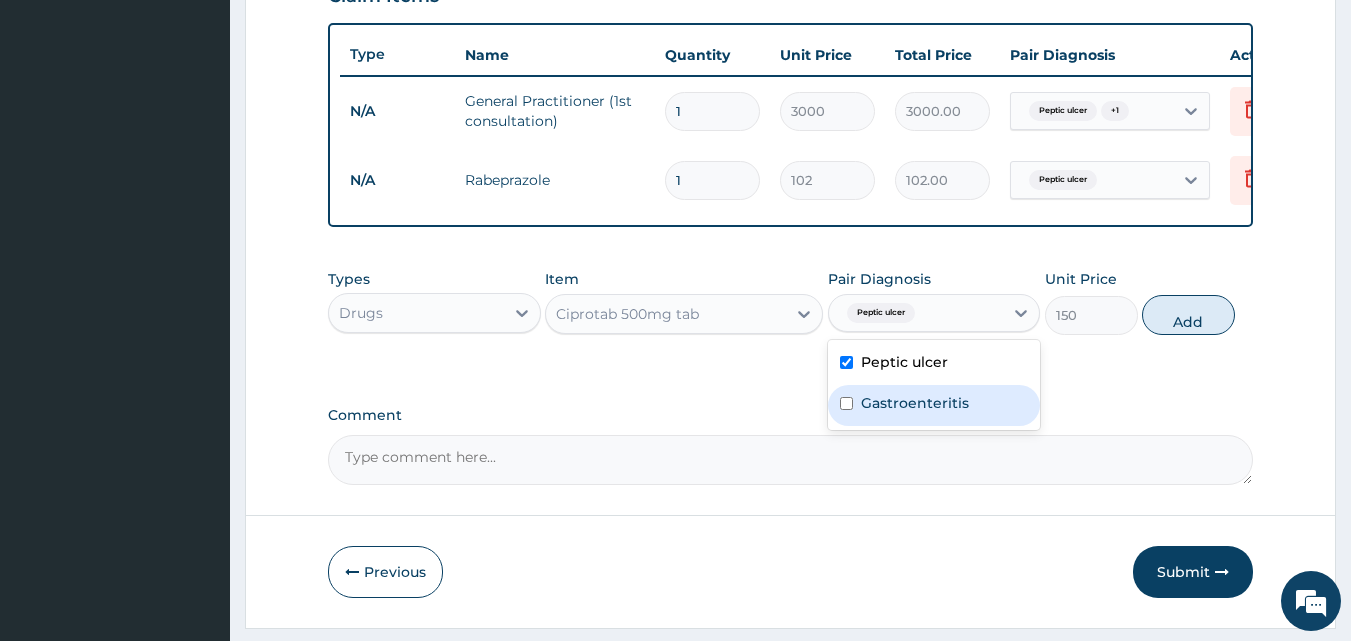 click at bounding box center (846, 403) 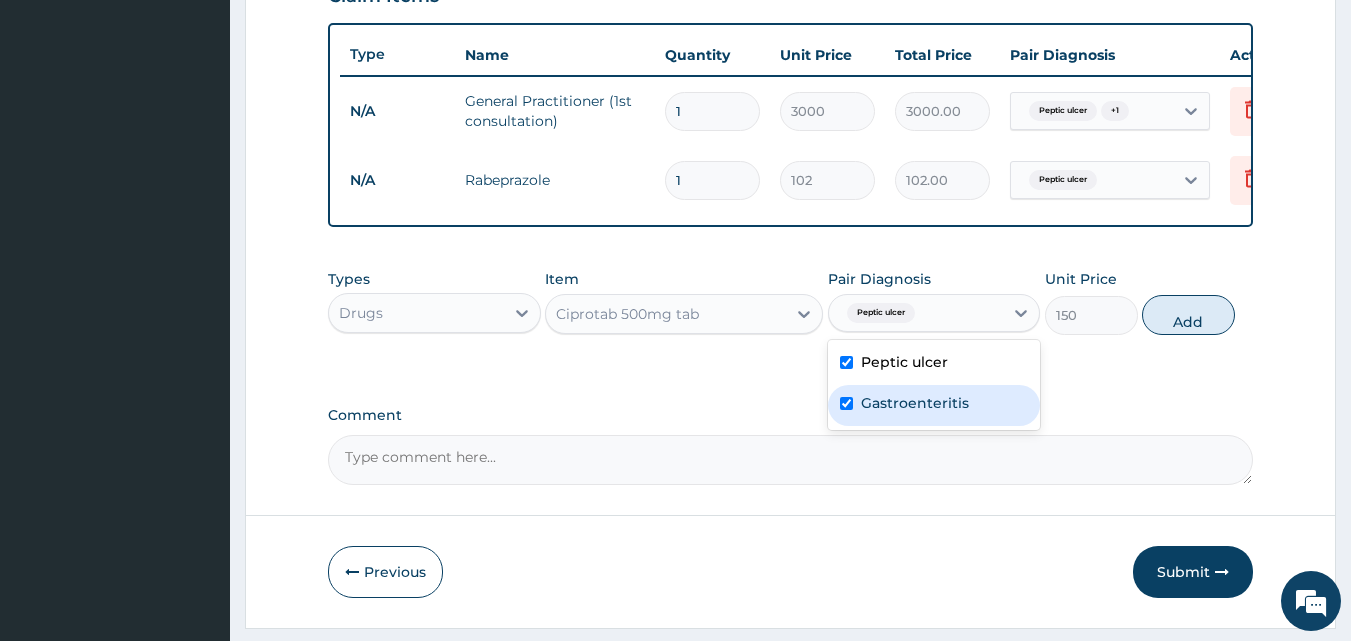 checkbox on "true" 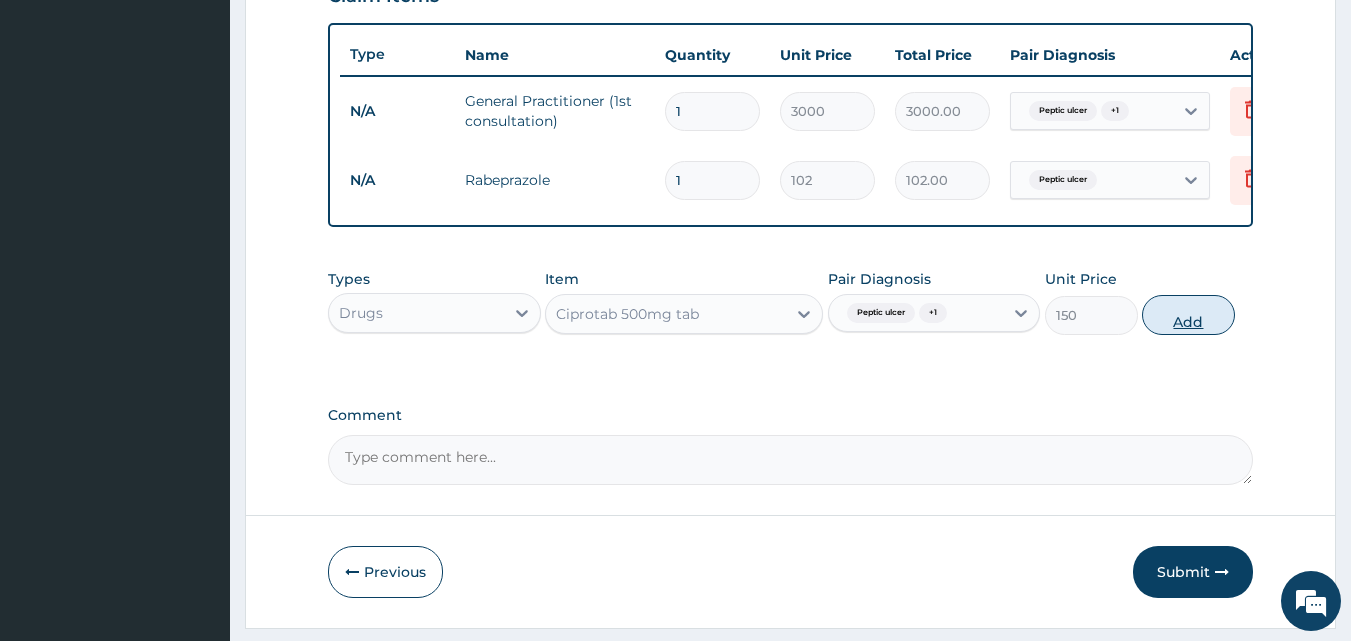 click on "Add" at bounding box center (1188, 315) 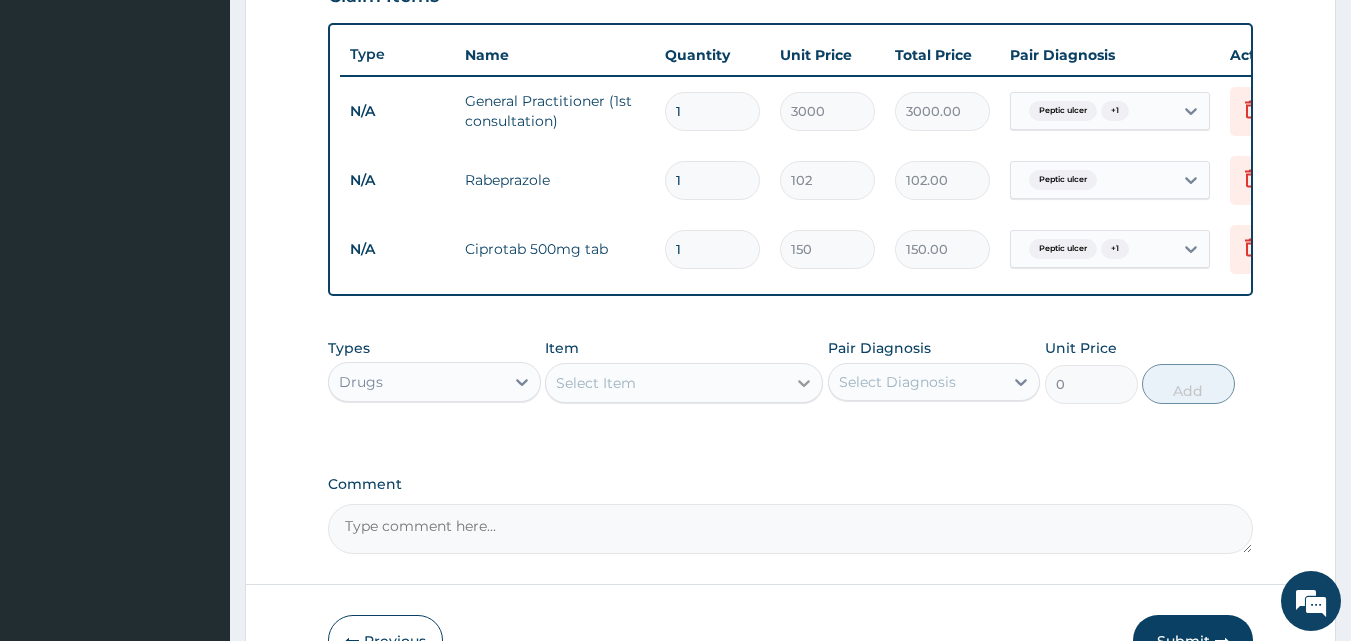 click 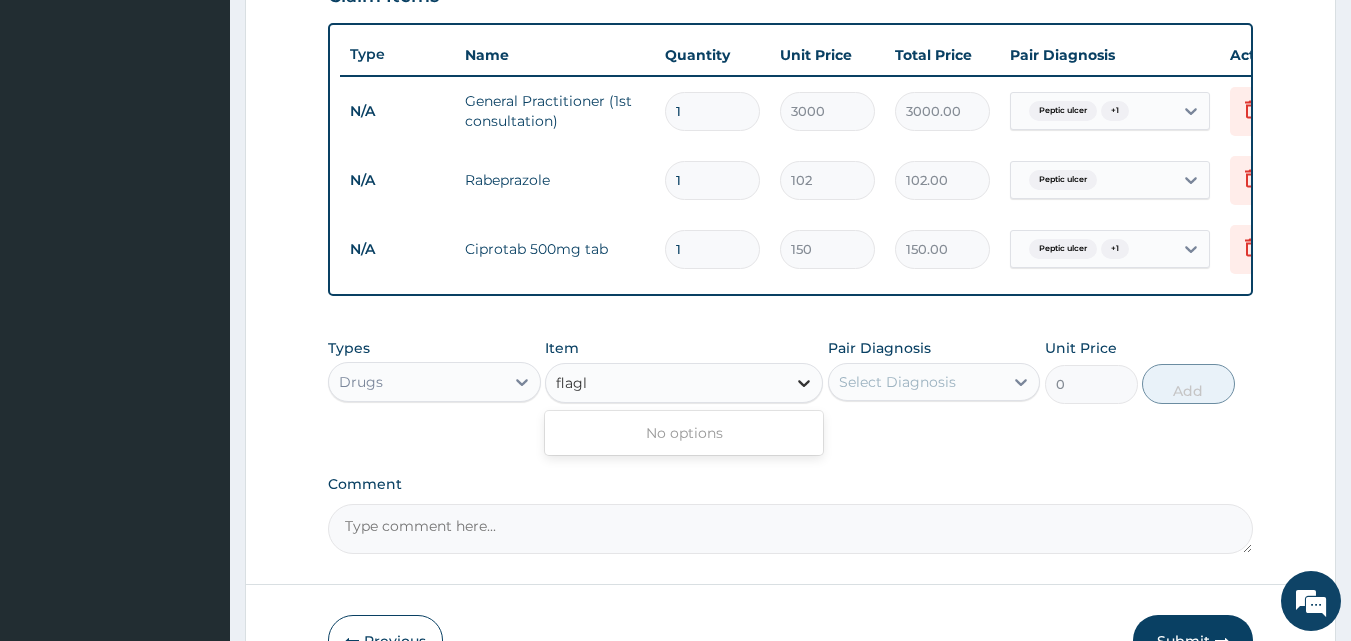 type on "flag" 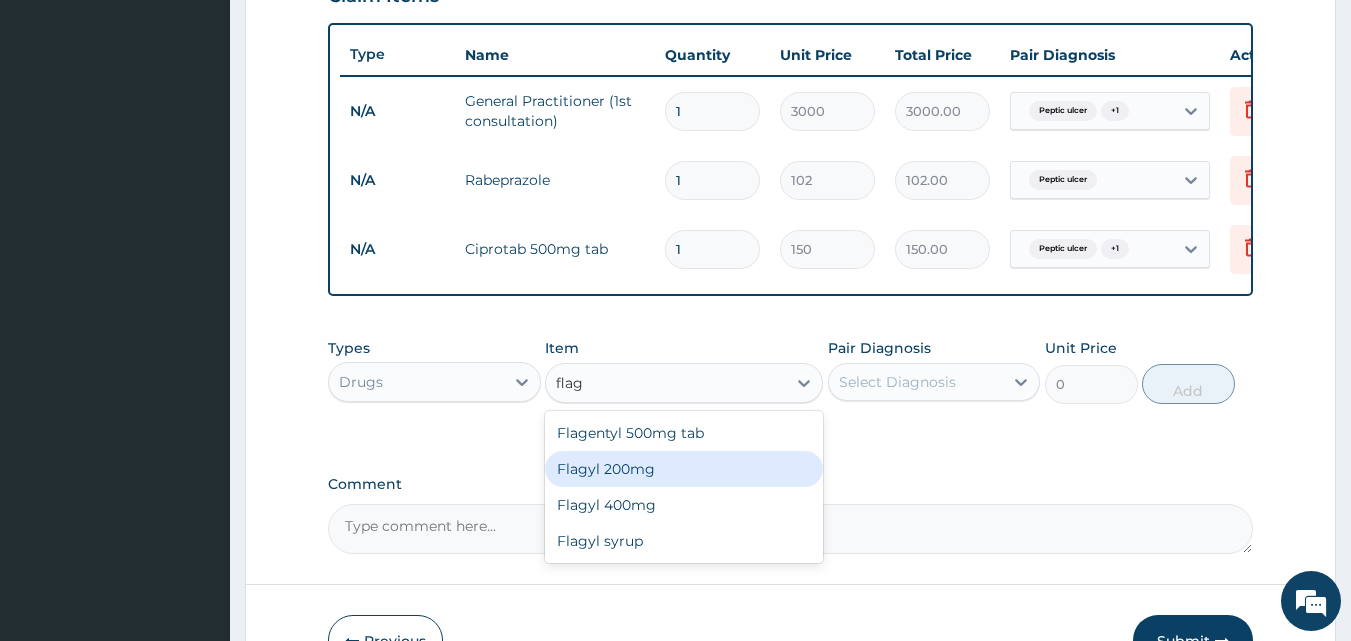click on "Flagyl 200mg" at bounding box center (684, 469) 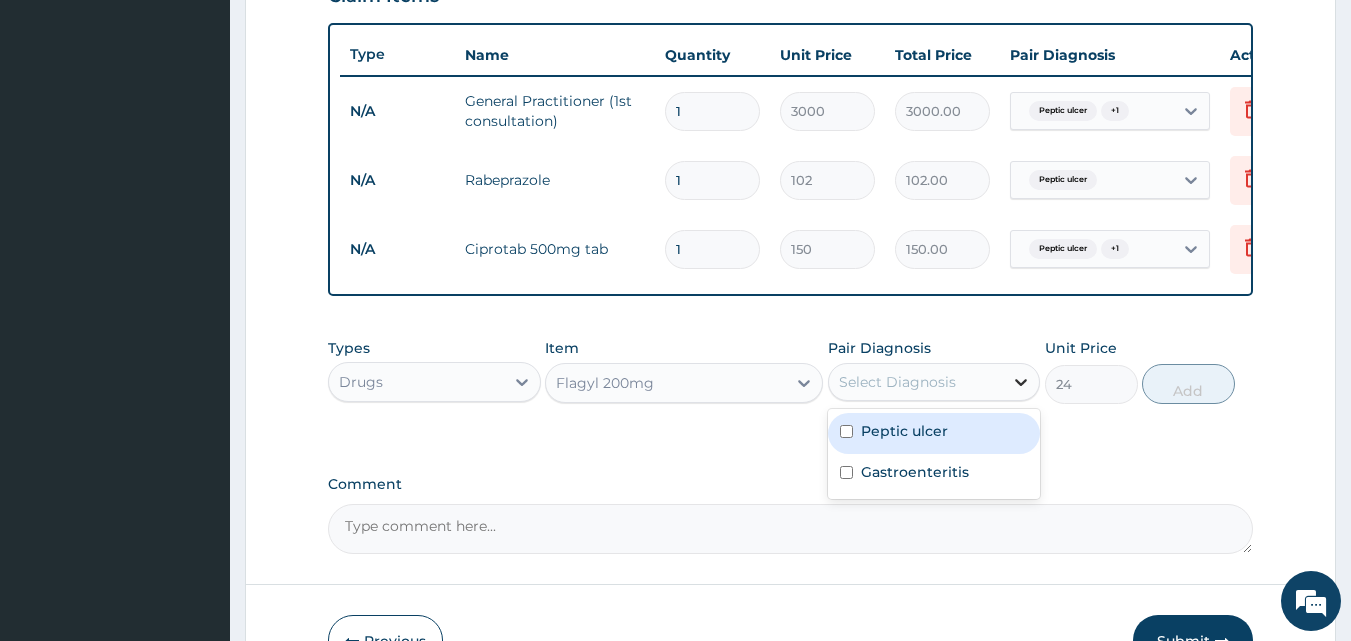 click 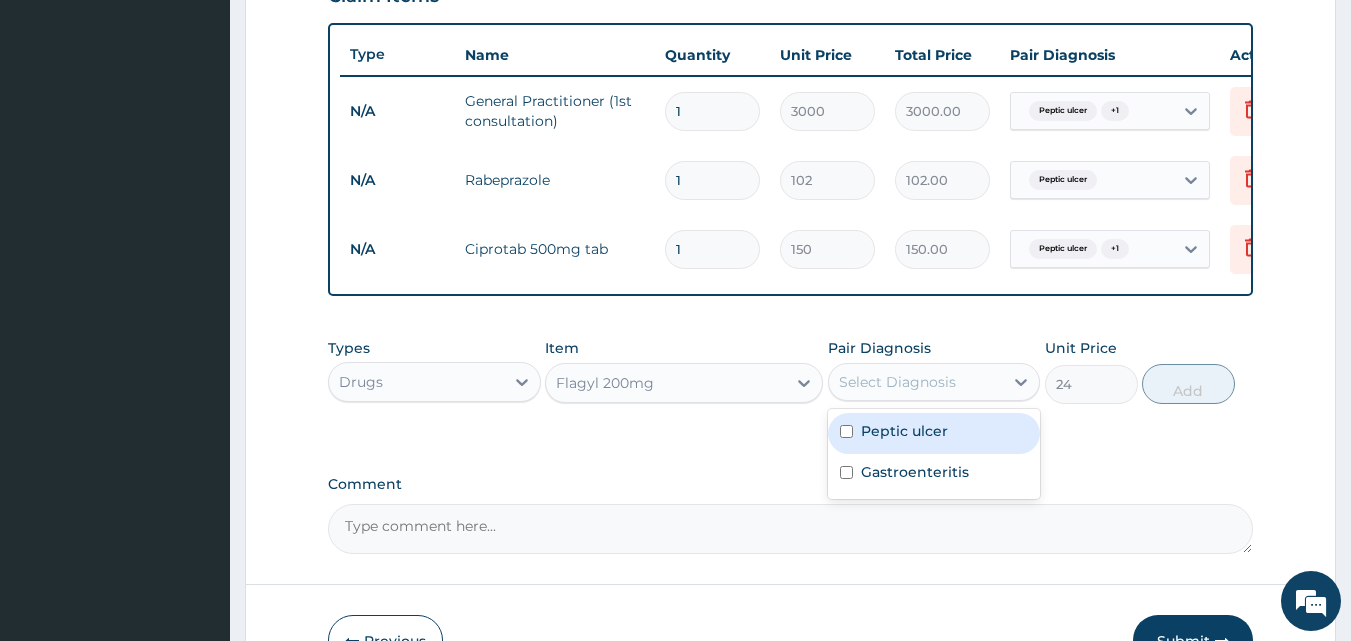 click on "Peptic ulcer" at bounding box center (934, 433) 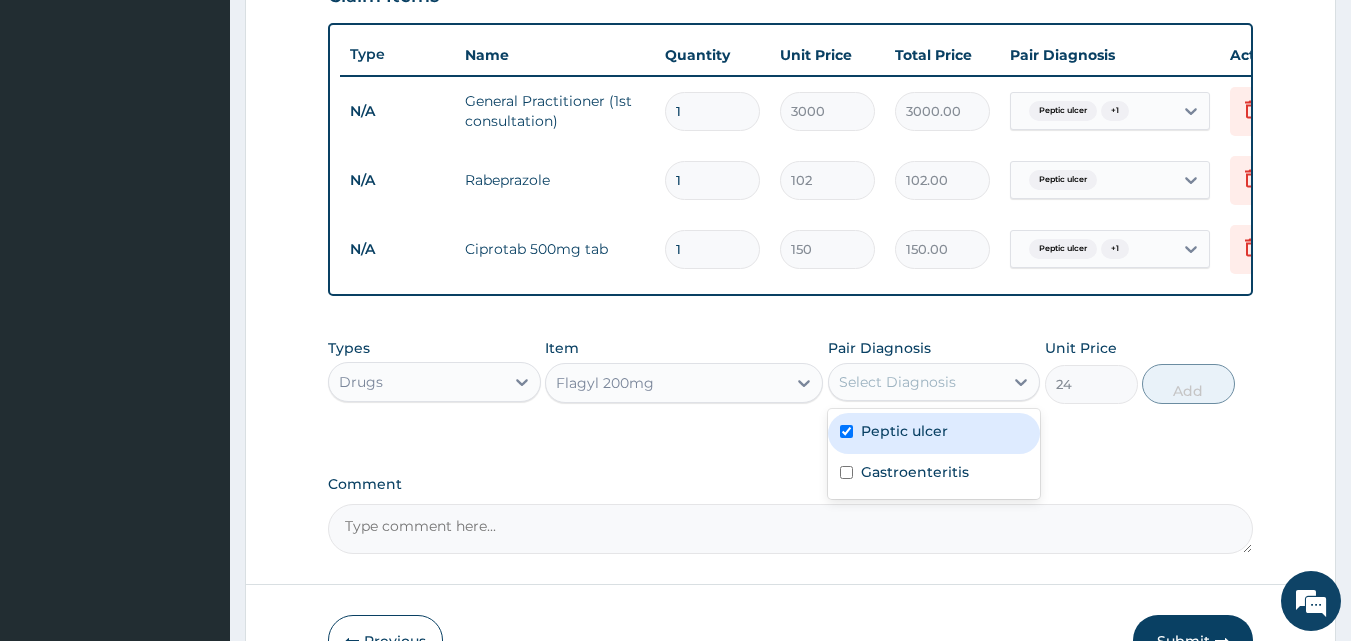 checkbox on "true" 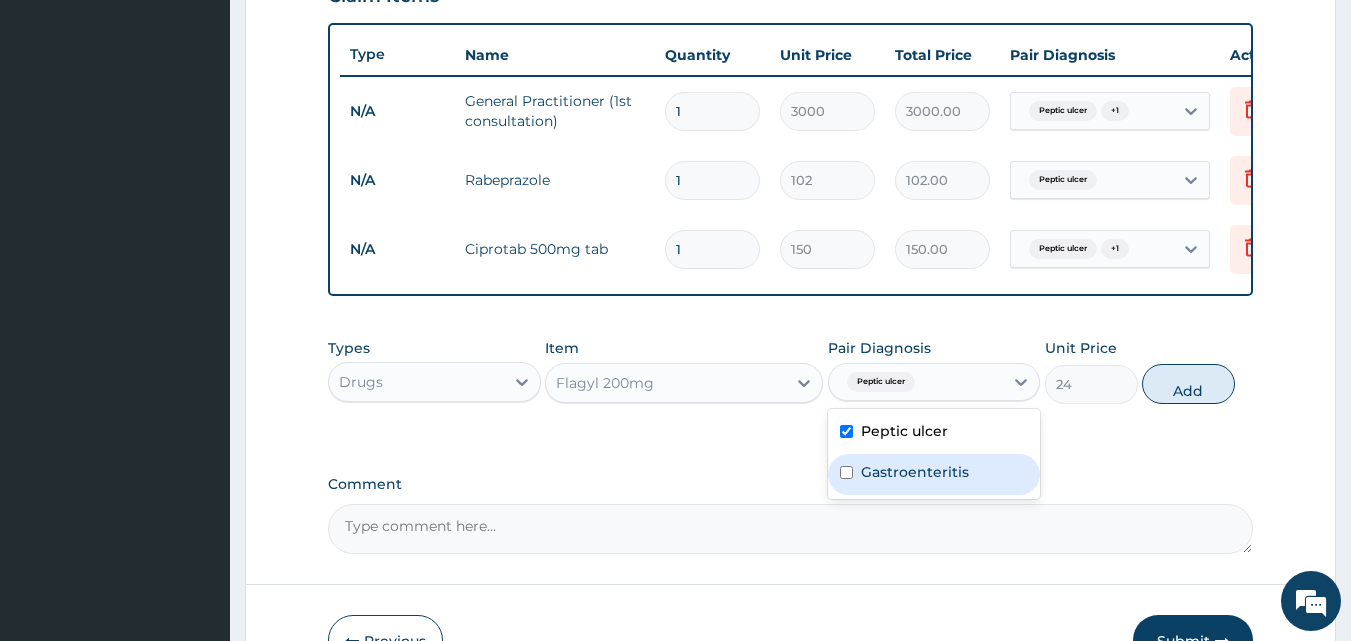 click on "Gastroenteritis" at bounding box center [915, 472] 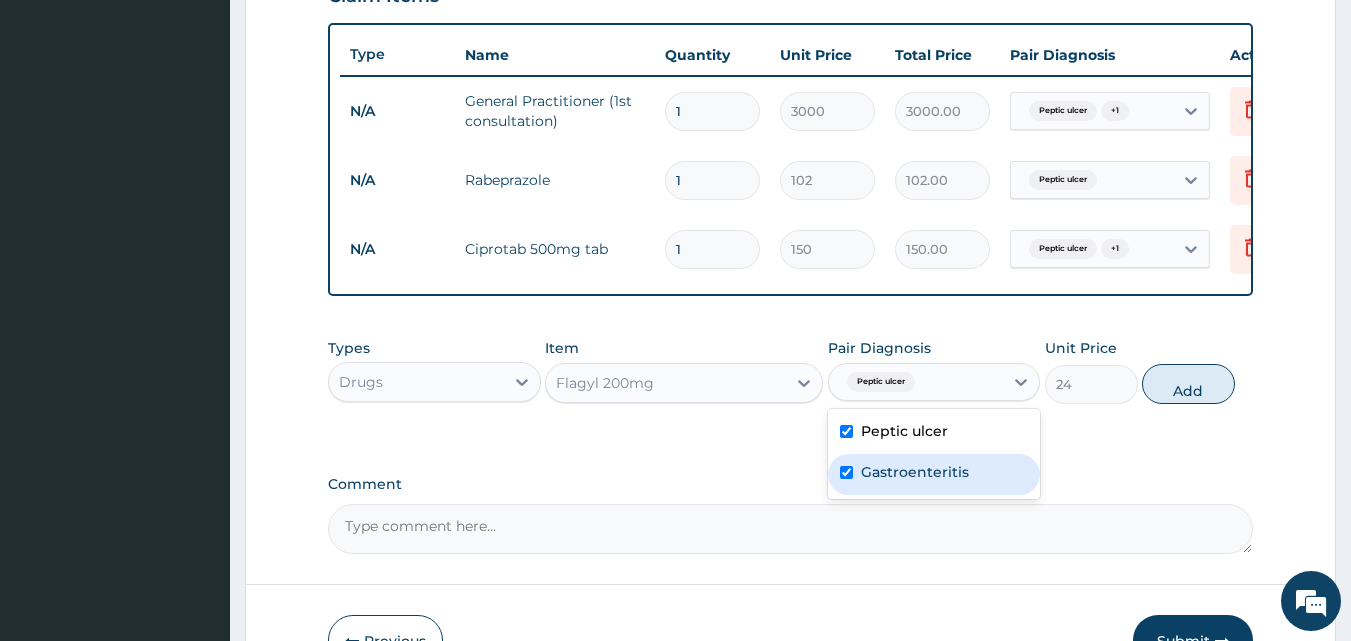 checkbox on "true" 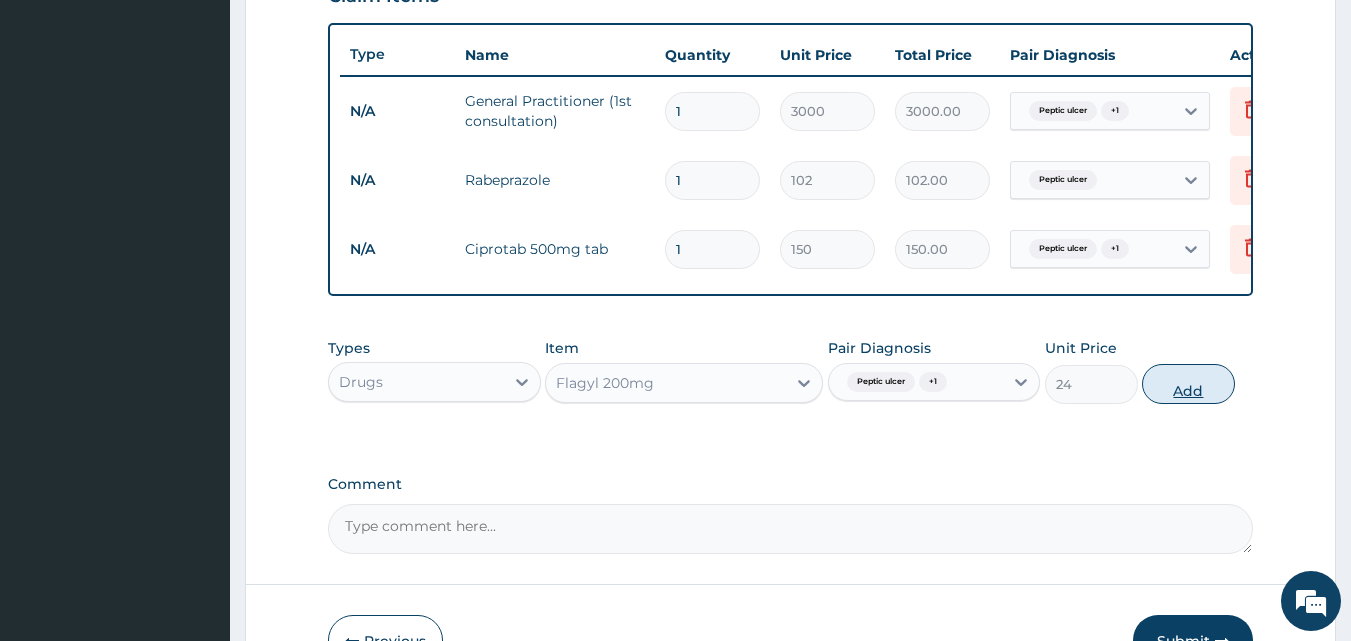 click on "Add" at bounding box center [1188, 384] 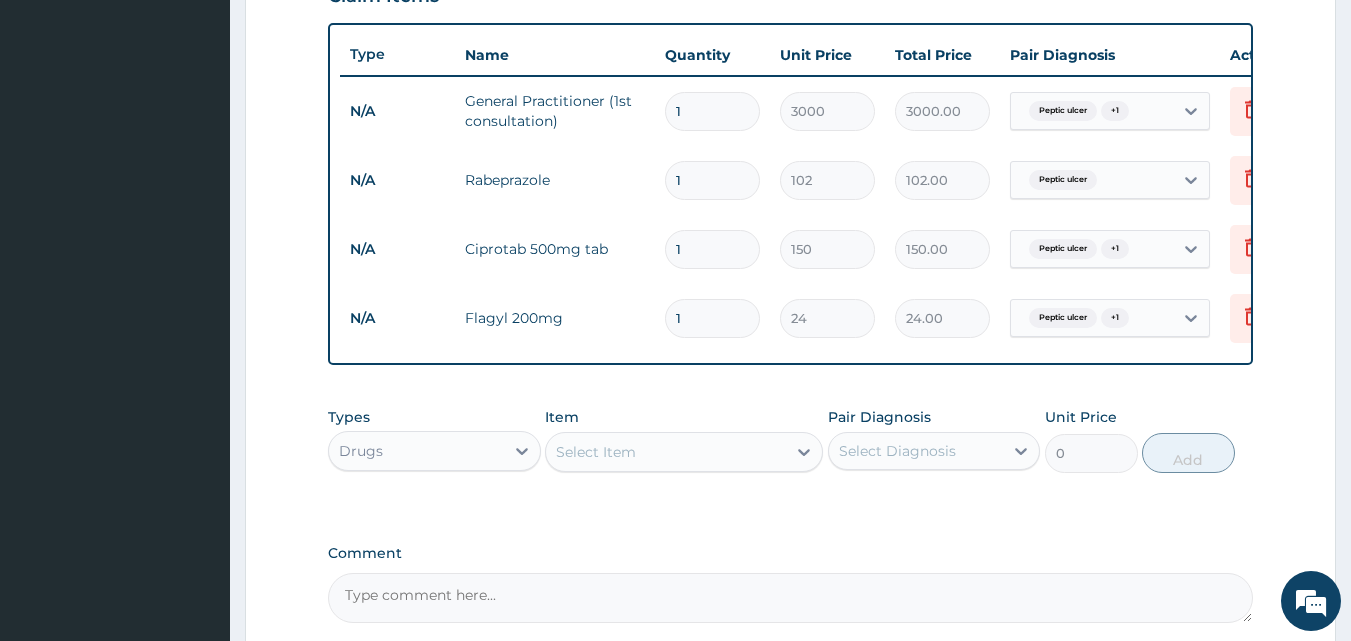 click on "1" at bounding box center [712, 180] 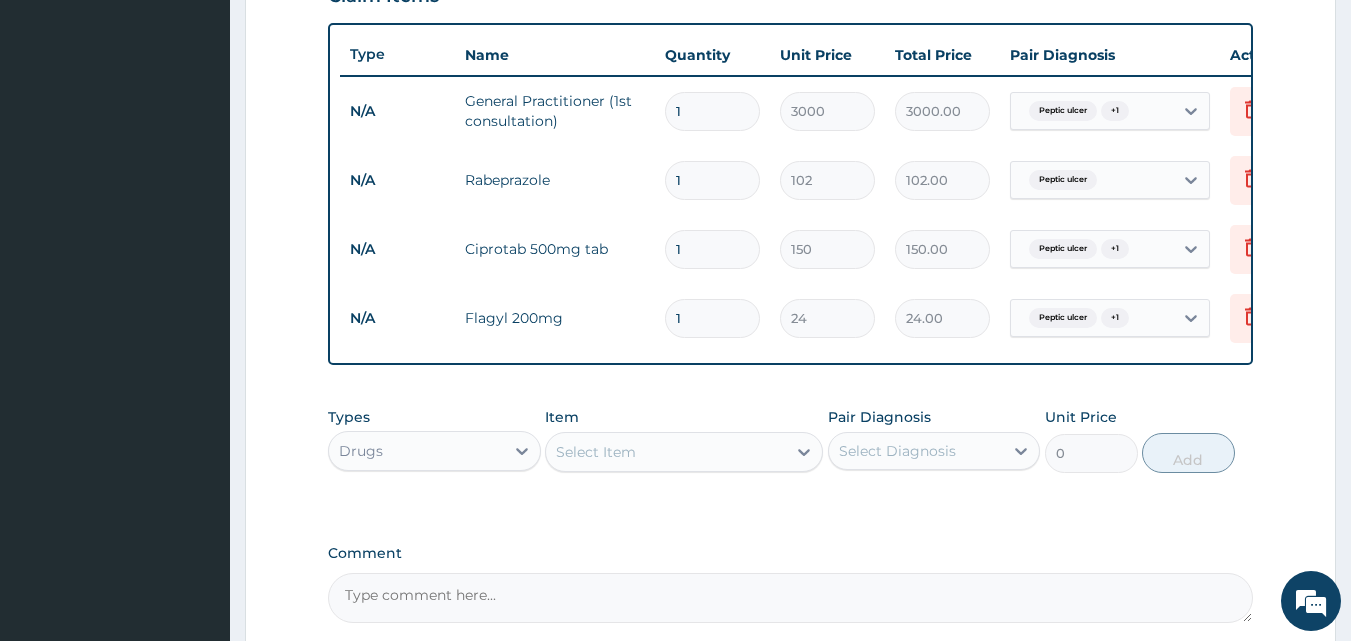 type 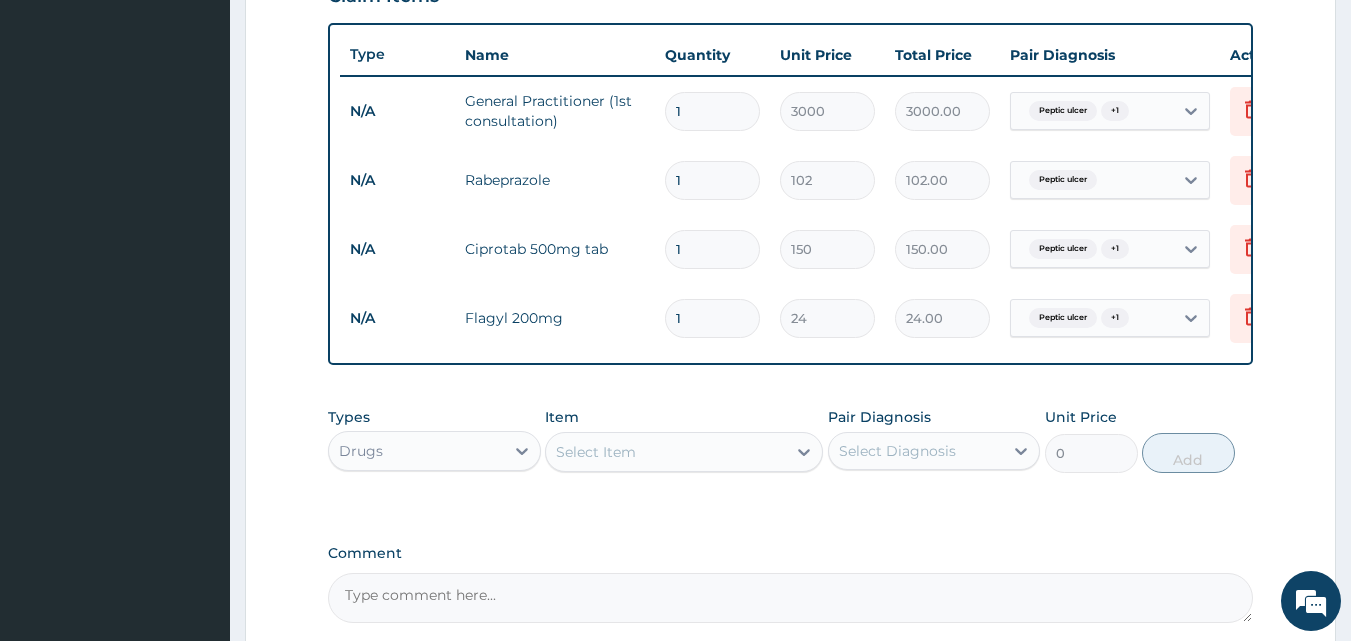 type on "0.00" 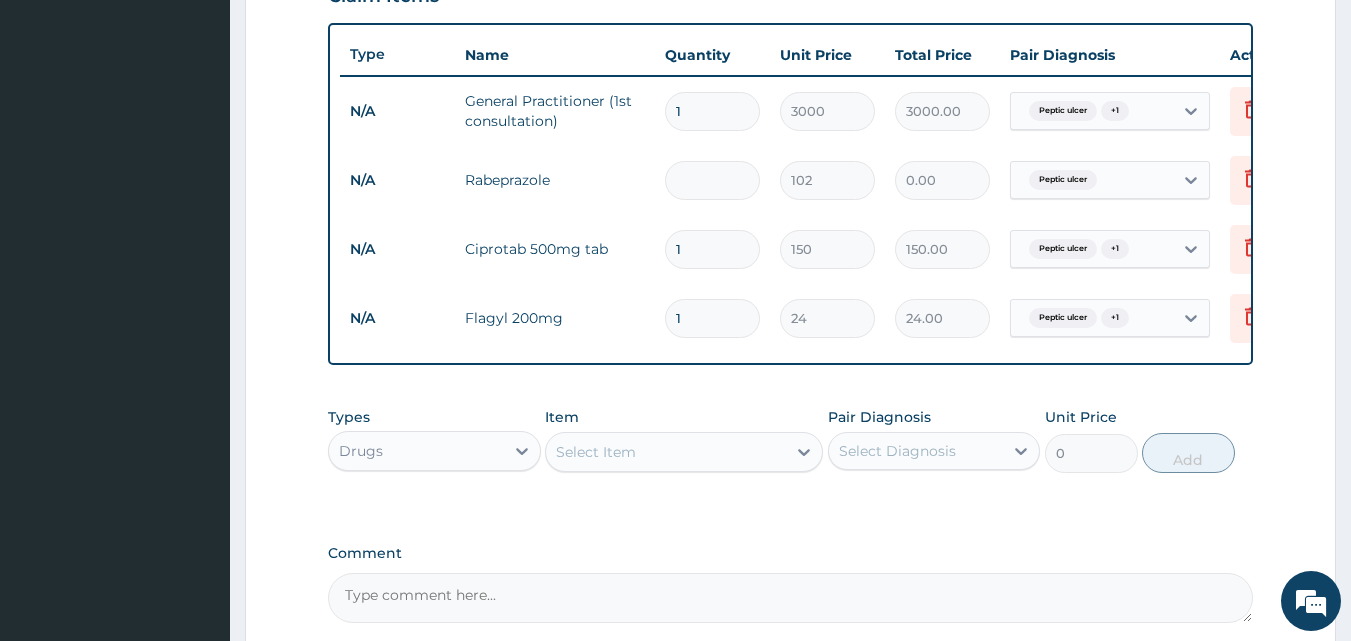 type on "2" 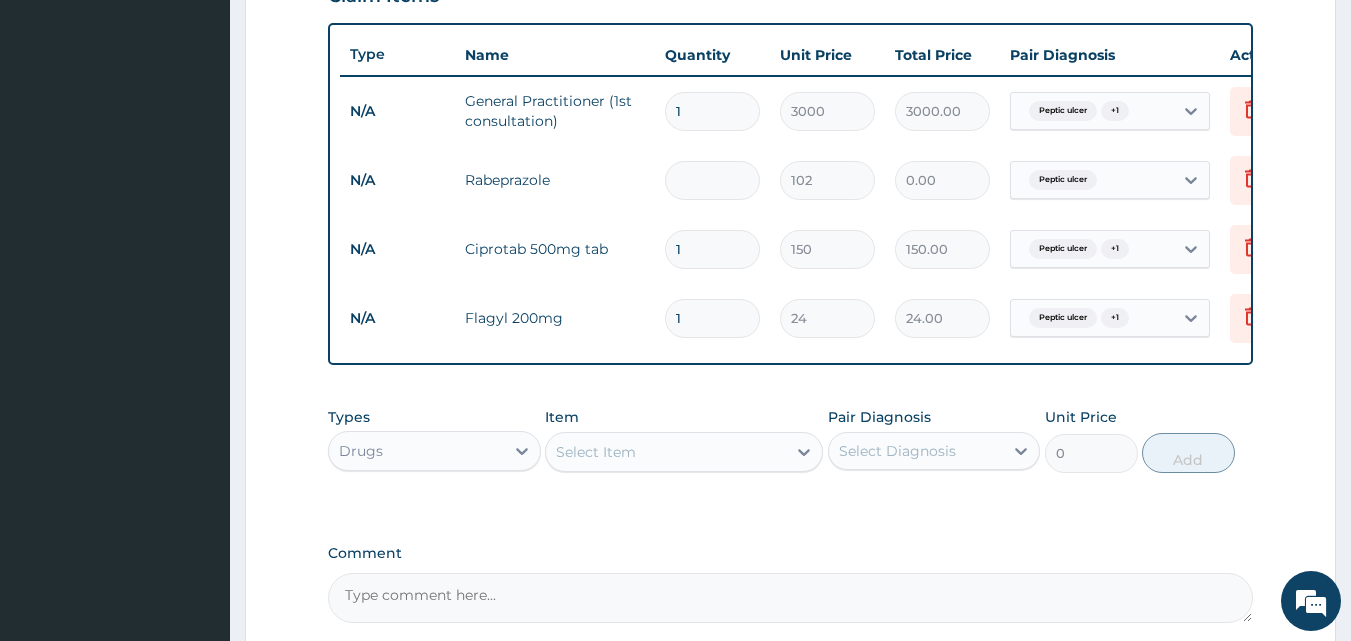 type on "204.00" 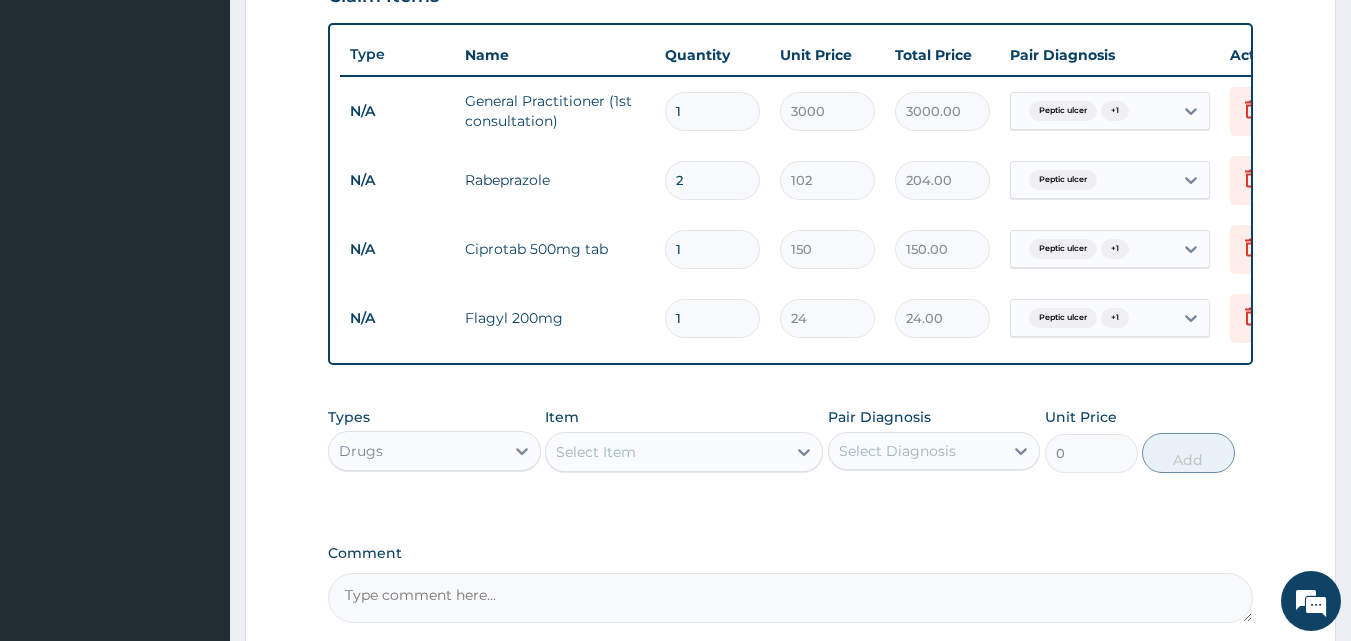 type on "20" 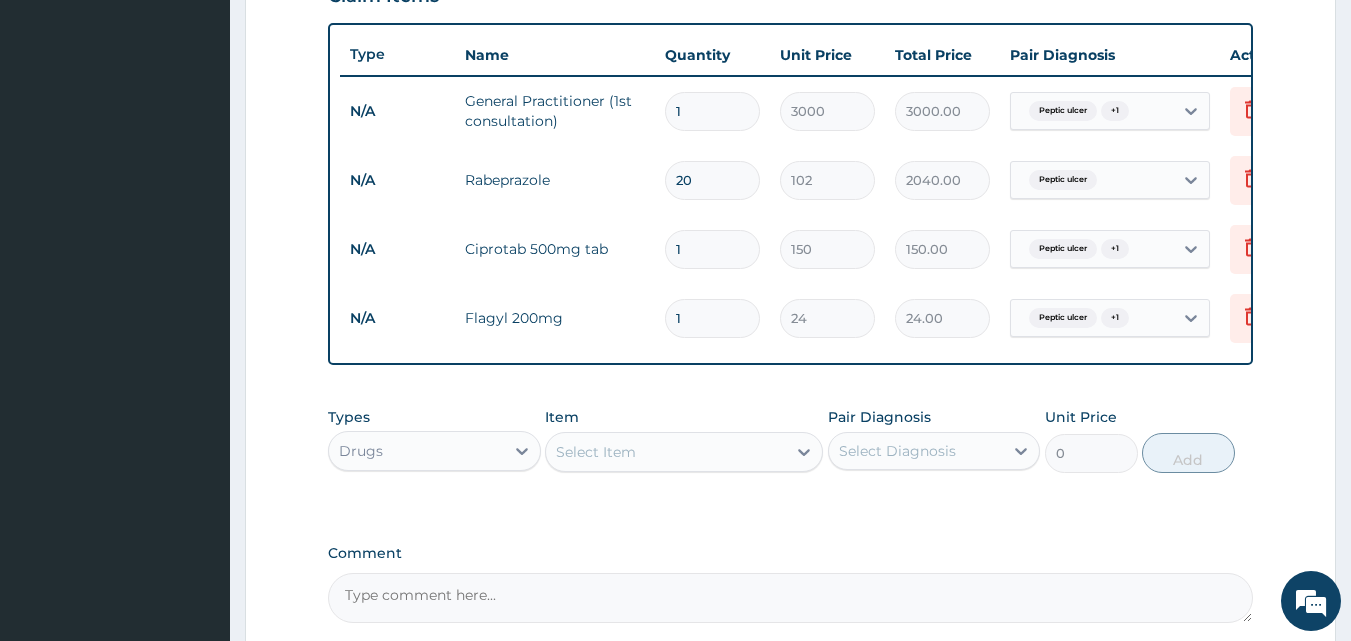 type on "20" 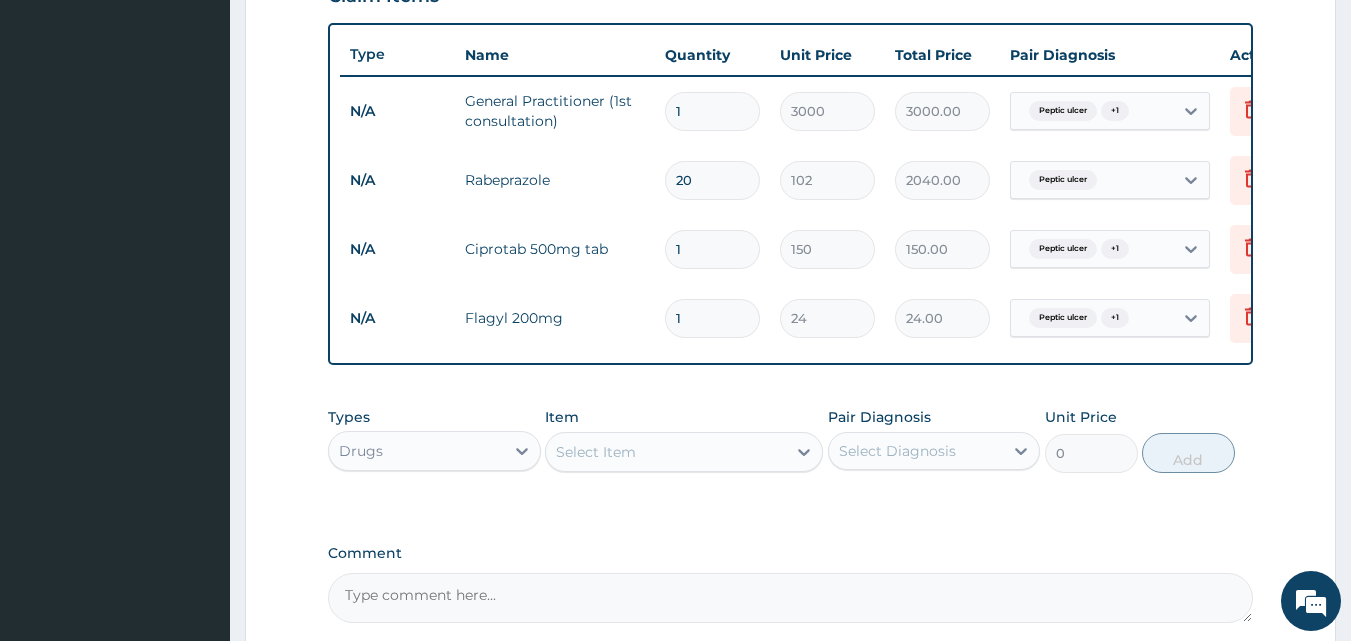 type on "10" 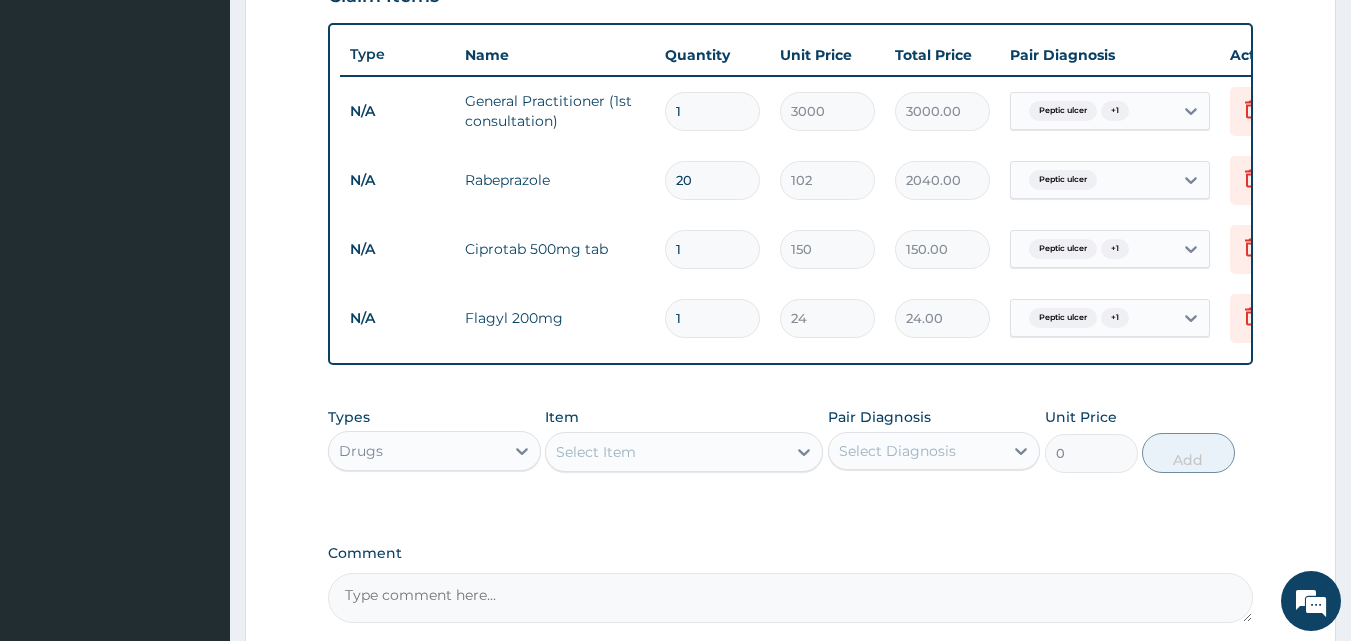 type on "1500.00" 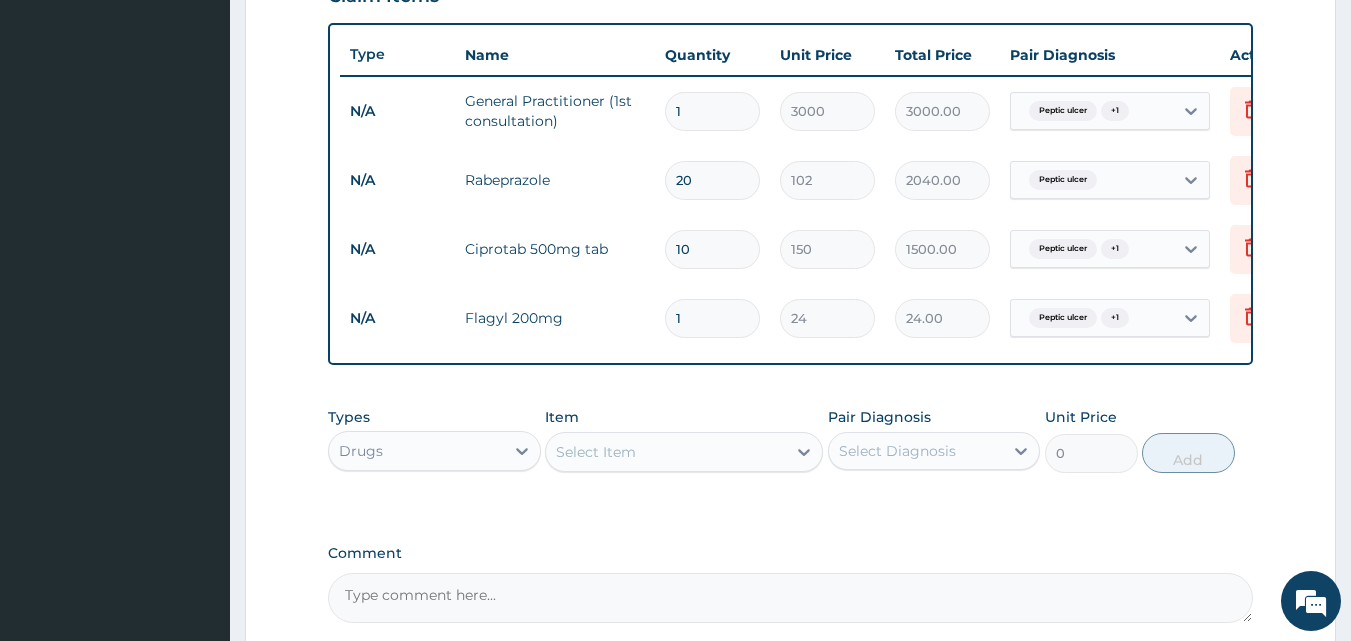 type on "10" 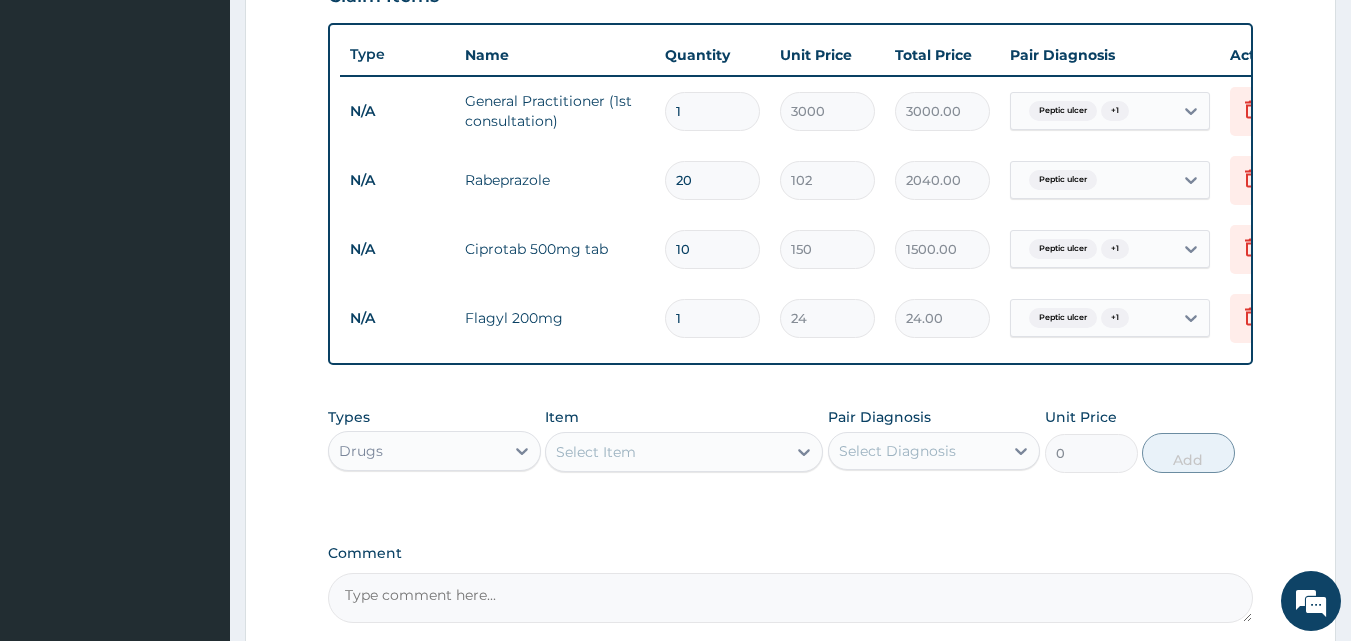 type 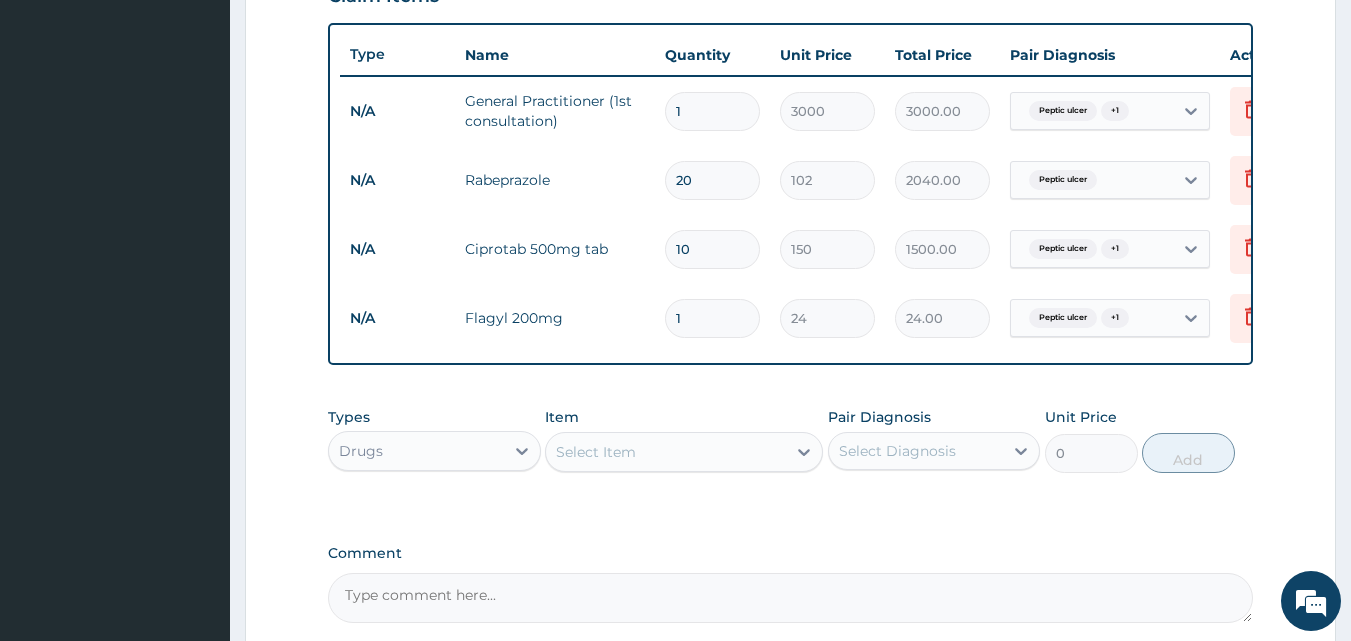 type on "0.00" 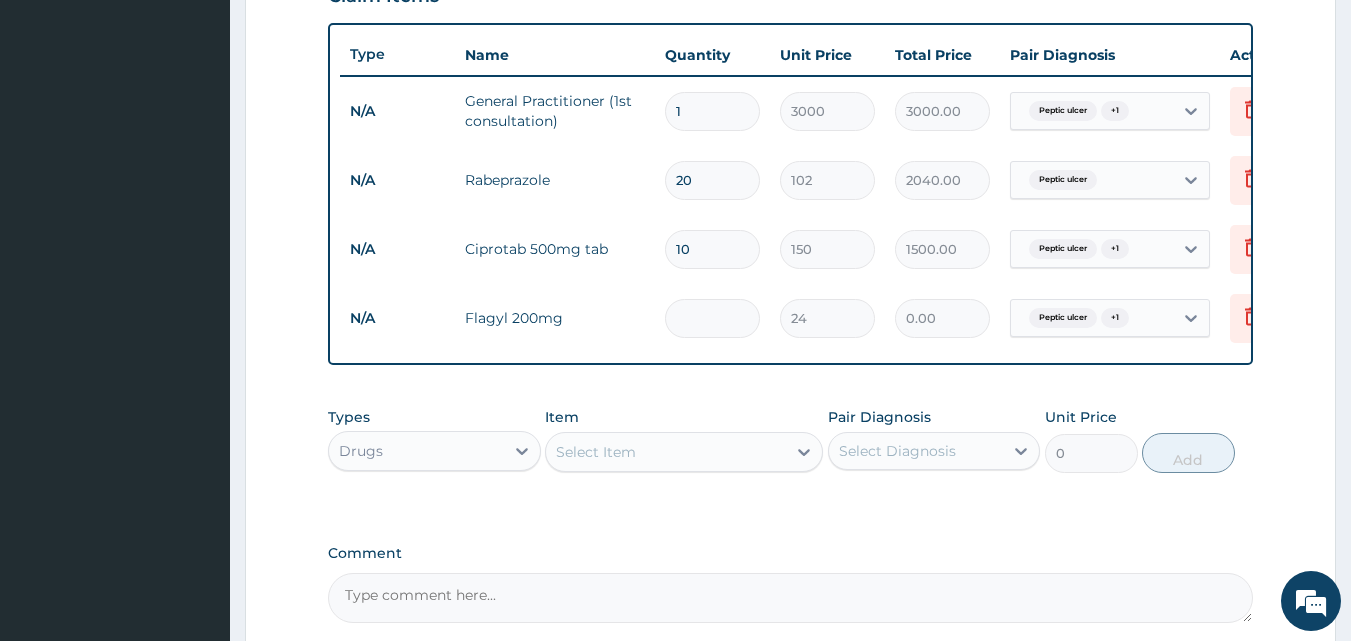 type on "3" 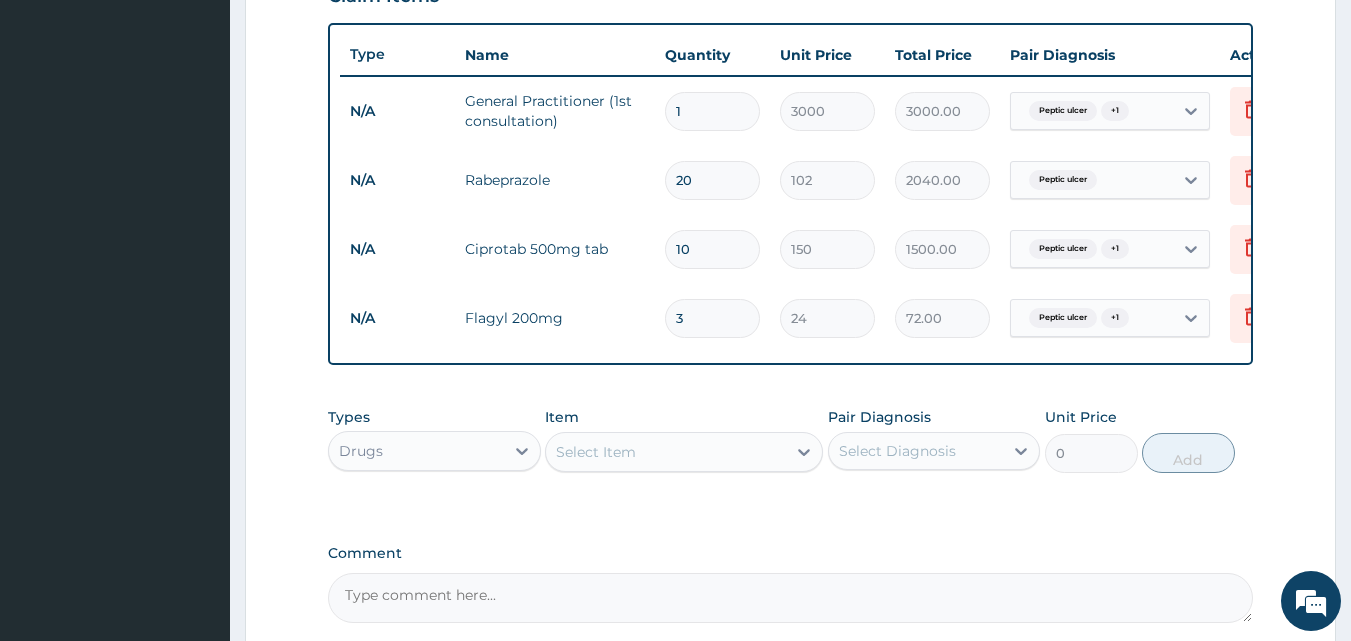 type on "30" 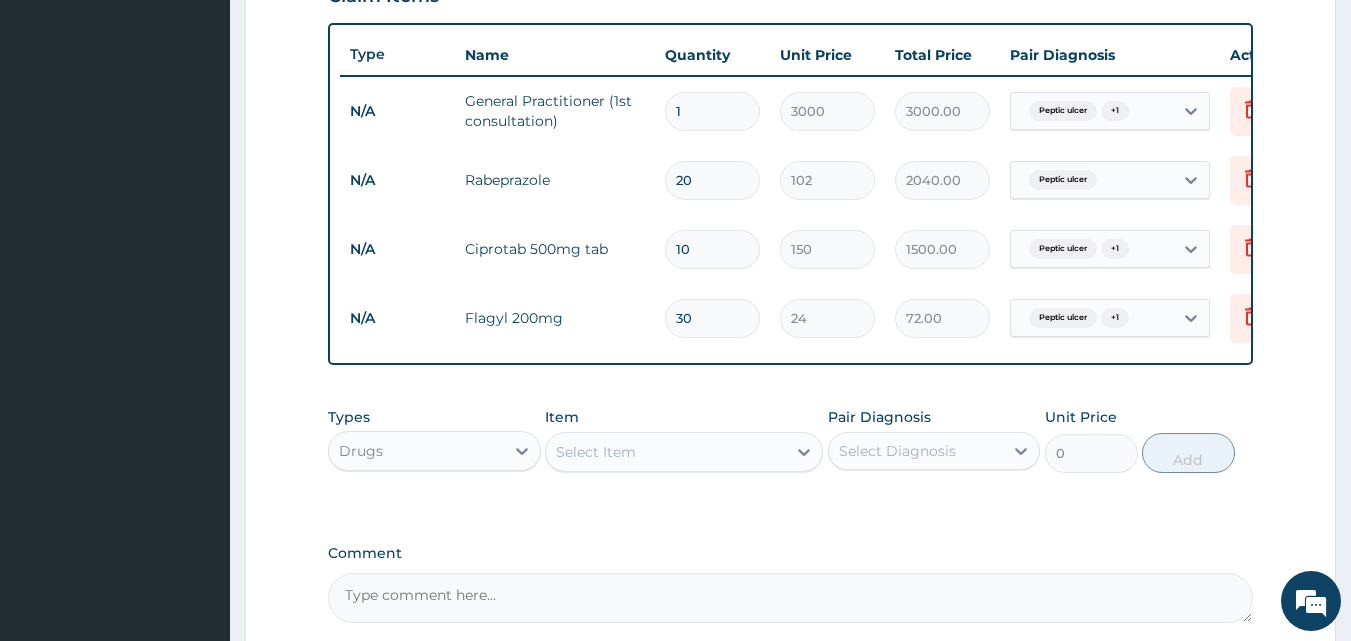 type on "720.00" 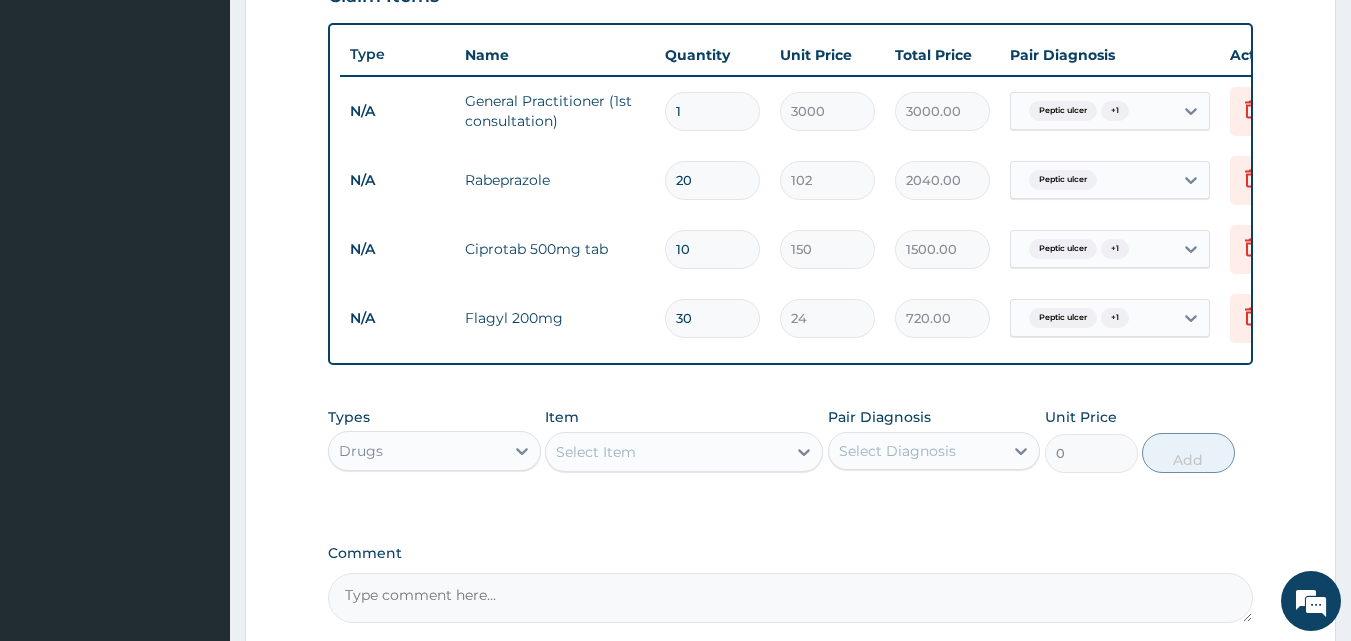 scroll, scrollTop: 928, scrollLeft: 0, axis: vertical 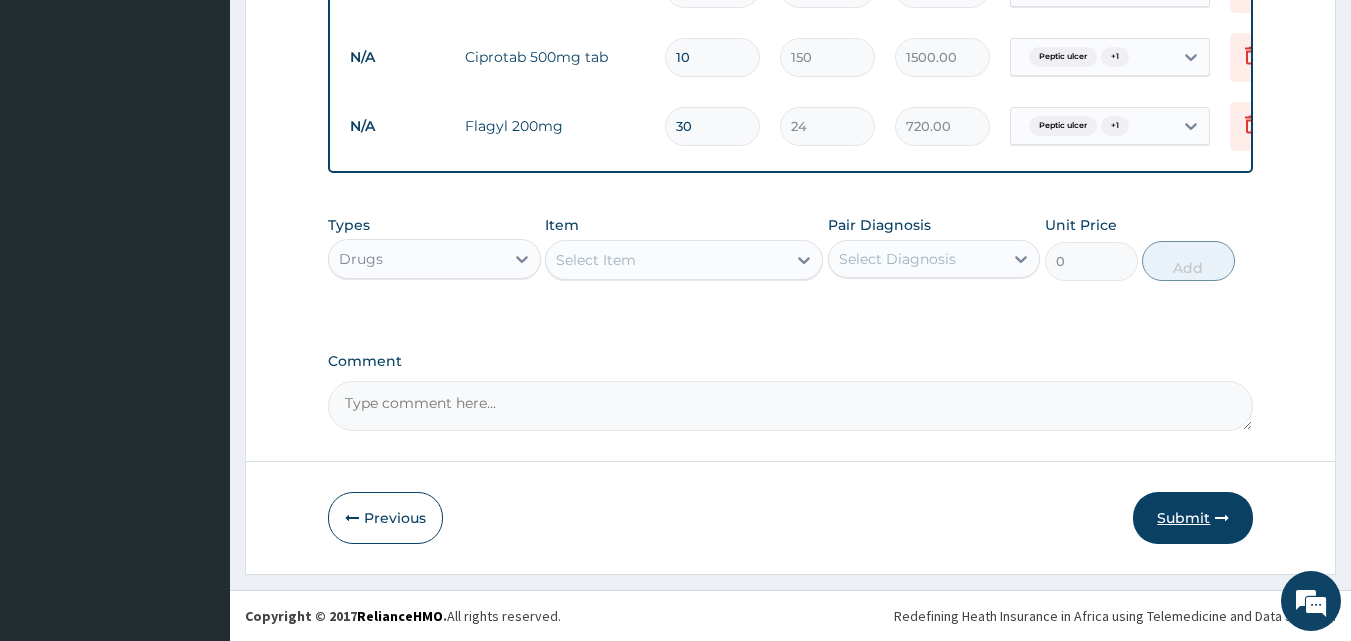 type on "30" 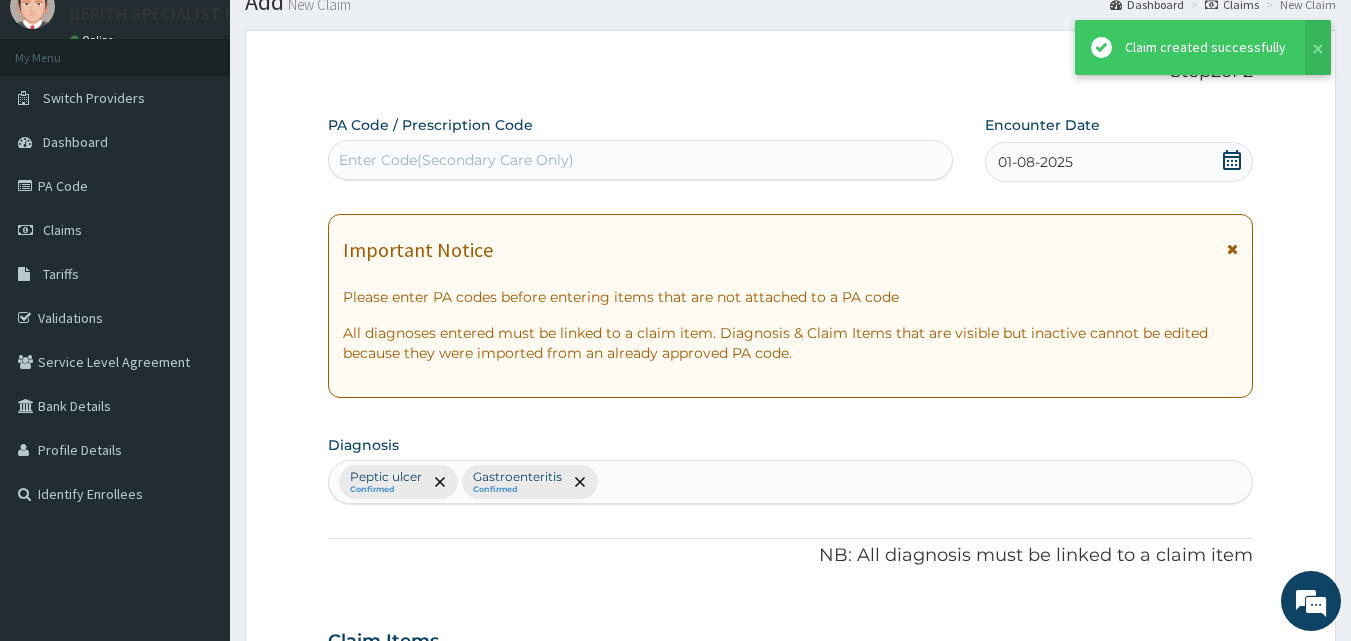 scroll, scrollTop: 928, scrollLeft: 0, axis: vertical 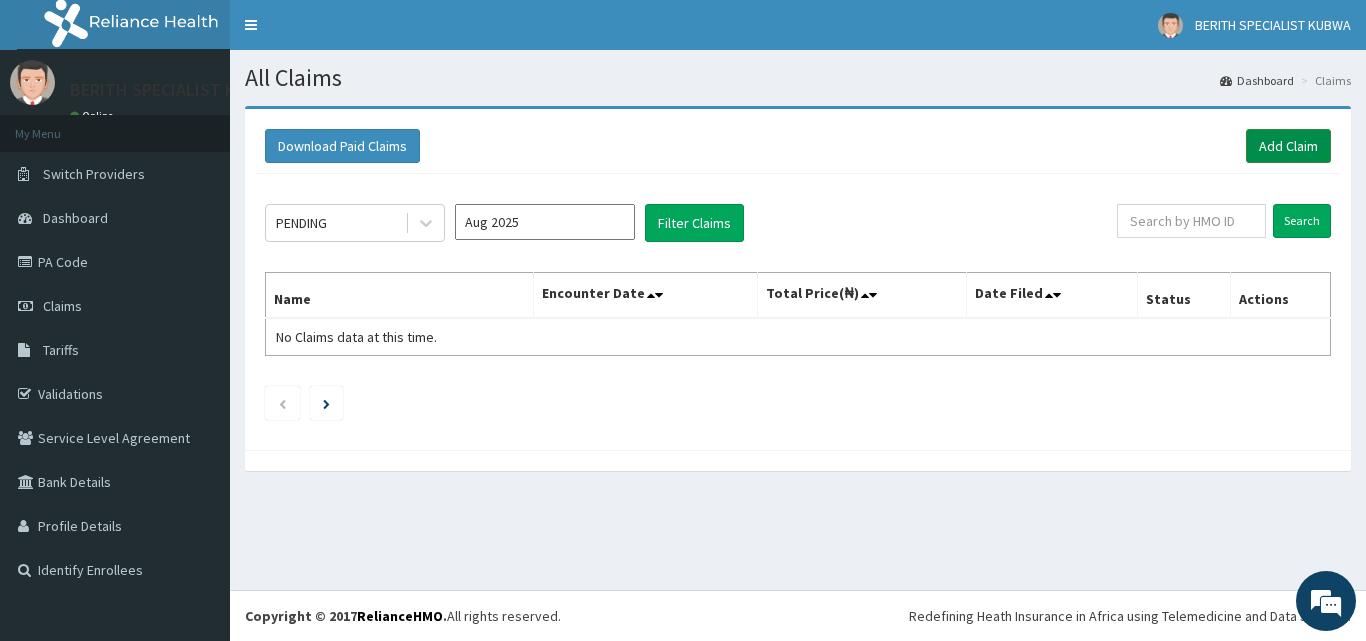 click on "Add Claim" at bounding box center [1288, 146] 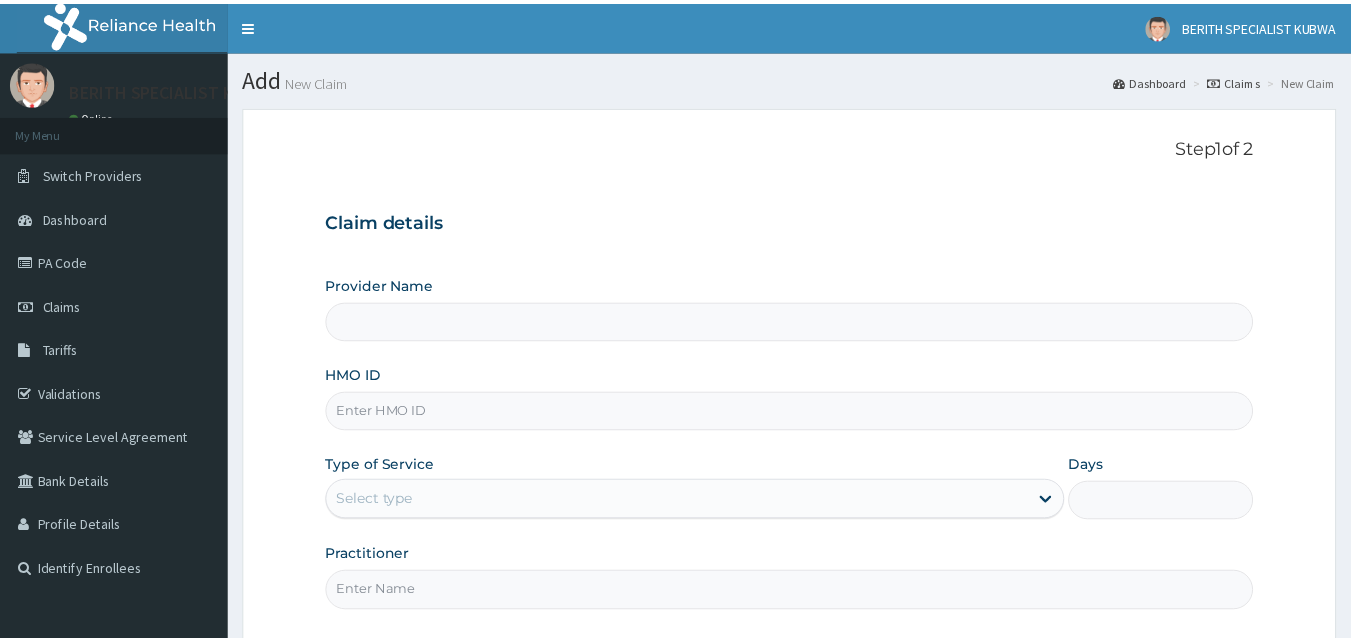 scroll, scrollTop: 0, scrollLeft: 0, axis: both 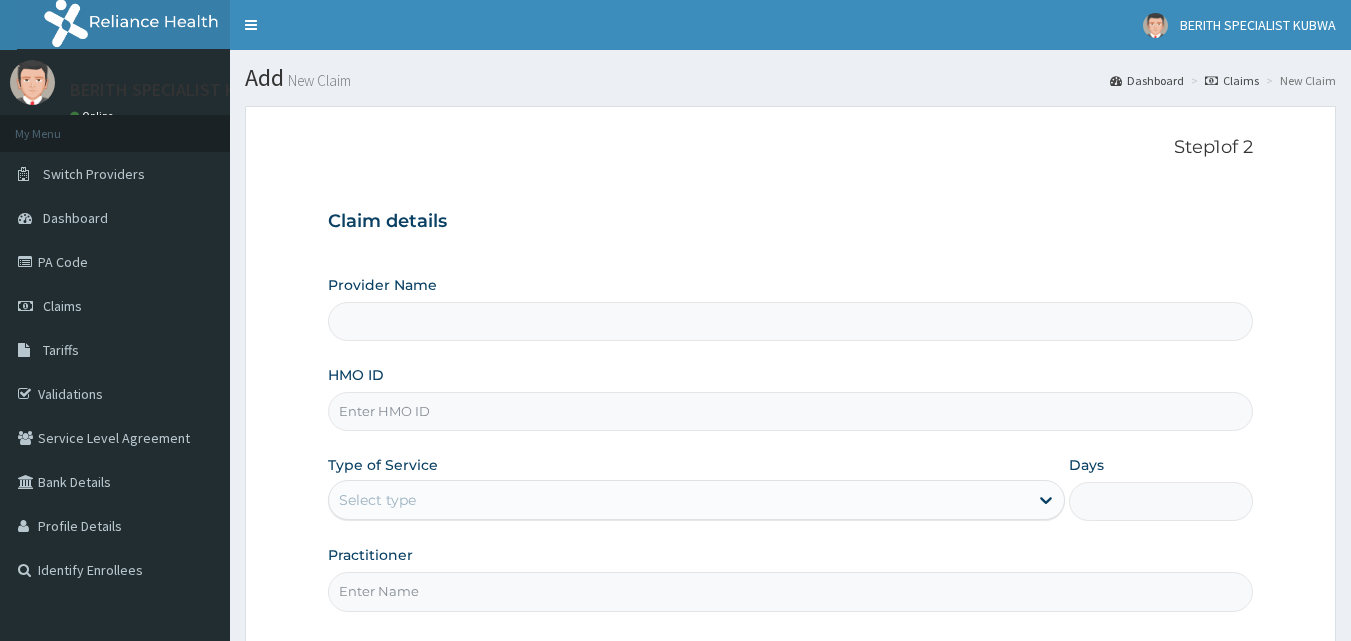 type on "BERITH SPECIALIST HOSPITAL - kubwa" 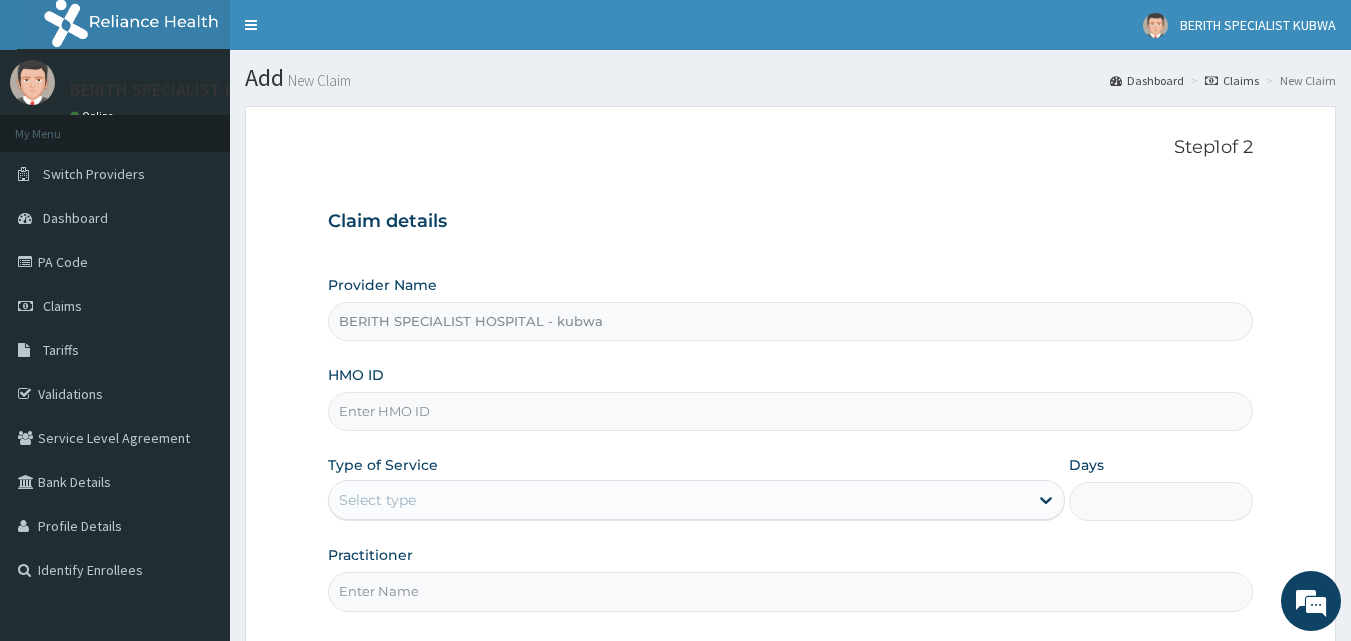 scroll, scrollTop: 0, scrollLeft: 0, axis: both 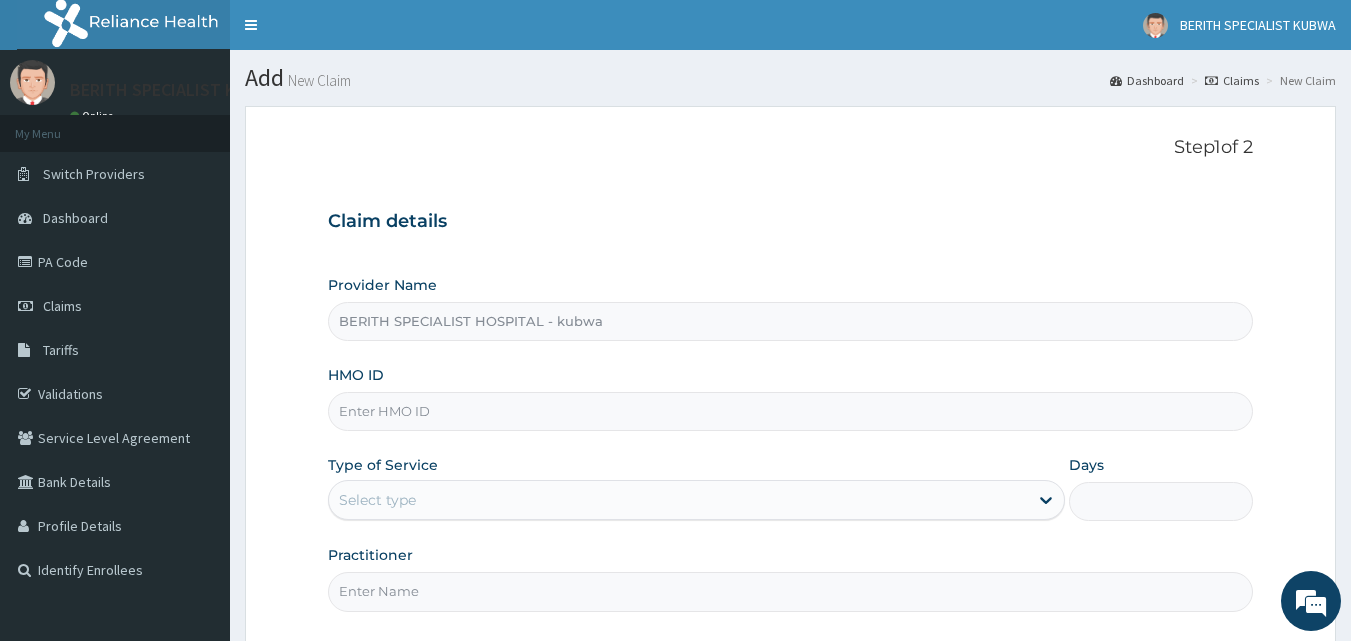click on "HMO ID" at bounding box center (791, 411) 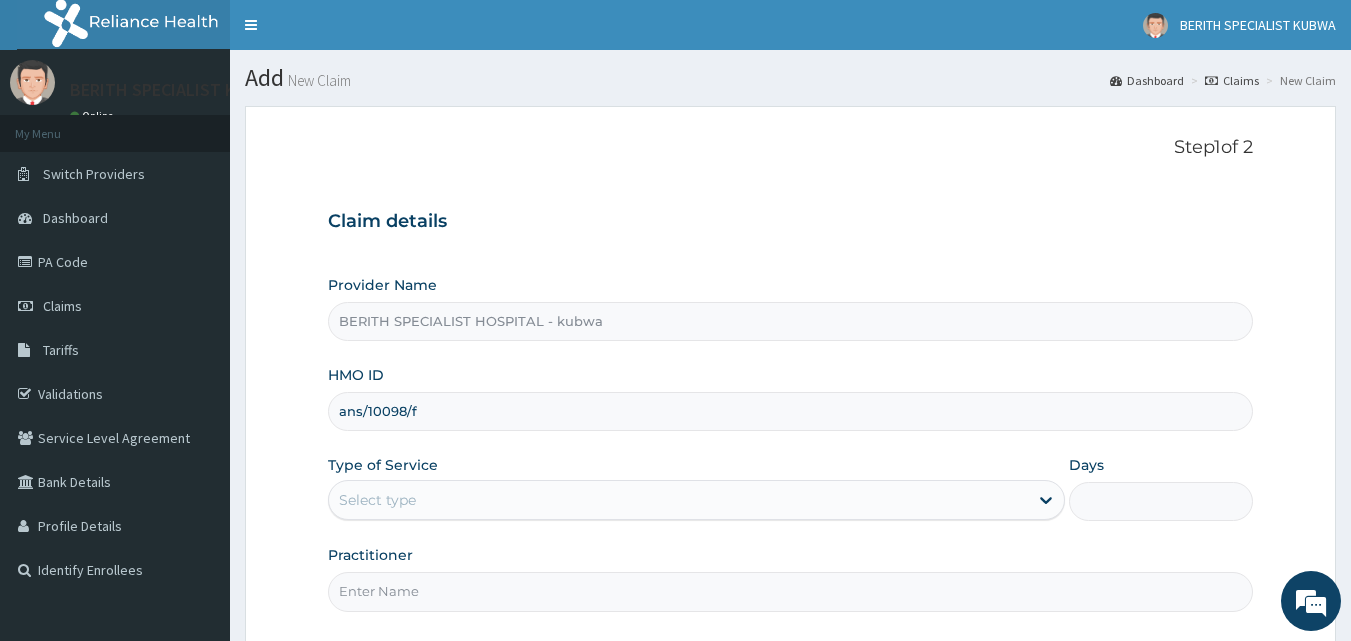 type on "ans/10098/f" 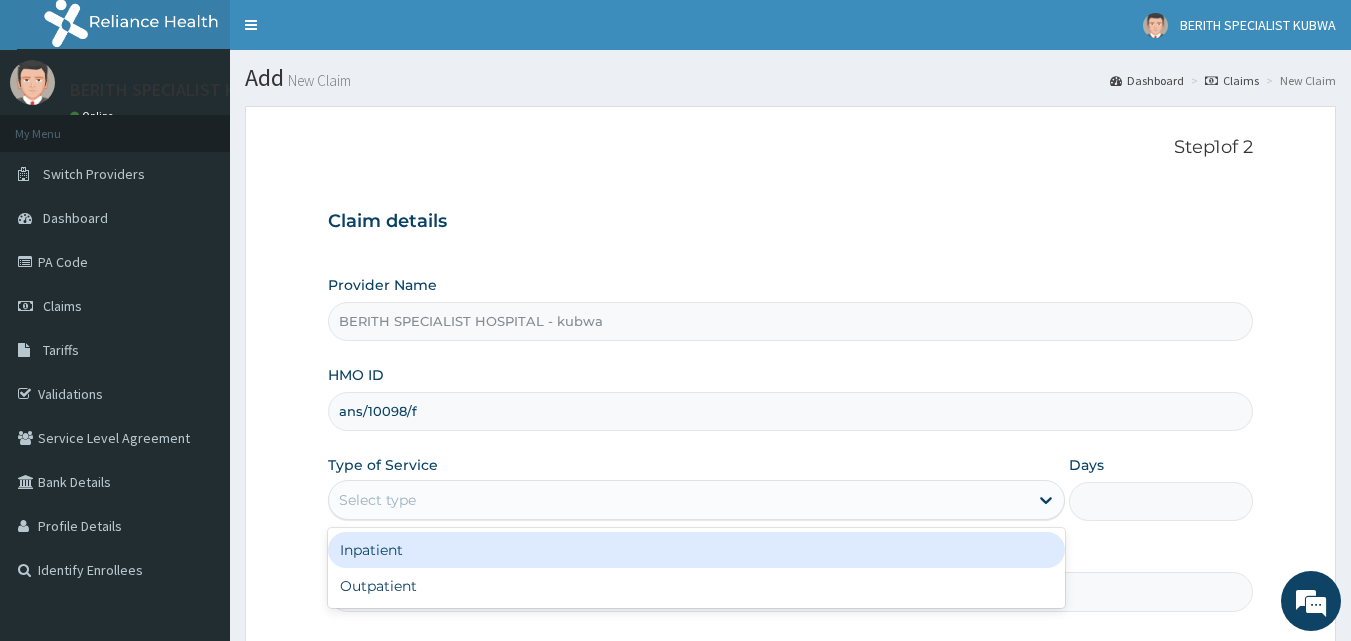 click on "Select type" at bounding box center [377, 500] 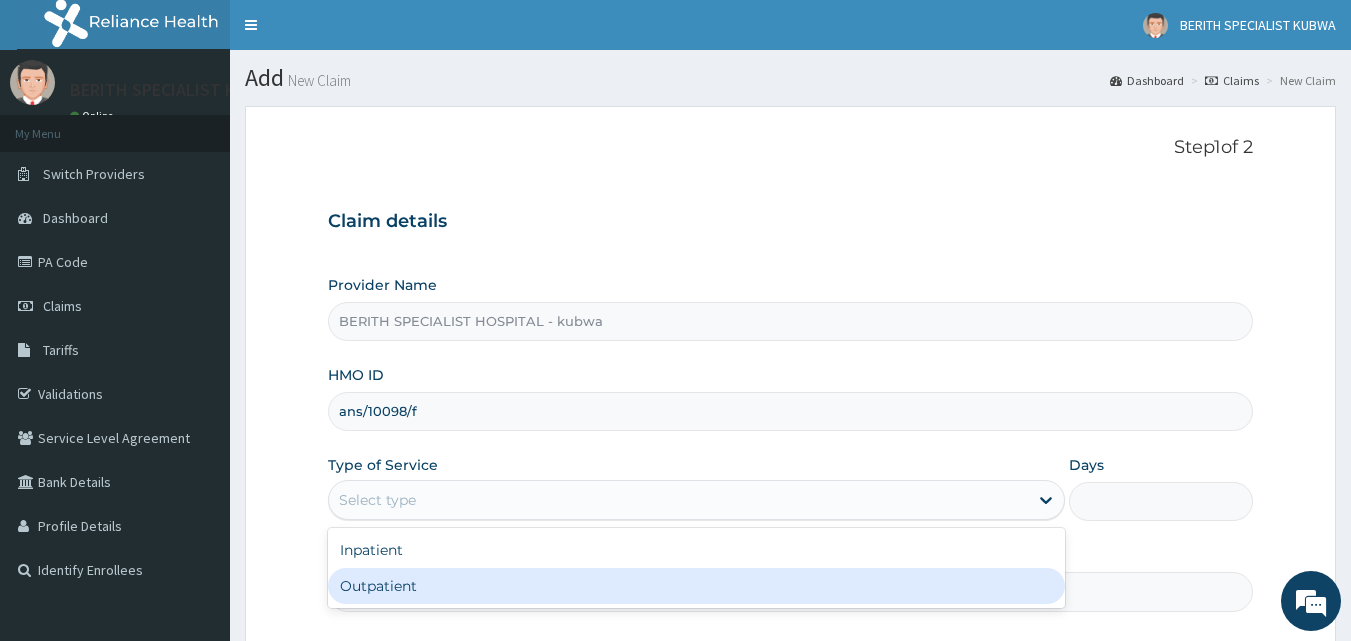 click on "Outpatient" at bounding box center (696, 586) 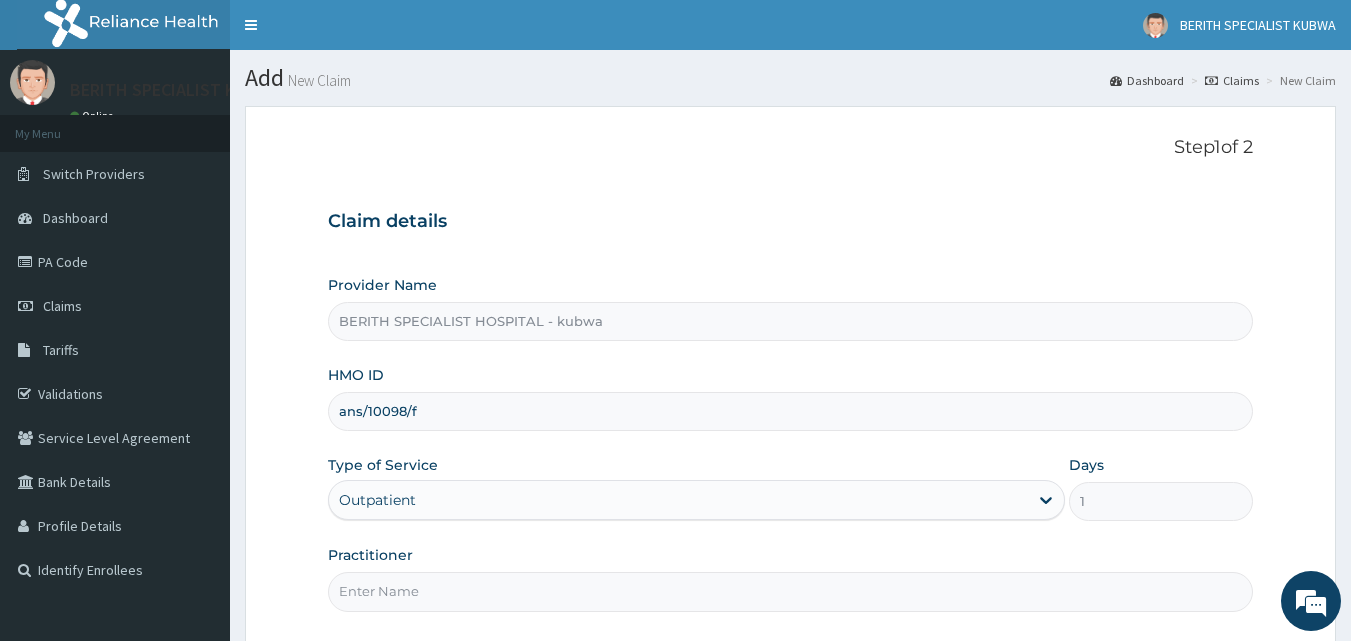 click on "Practitioner" at bounding box center (791, 591) 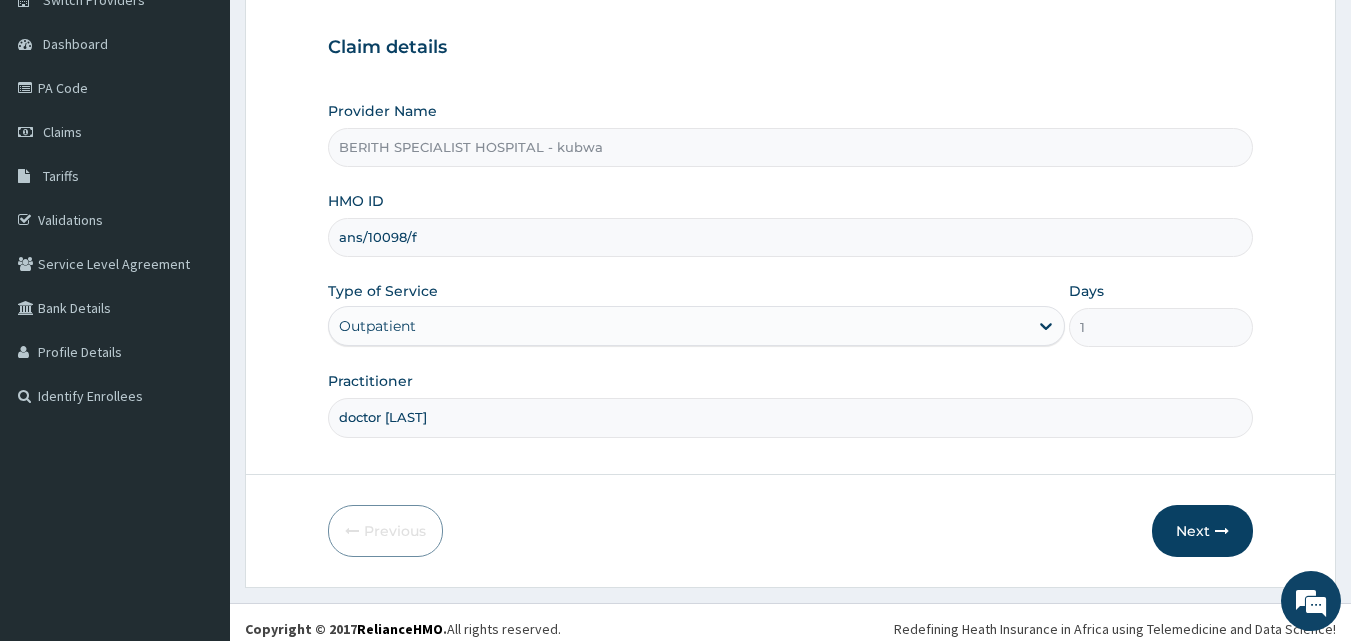 scroll, scrollTop: 187, scrollLeft: 0, axis: vertical 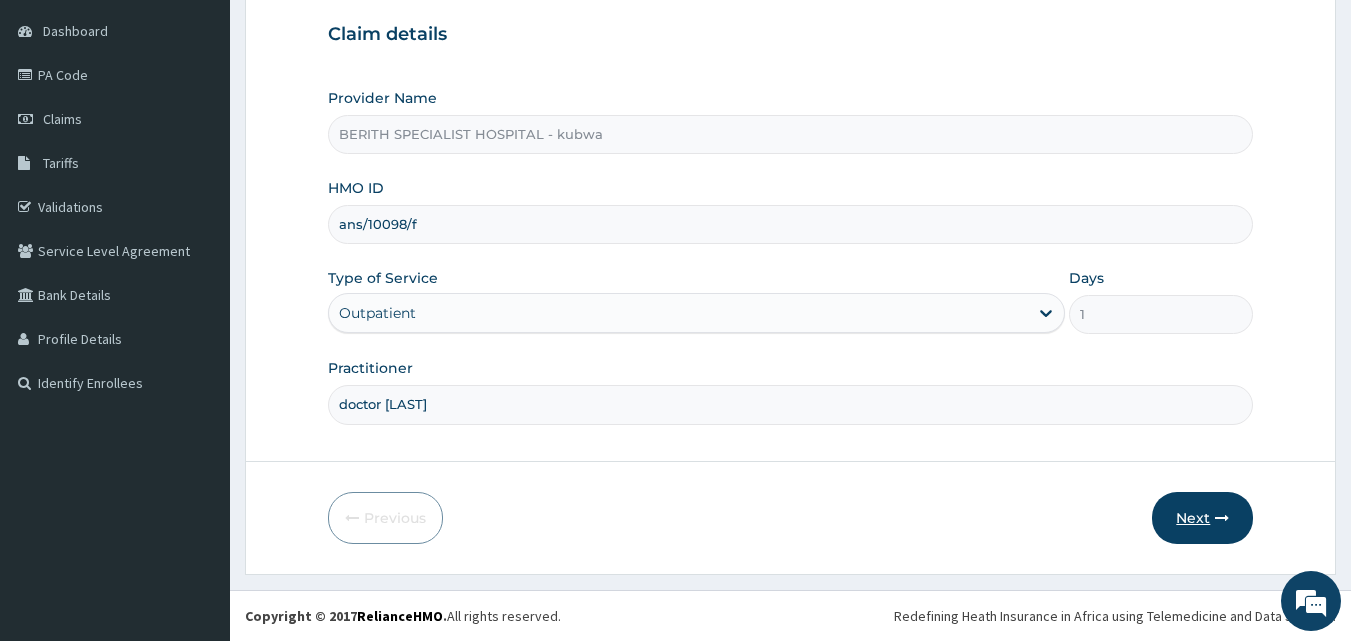 type on "doctor umar" 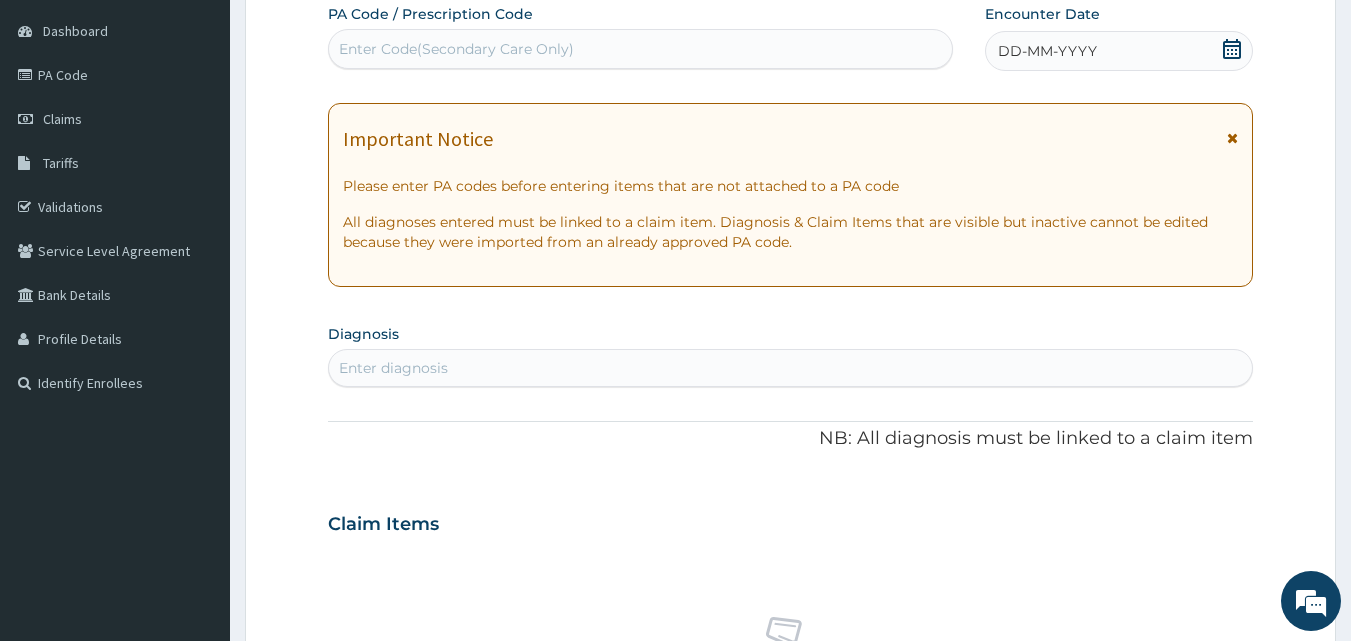 click 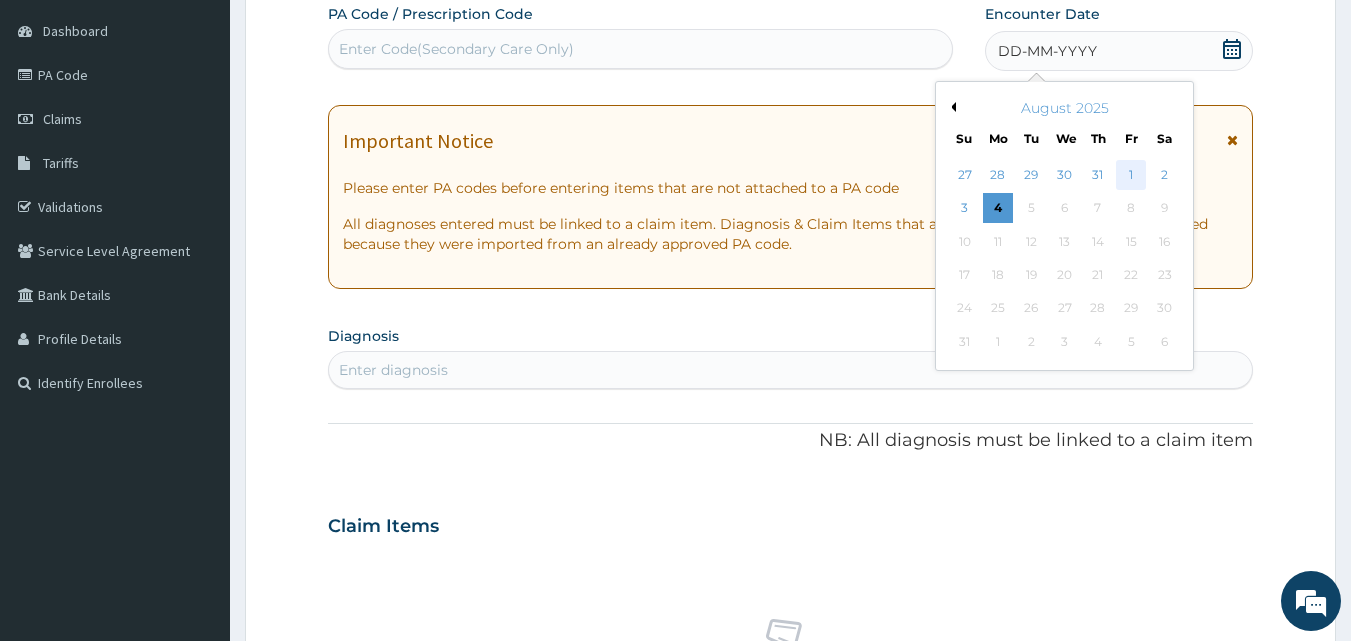 click on "1" at bounding box center [1131, 175] 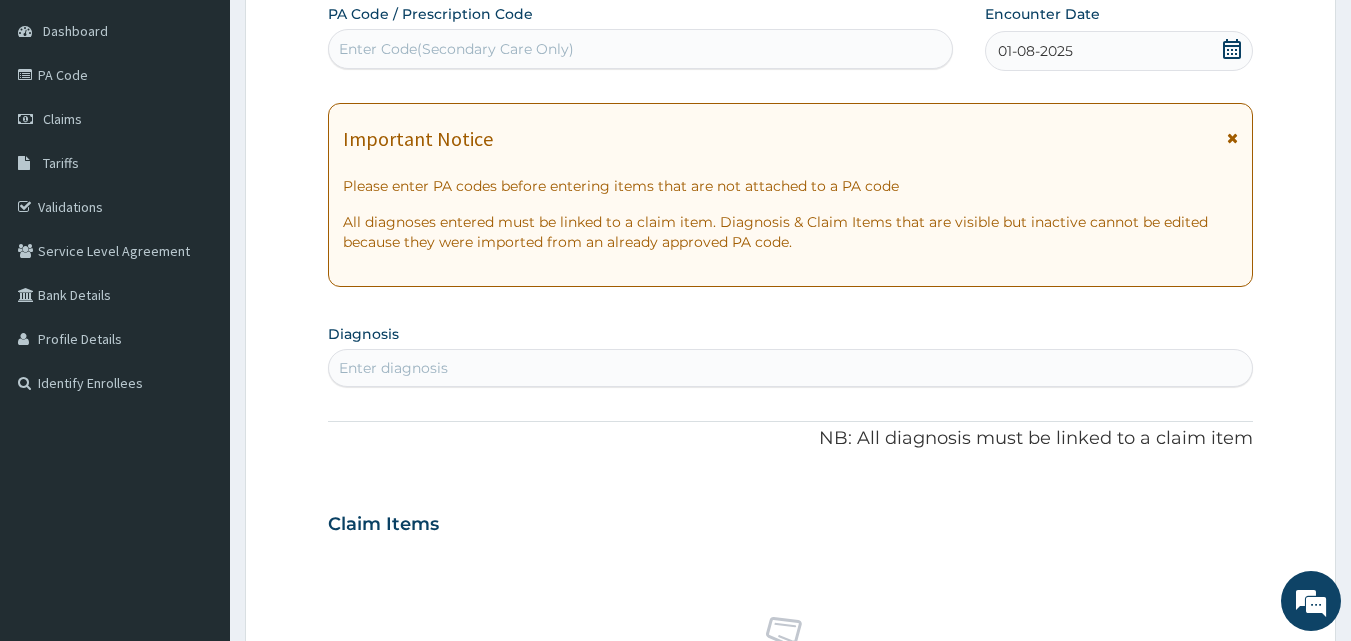 click on "Enter diagnosis" at bounding box center (393, 368) 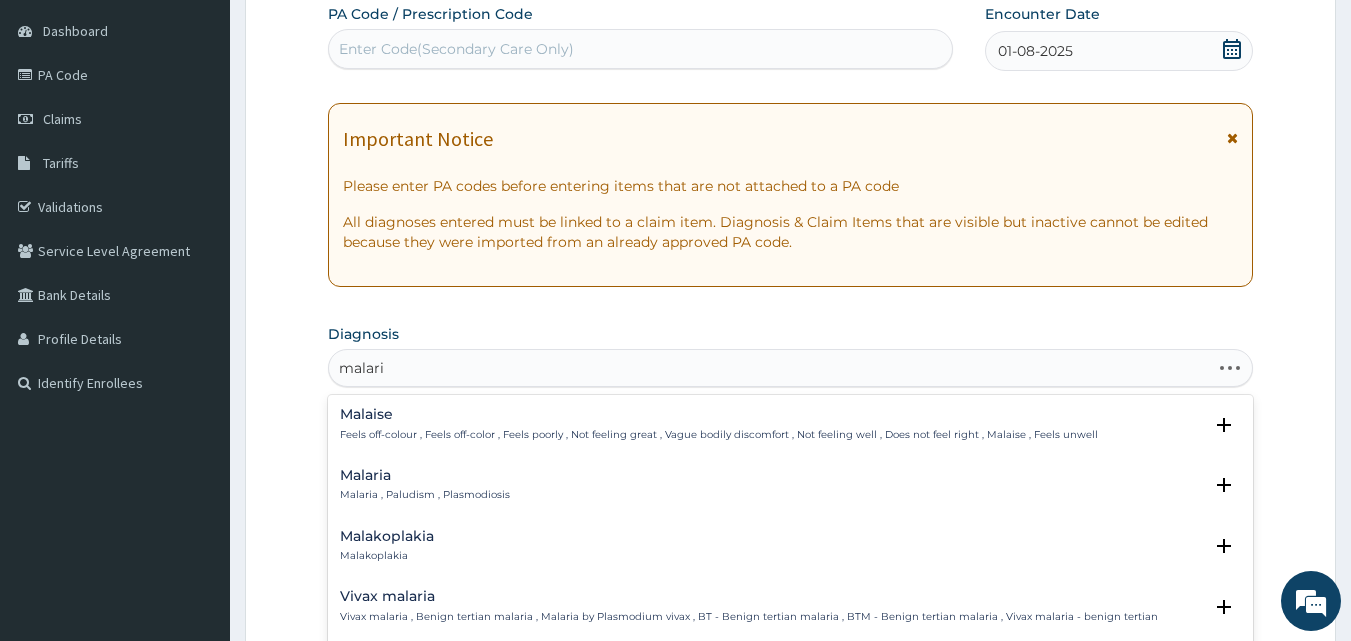 type on "malaria" 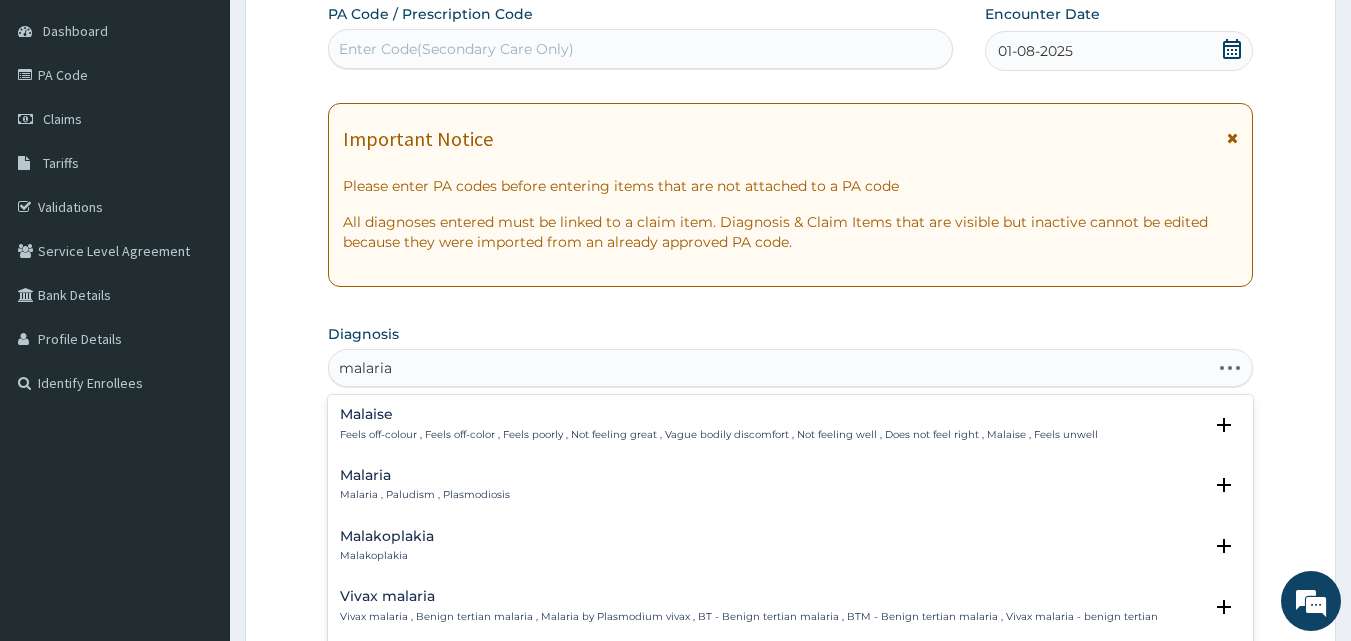 scroll, scrollTop: 747, scrollLeft: 0, axis: vertical 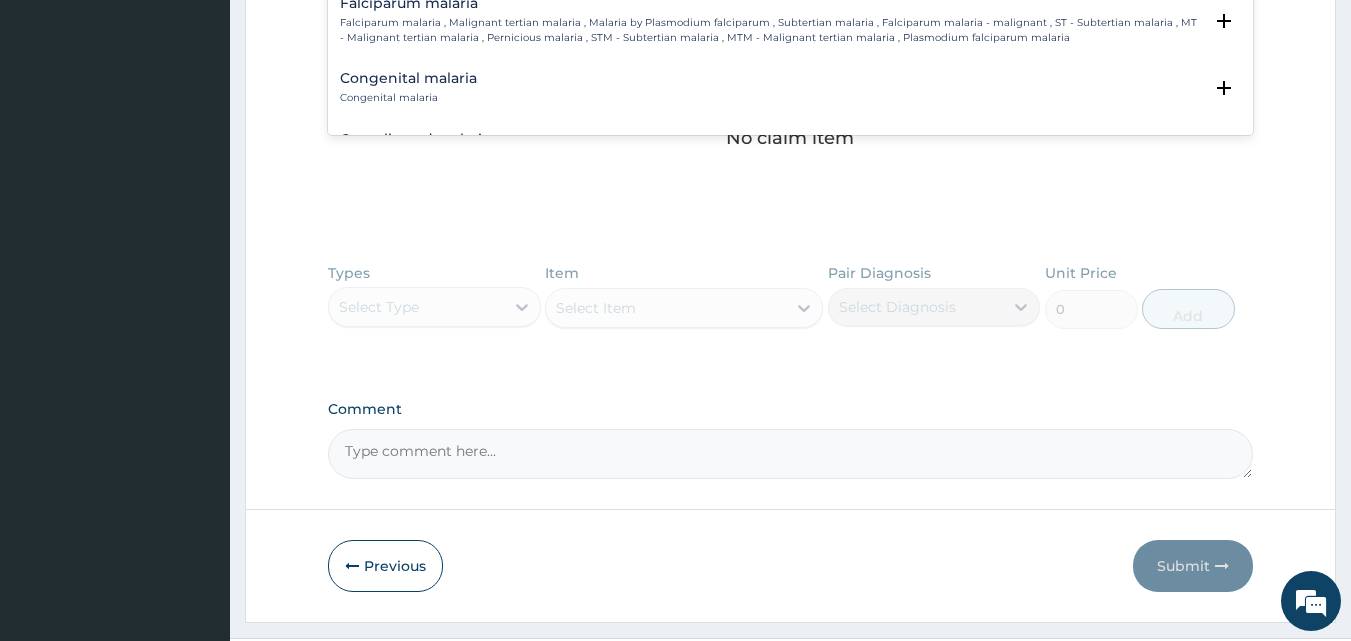 click on "Falciparum malaria" at bounding box center (771, 3) 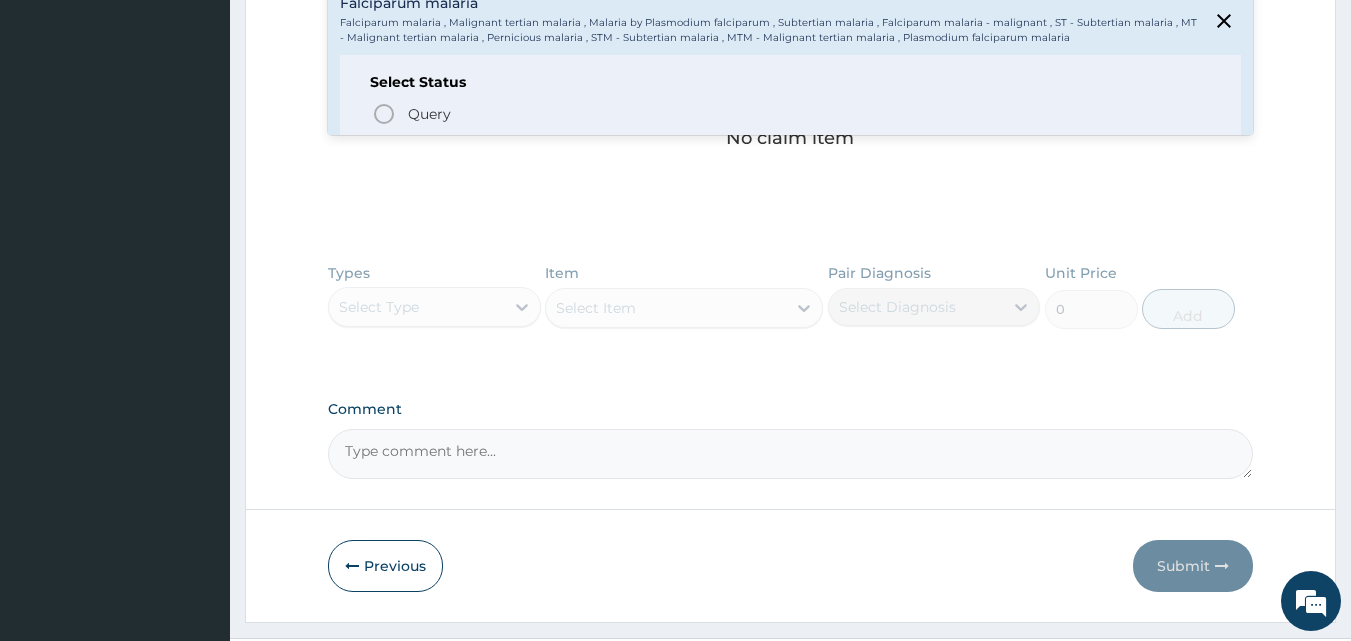 scroll, scrollTop: 680, scrollLeft: 0, axis: vertical 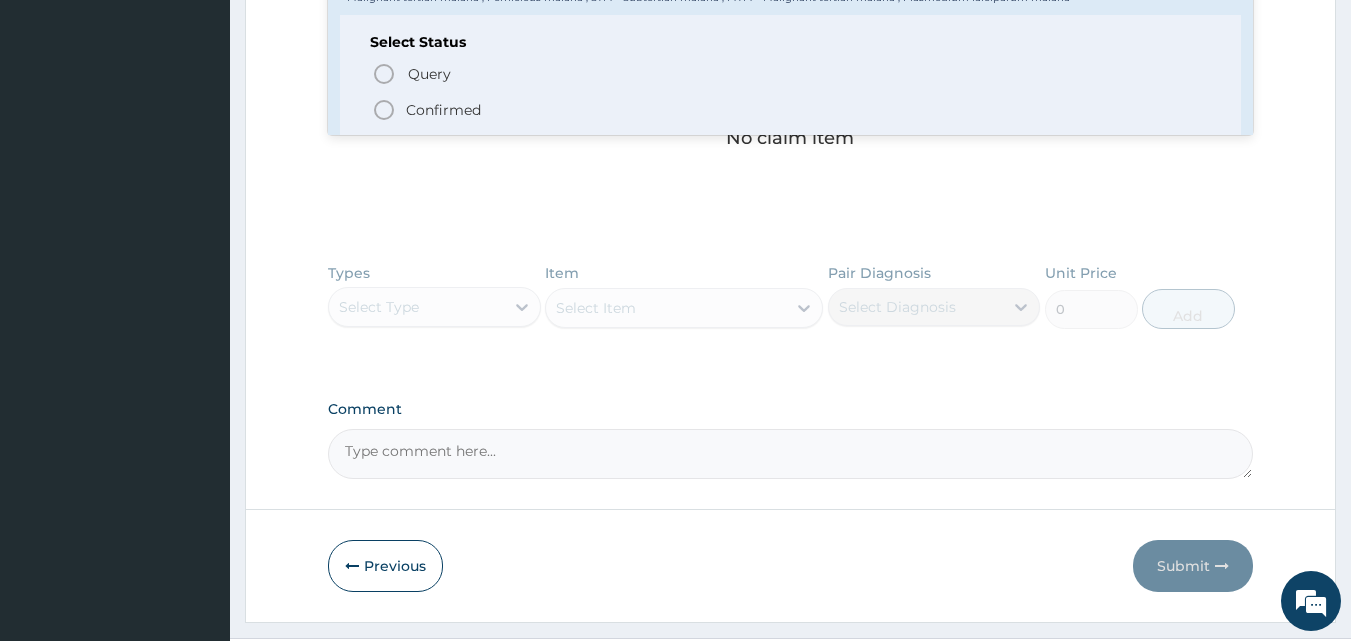 click 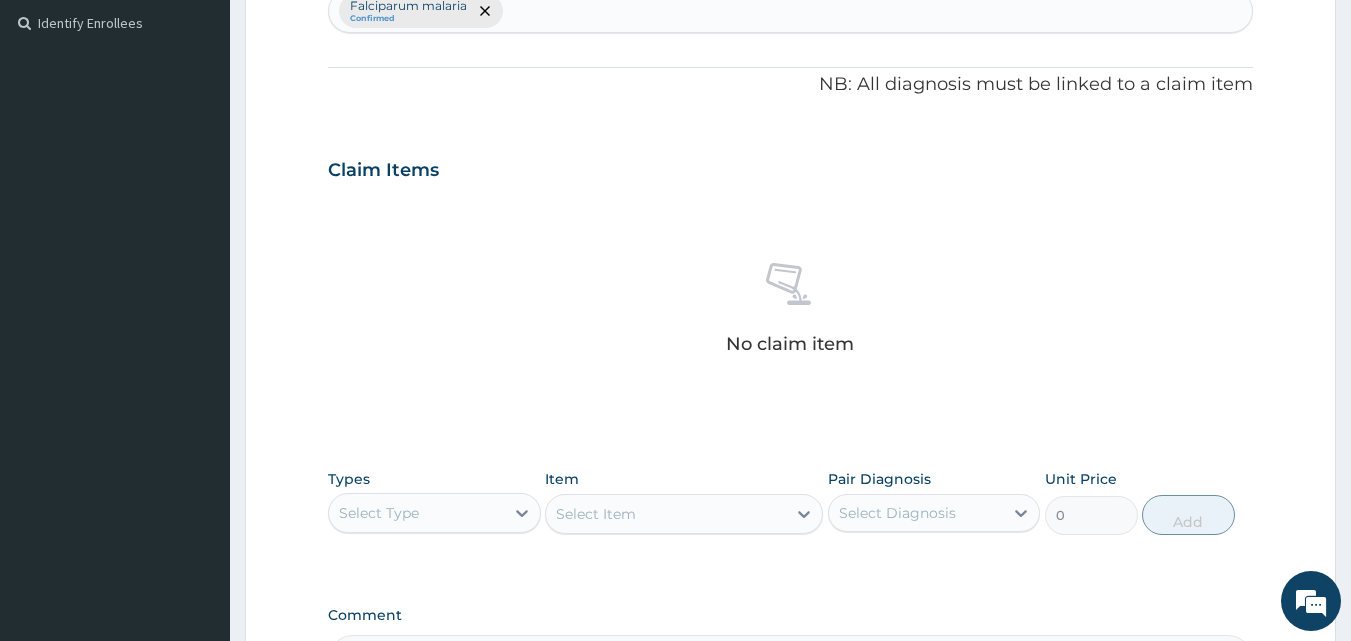 scroll, scrollTop: 507, scrollLeft: 0, axis: vertical 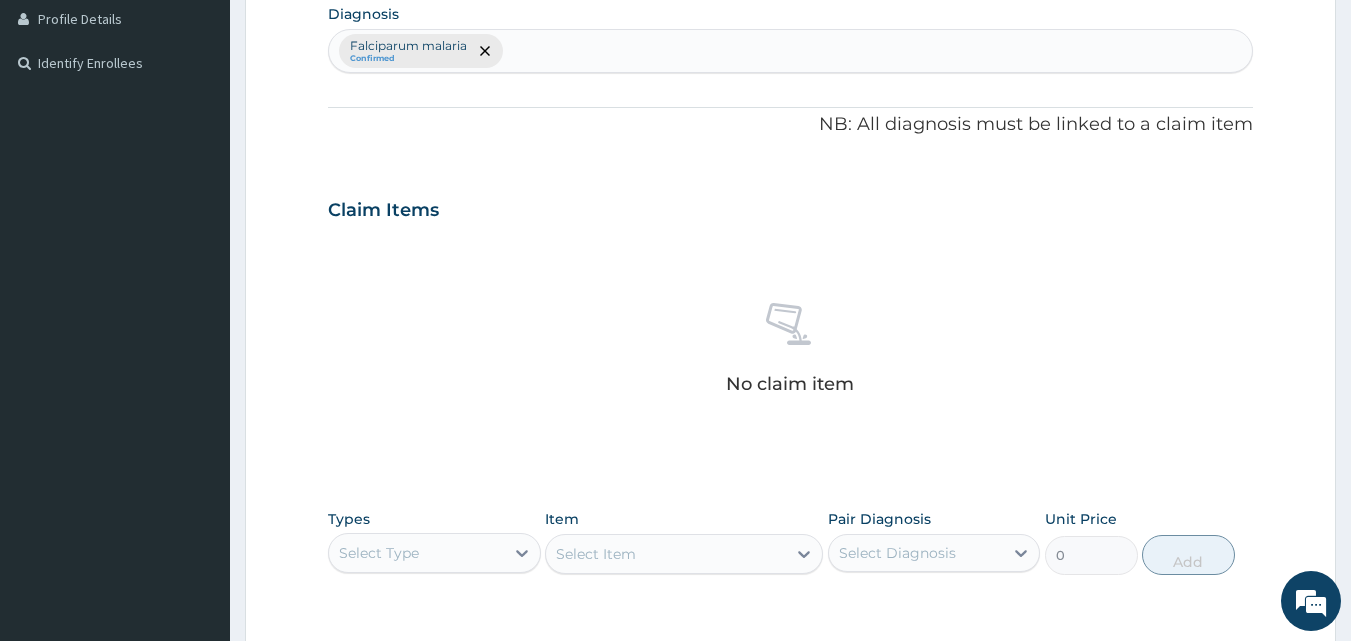 click on "Falciparum malaria Confirmed" at bounding box center [791, 51] 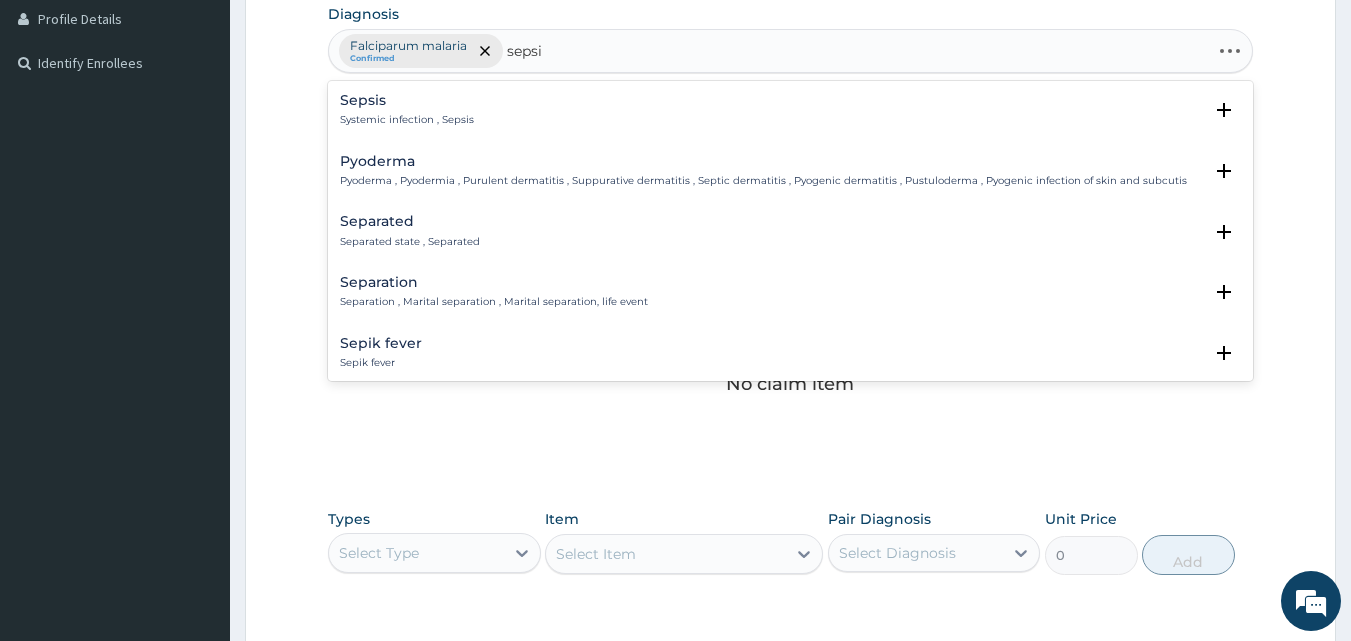 type on "sepsis" 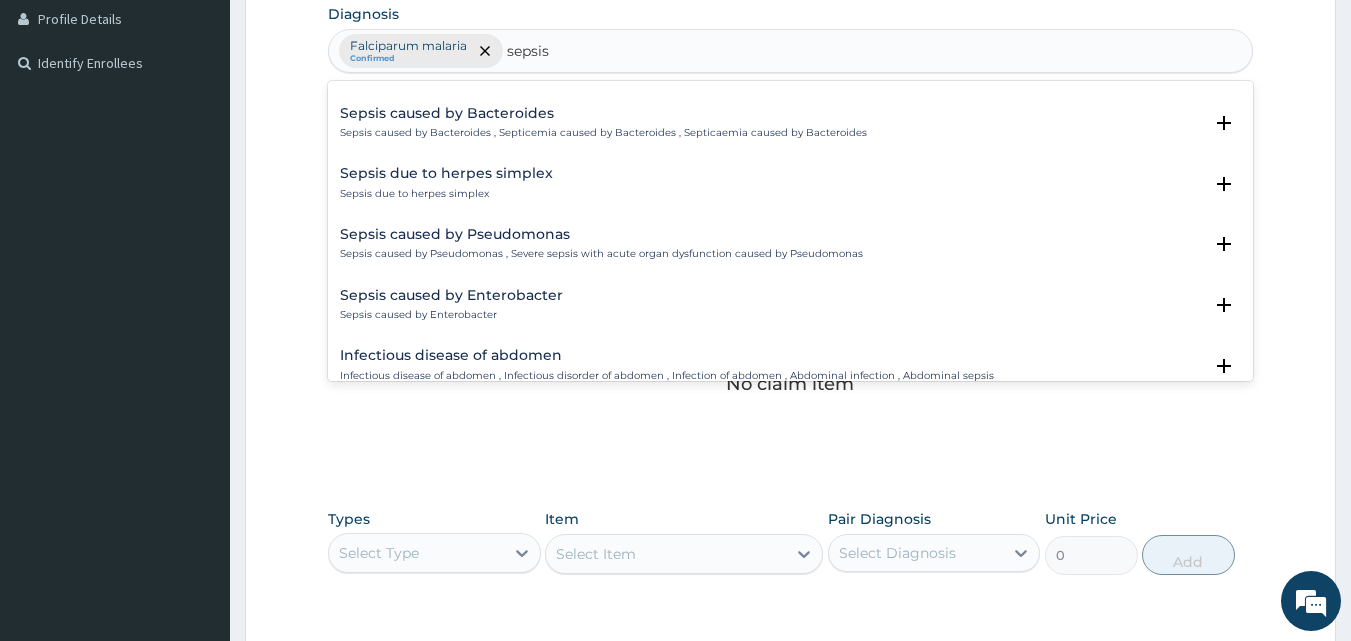 scroll, scrollTop: 2360, scrollLeft: 0, axis: vertical 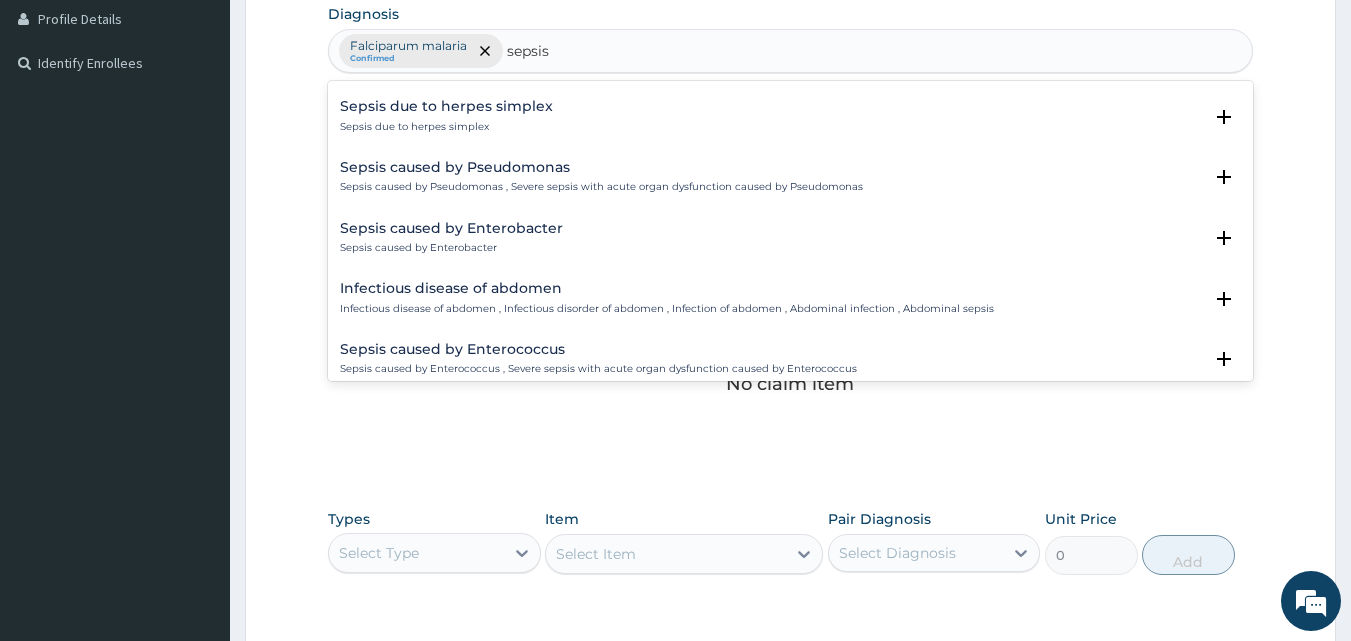 click on "Sepsis caused by Pseudomonas" at bounding box center (601, 167) 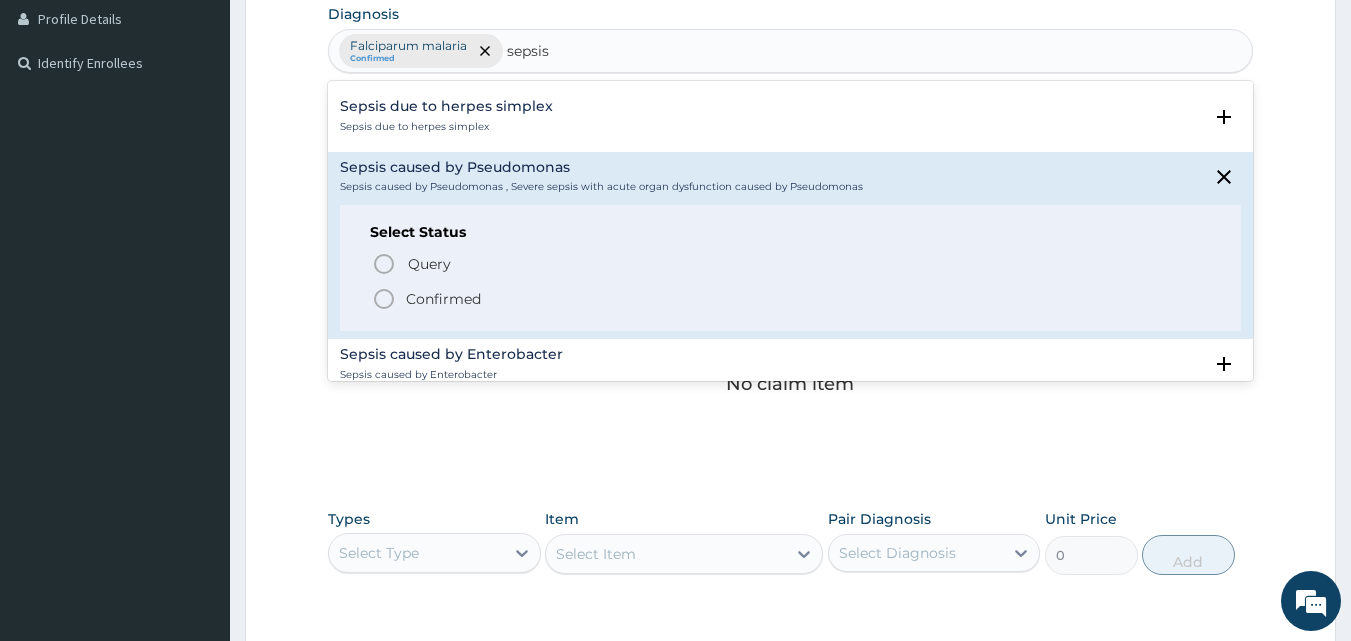 click 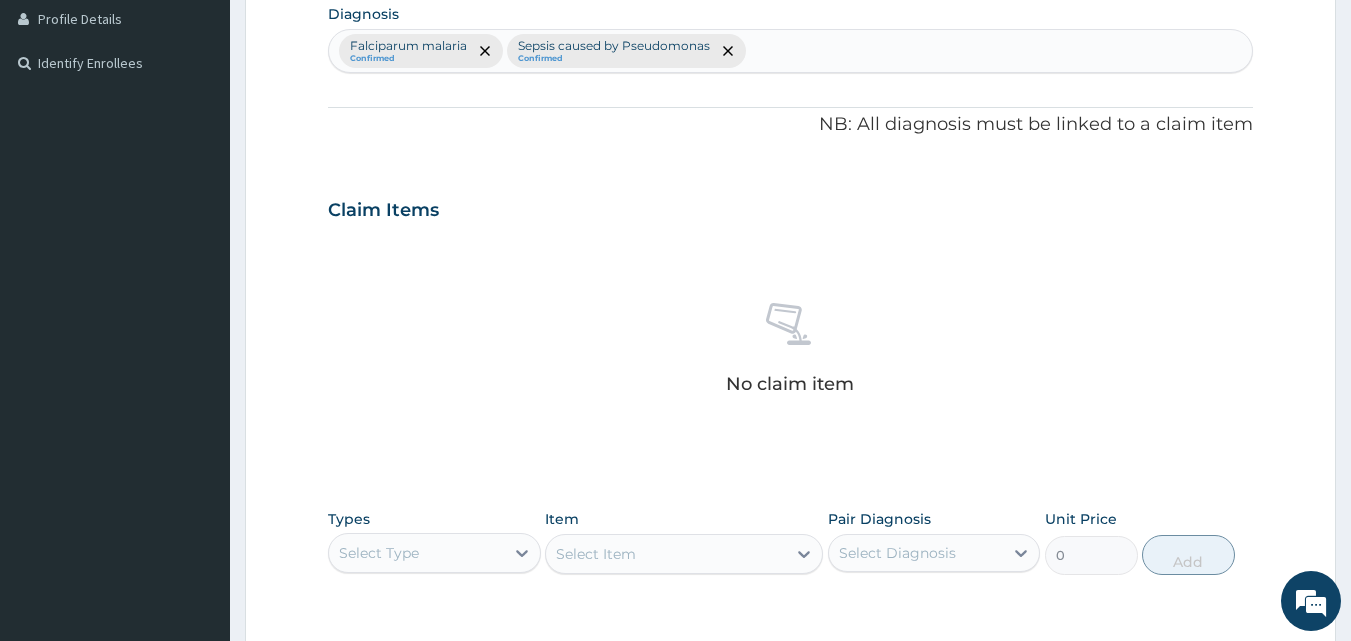scroll, scrollTop: 801, scrollLeft: 0, axis: vertical 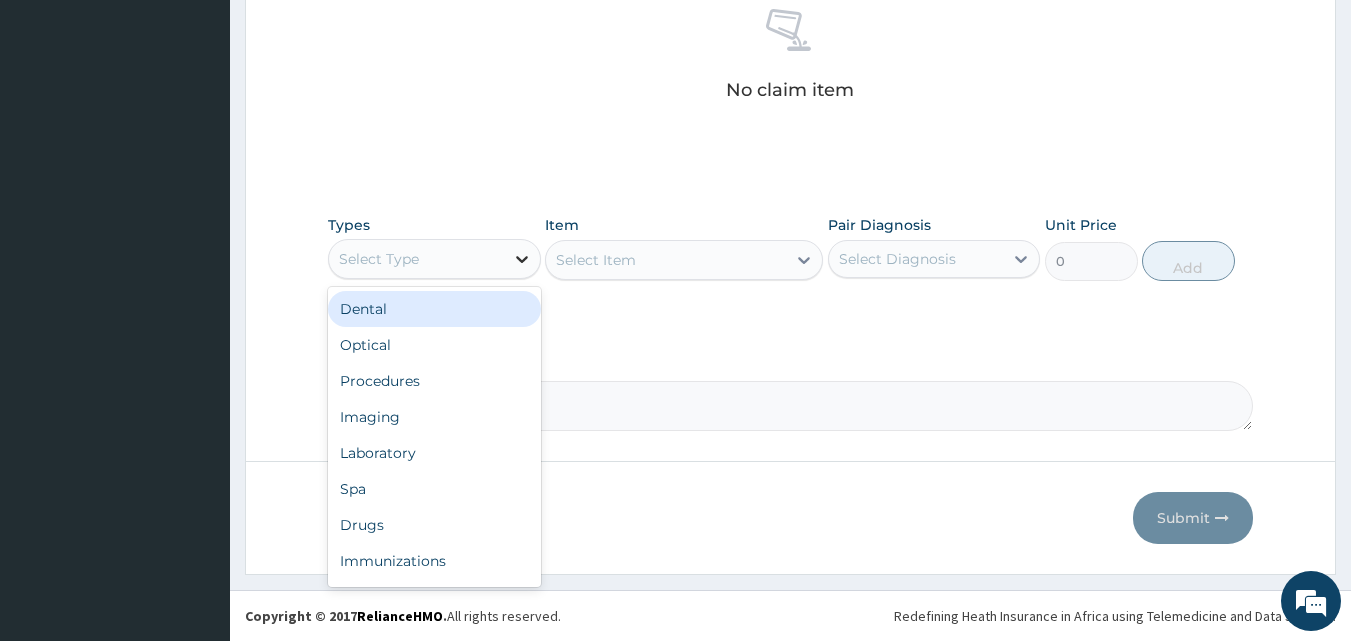 click 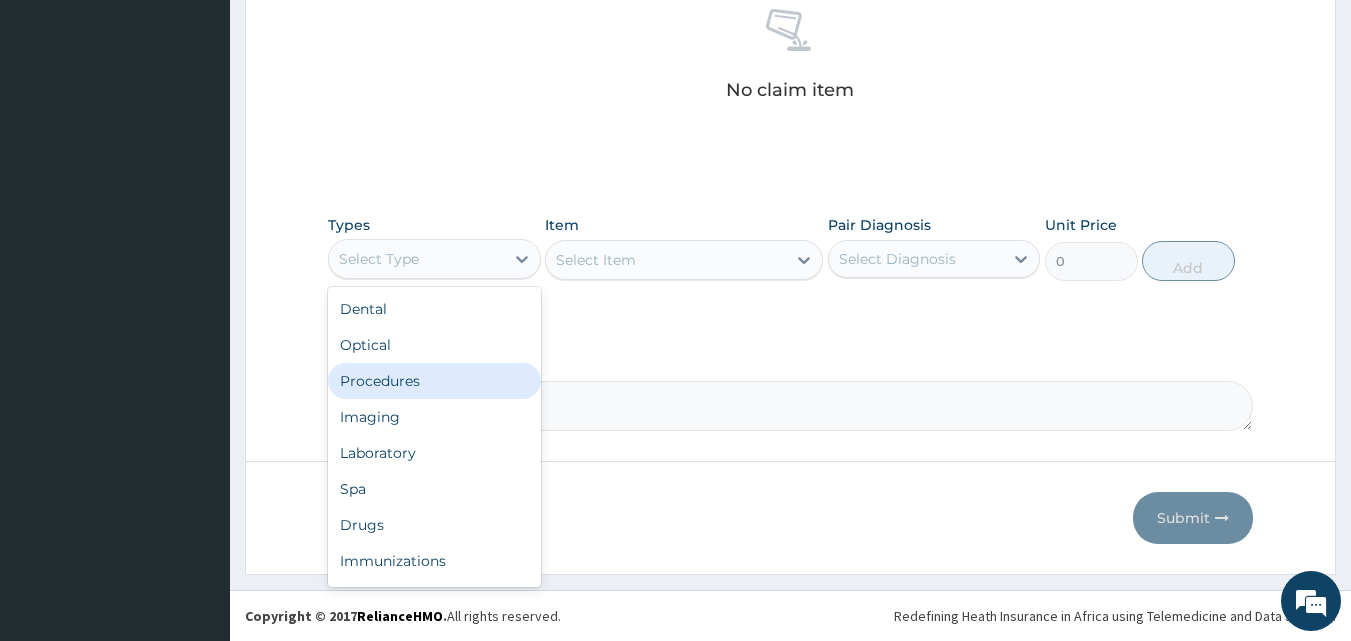 click on "Procedures" at bounding box center (434, 381) 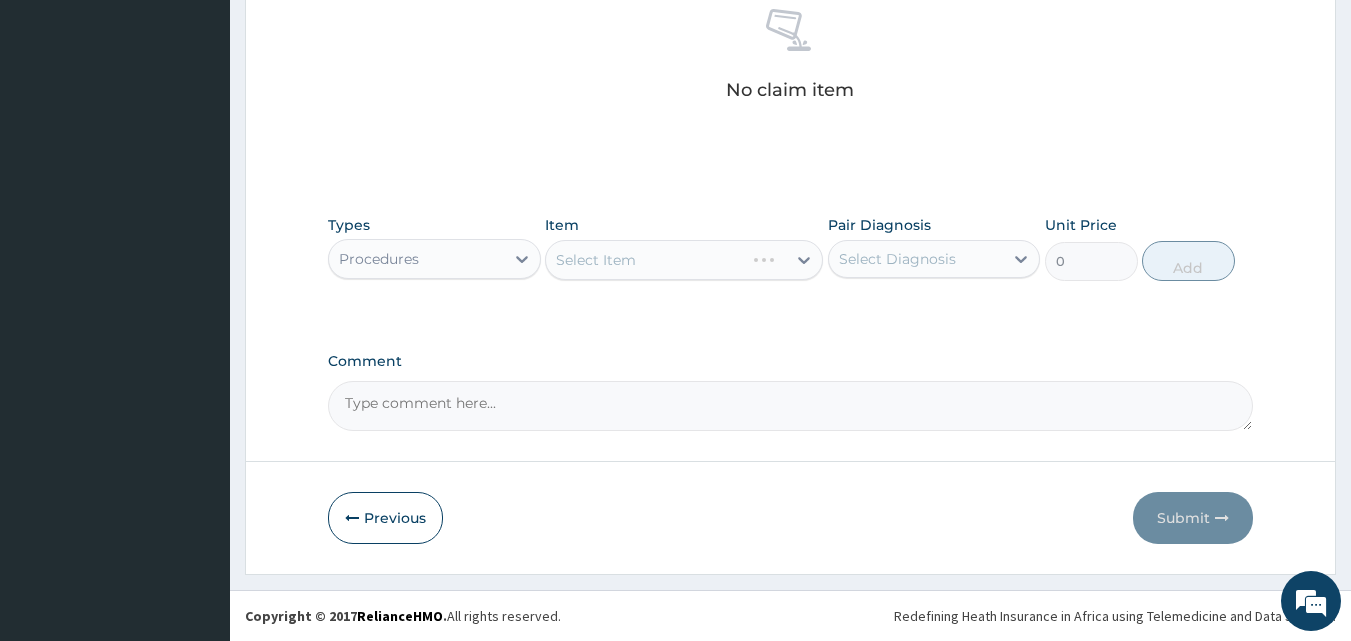 click on "Select Item" at bounding box center [684, 260] 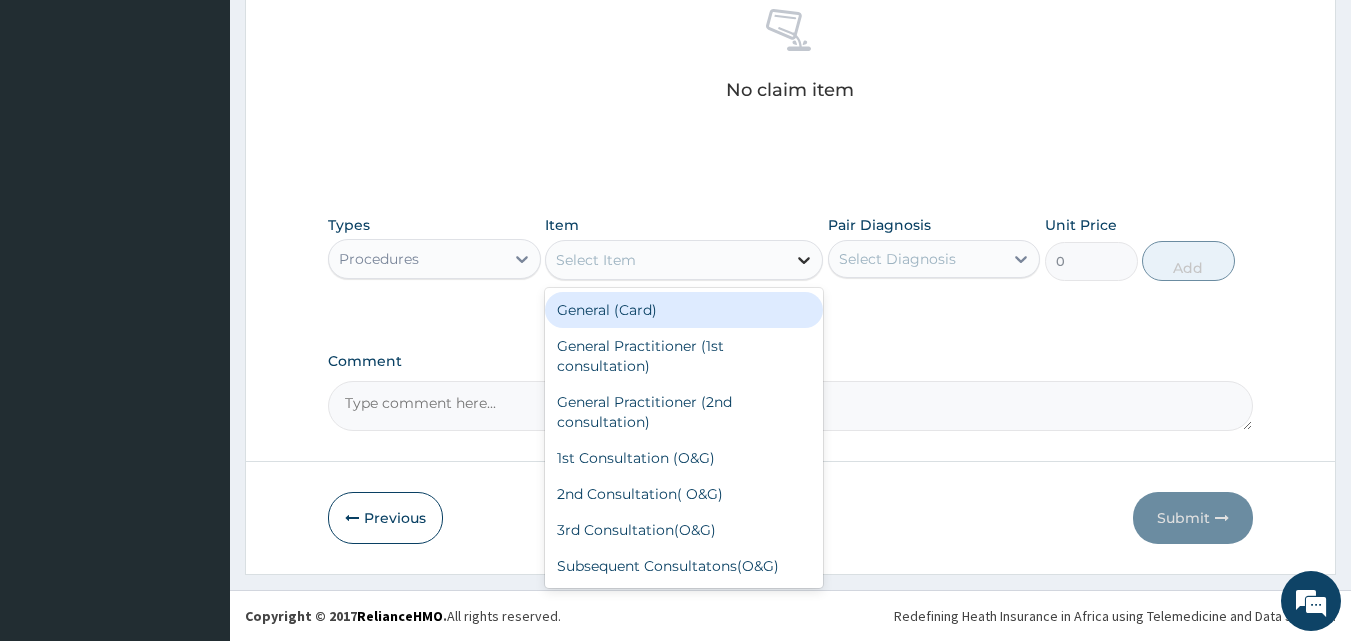 click 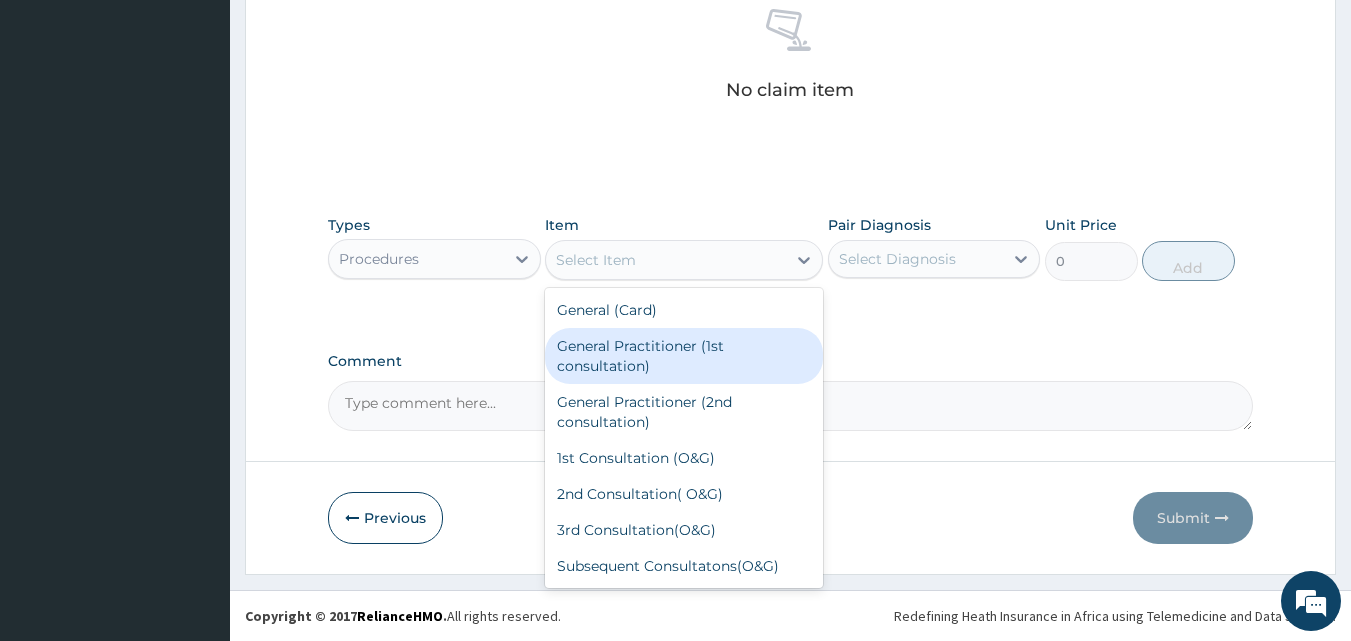click on "General Practitioner (1st consultation)" at bounding box center (684, 356) 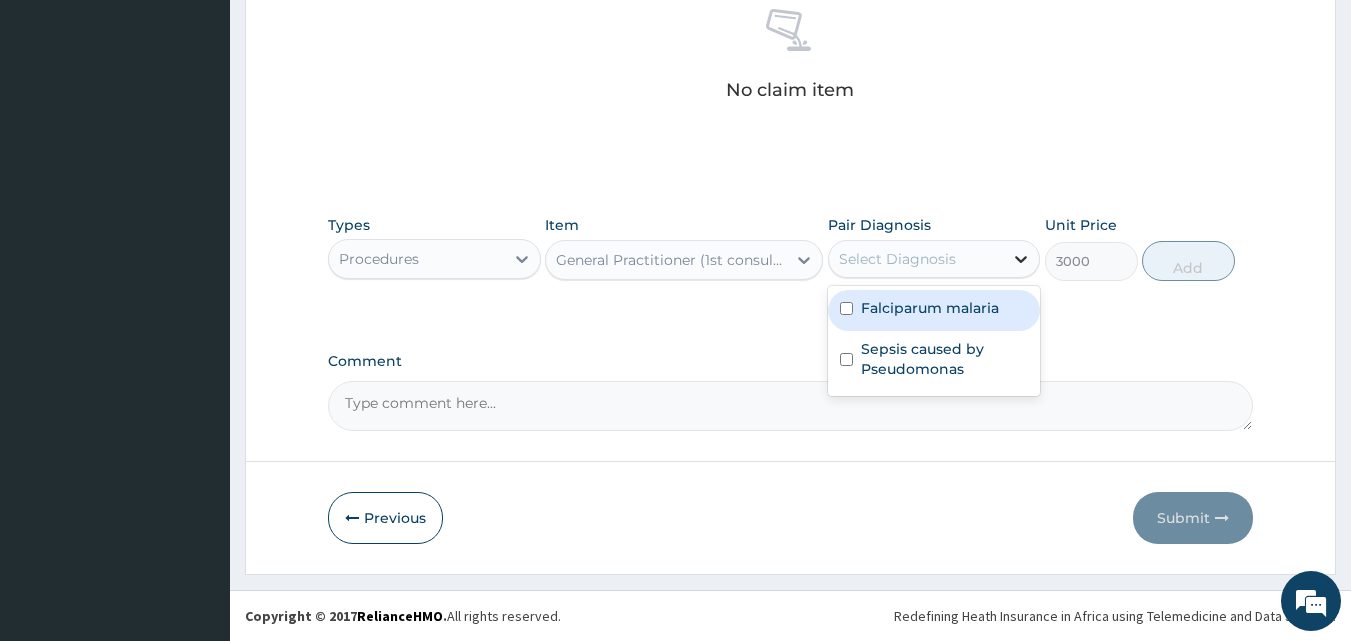 click 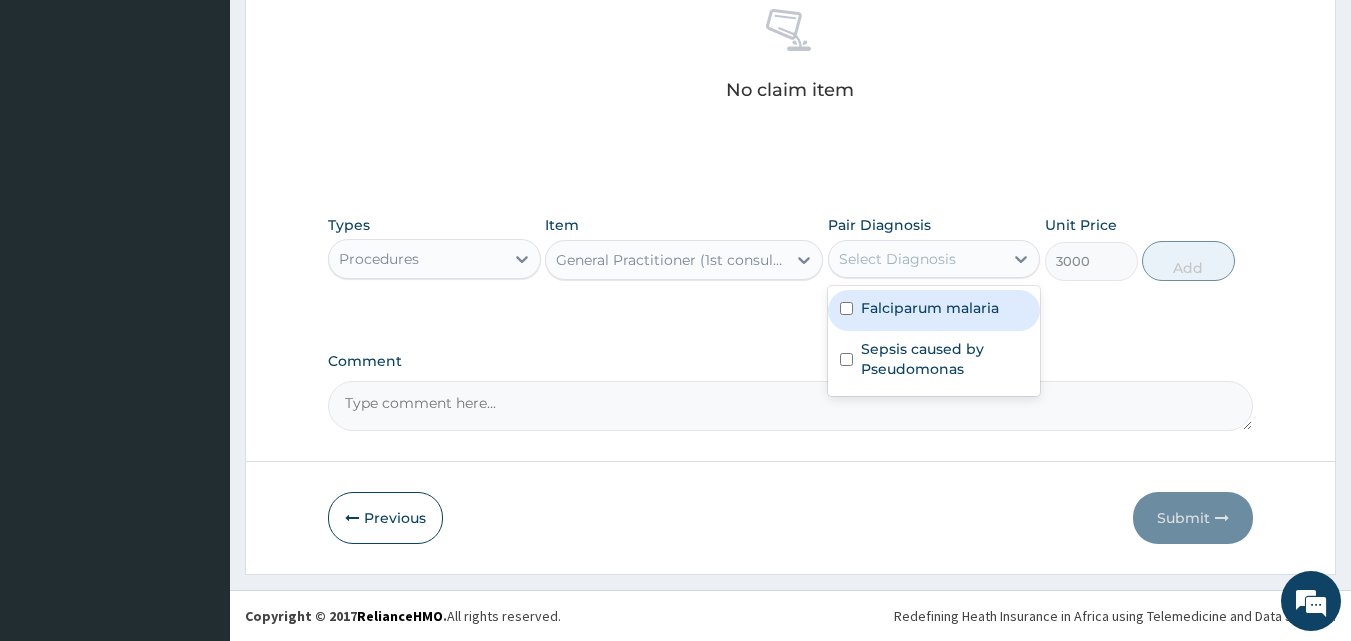 click on "Falciparum malaria" at bounding box center [930, 308] 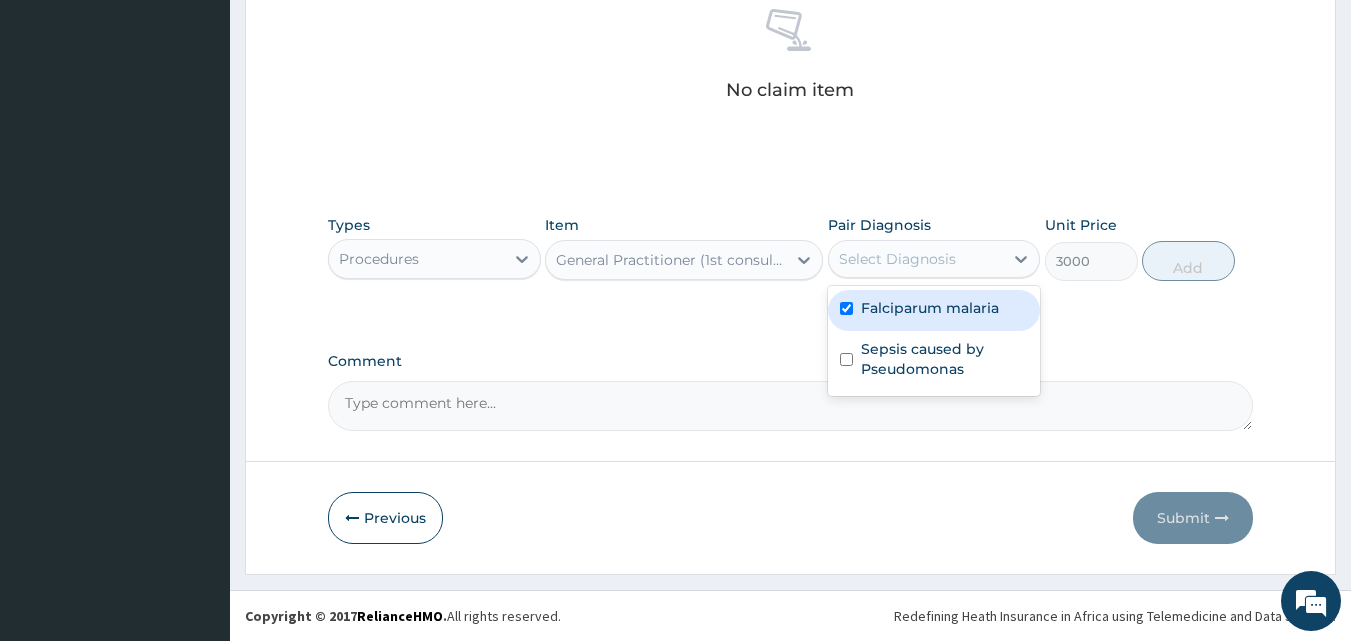 checkbox on "true" 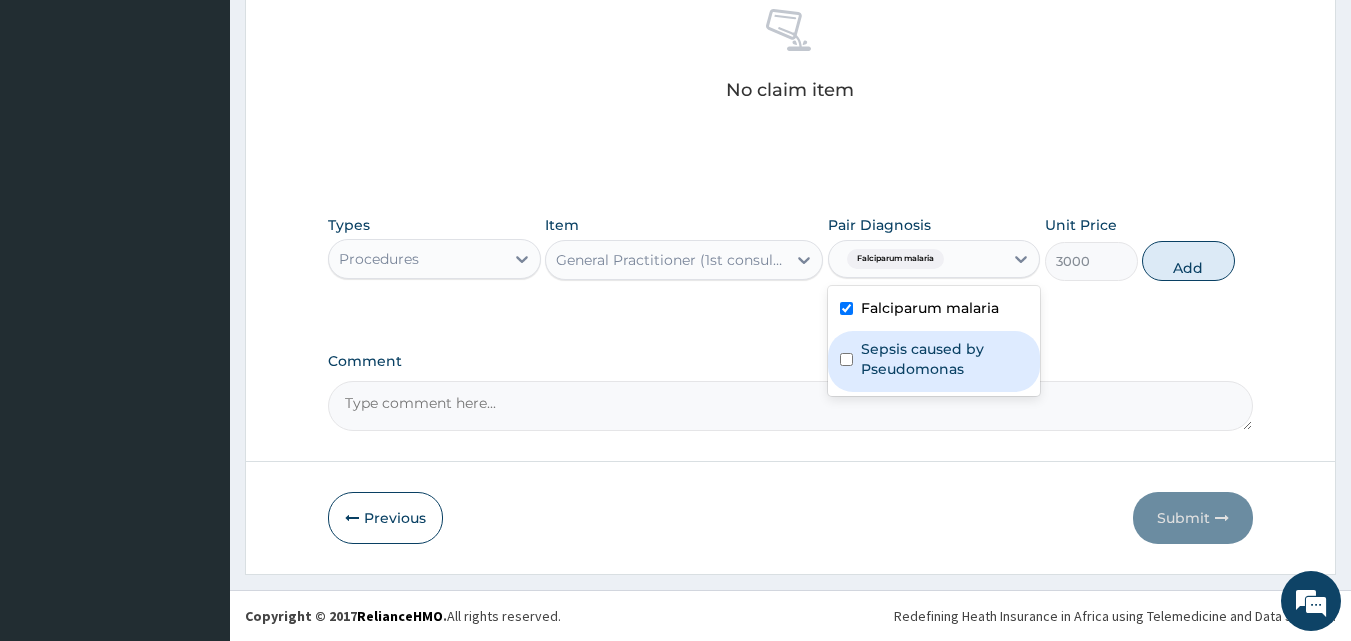 click at bounding box center (846, 359) 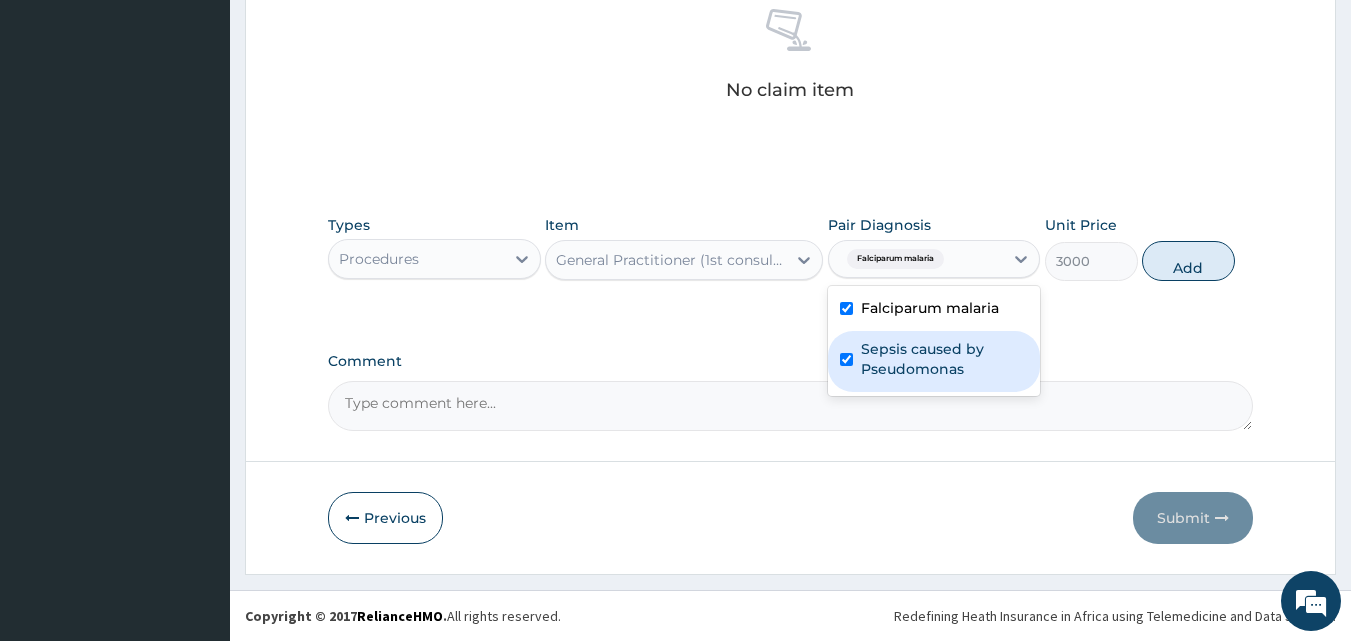 checkbox on "true" 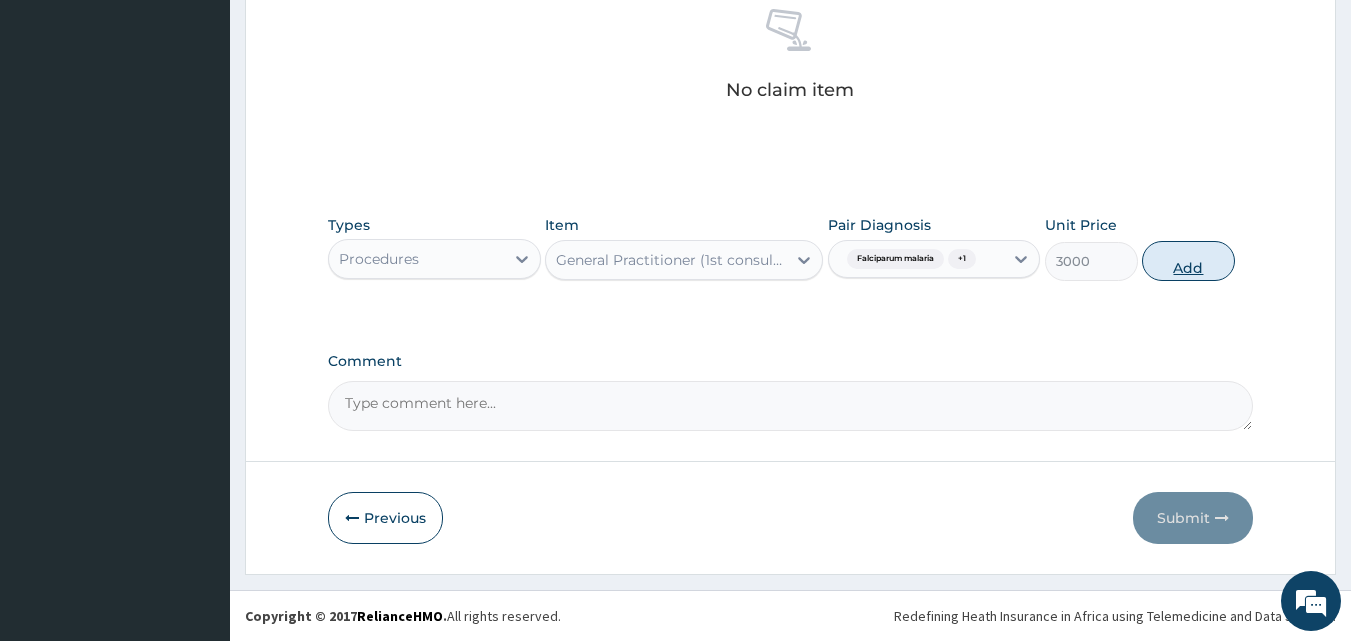 click on "Add" at bounding box center (1188, 261) 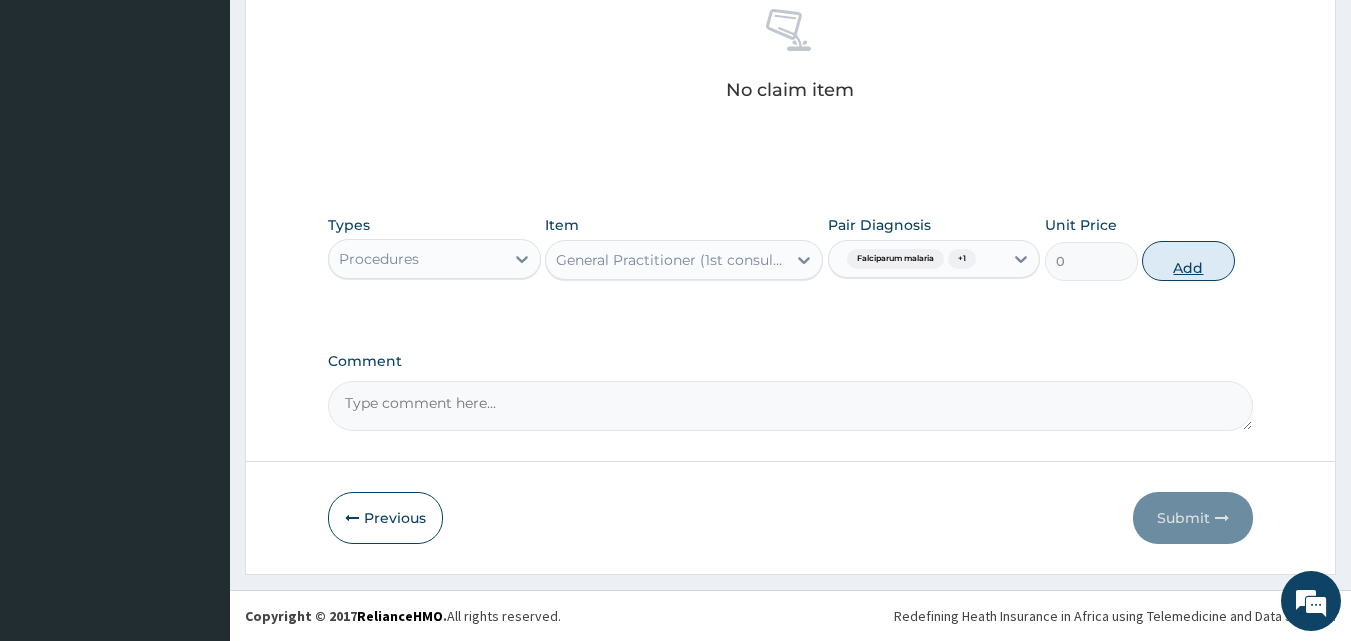 scroll, scrollTop: 729, scrollLeft: 0, axis: vertical 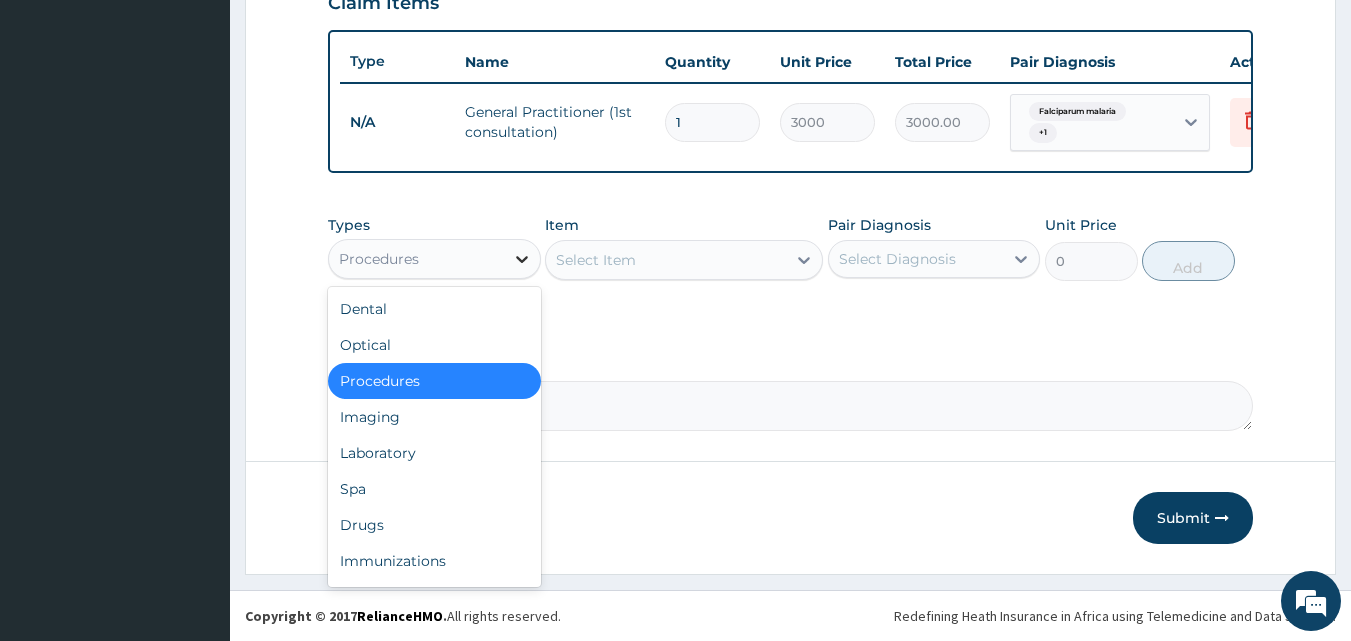 click 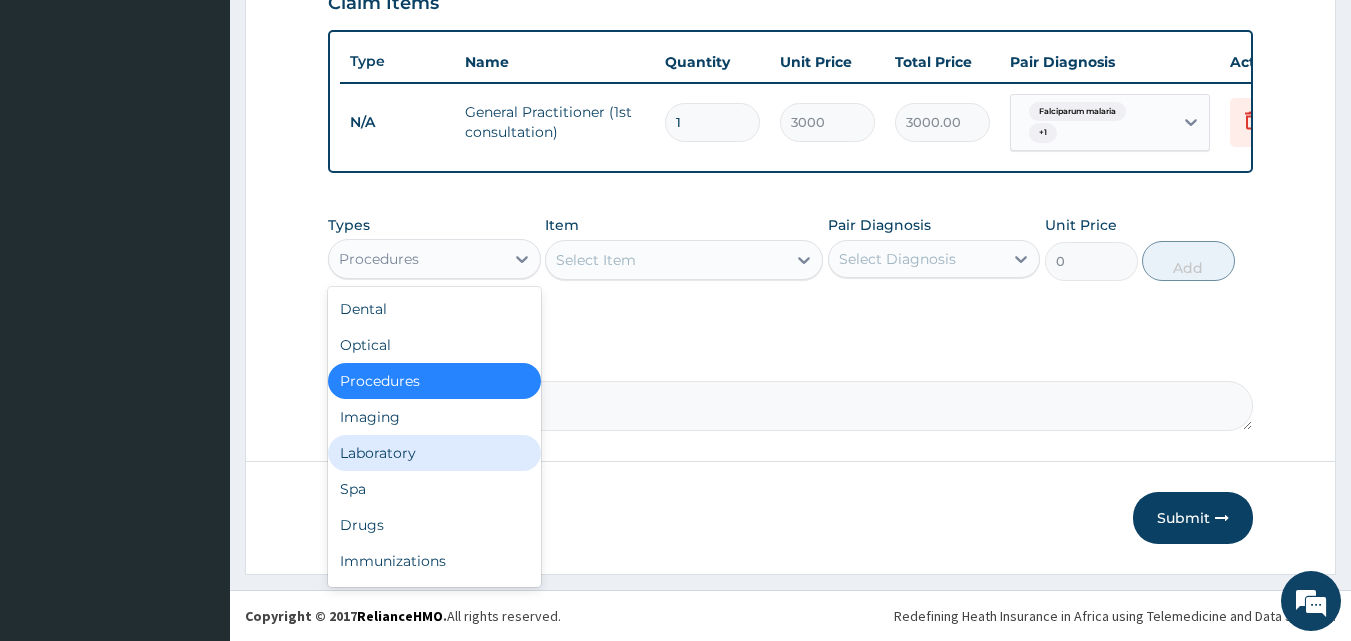 click on "Laboratory" at bounding box center (434, 453) 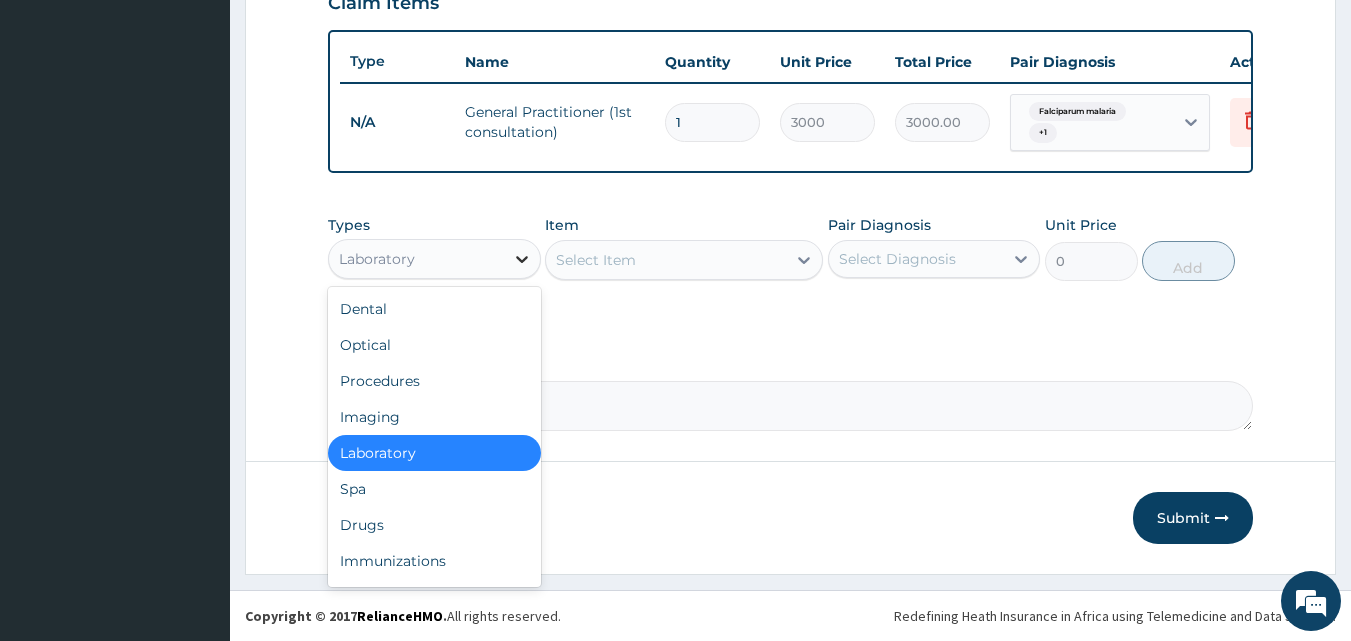 click 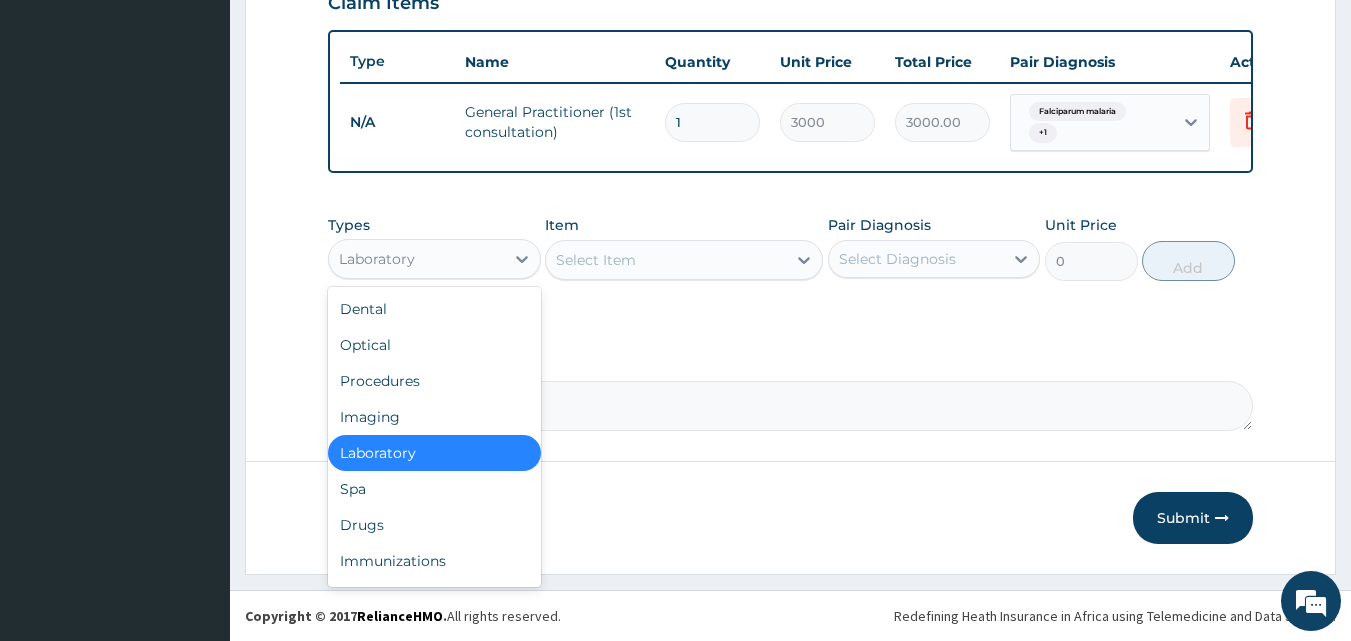 click on "Laboratory" at bounding box center (434, 453) 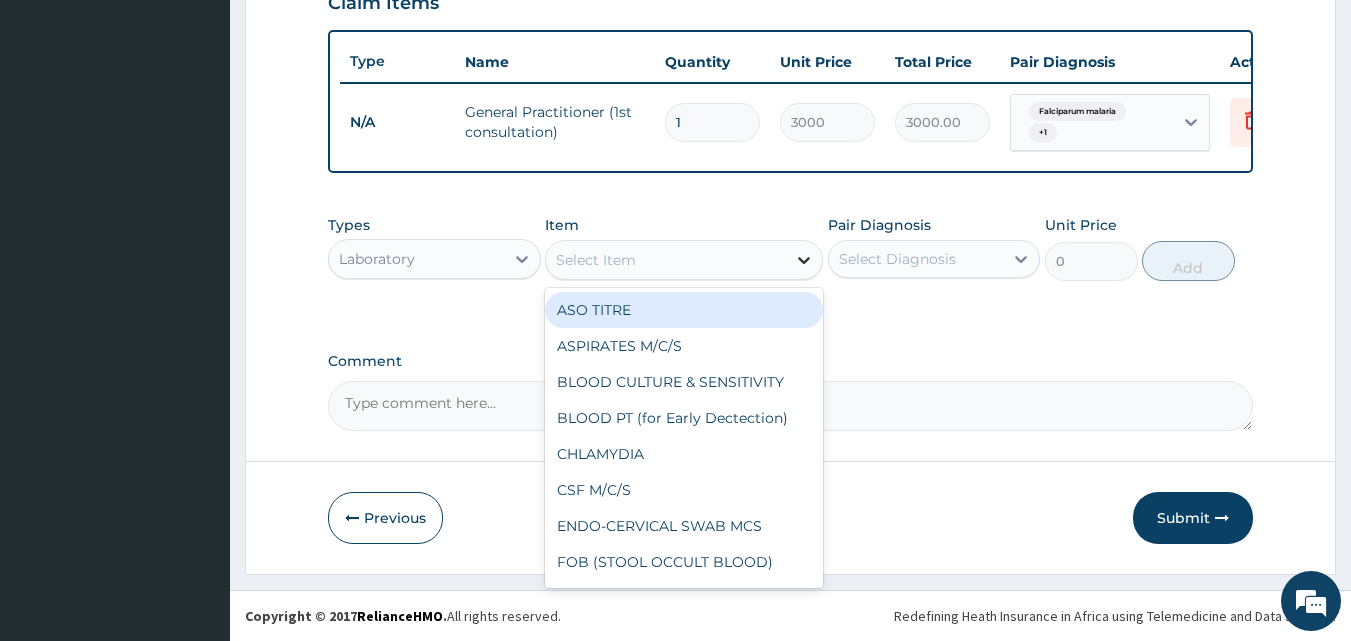 click 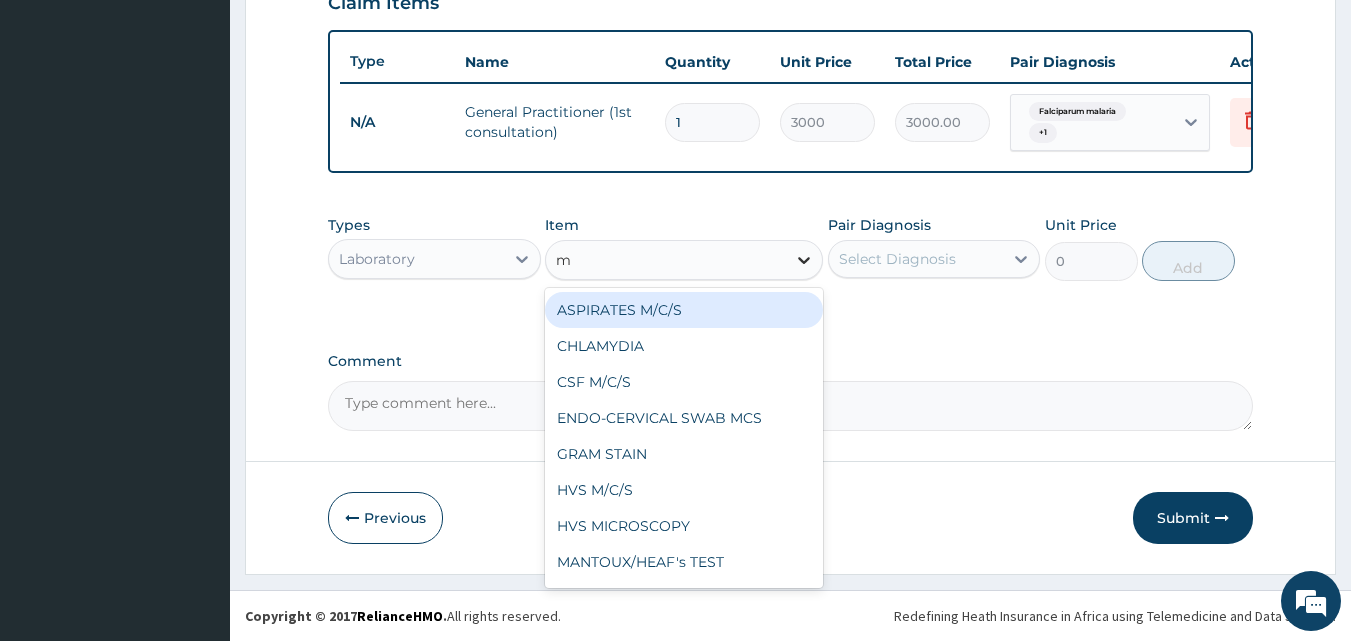 type on "mp" 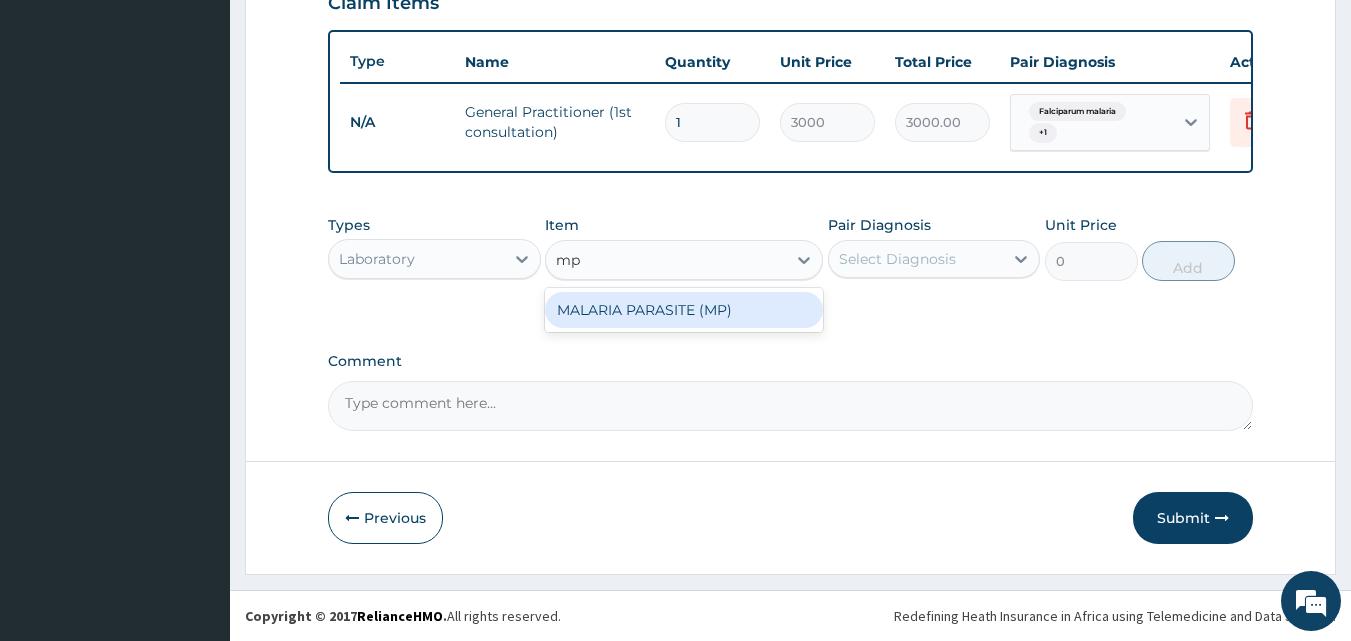 click on "MALARIA PARASITE (MP)" at bounding box center [684, 310] 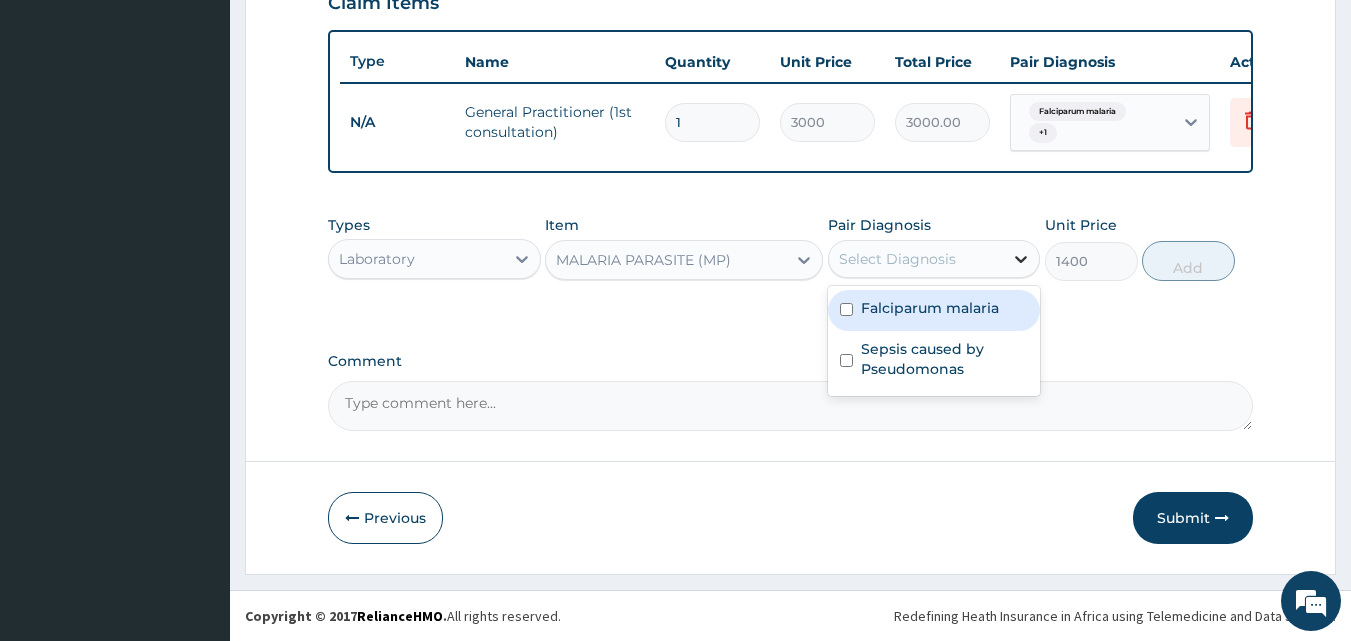 click 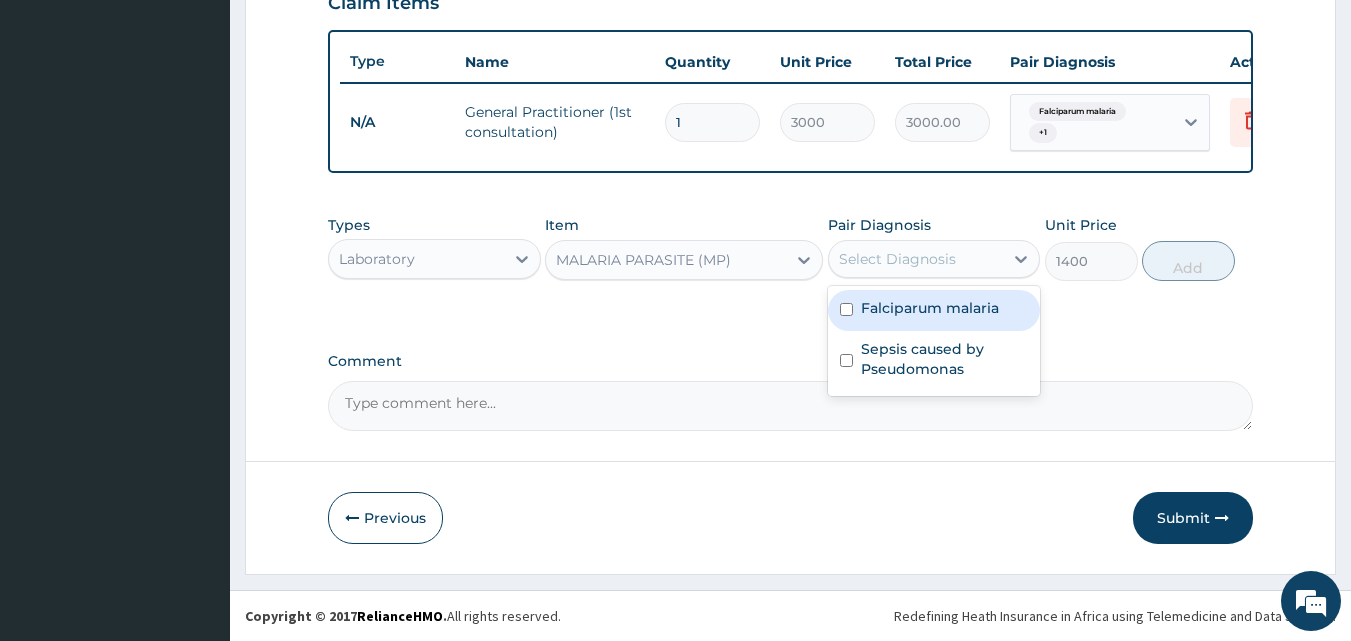 click on "Falciparum malaria" at bounding box center (930, 308) 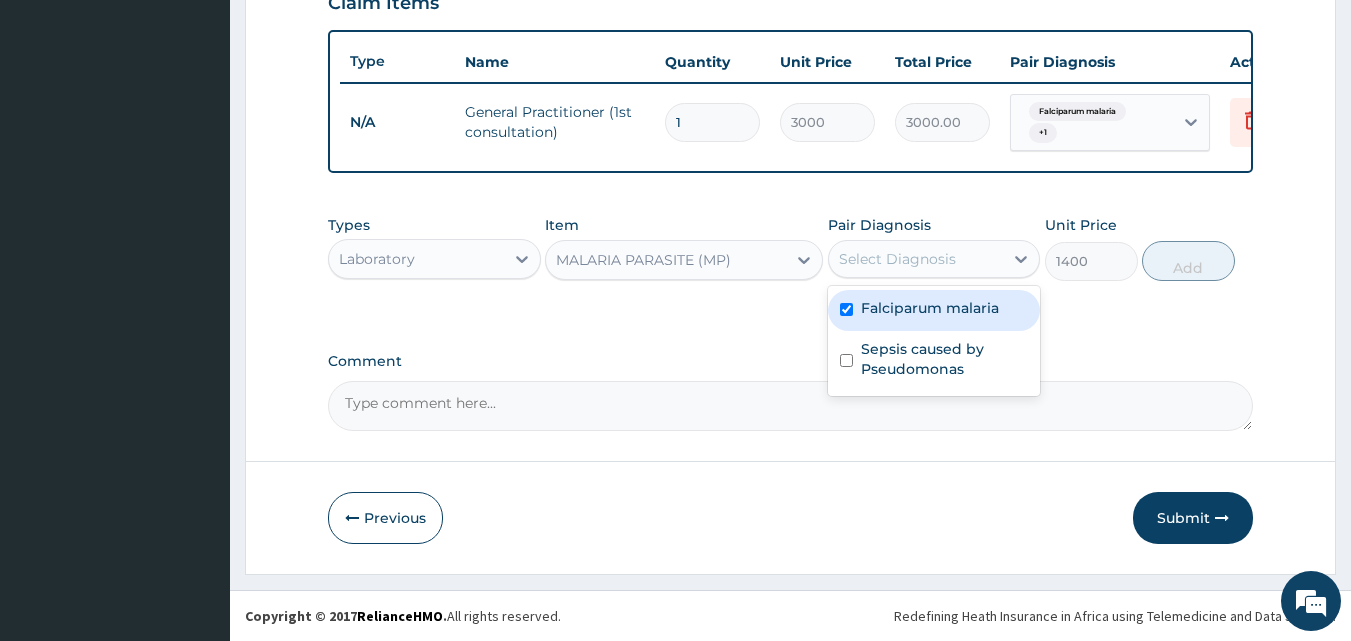 checkbox on "true" 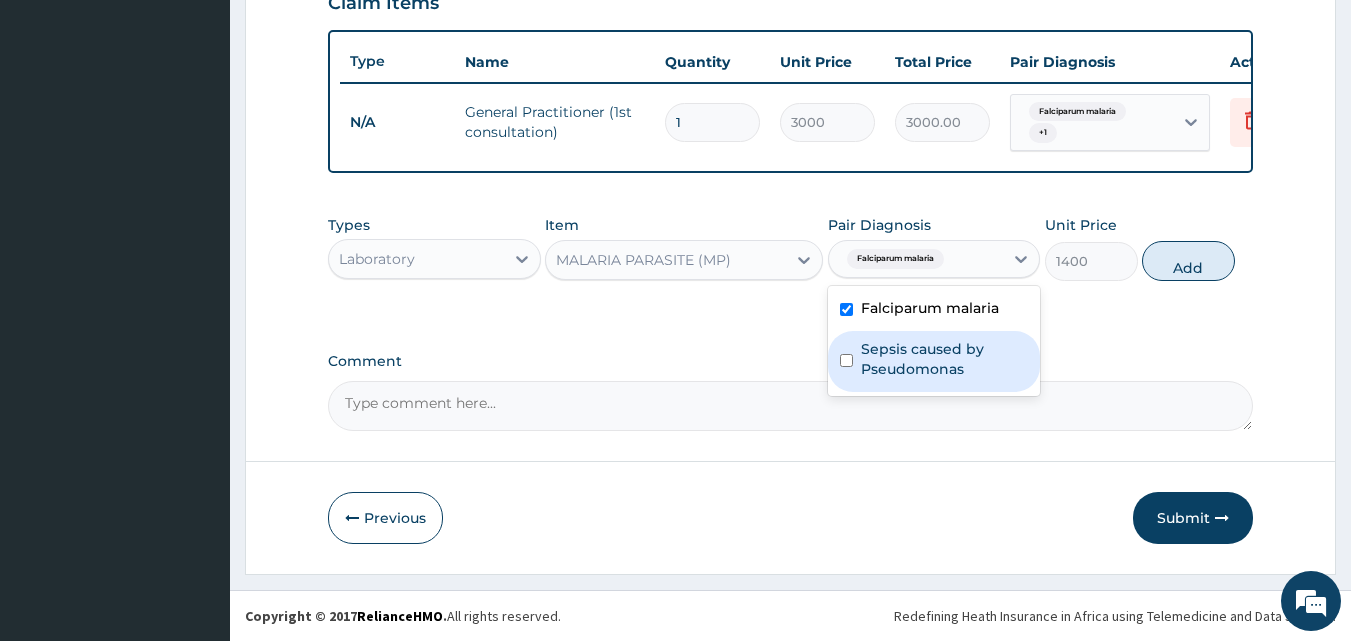 click on "Sepsis caused by Pseudomonas" at bounding box center [945, 359] 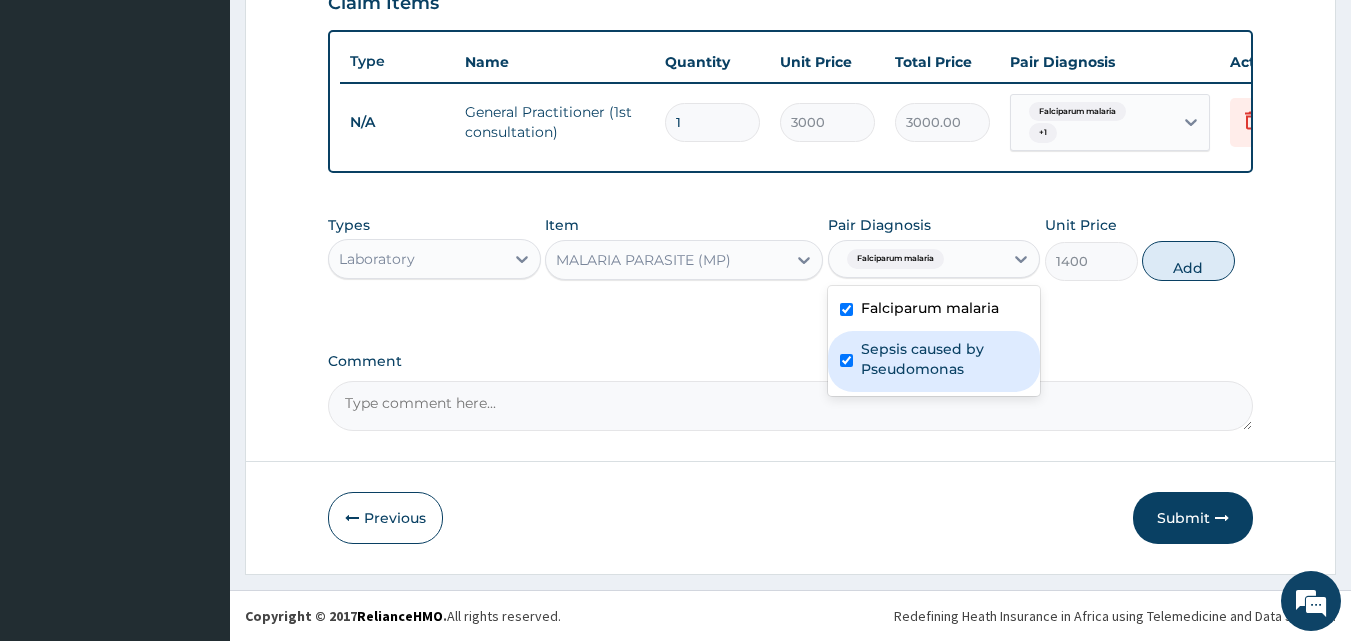 checkbox on "true" 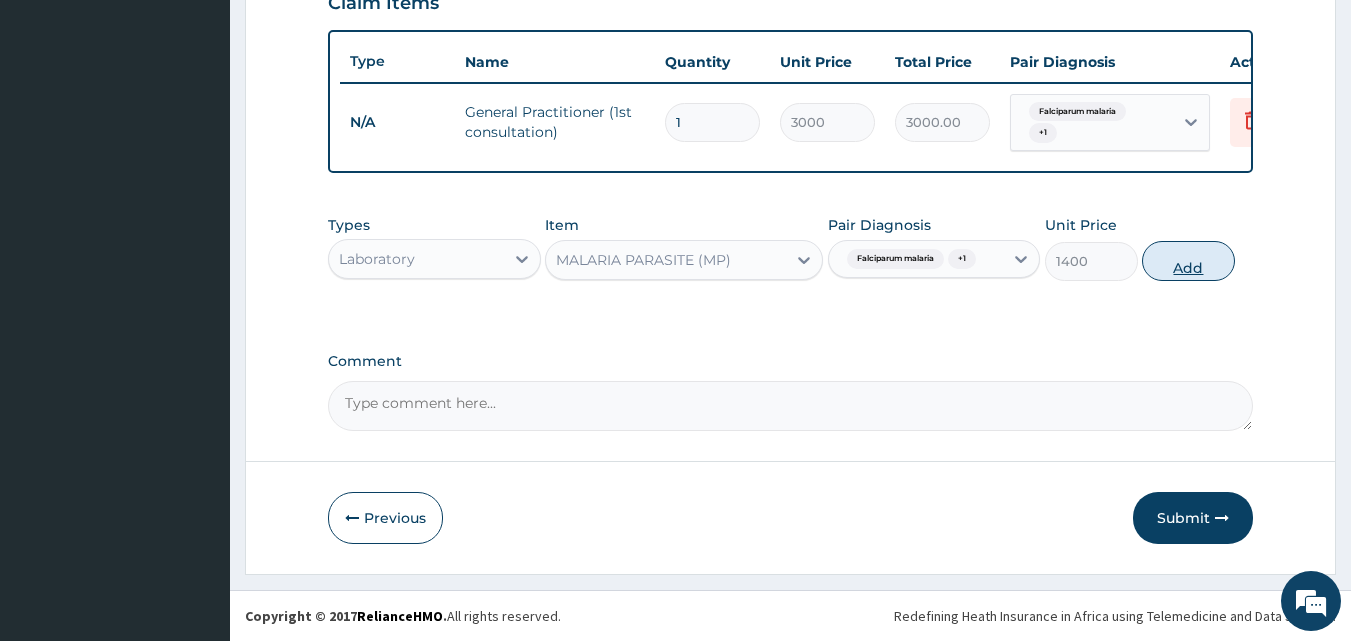 click on "Add" at bounding box center [1188, 261] 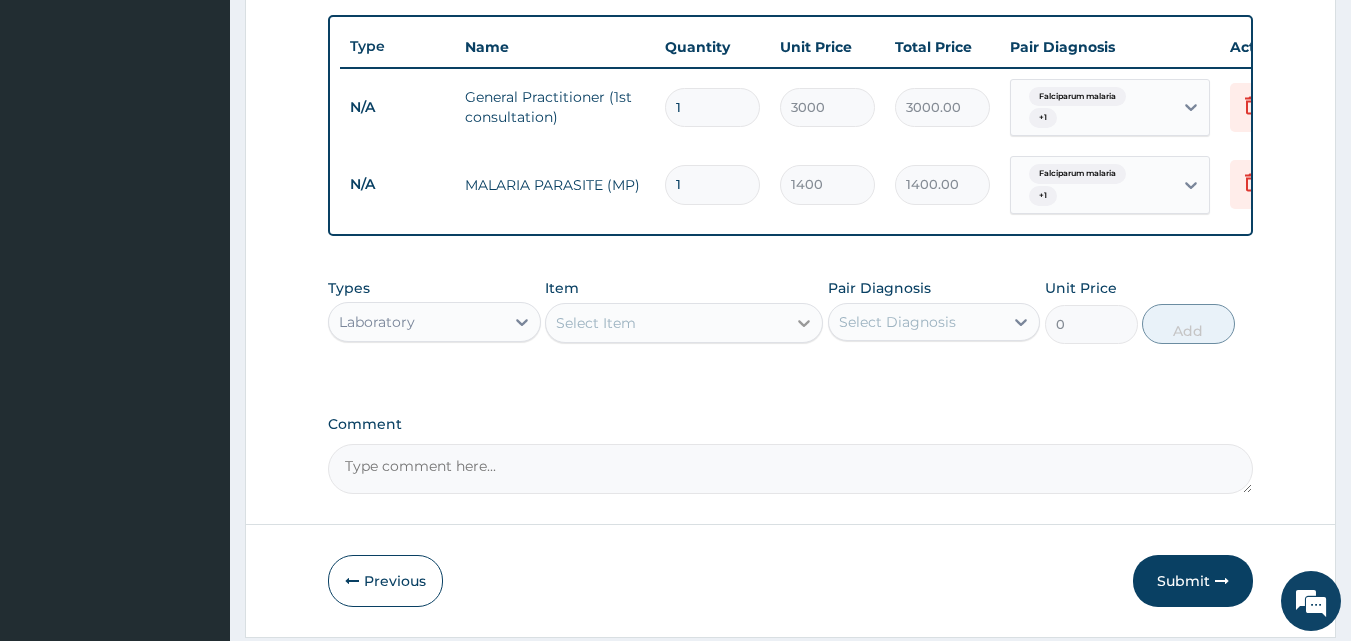 click 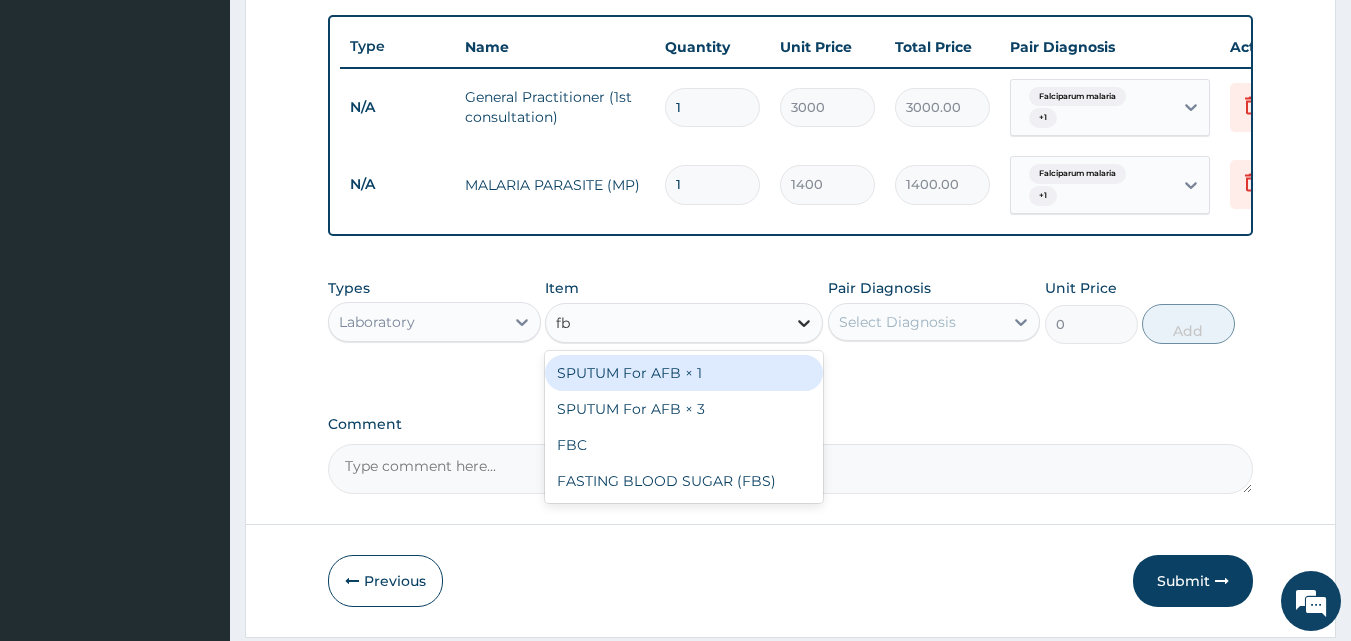 type on "fbc" 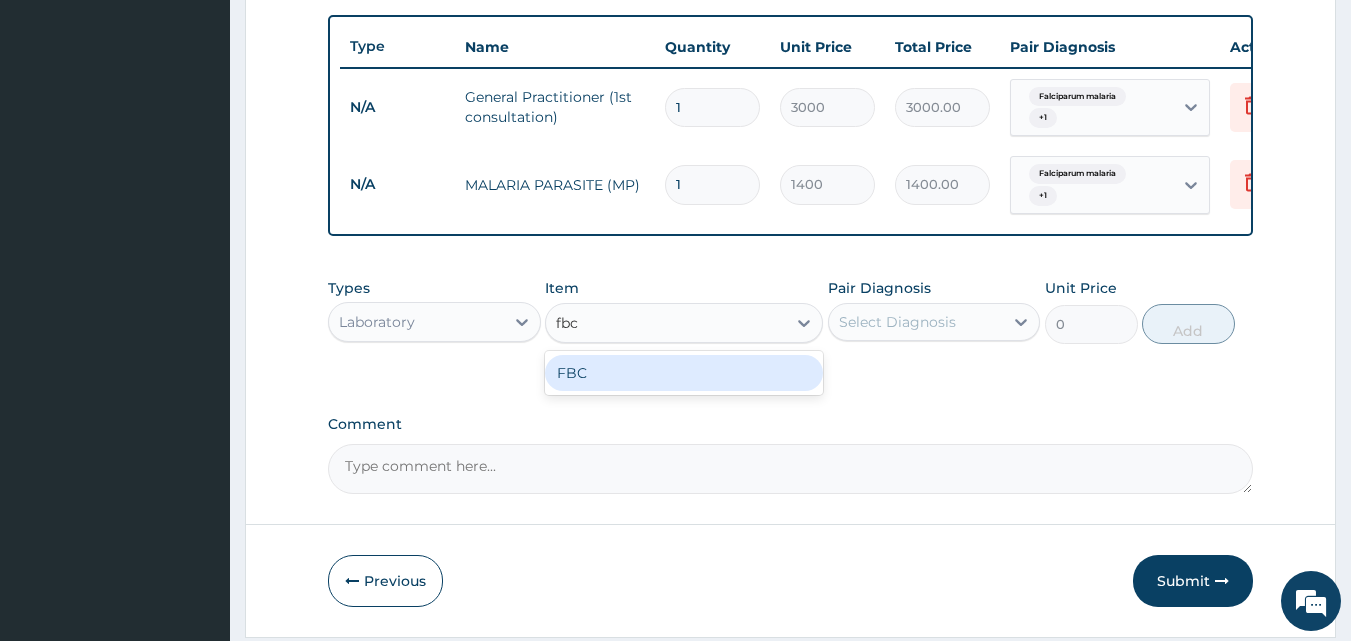 click on "FBC" at bounding box center [684, 373] 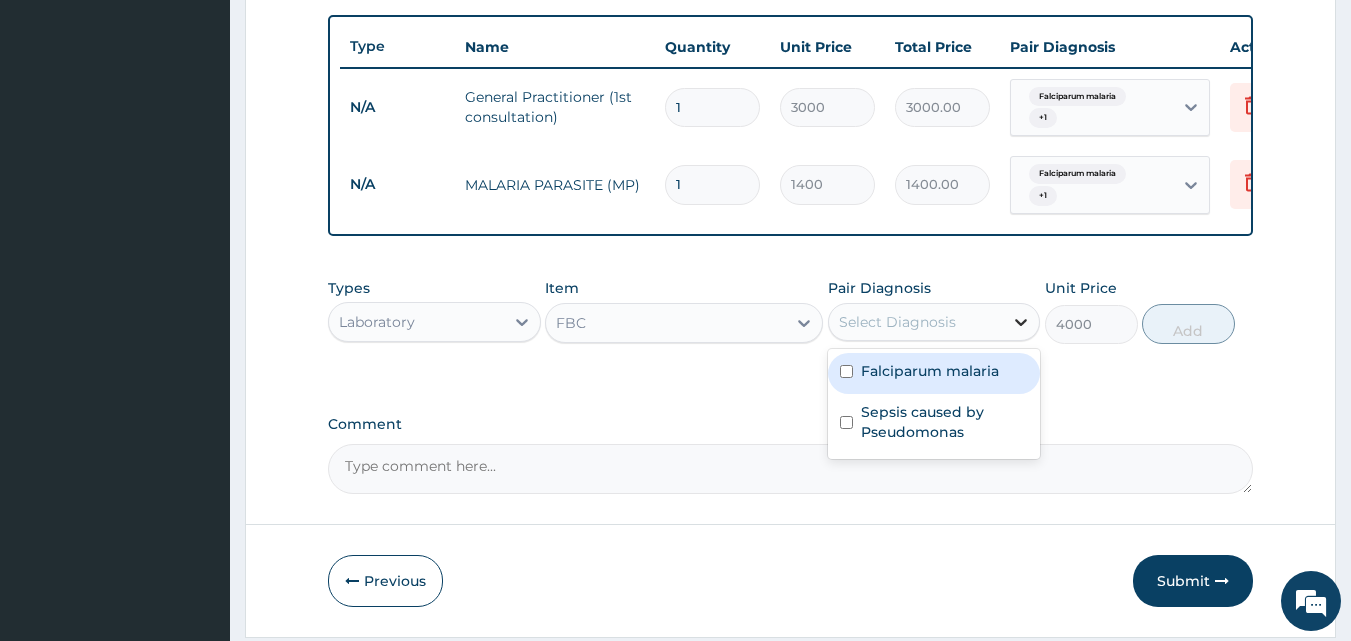 click 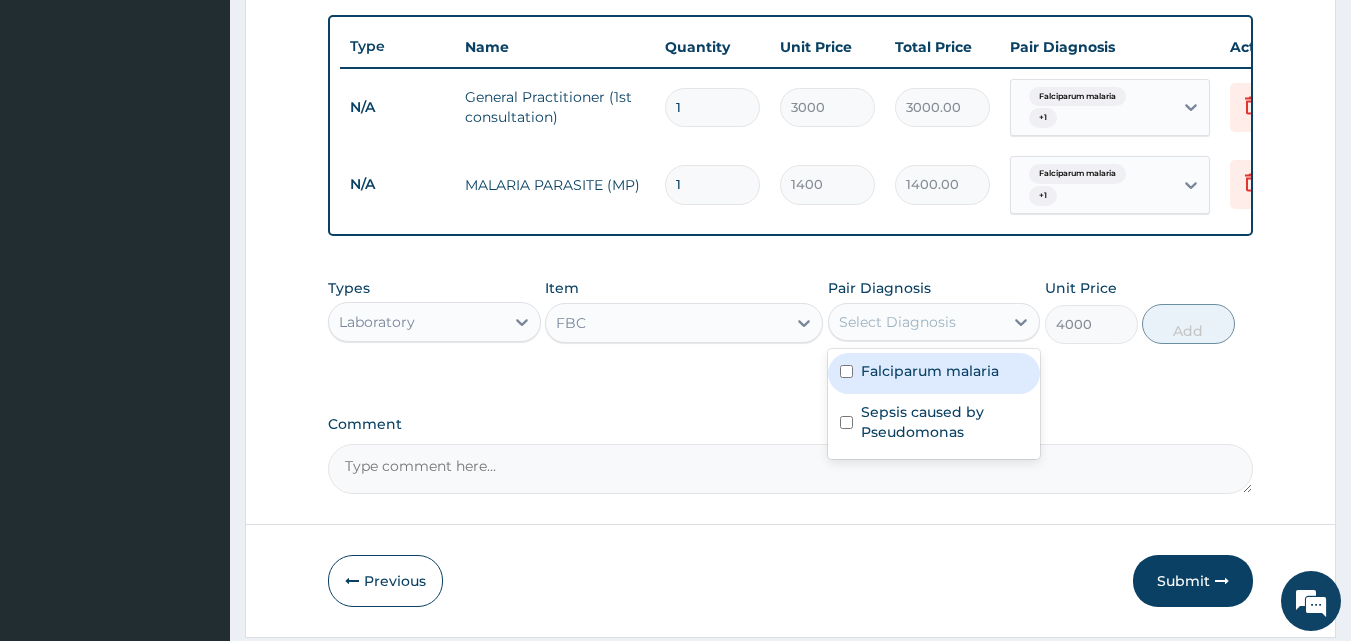 click on "Falciparum malaria" at bounding box center (930, 371) 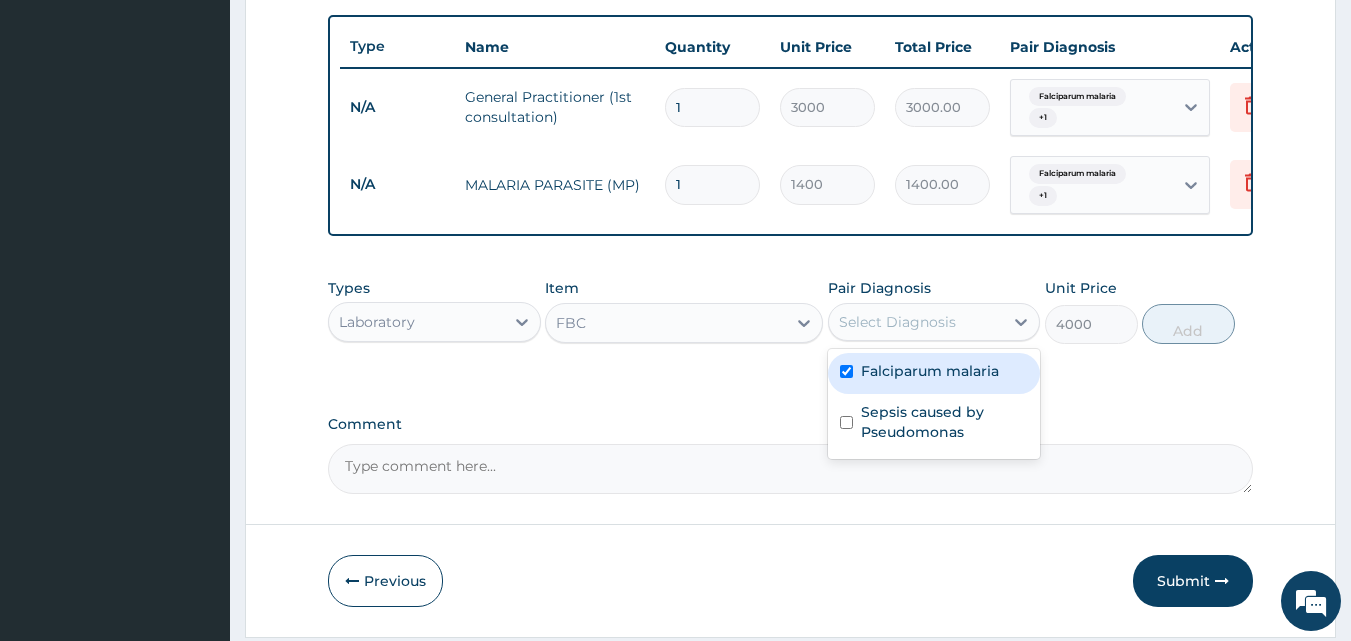 checkbox on "true" 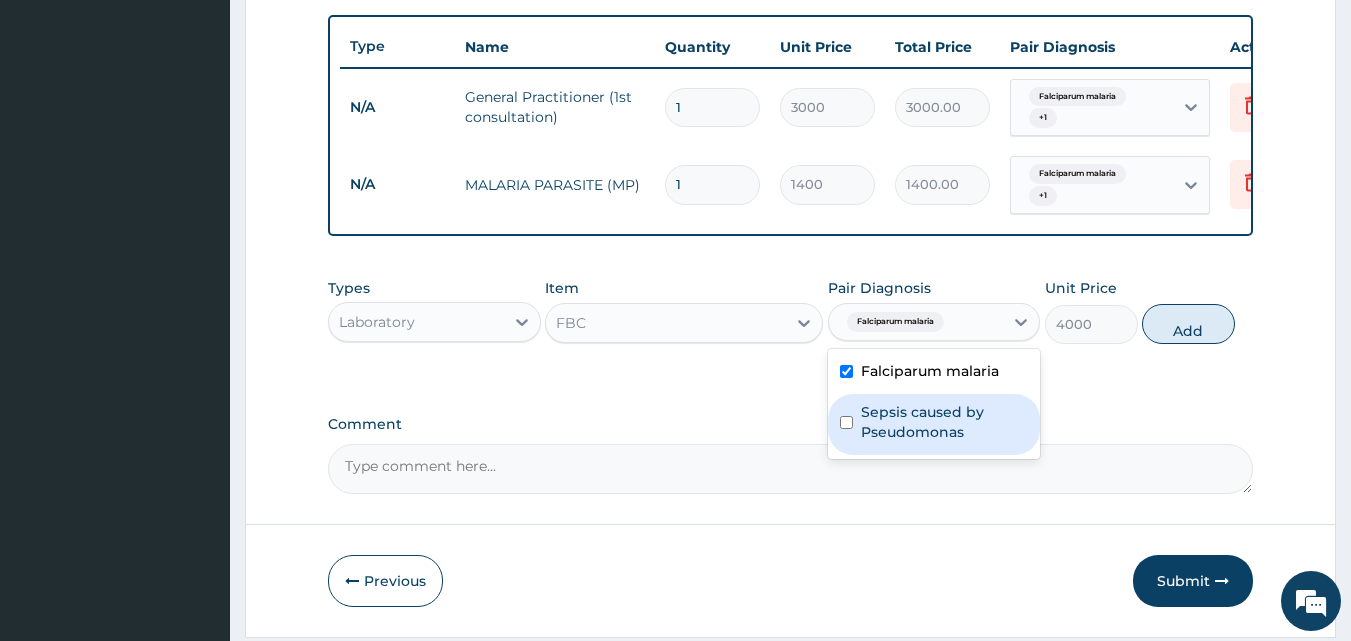 click on "Sepsis caused by Pseudomonas" at bounding box center [945, 422] 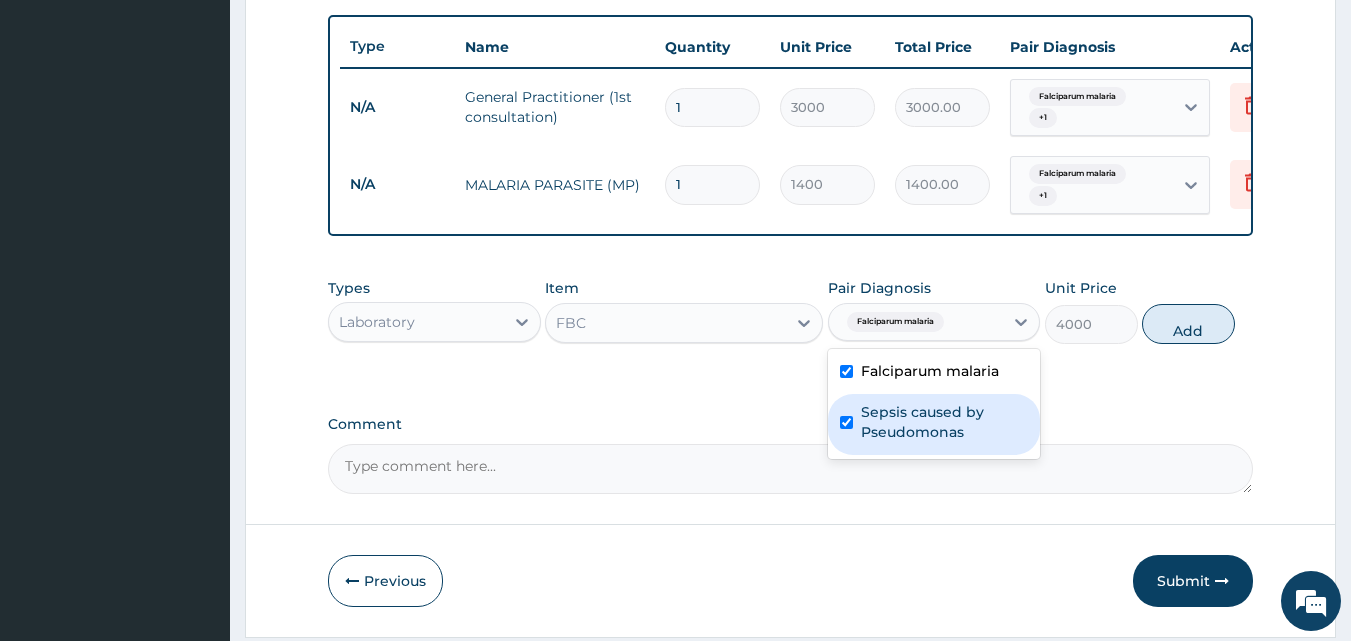 checkbox on "true" 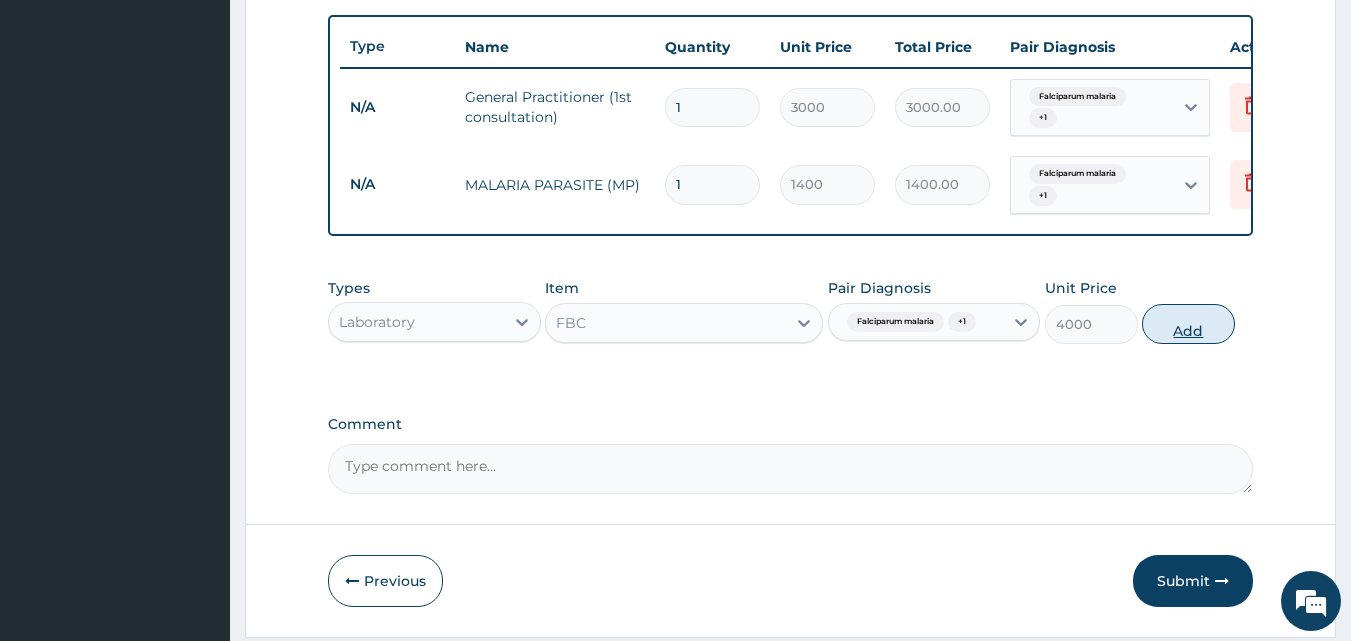 click on "Add" at bounding box center [1188, 324] 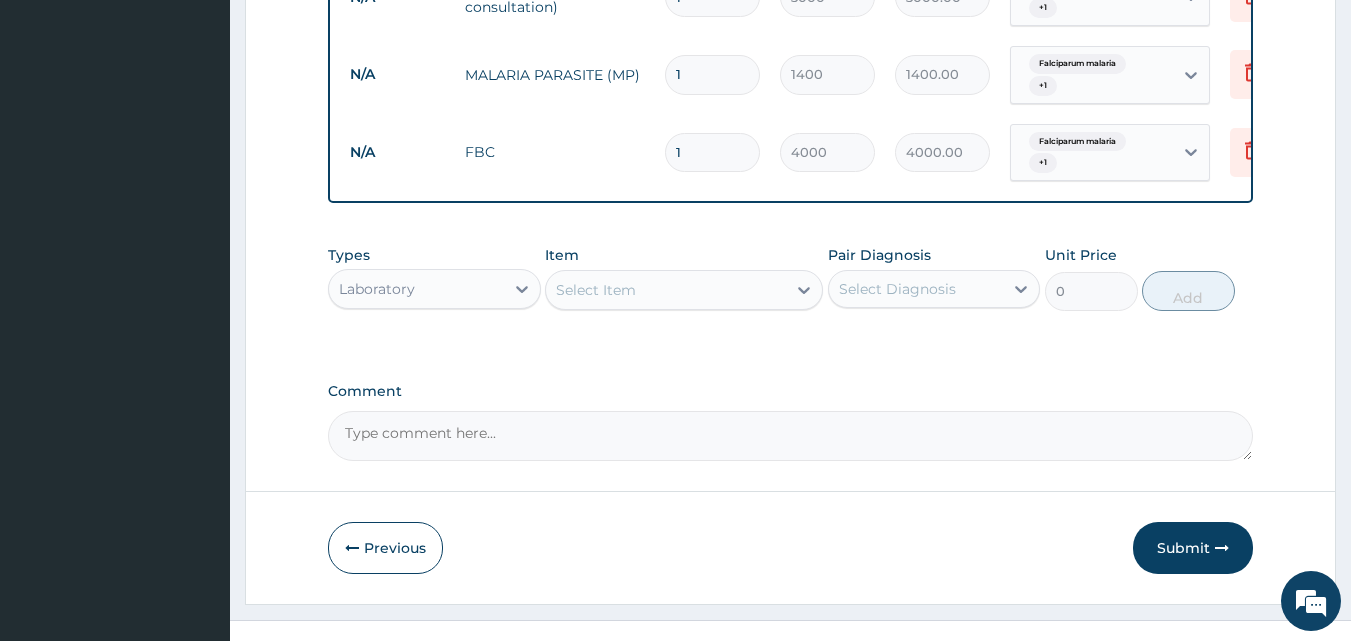 scroll, scrollTop: 884, scrollLeft: 0, axis: vertical 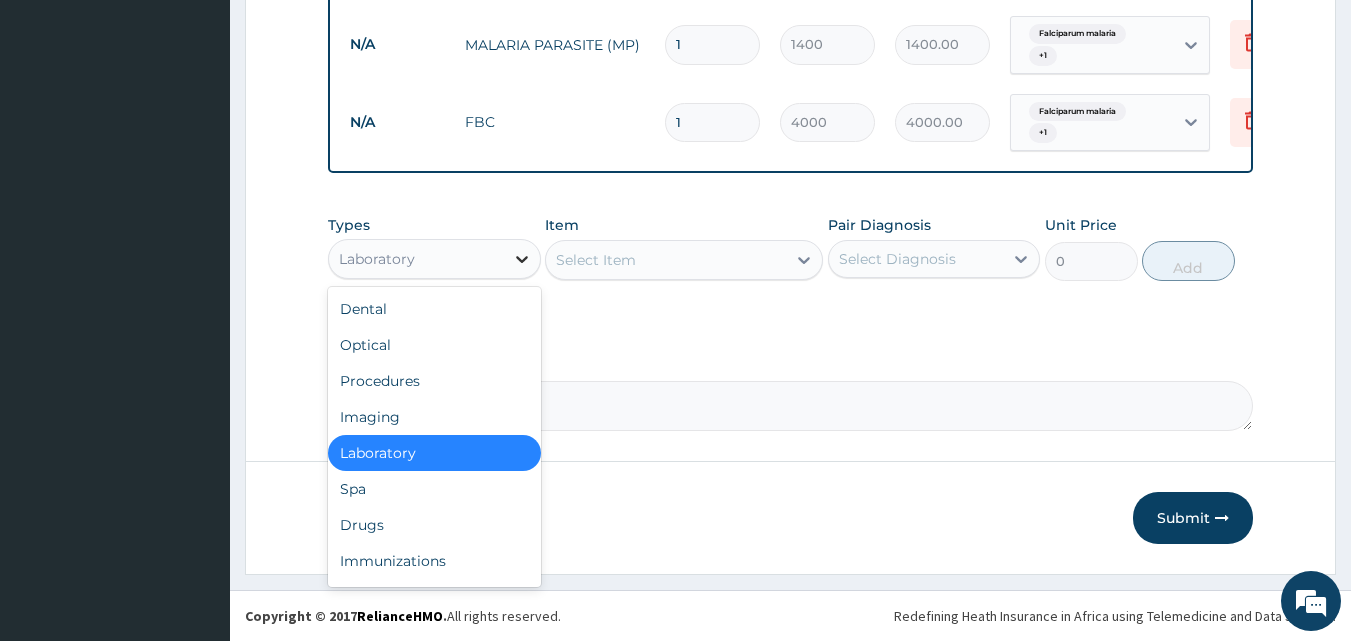 click 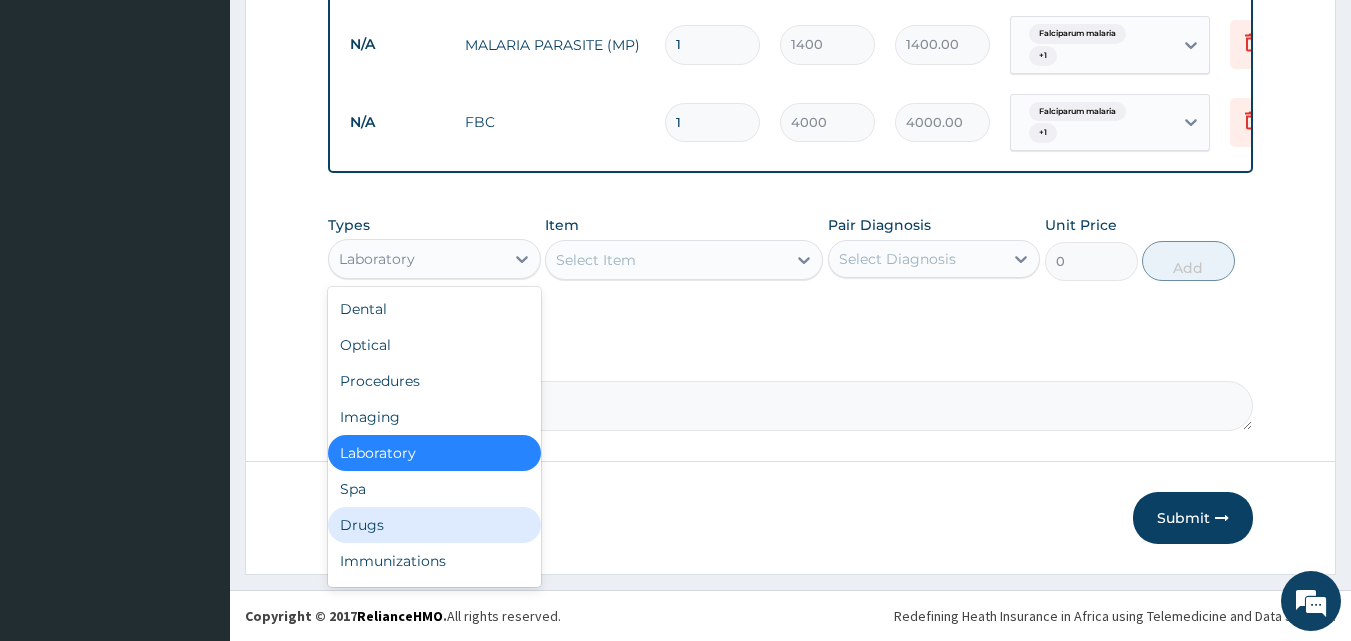 click on "Drugs" at bounding box center (434, 525) 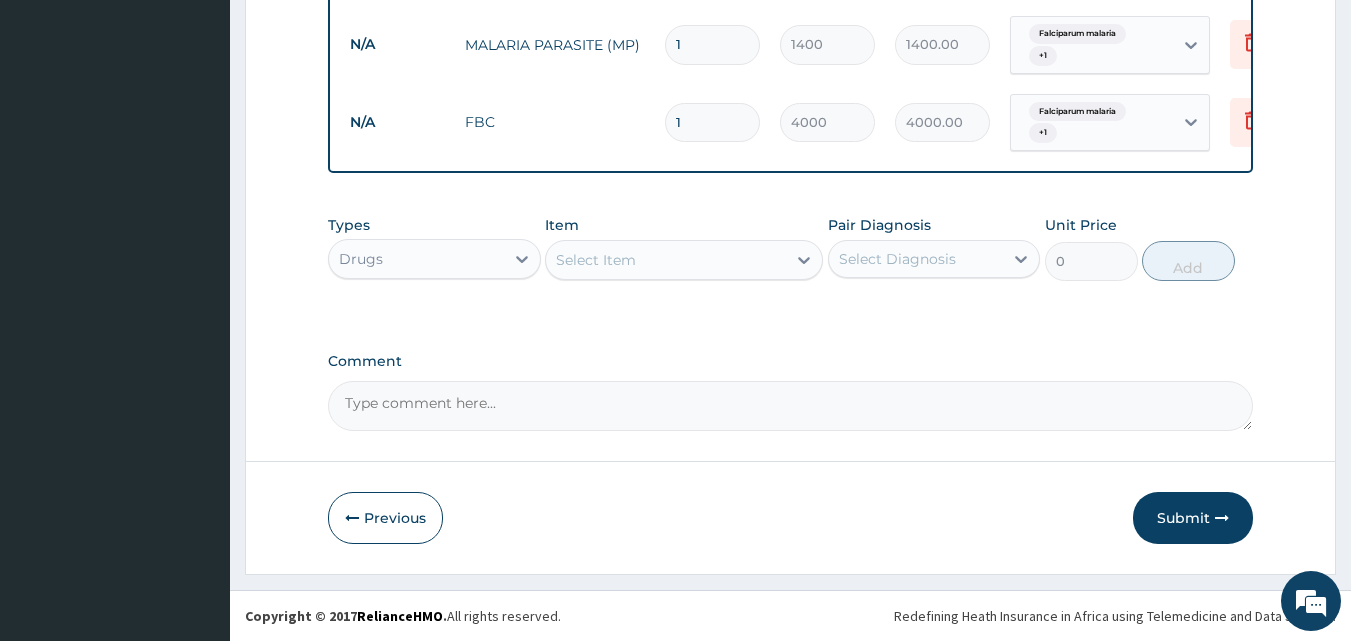 click 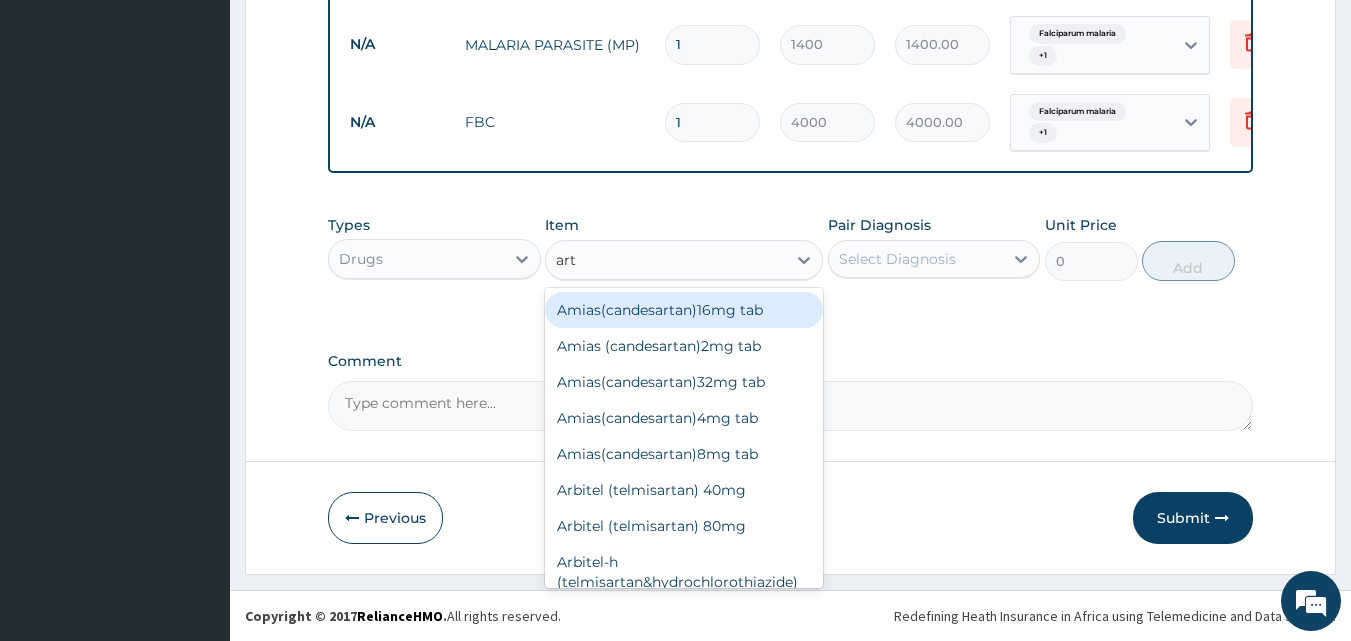 type on "arte" 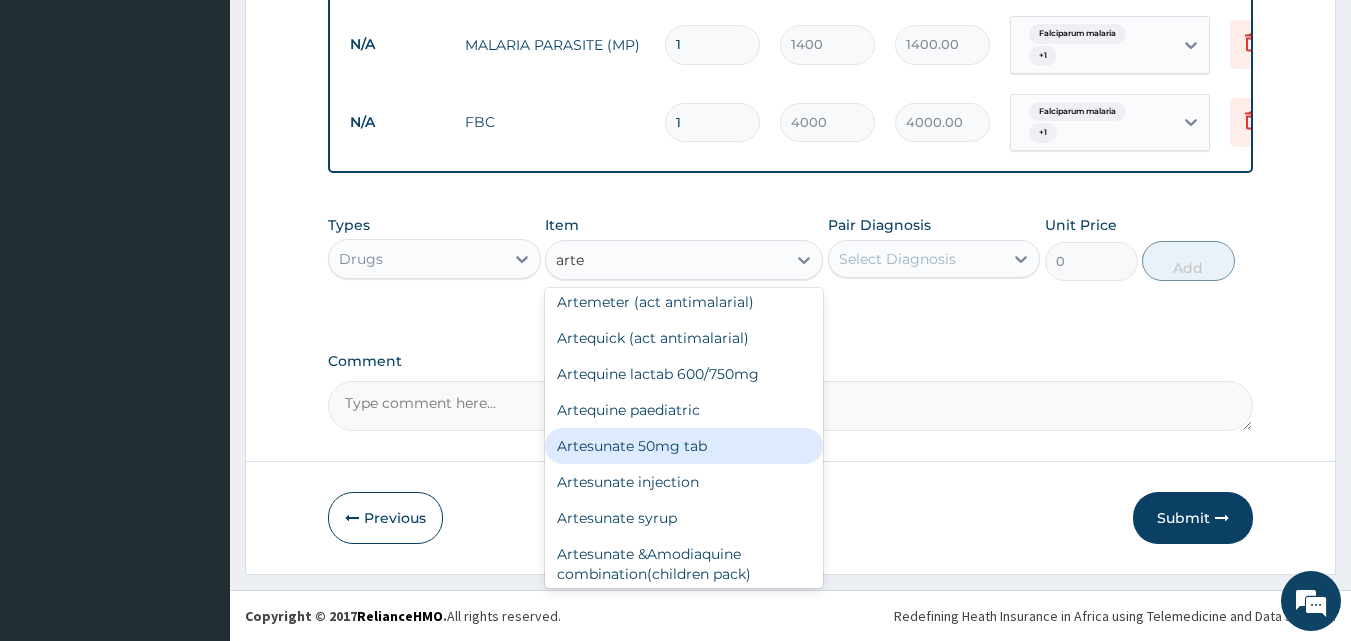 scroll, scrollTop: 200, scrollLeft: 0, axis: vertical 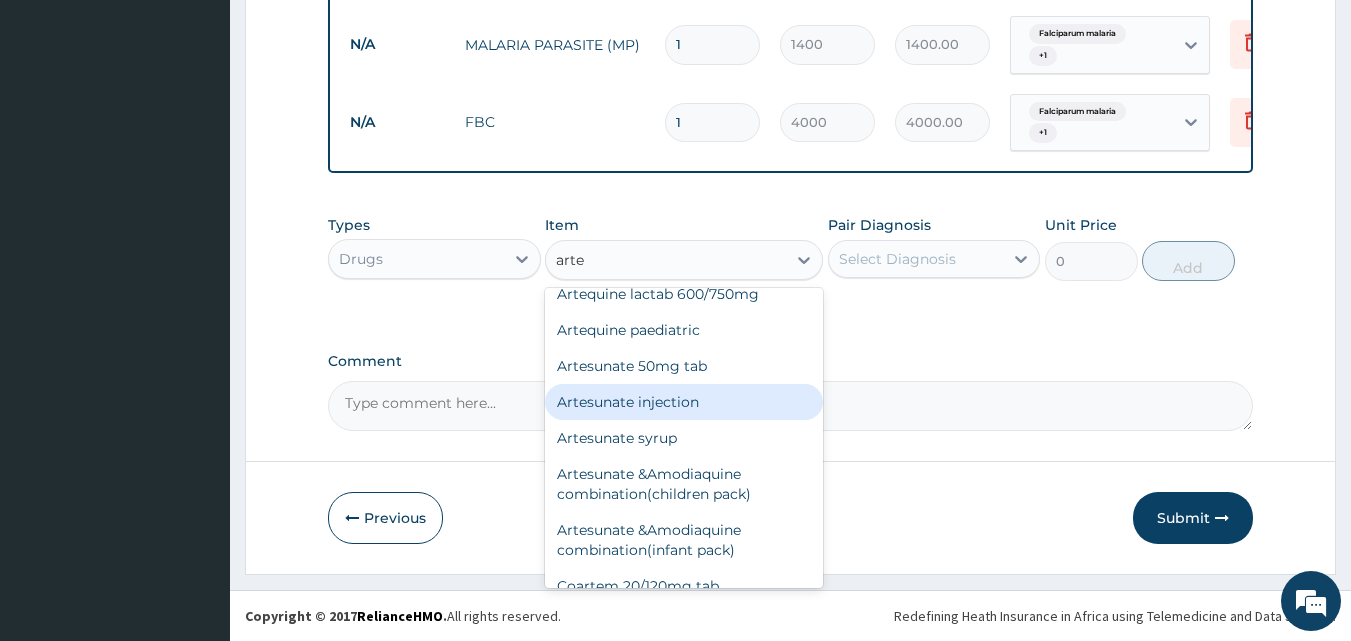 click on "Artesunate injection" at bounding box center [684, 402] 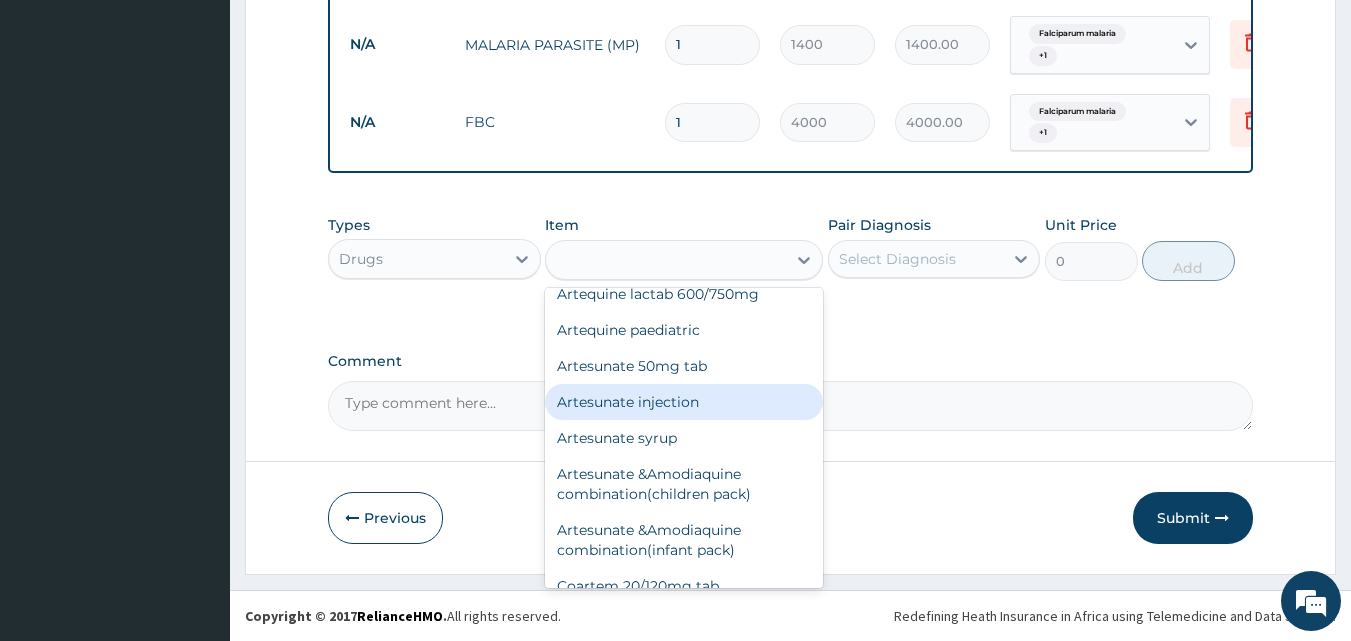 type on "1140" 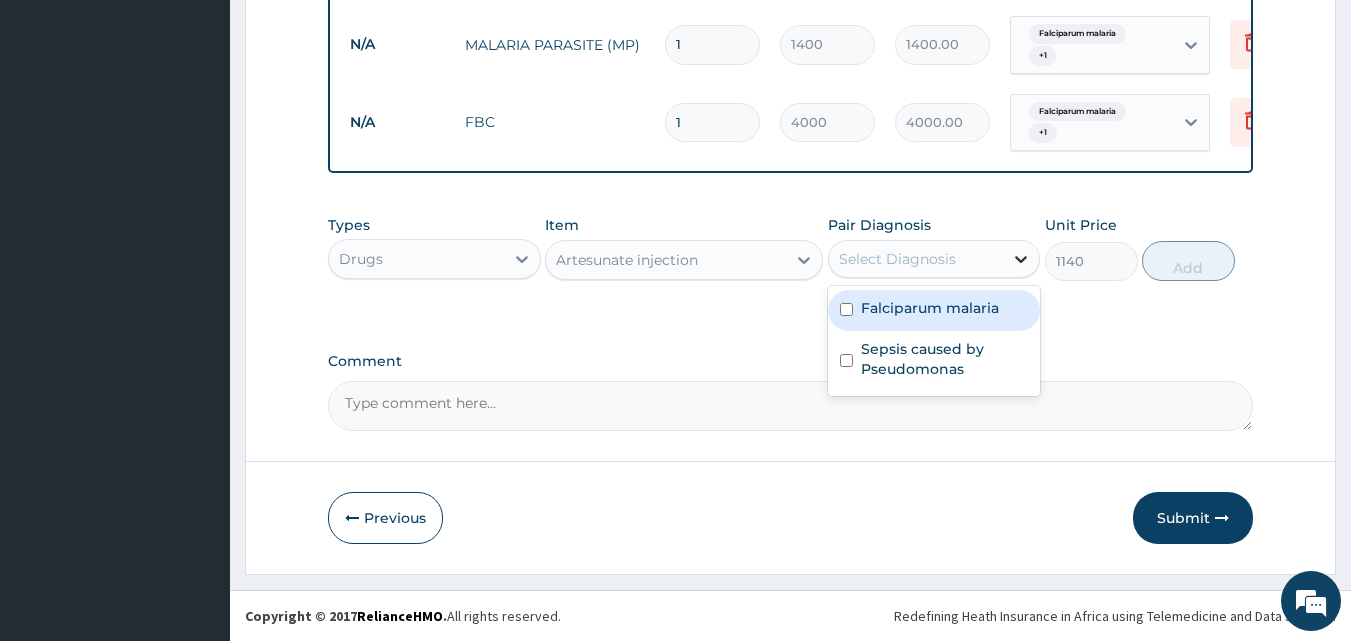 click 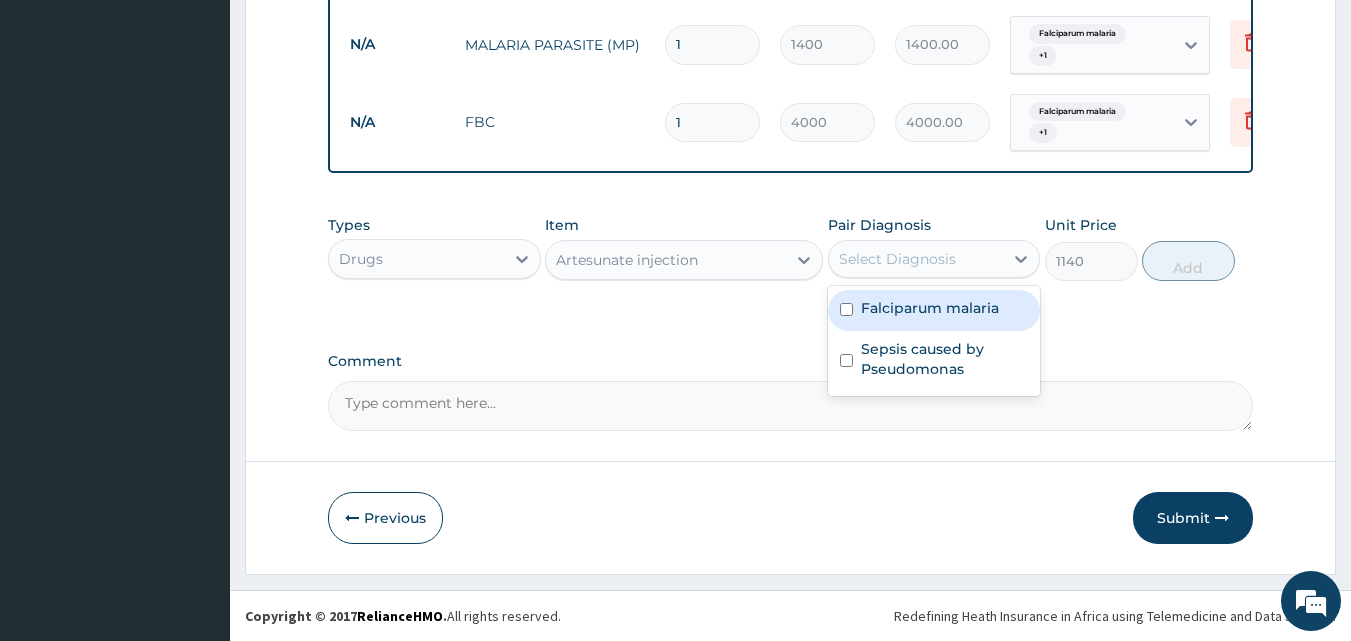 click on "Falciparum malaria" at bounding box center [930, 308] 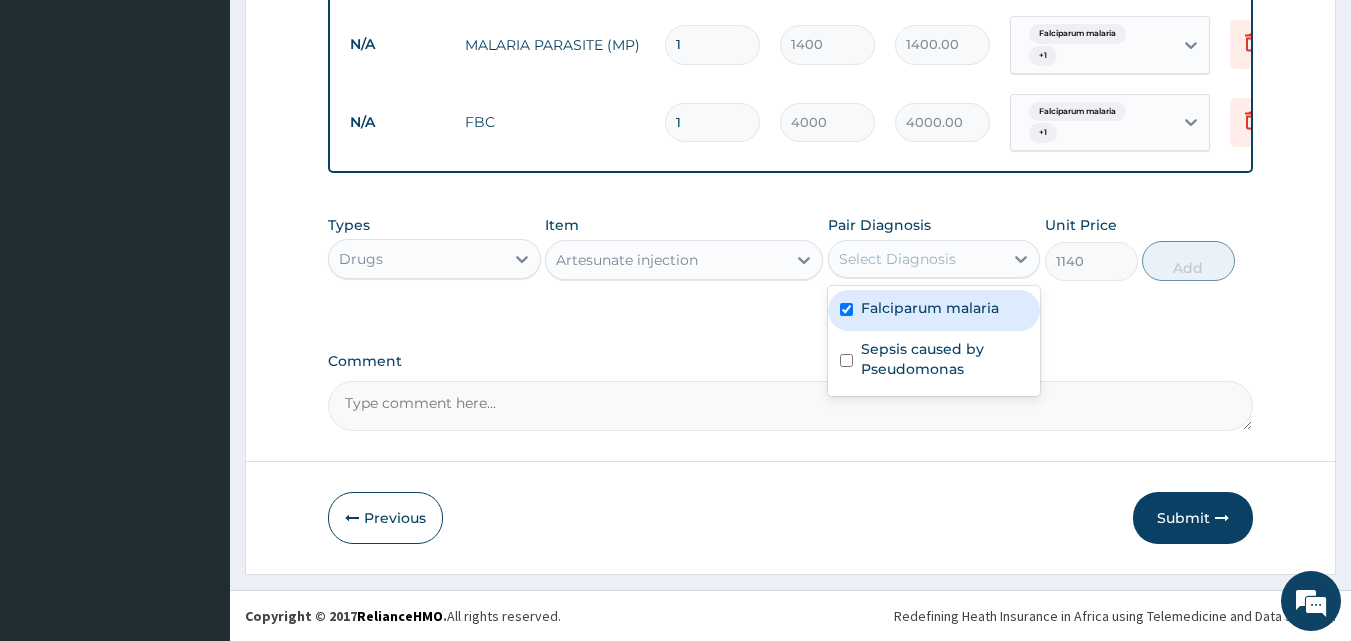 checkbox on "true" 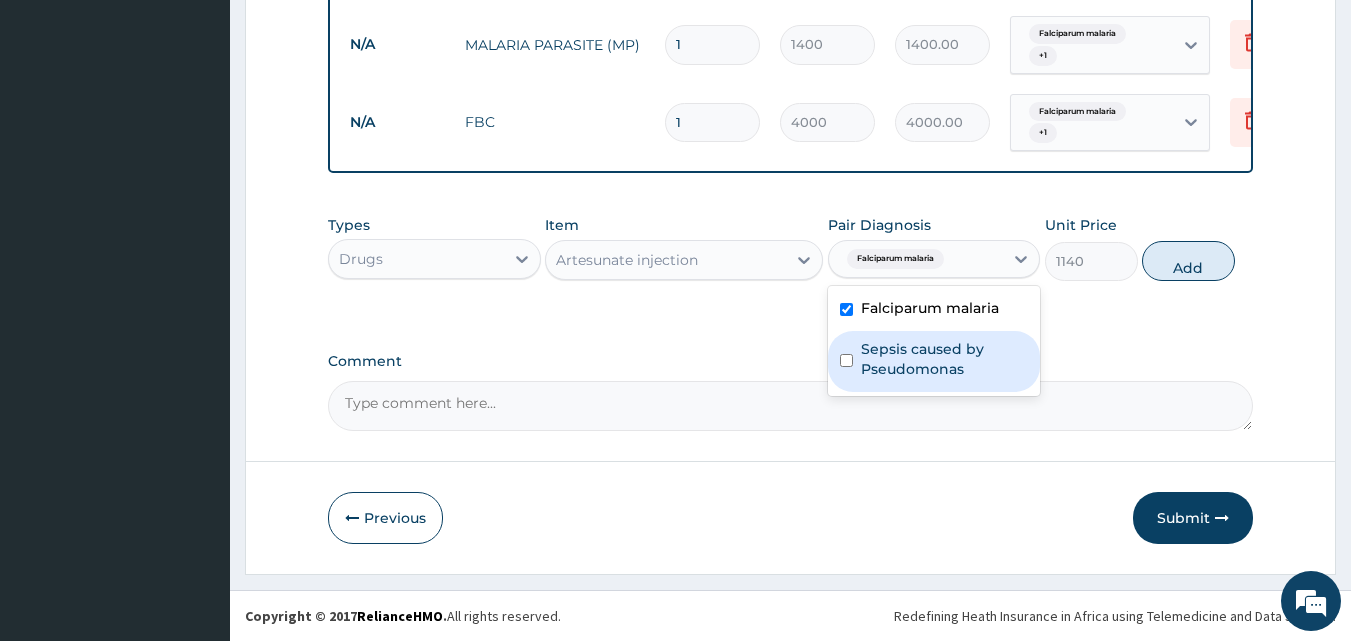 click on "Sepsis caused by Pseudomonas" at bounding box center [945, 359] 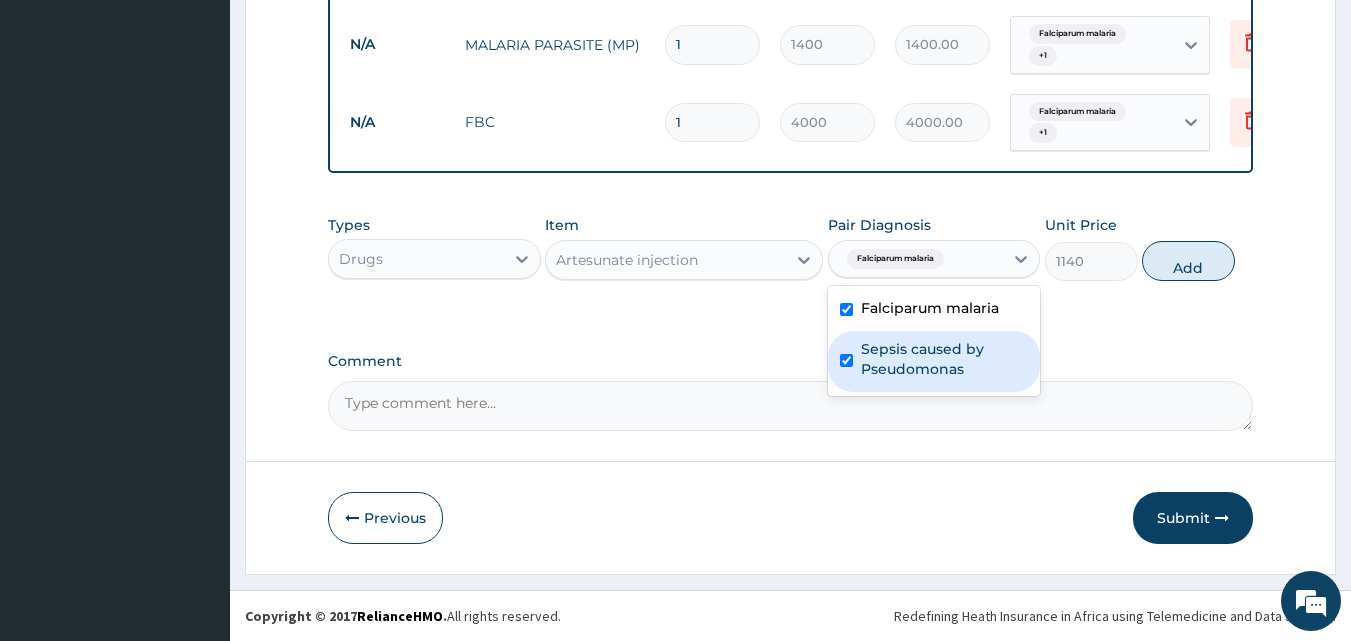 checkbox on "true" 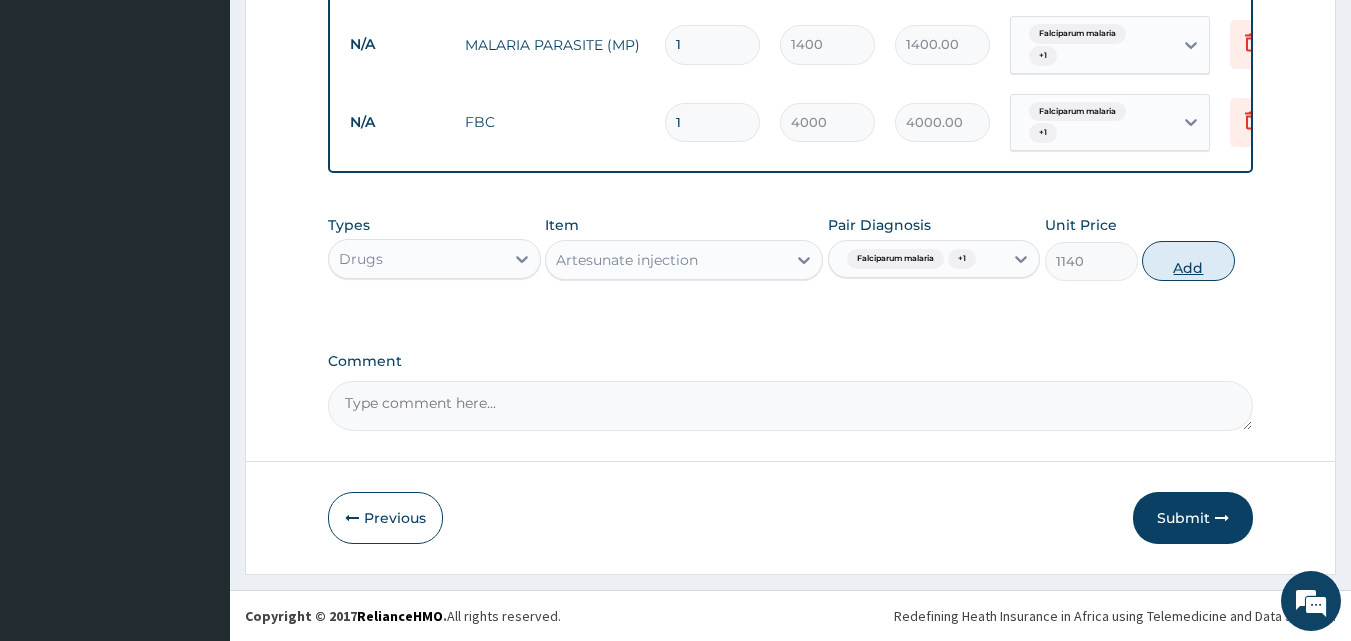 click on "Add" at bounding box center (1188, 261) 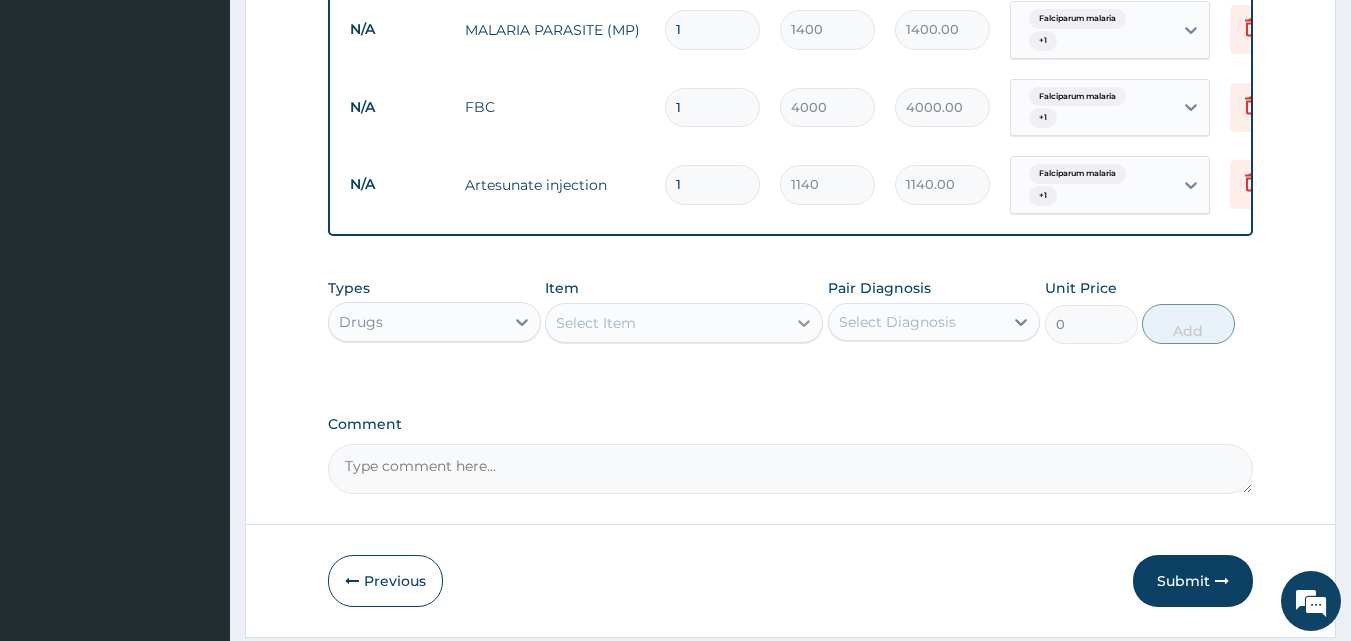 click 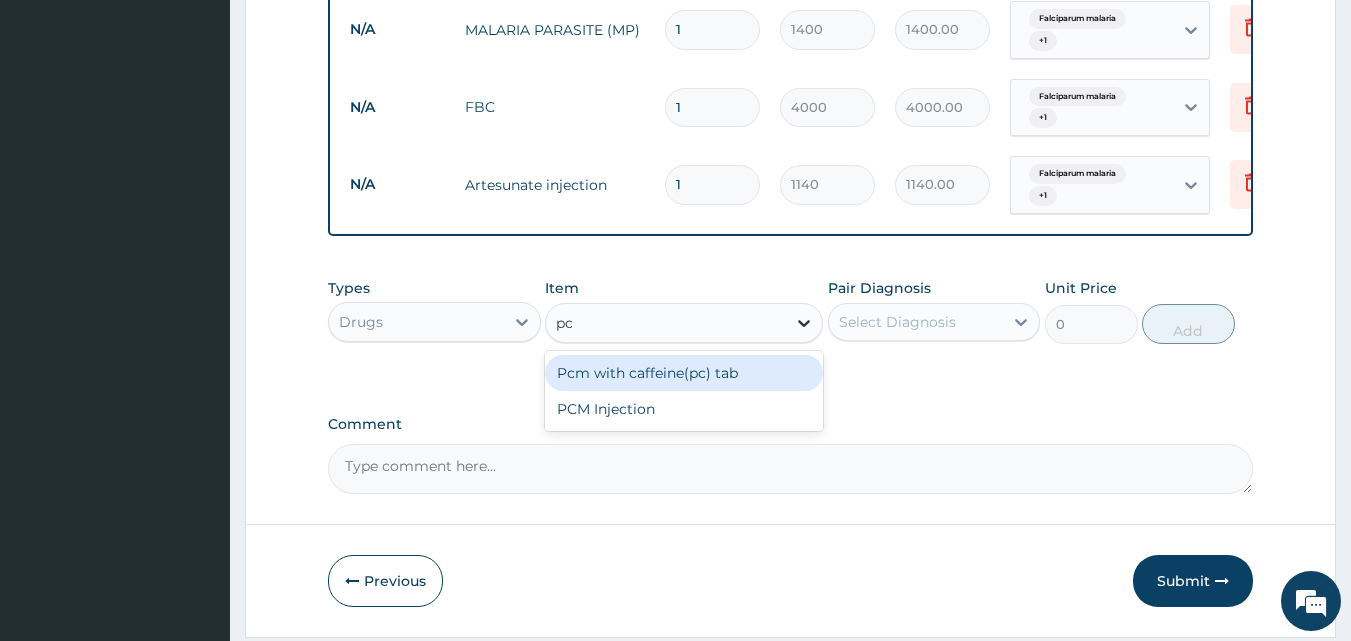 type on "pcm" 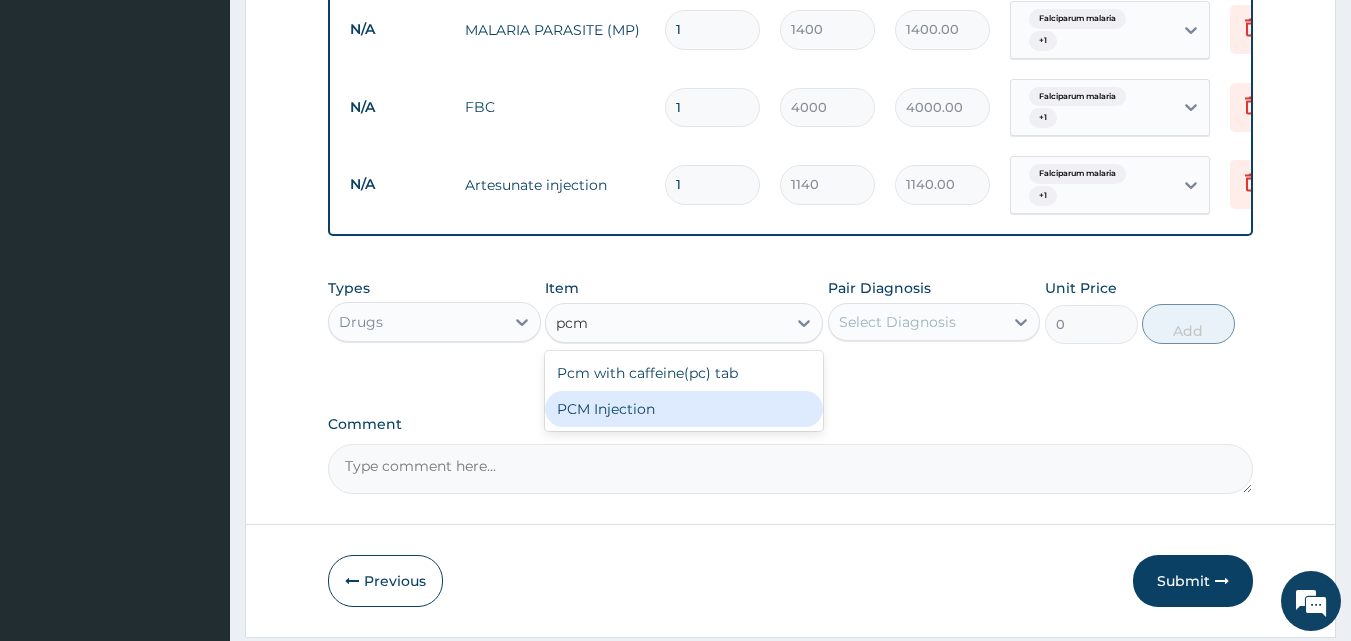 click on "PCM Injection" at bounding box center [684, 409] 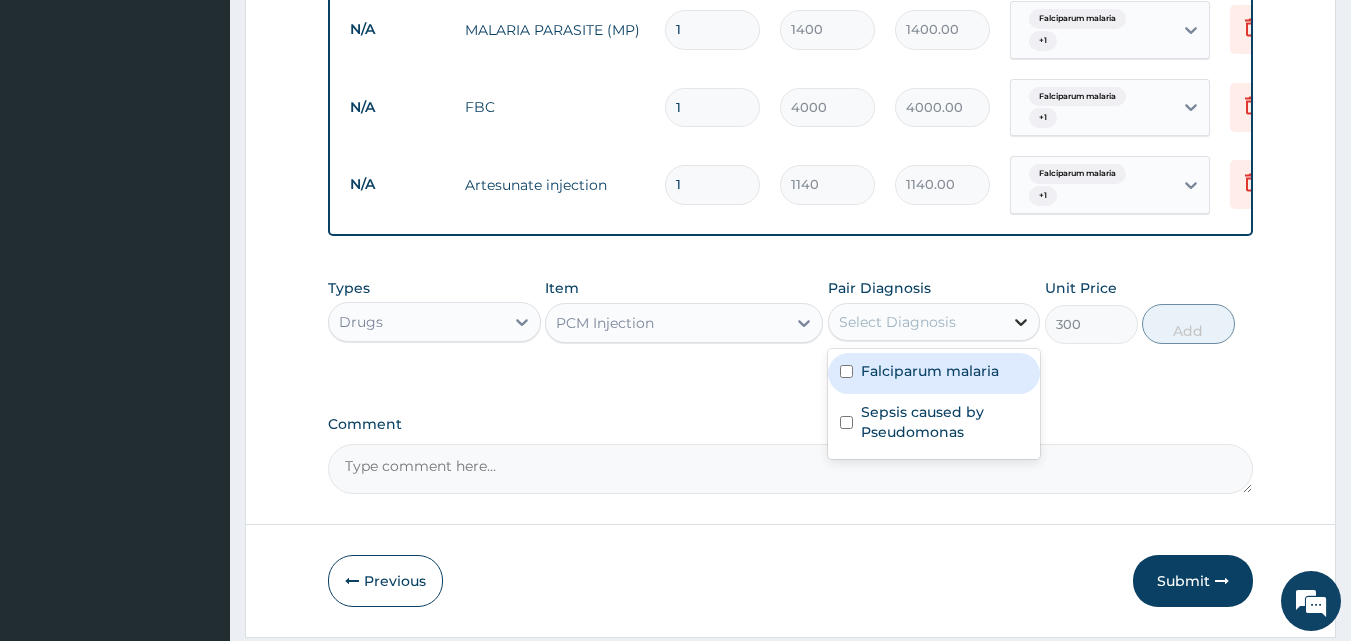 click 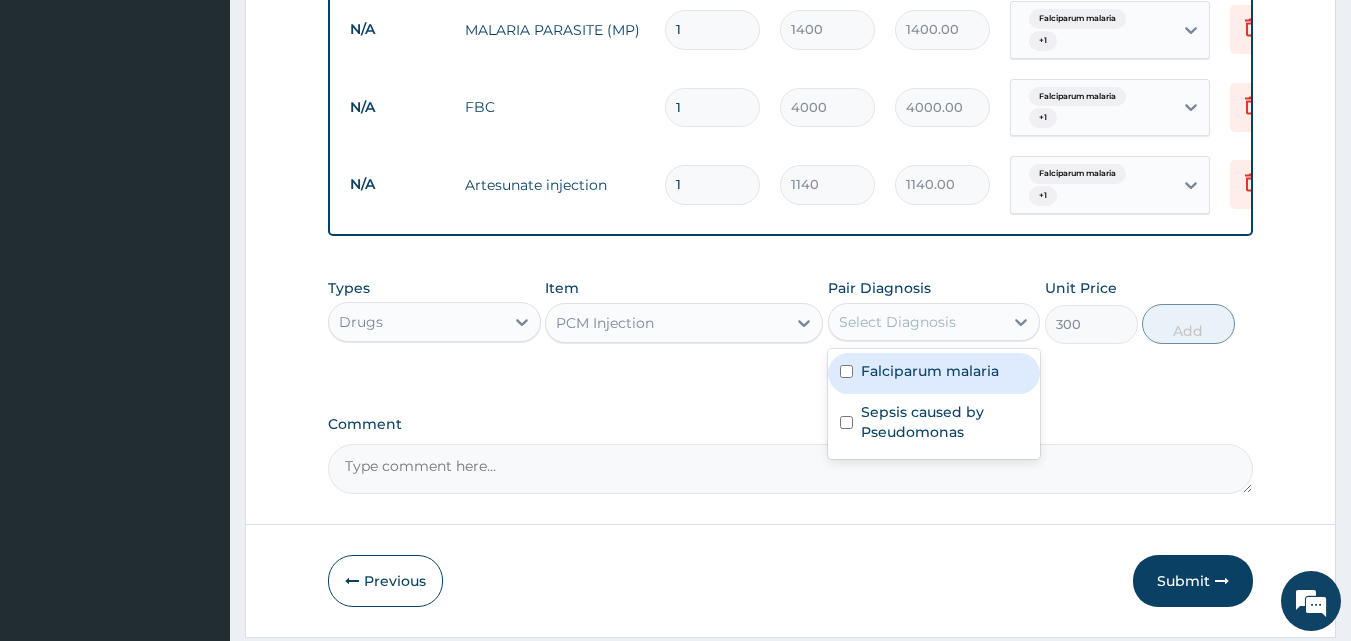 click on "Falciparum malaria" at bounding box center (930, 371) 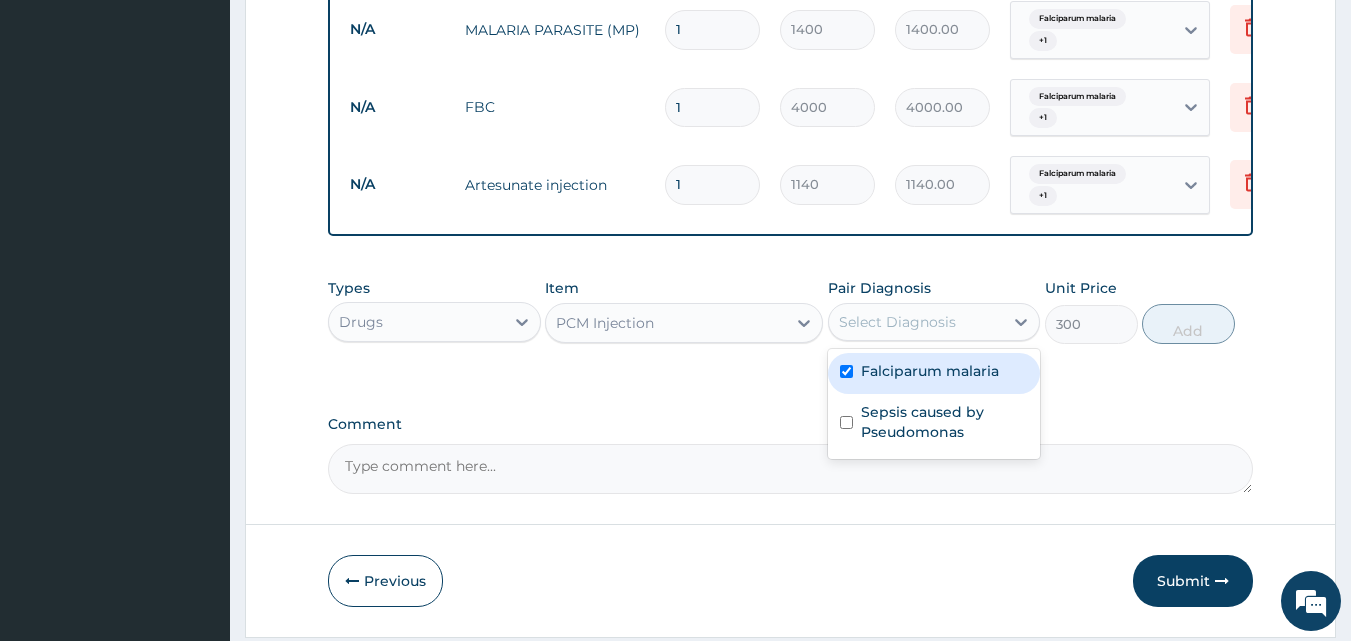 checkbox on "true" 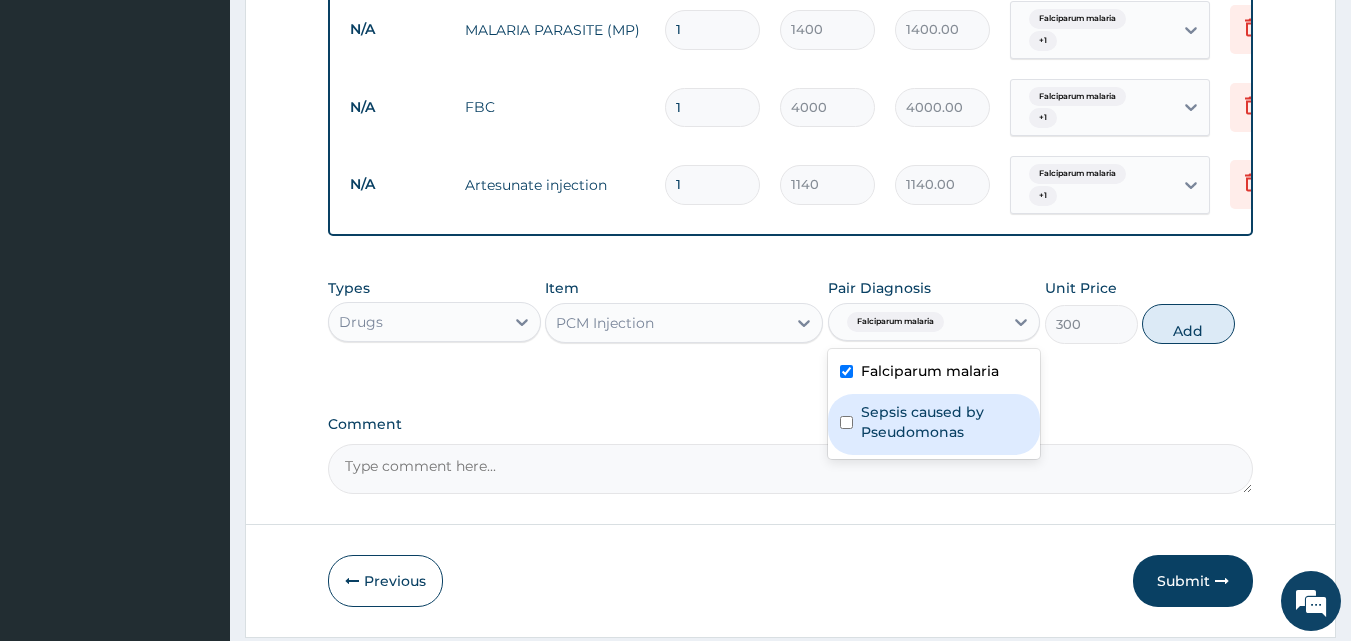 click on "Sepsis caused by Pseudomonas" at bounding box center [945, 422] 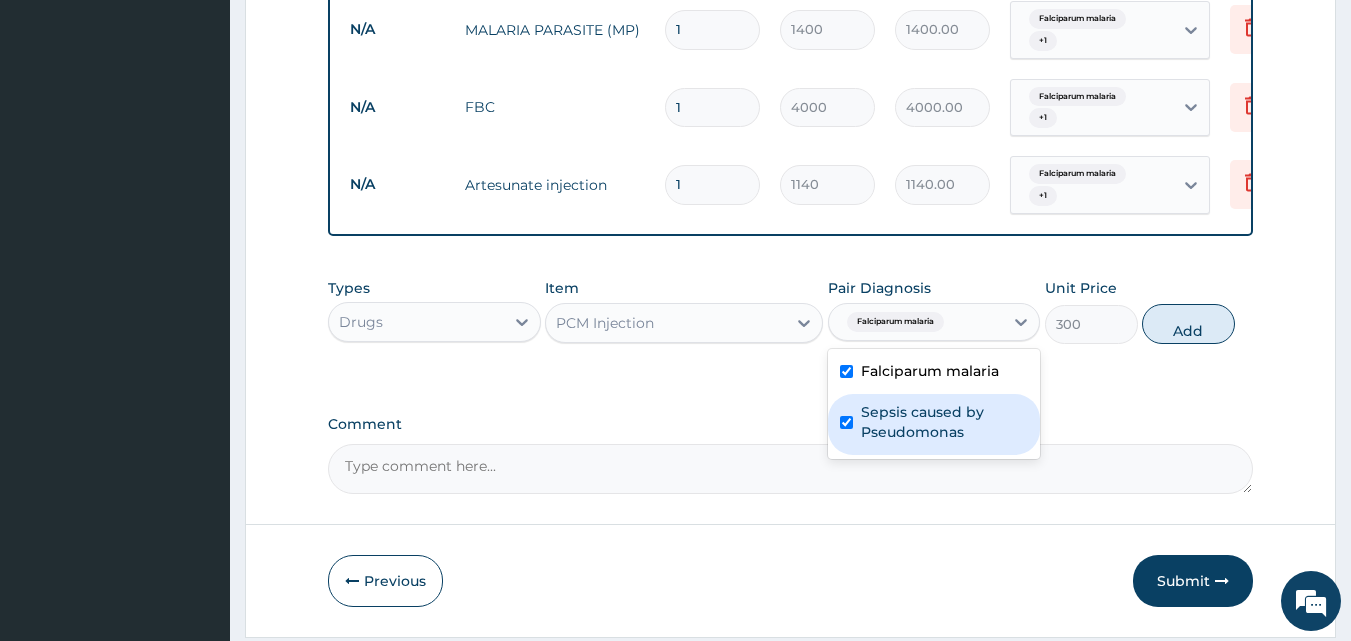 checkbox on "true" 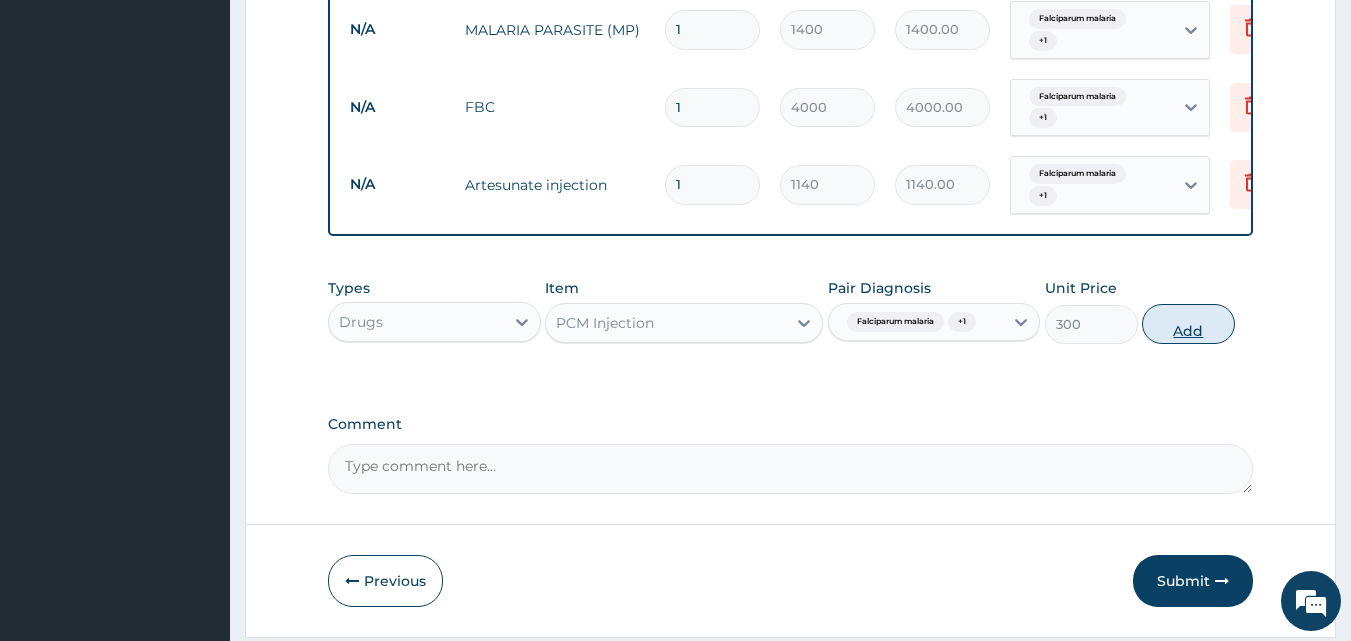 click on "Add" at bounding box center (1188, 324) 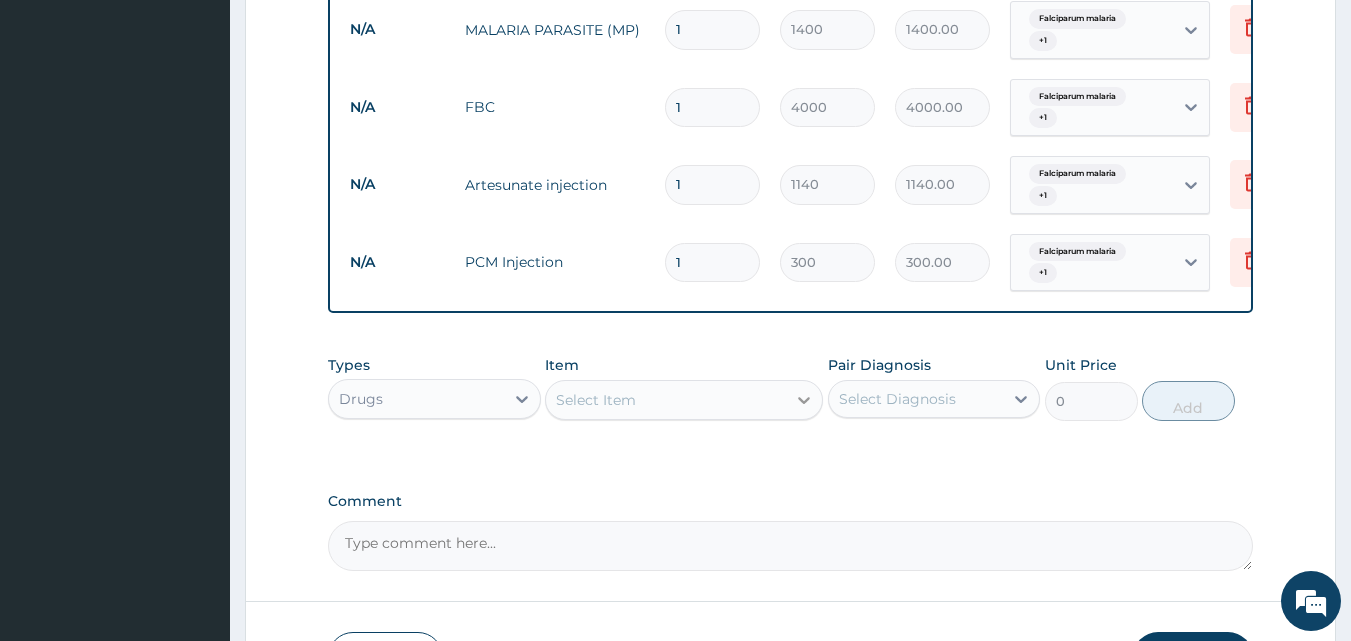 click 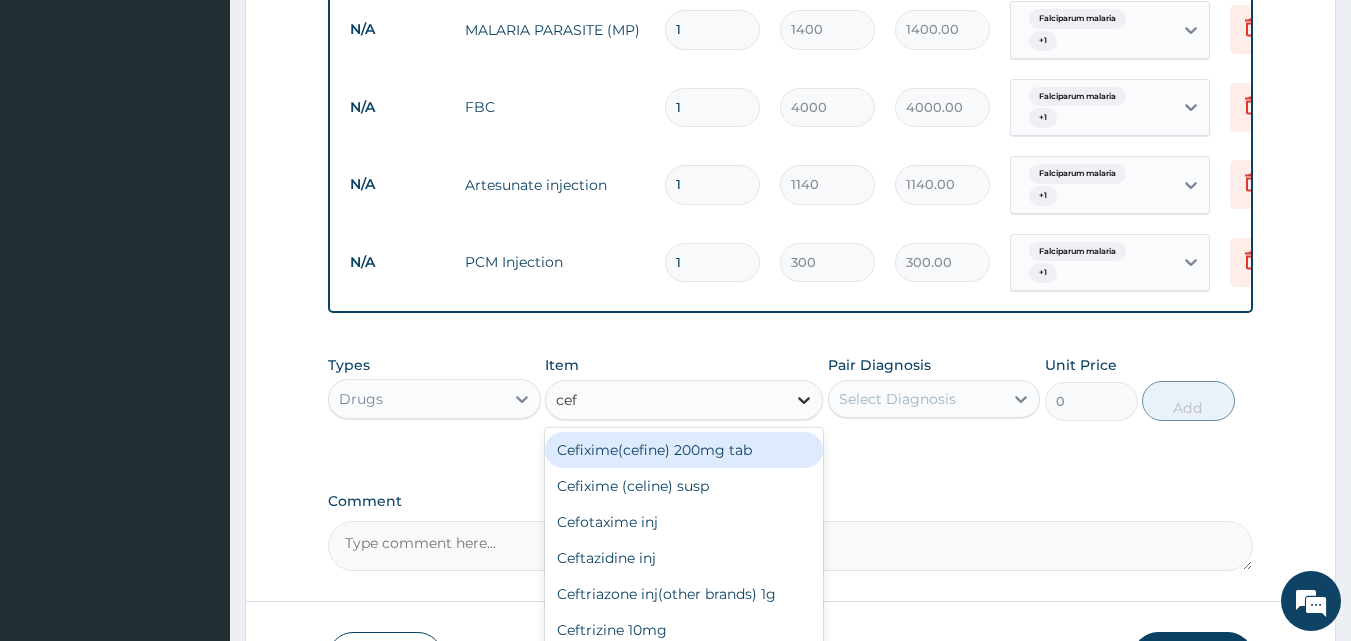 type on "ceft" 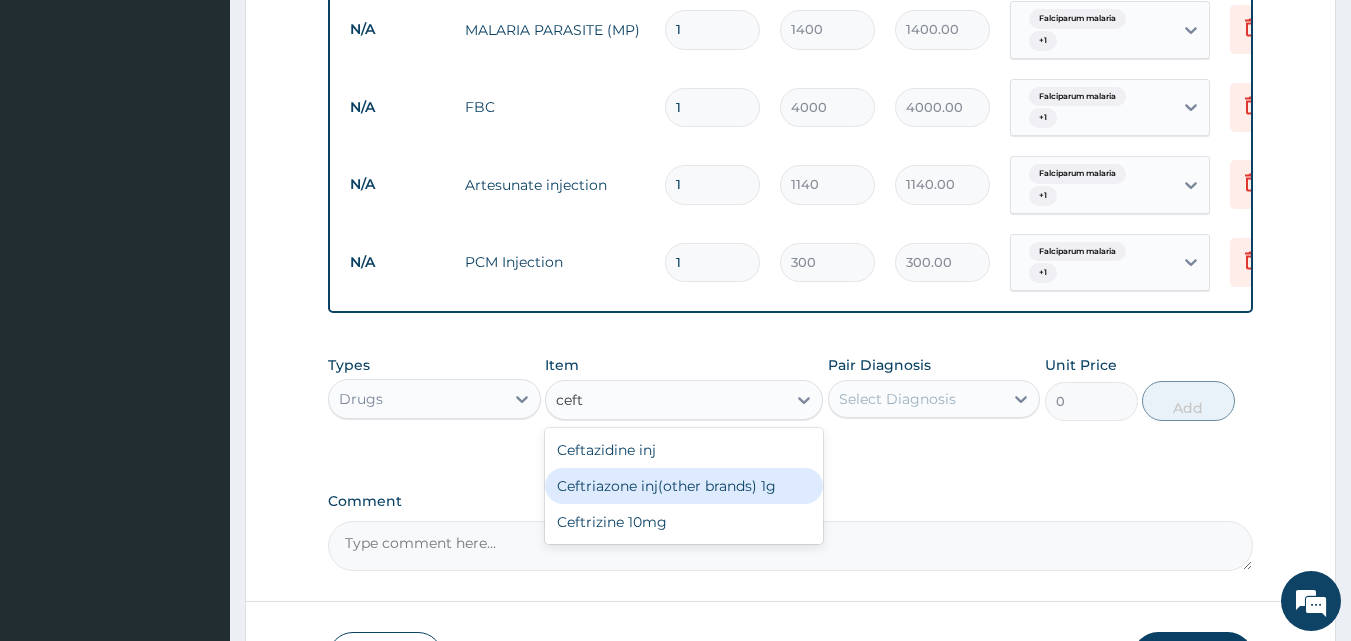 click on "Ceftriazone inj(other brands) 1g" at bounding box center [684, 486] 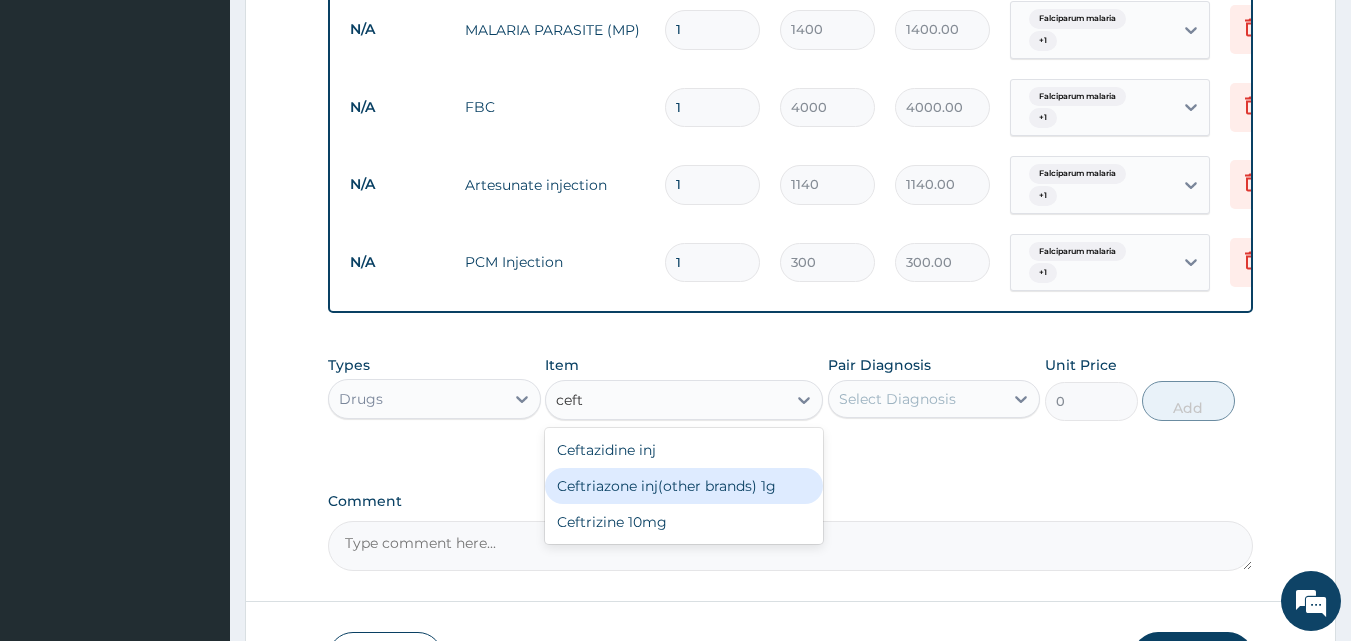 type 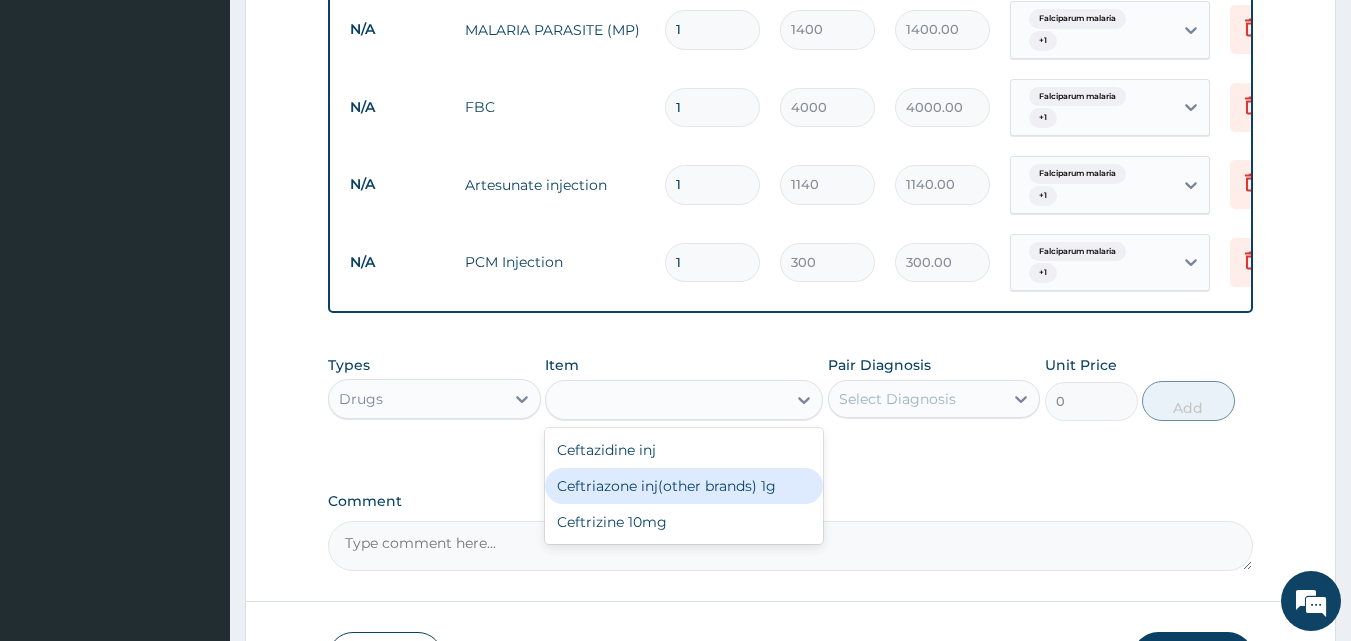 type on "1680" 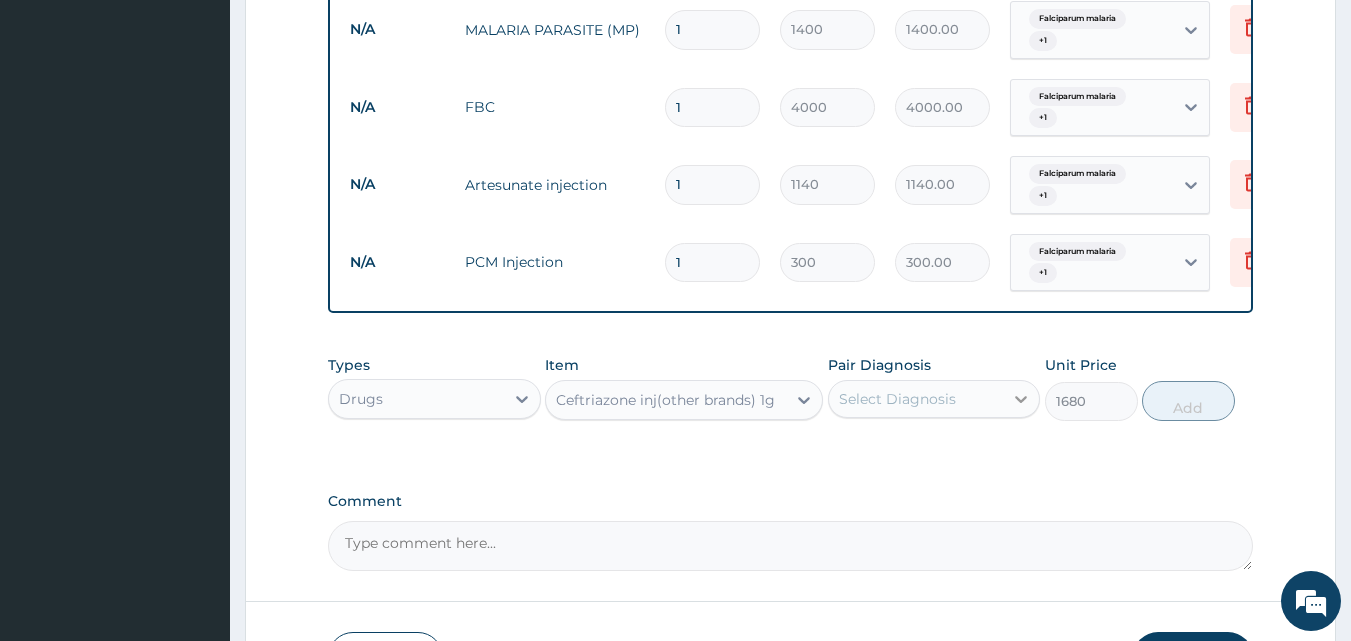 click 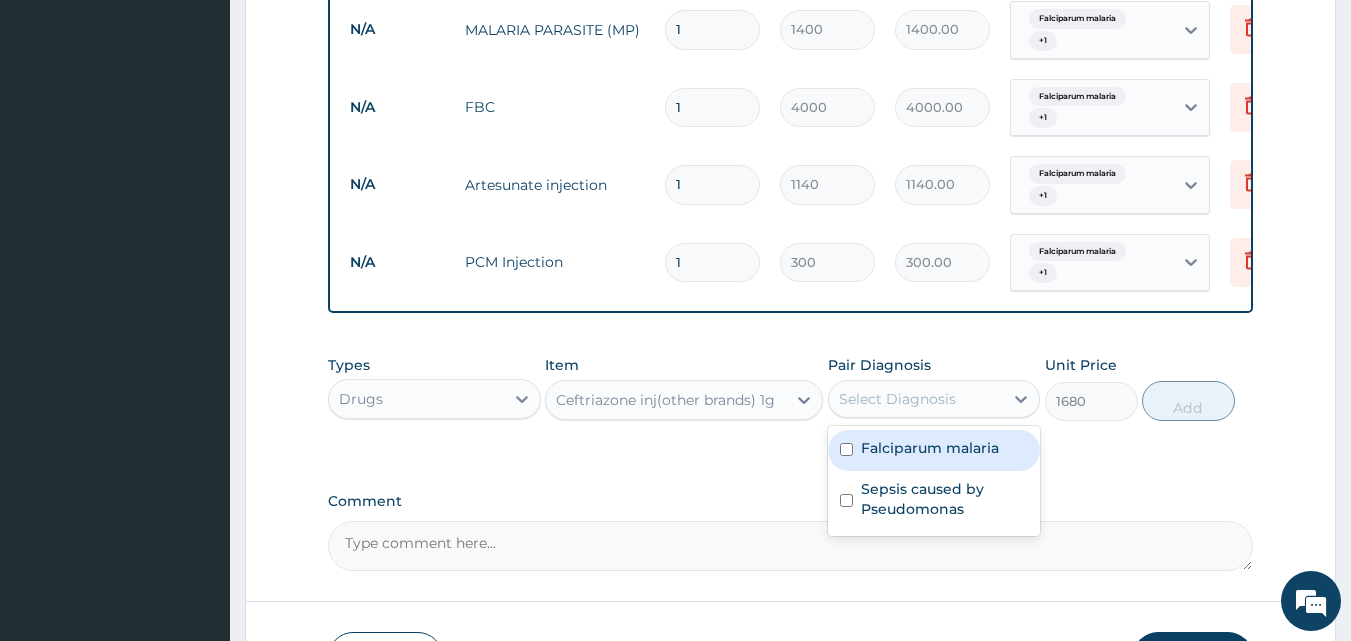 click on "Falciparum malaria" at bounding box center (930, 448) 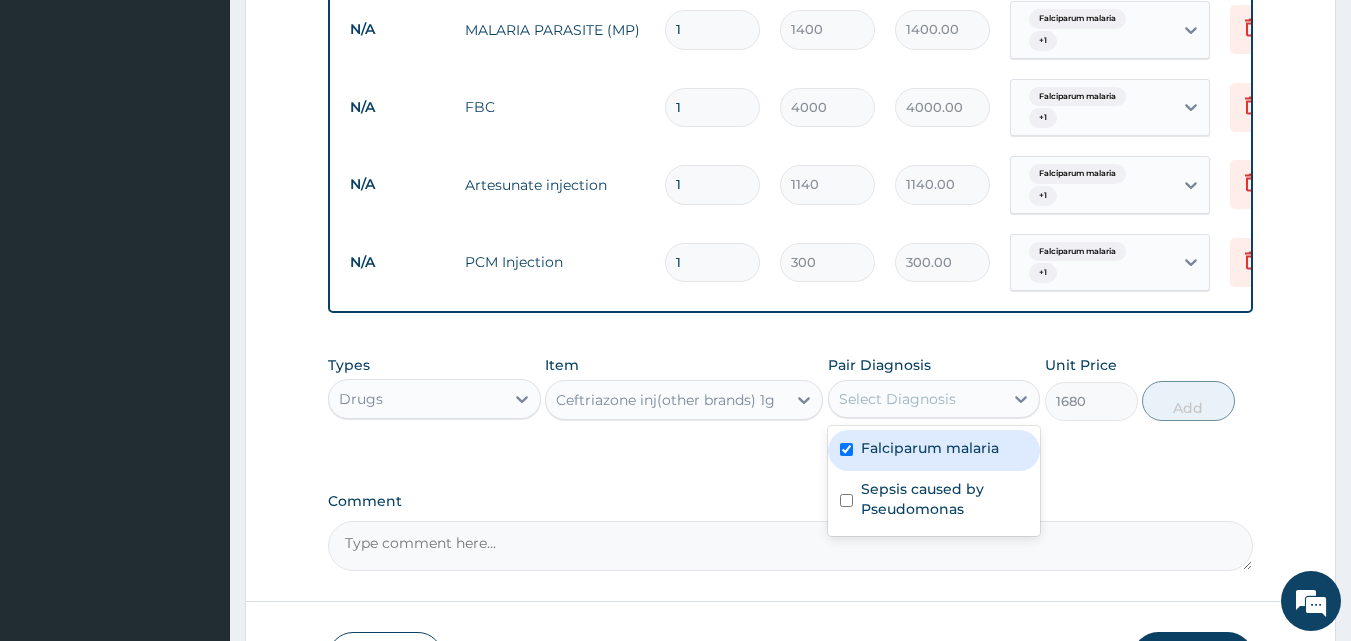 checkbox on "true" 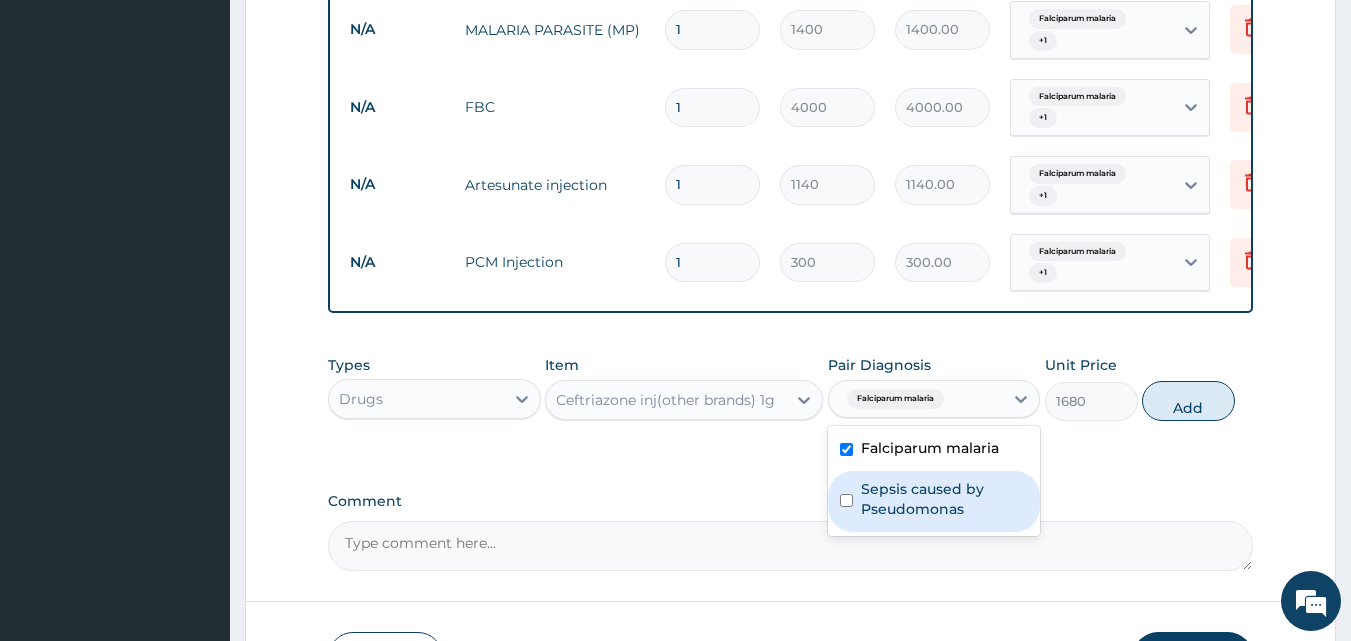 click on "Sepsis caused by Pseudomonas" at bounding box center (945, 499) 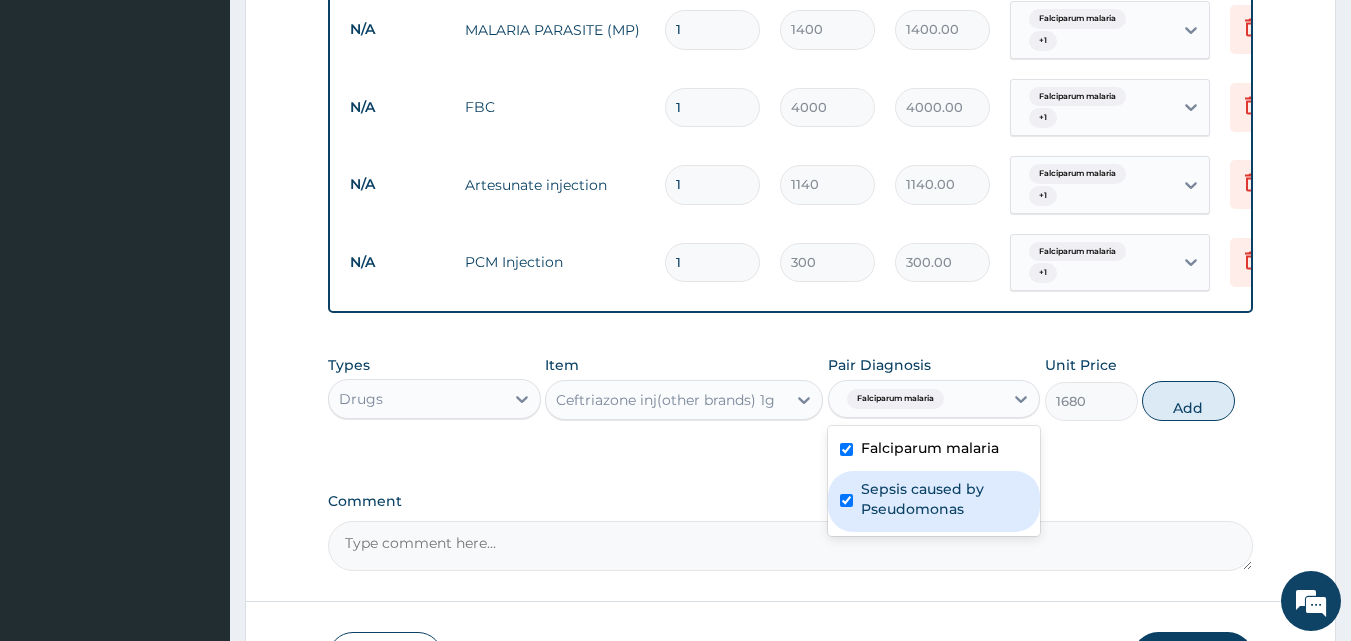 checkbox on "true" 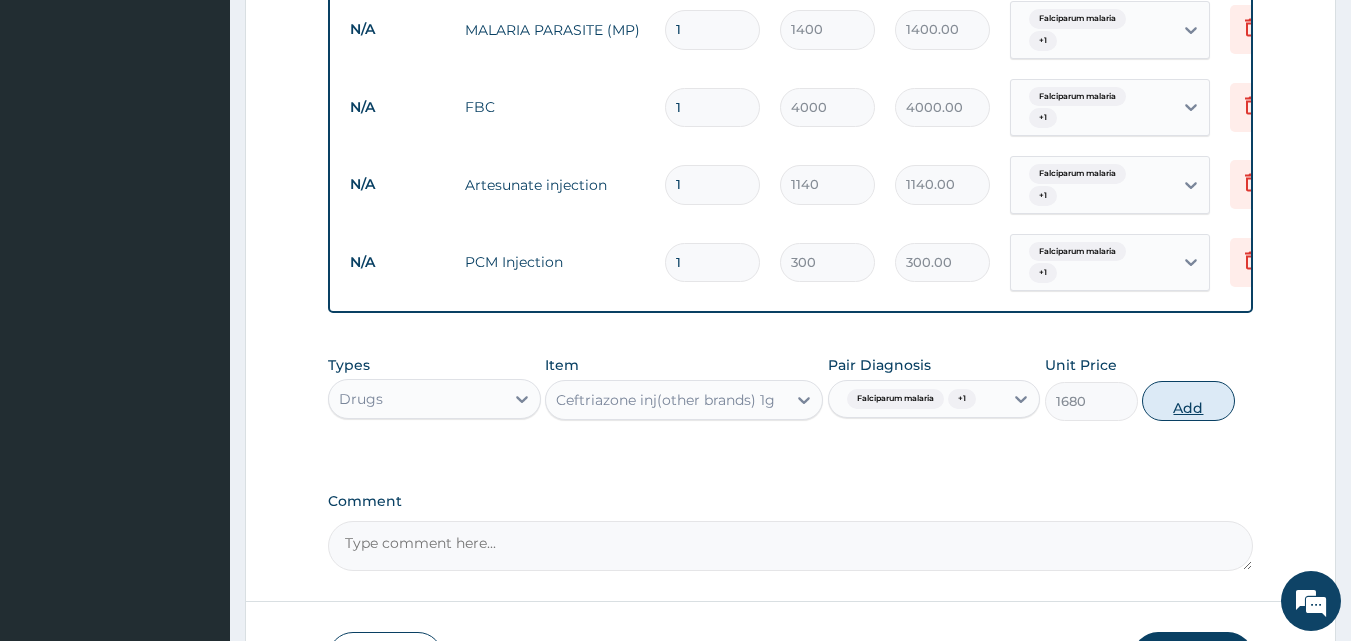 click on "Add" at bounding box center [1188, 401] 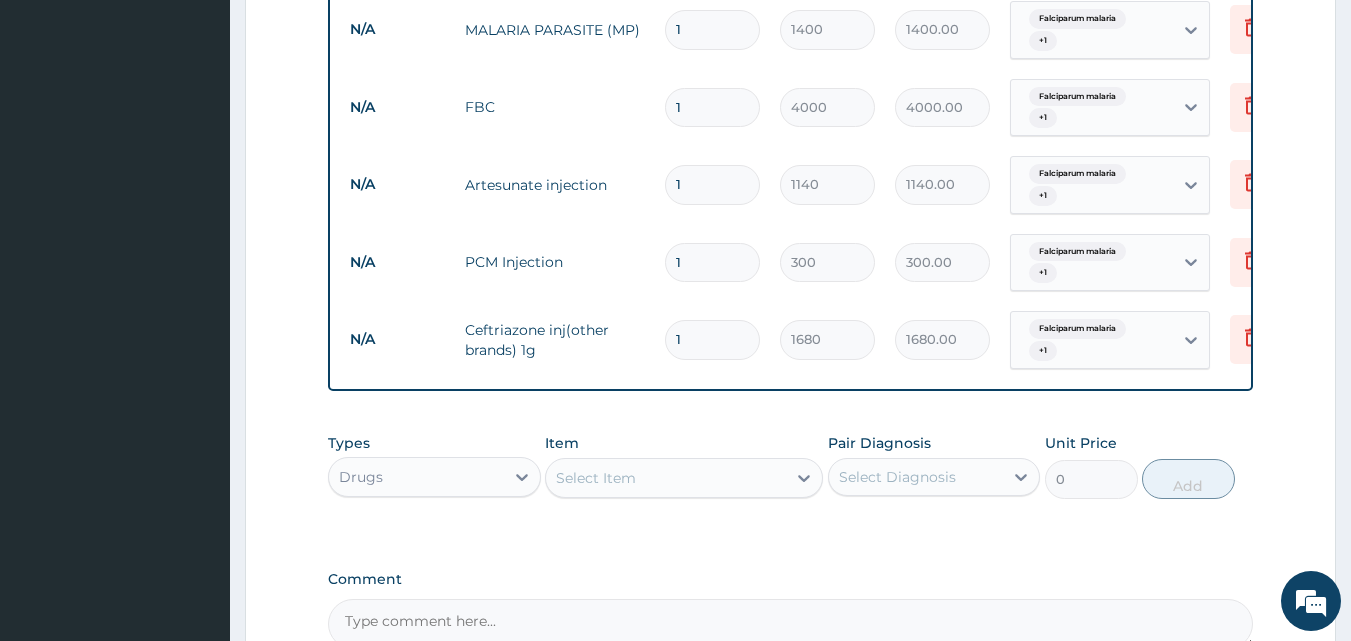 scroll, scrollTop: 1117, scrollLeft: 0, axis: vertical 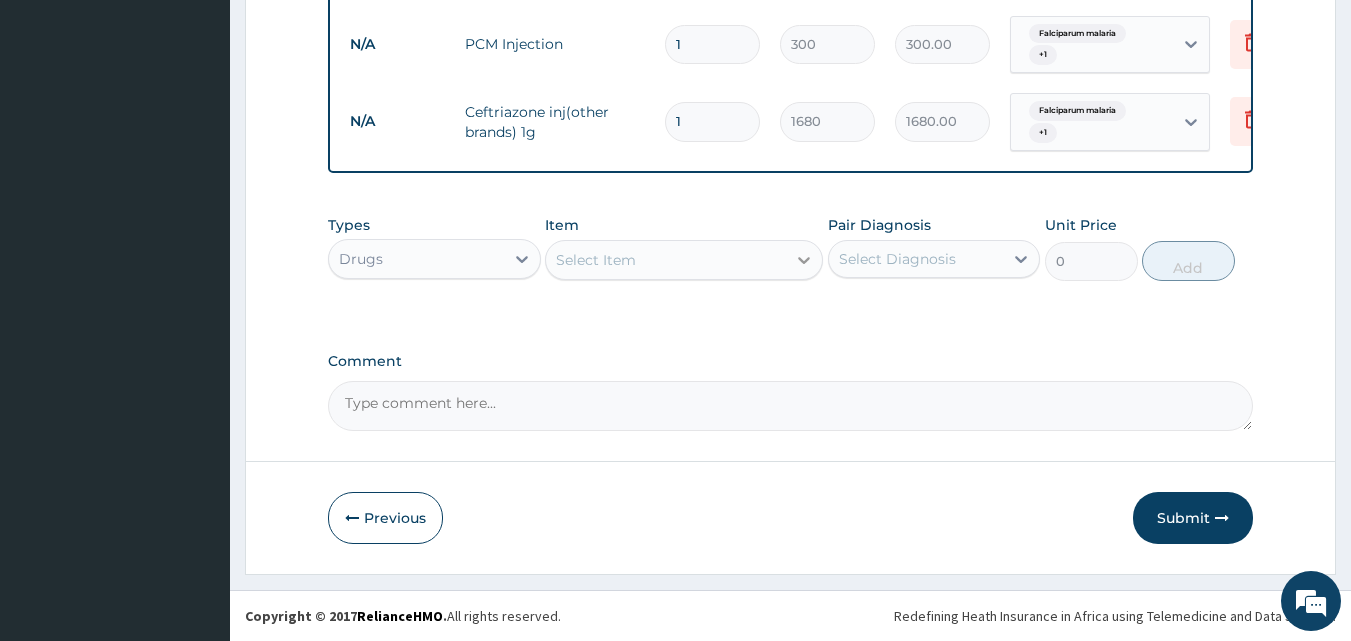 click 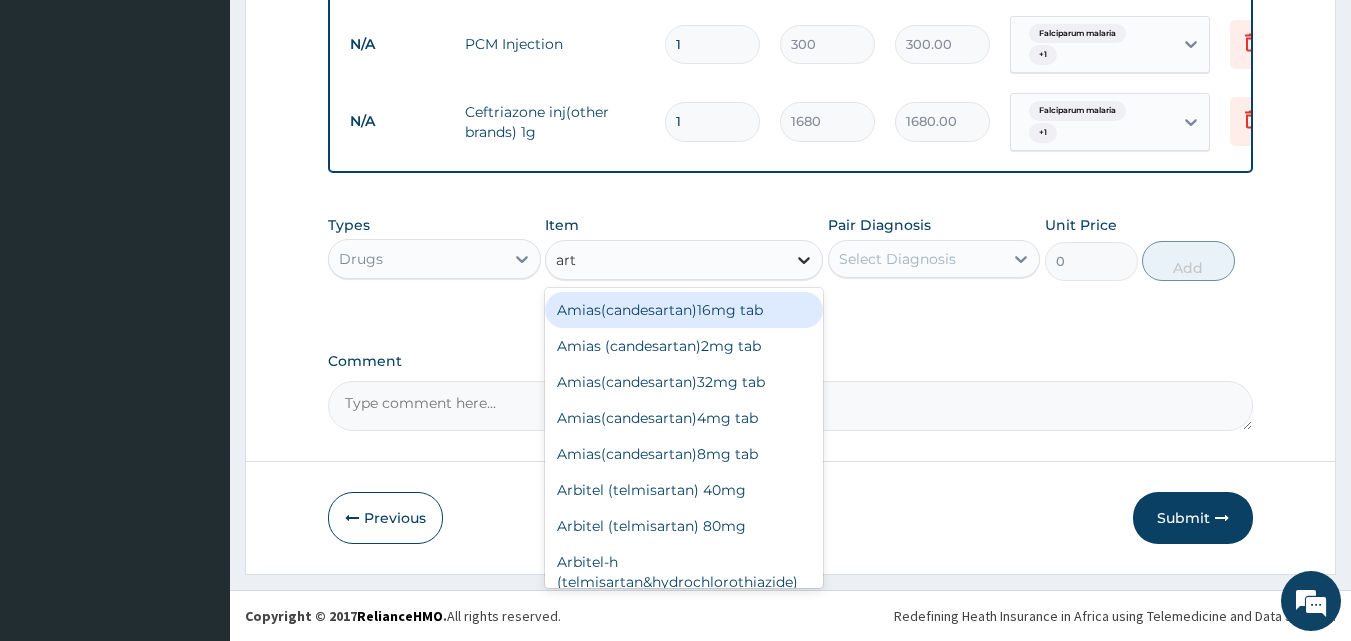 type on "arte" 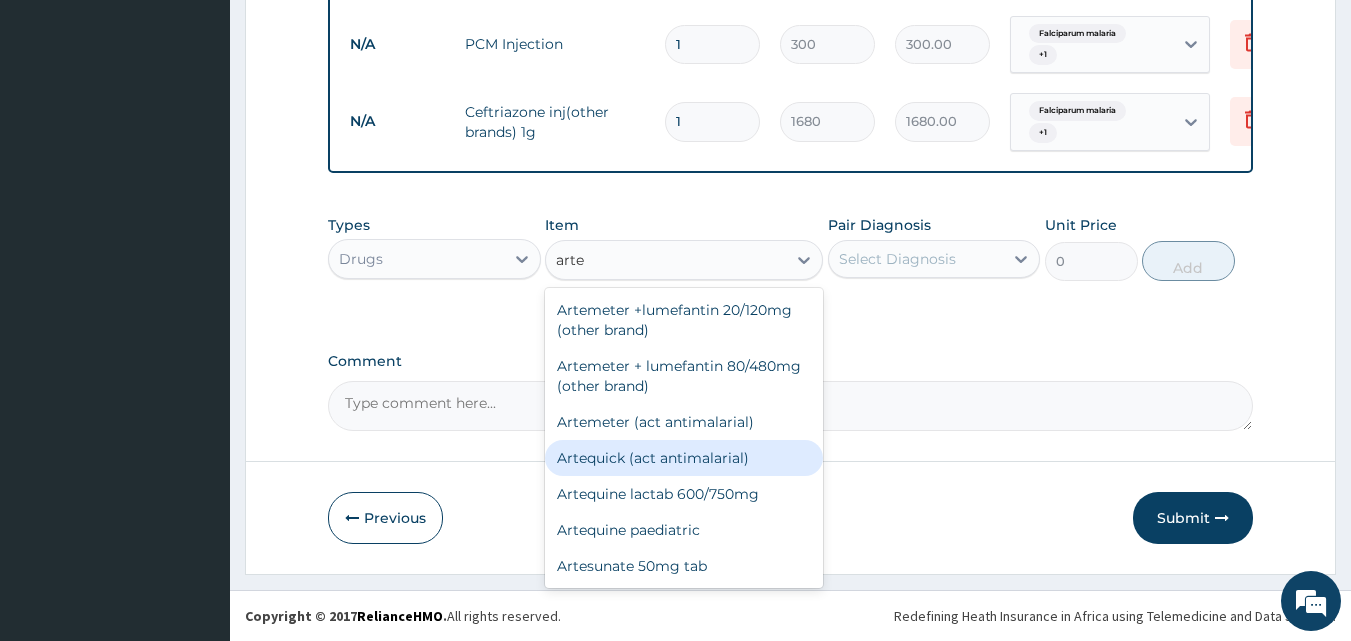 click on "Artequick (act antimalarial)" at bounding box center [684, 458] 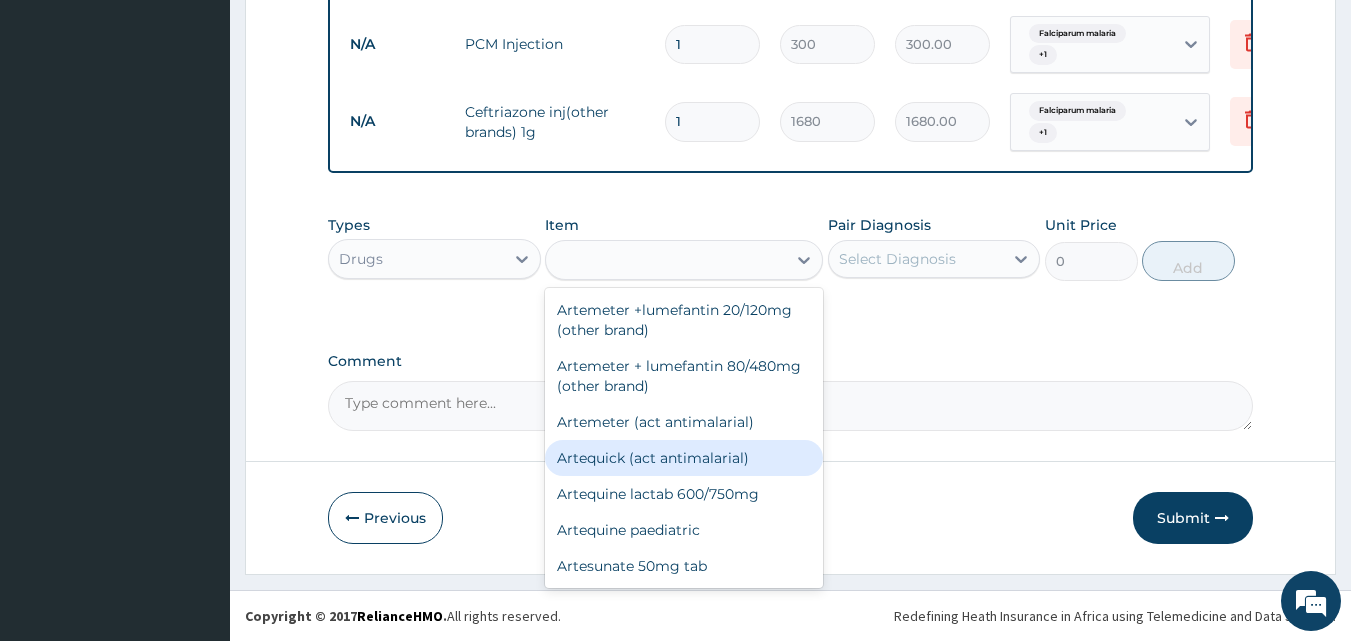 type on "1440" 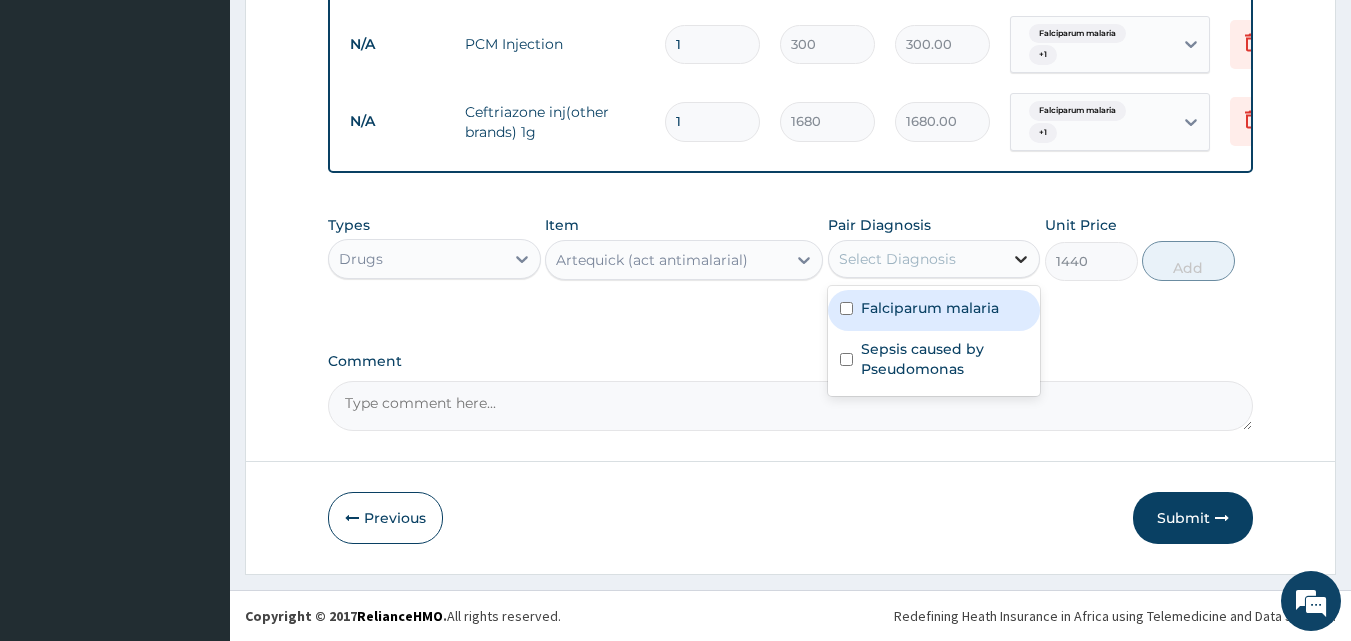 click 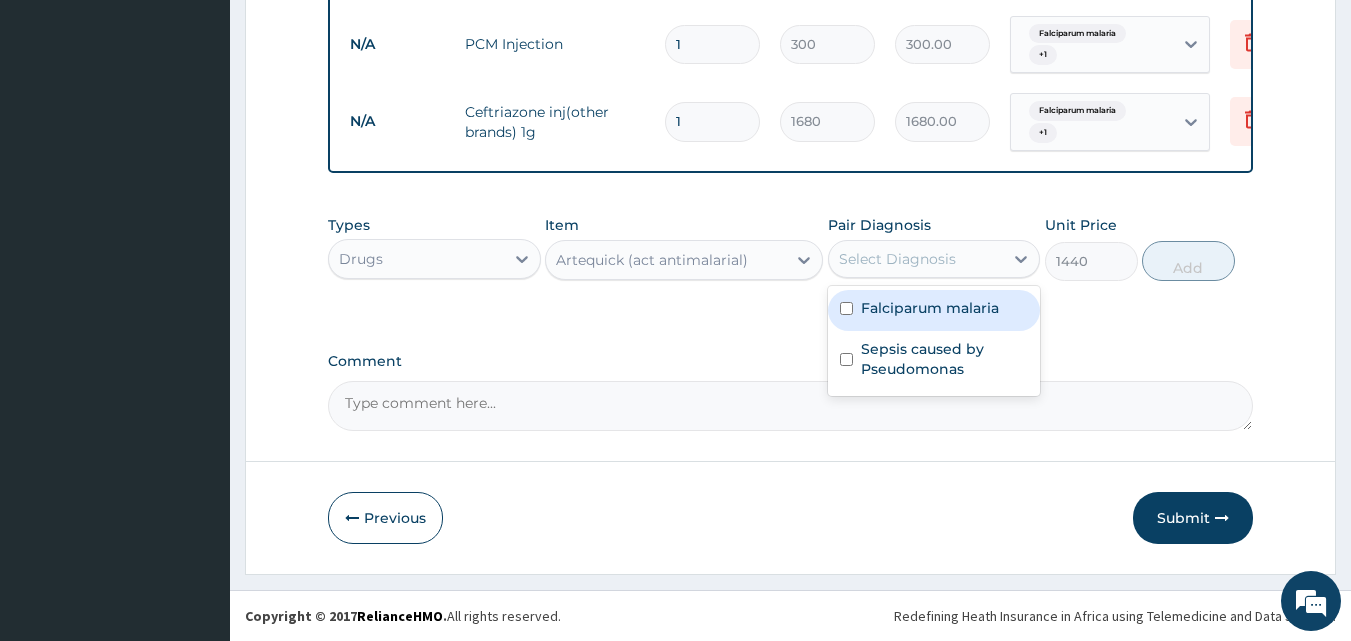 click on "Falciparum malaria" at bounding box center (930, 308) 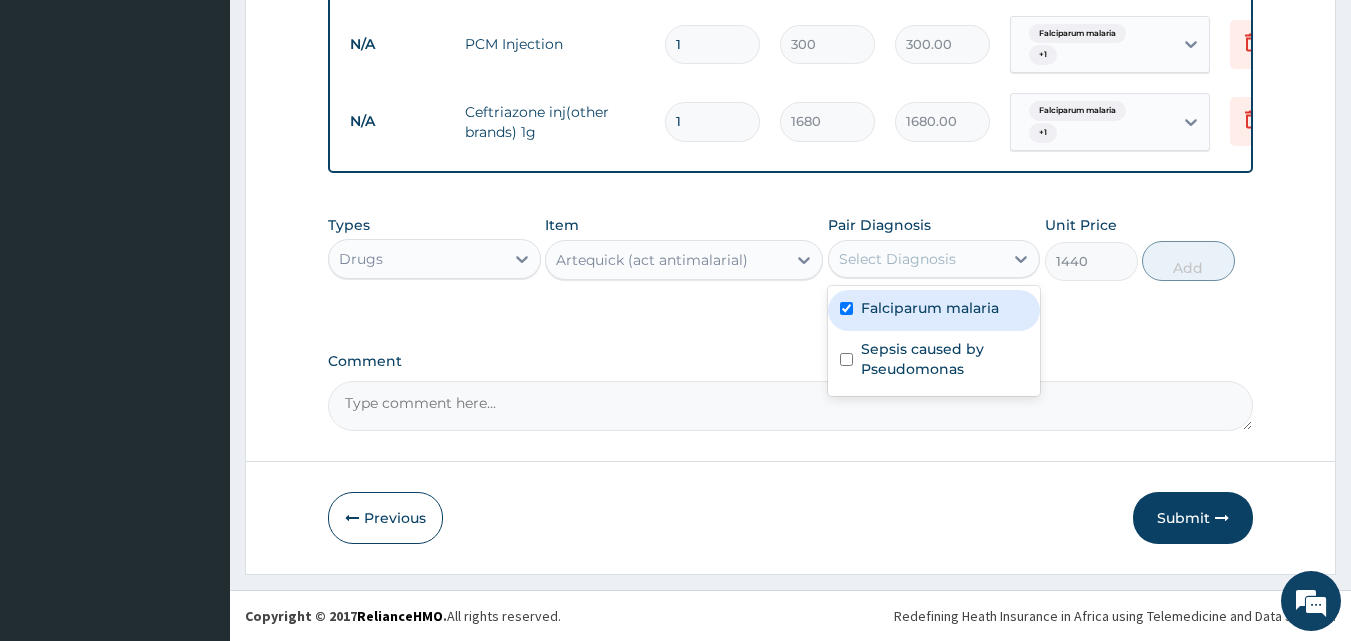 checkbox on "true" 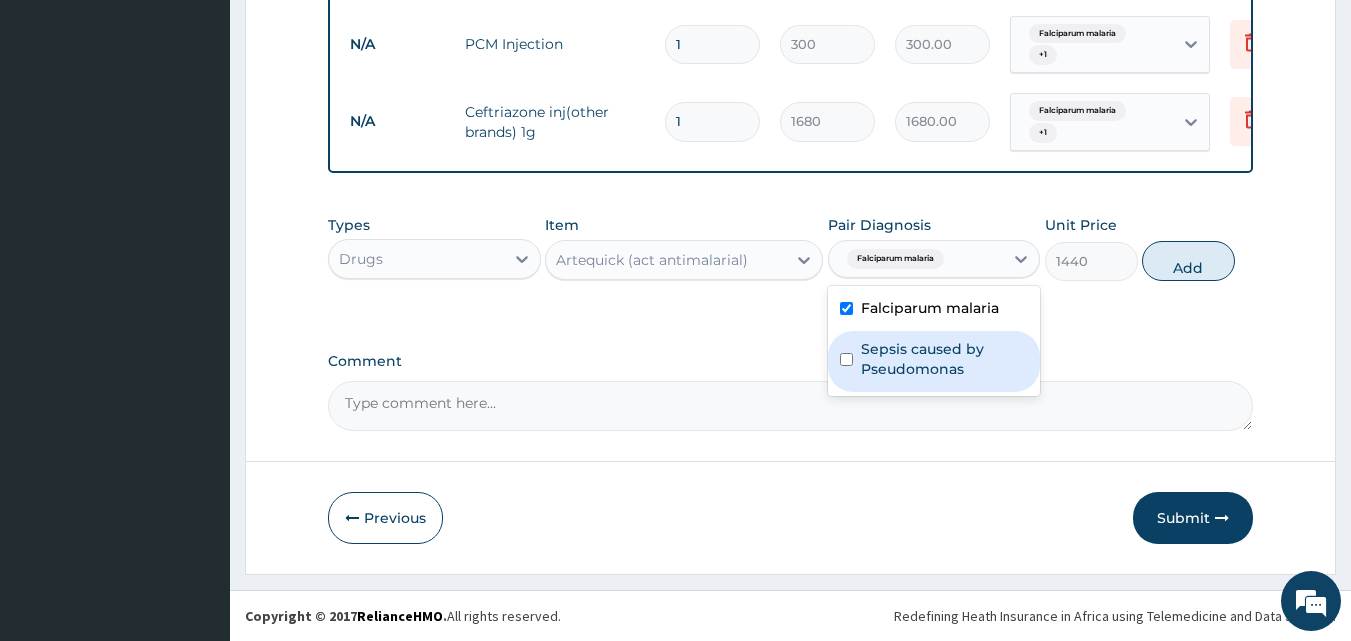 click on "Sepsis caused by Pseudomonas" at bounding box center (945, 359) 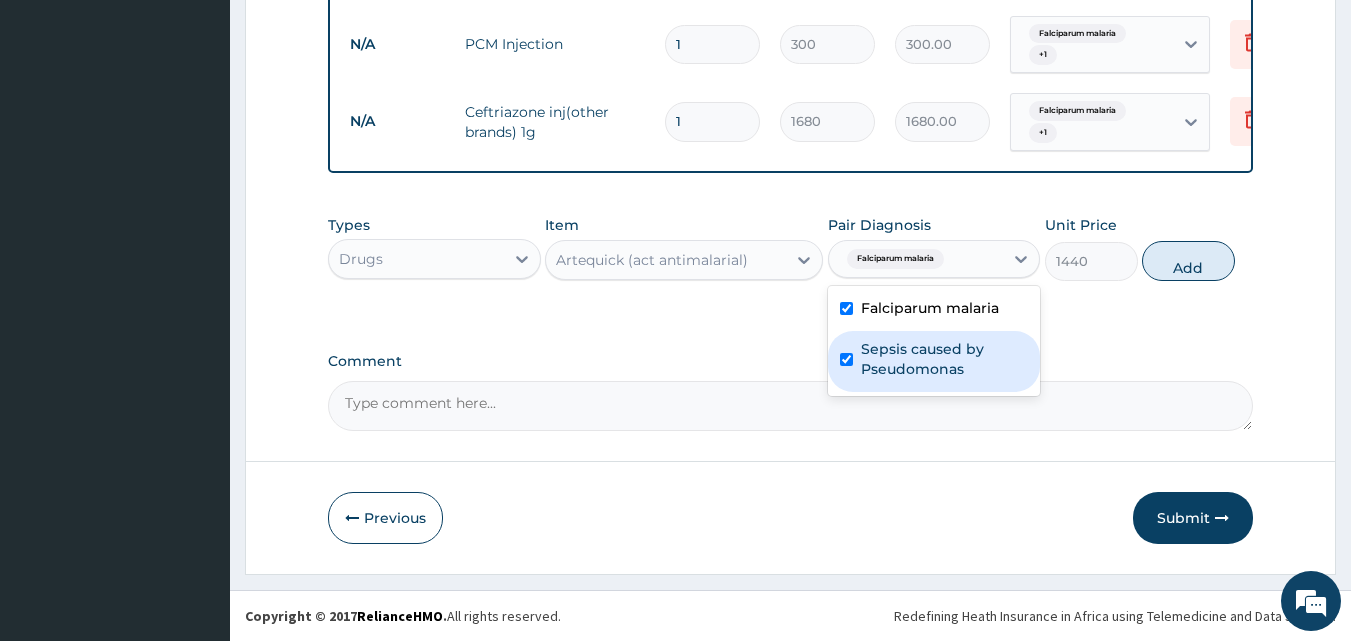 checkbox on "true" 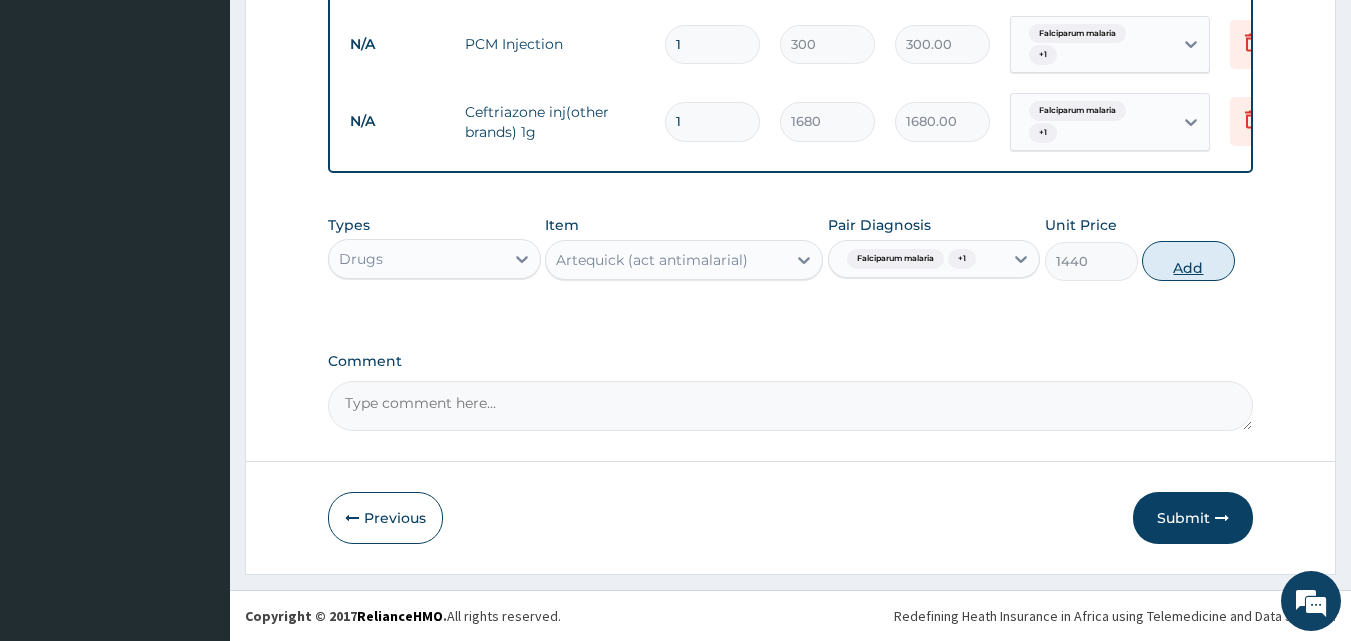 click on "Add" at bounding box center (1188, 261) 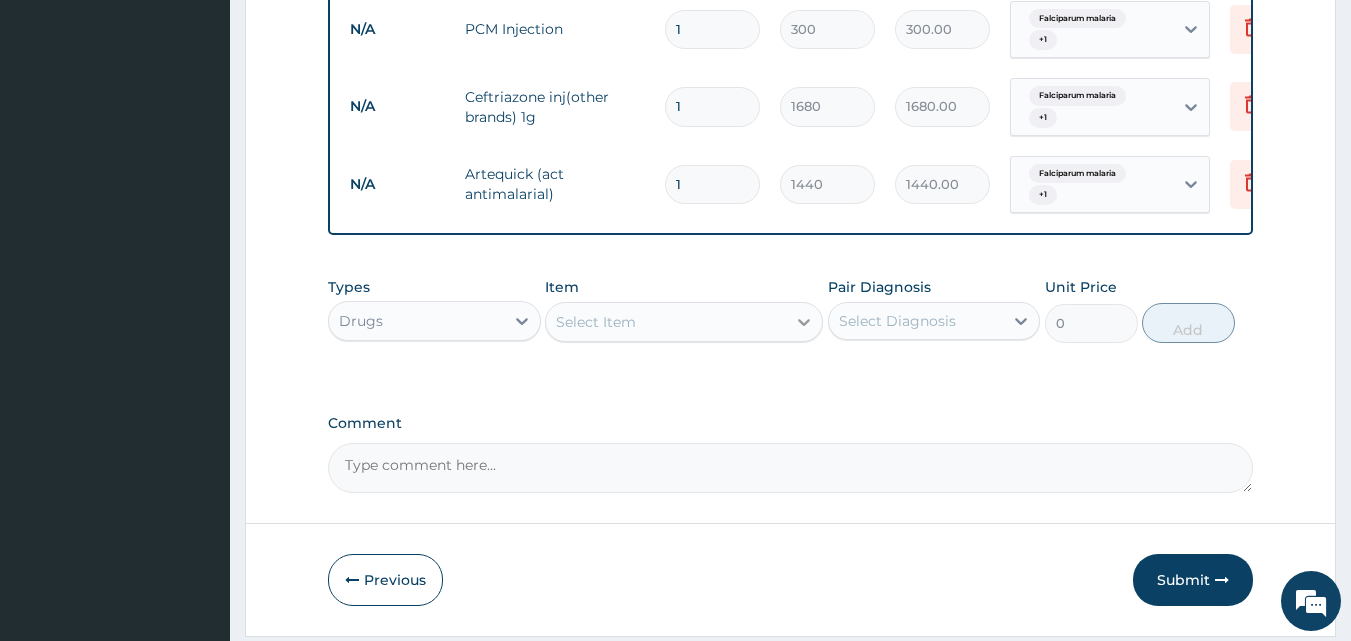 click 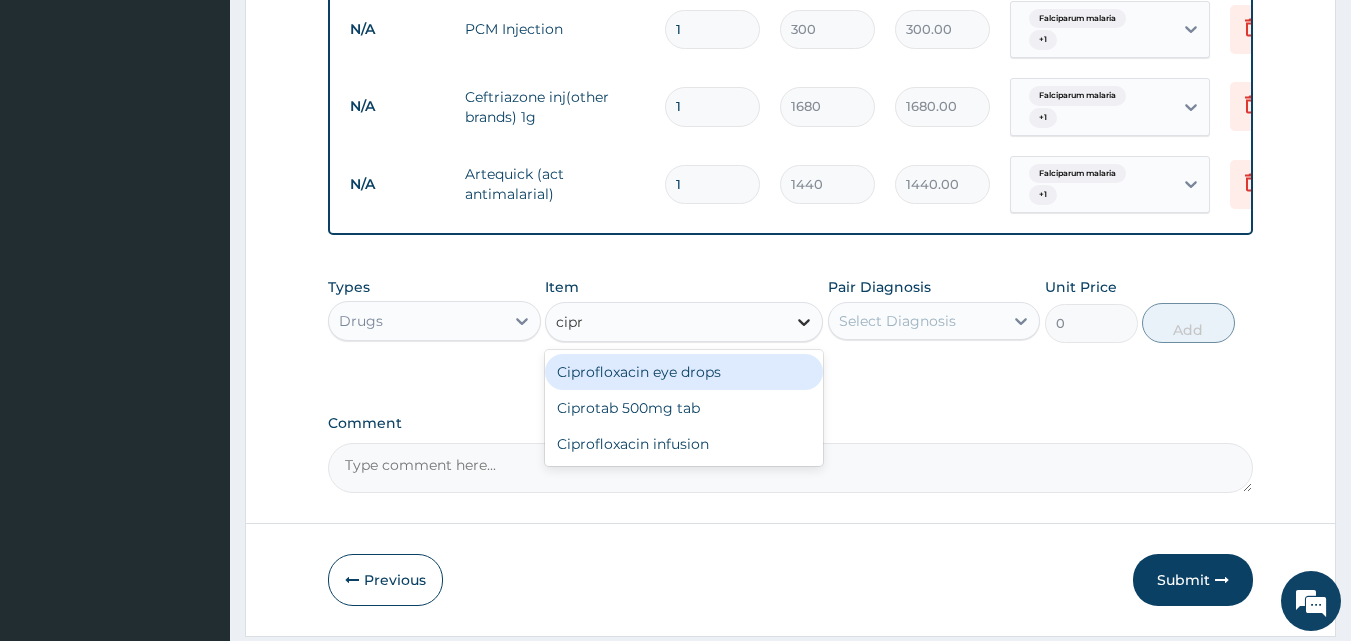 type on "cipro" 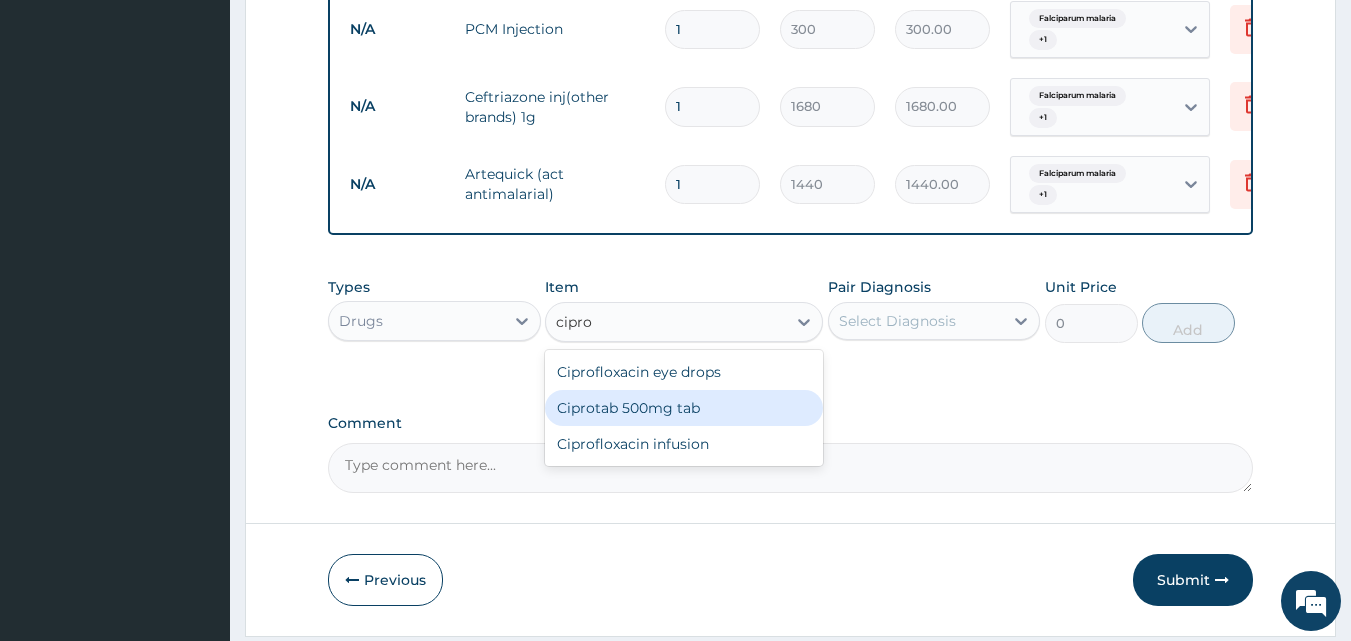 click on "Ciprotab 500mg tab" at bounding box center (684, 408) 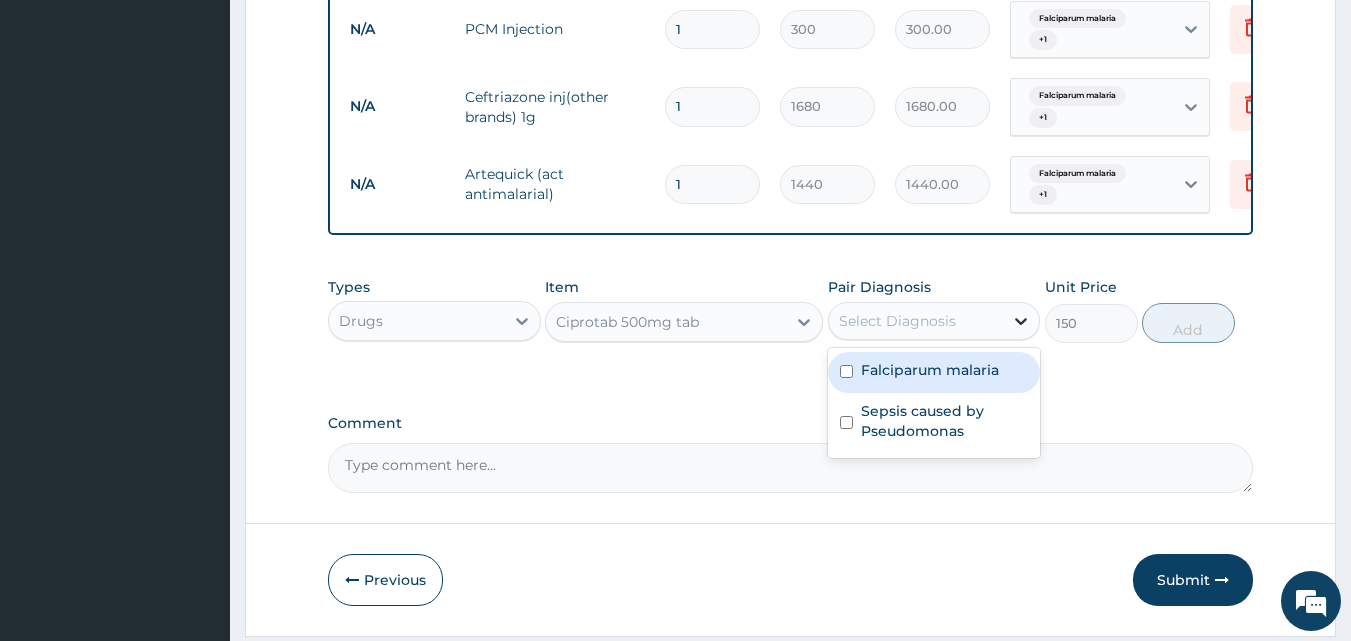 click 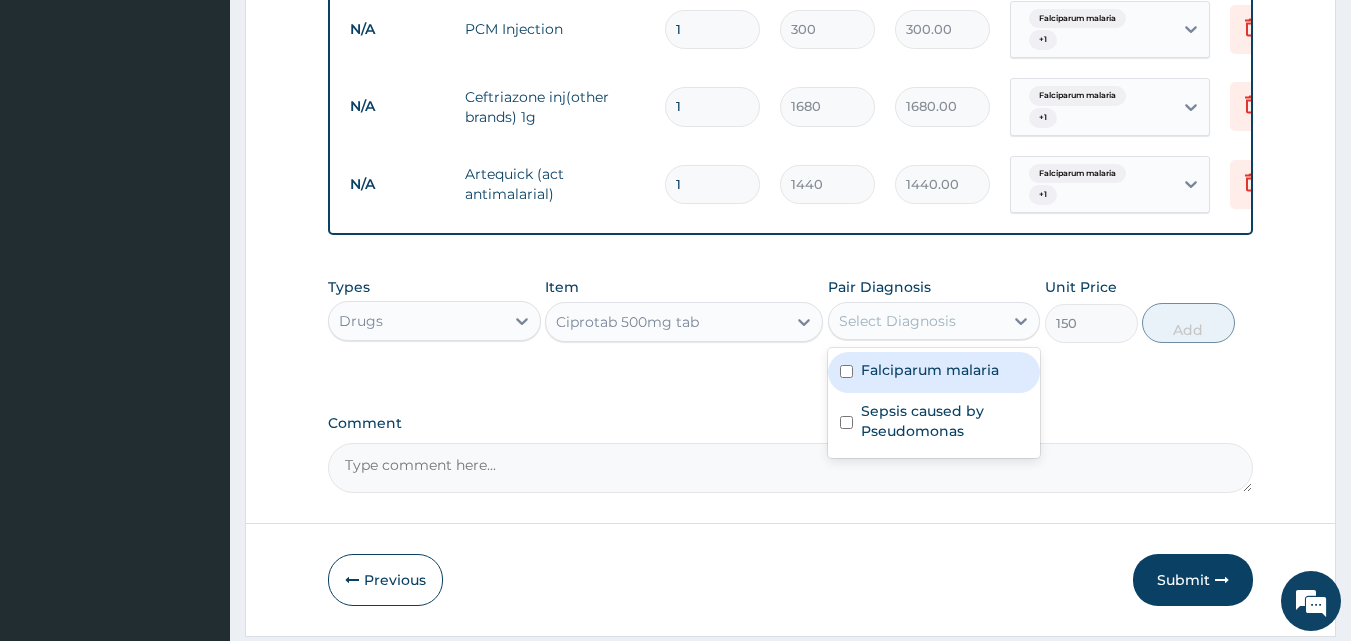 click on "Falciparum malaria" at bounding box center (930, 370) 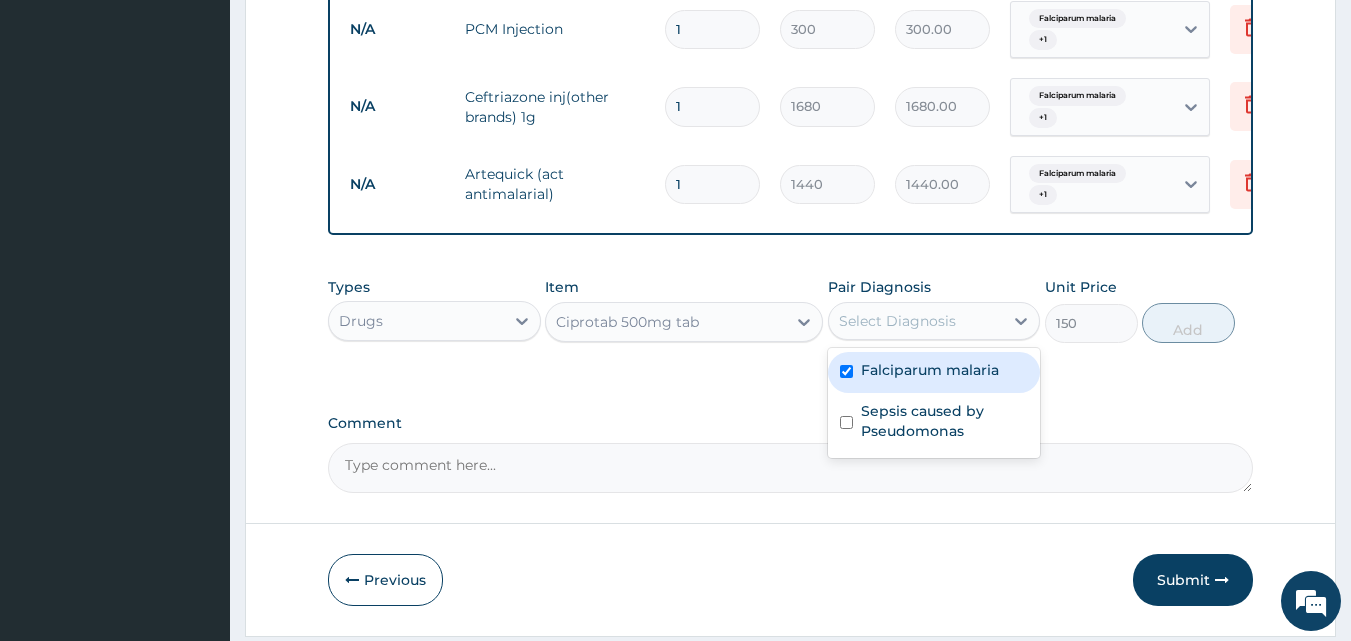 checkbox on "true" 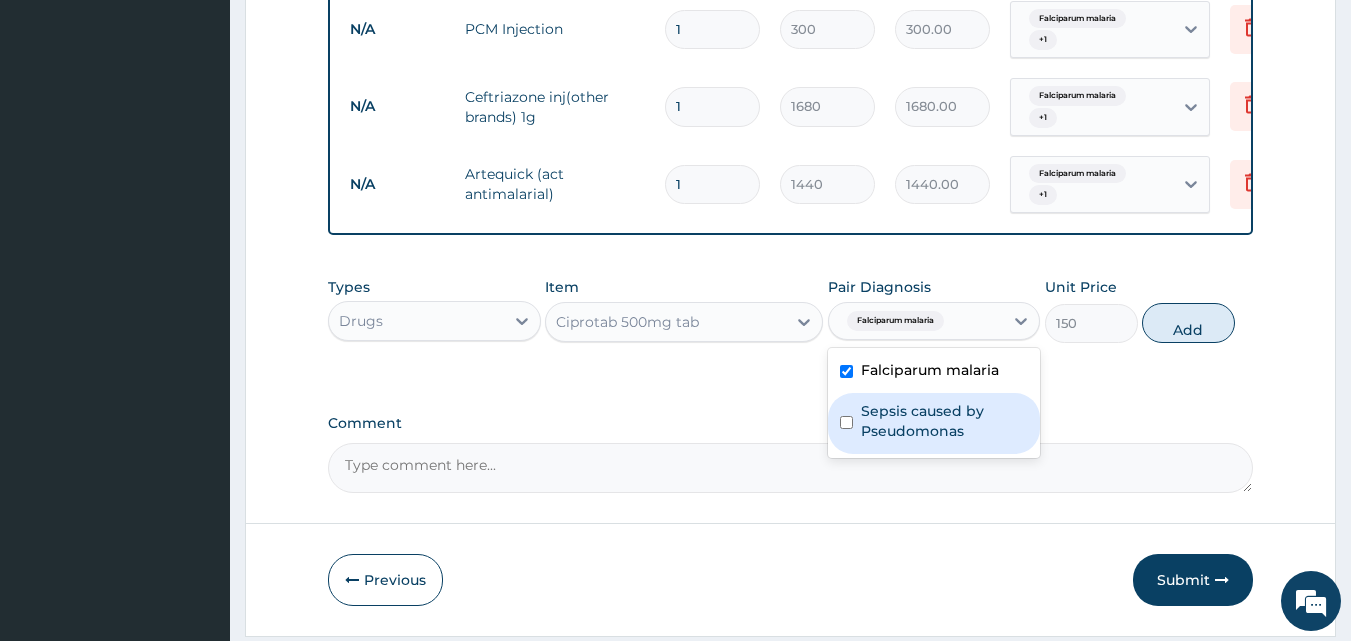 click on "Sepsis caused by Pseudomonas" at bounding box center (945, 421) 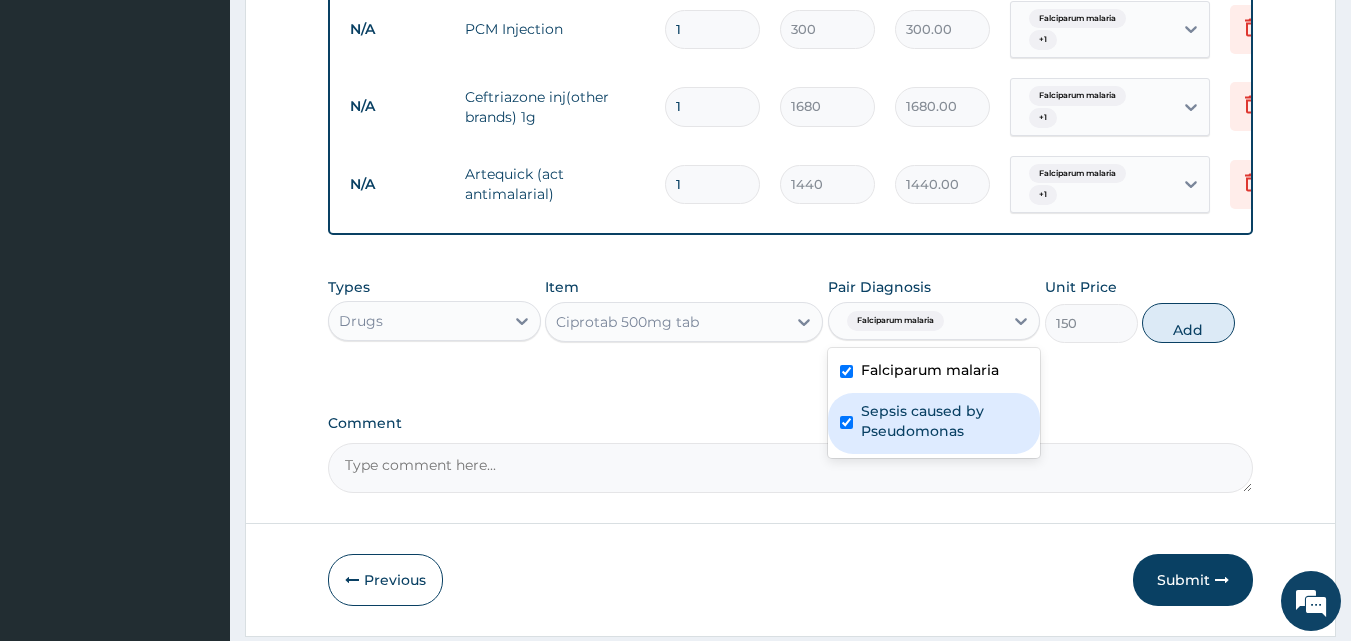 checkbox on "true" 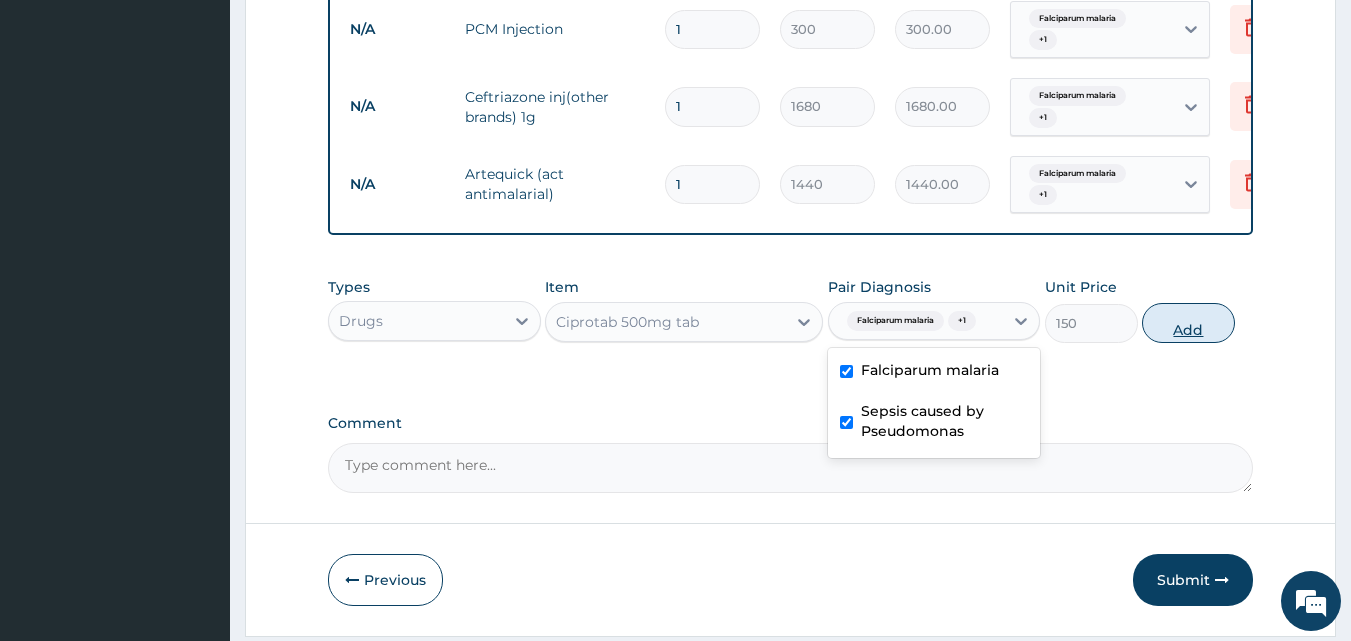 click on "Add" at bounding box center [1188, 323] 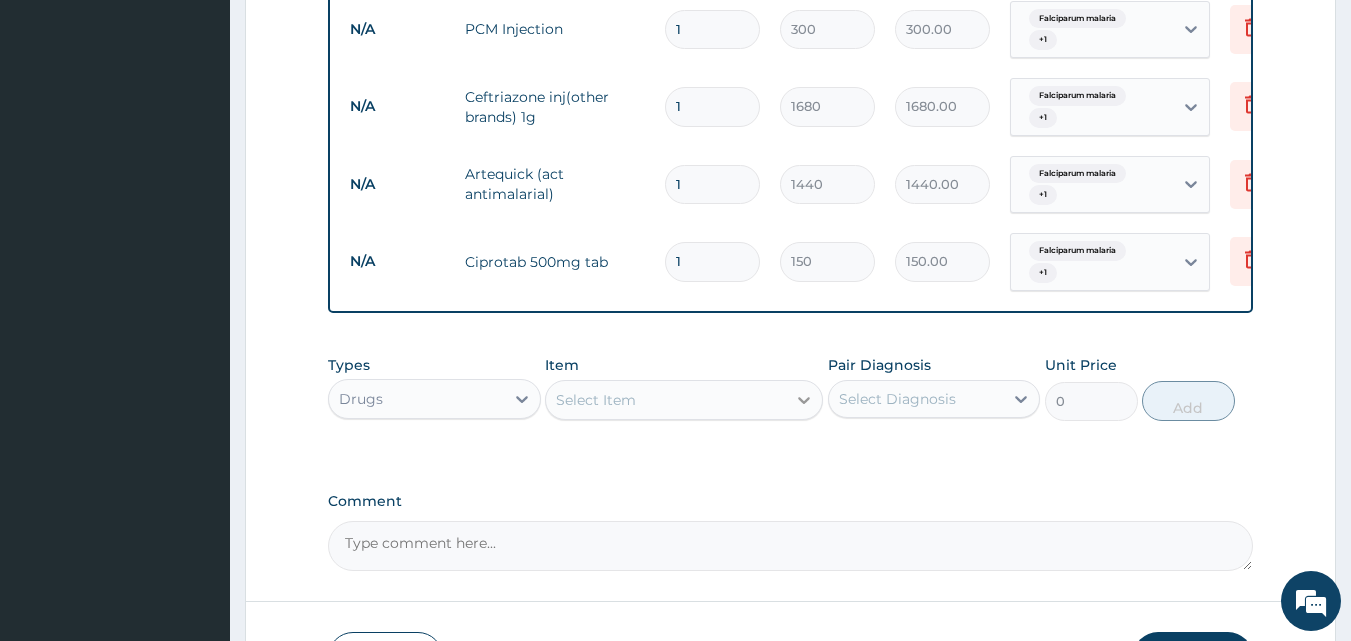 click 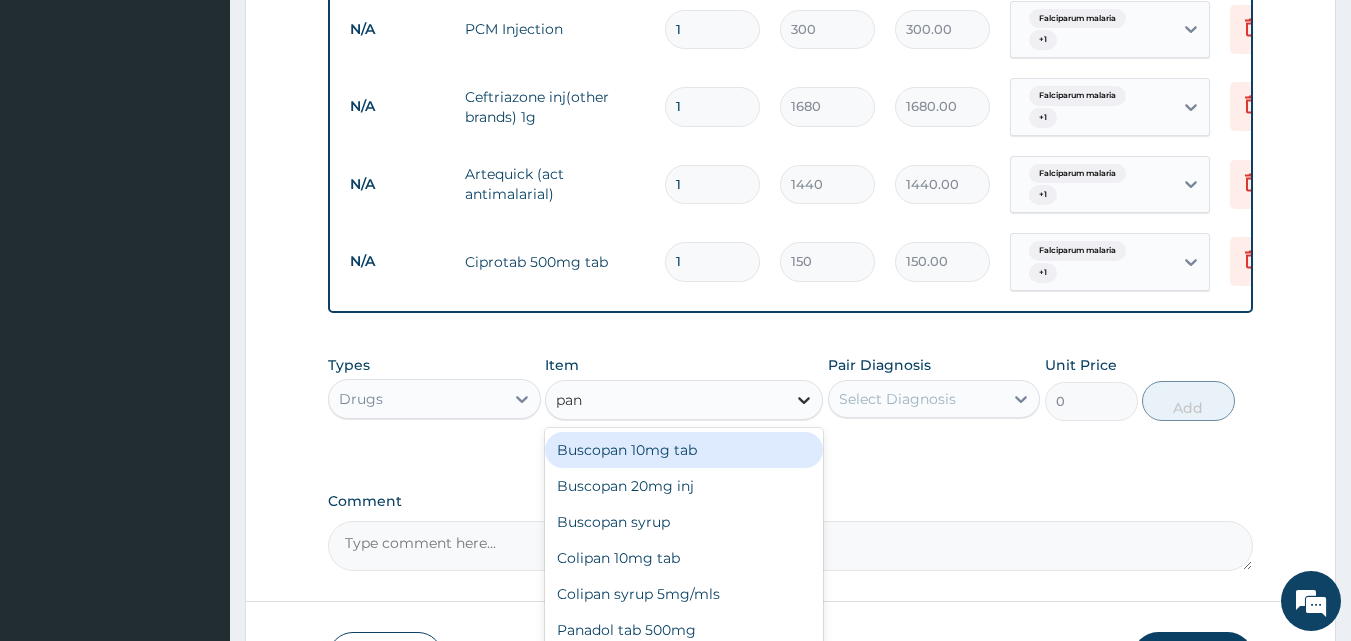 type on "pana" 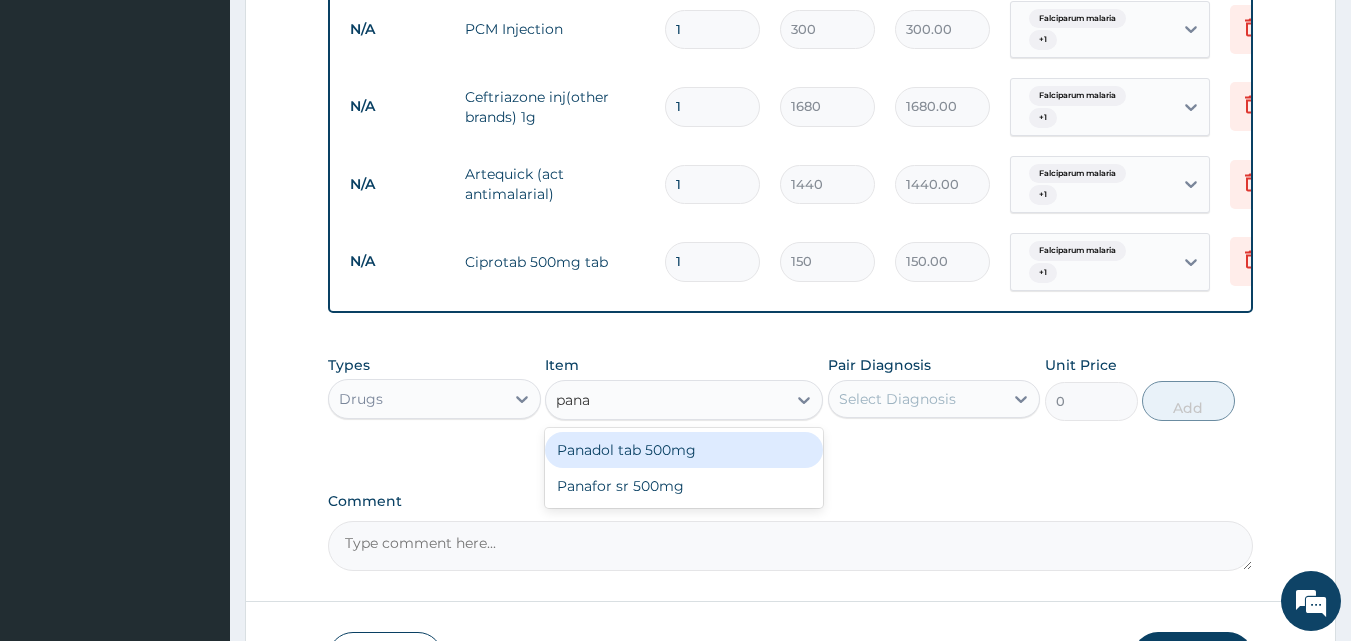 click on "Panadol tab 500mg" at bounding box center (684, 450) 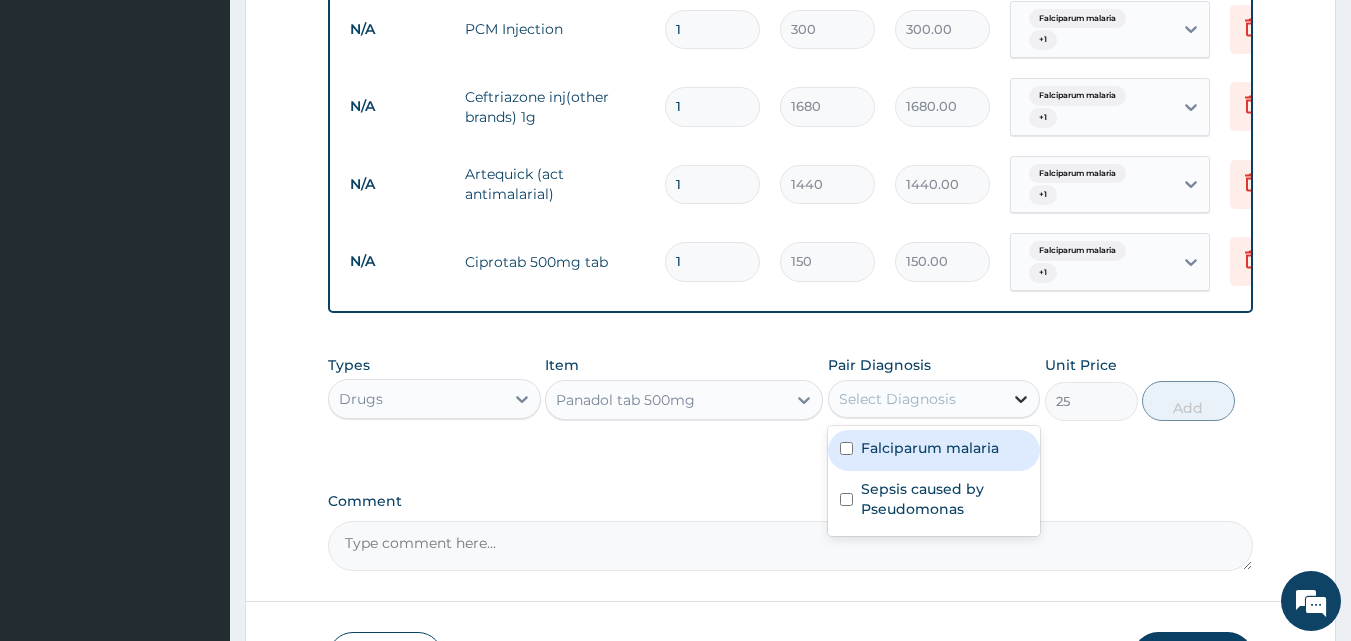 click 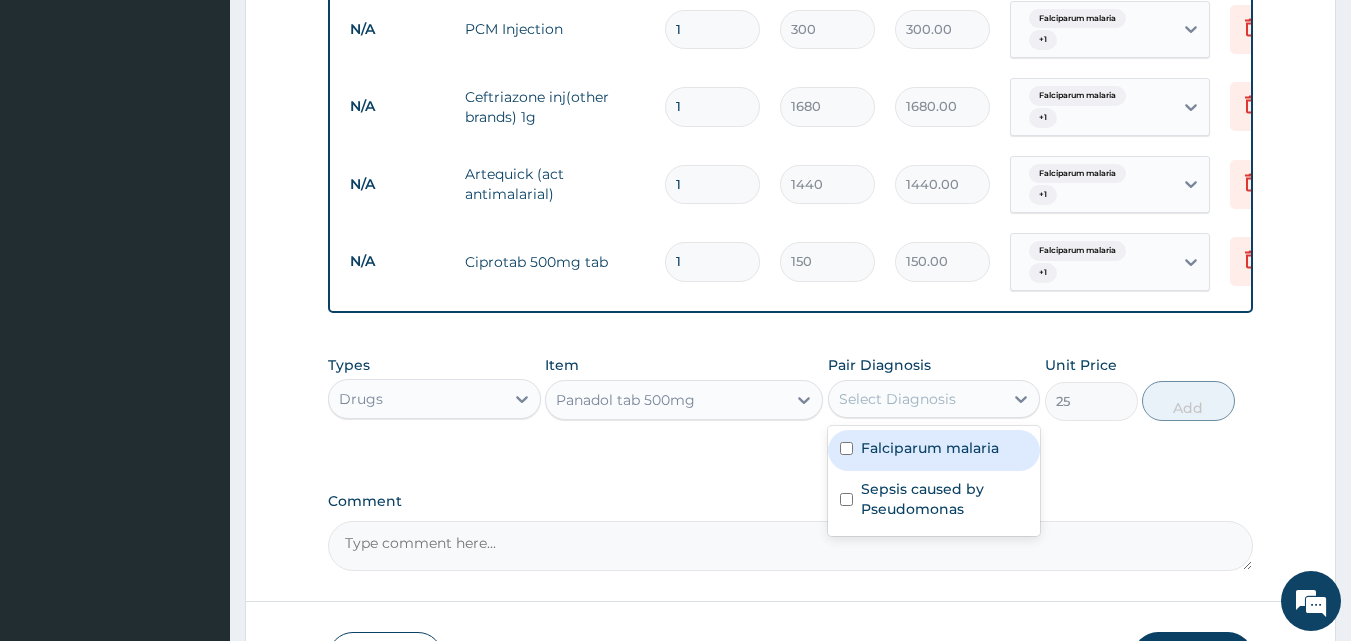 click on "Falciparum malaria" at bounding box center (930, 448) 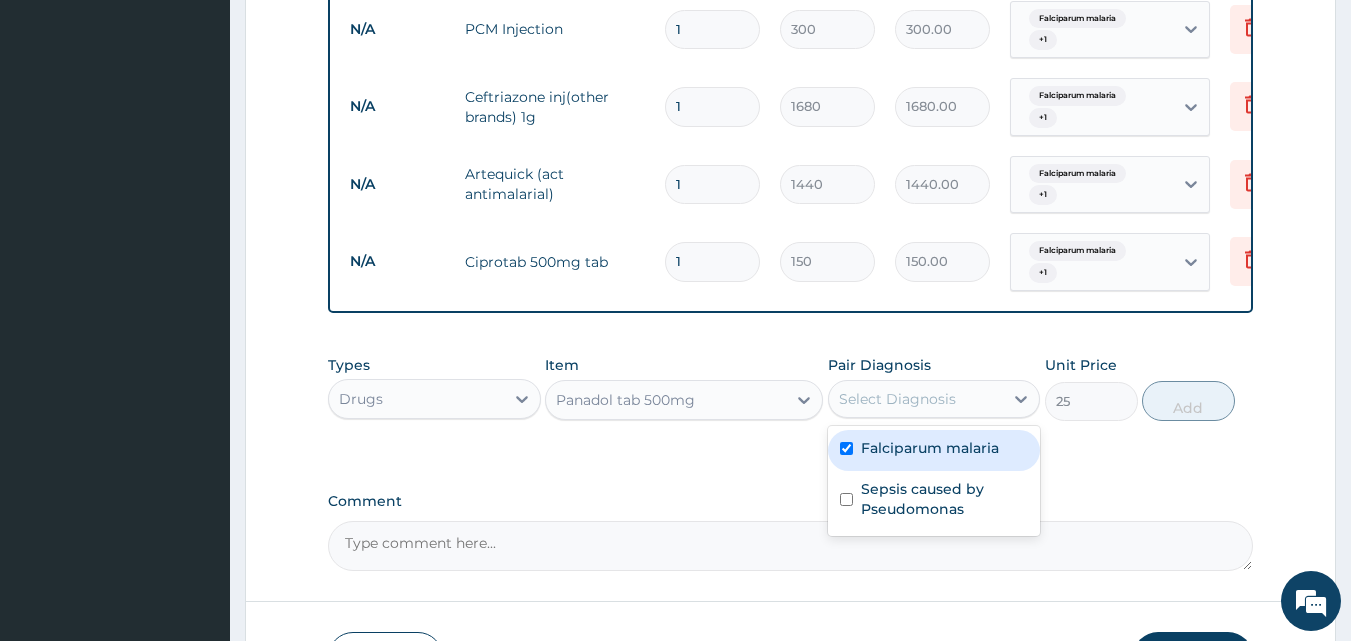 checkbox on "true" 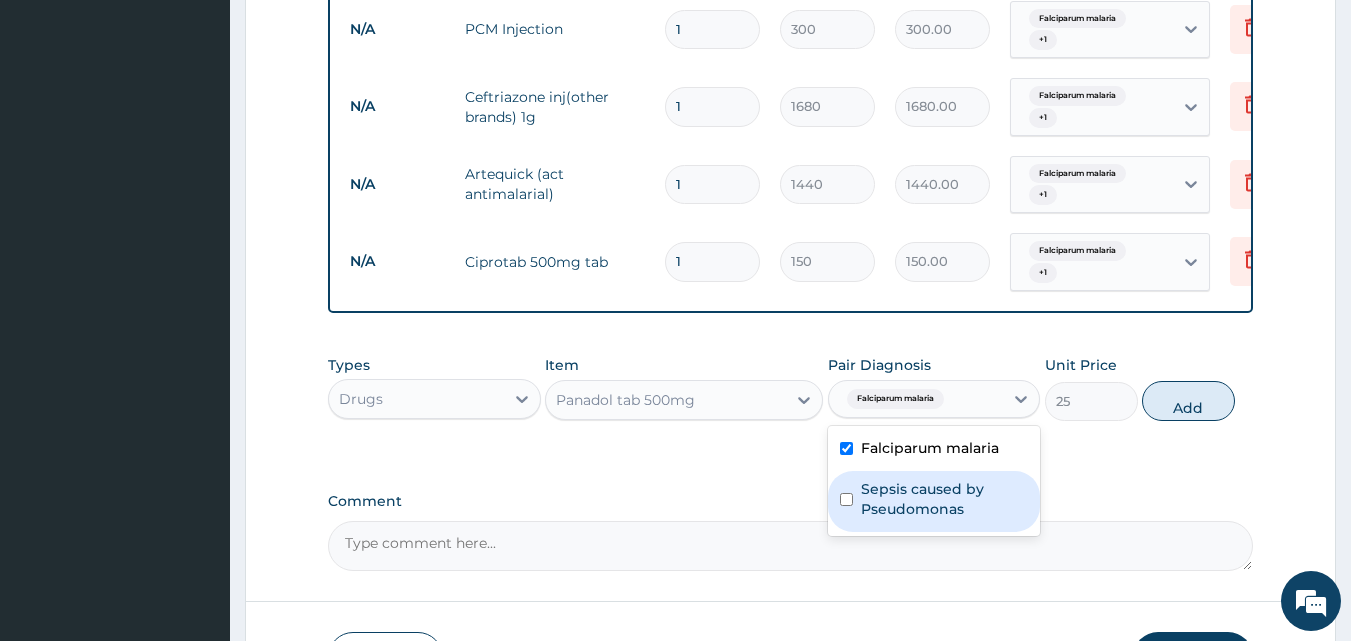 click on "Sepsis caused by Pseudomonas" at bounding box center (945, 499) 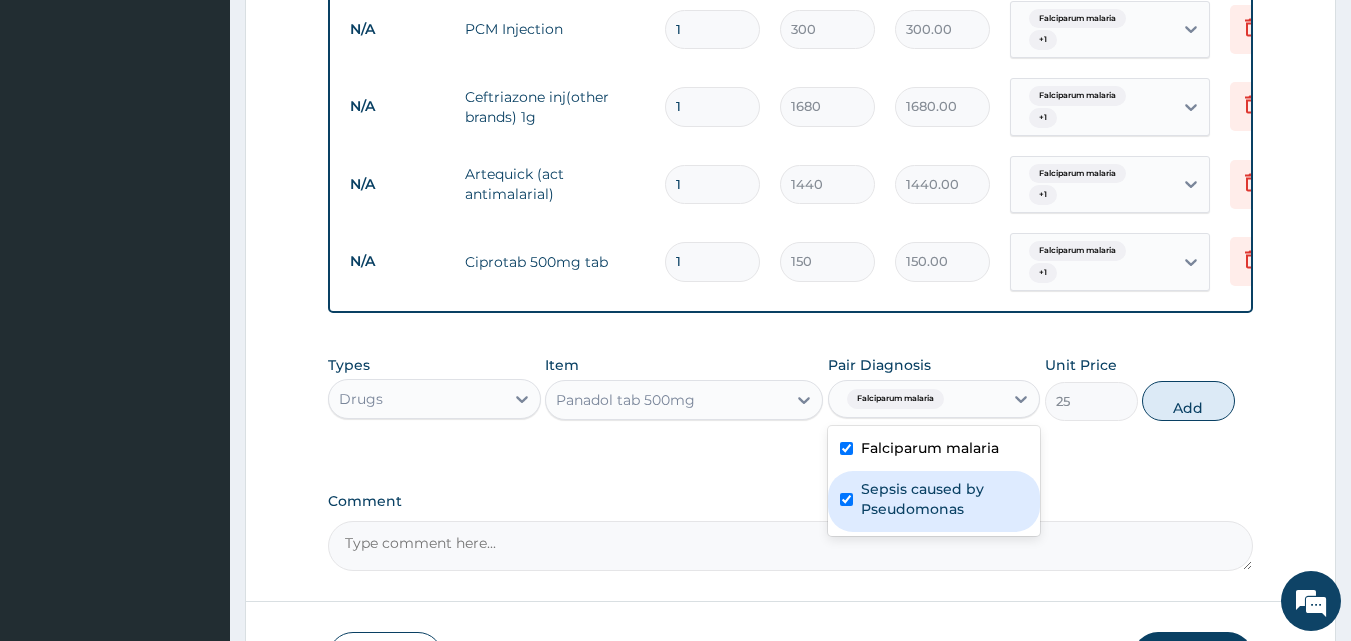 checkbox on "true" 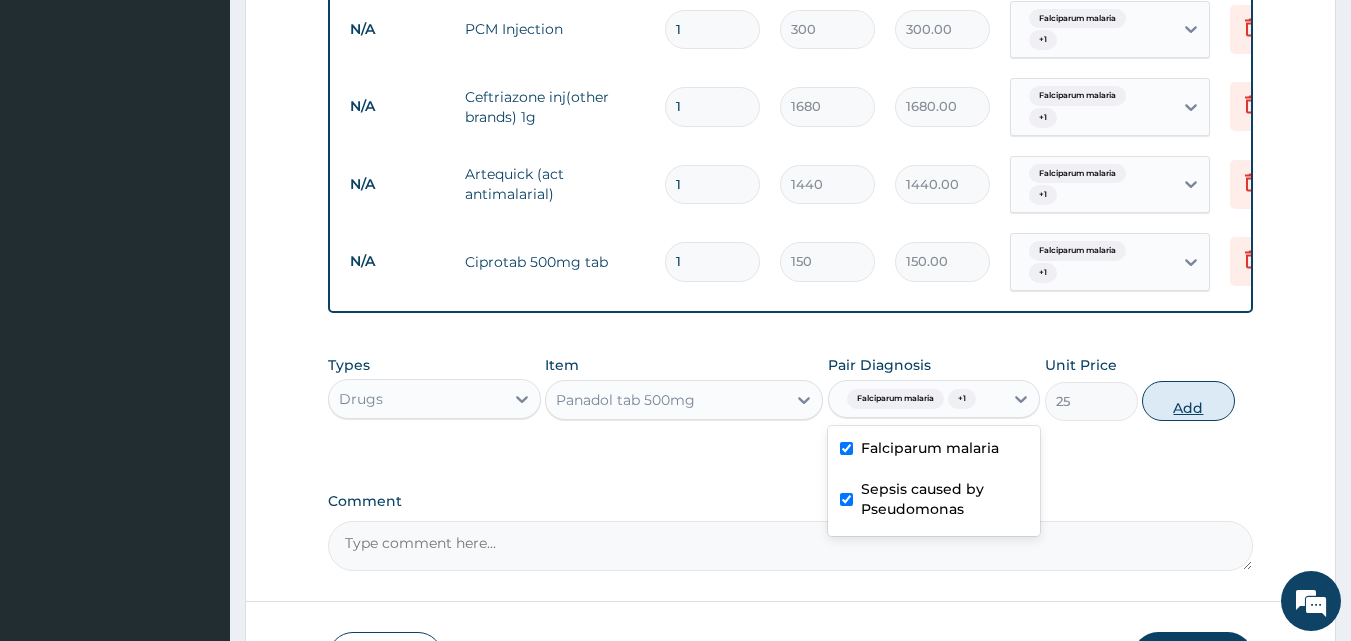 click on "Add" at bounding box center (1188, 401) 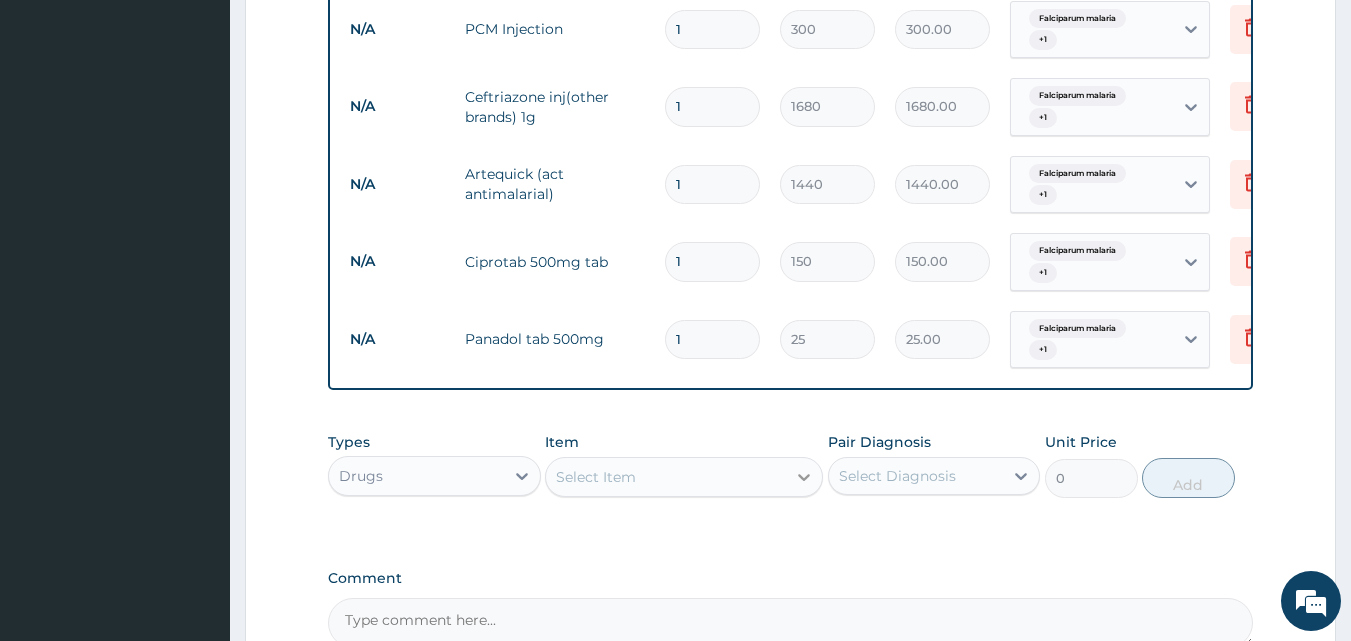 click 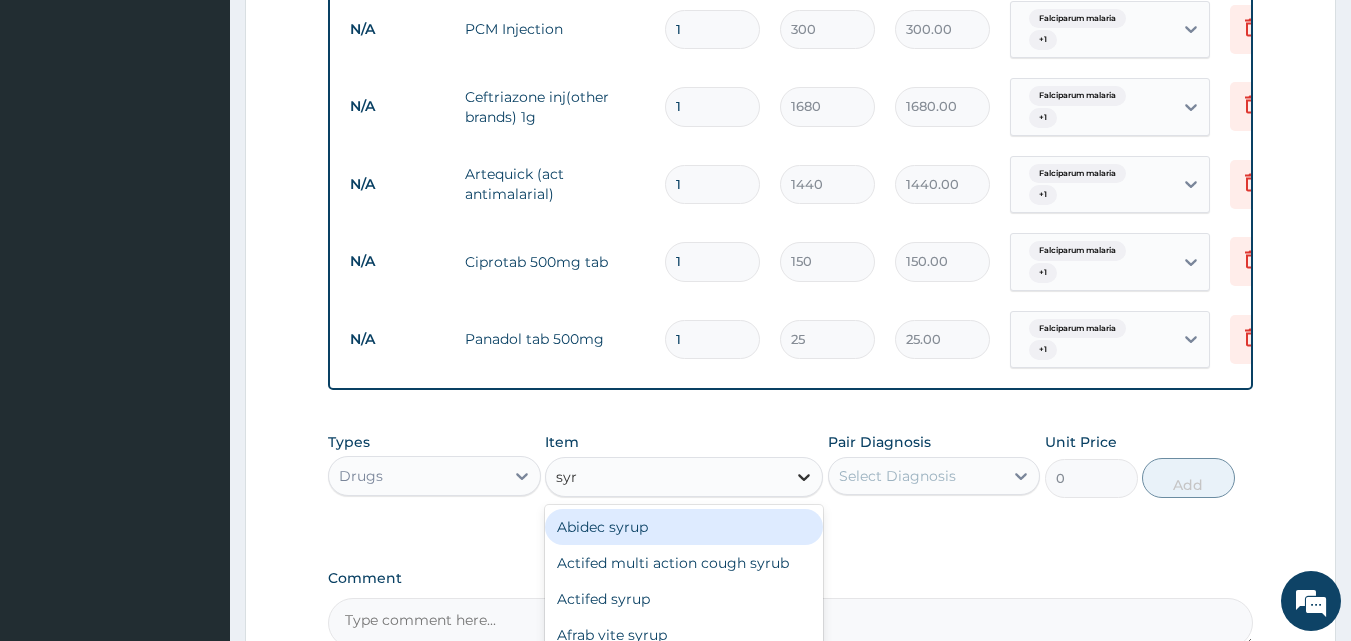 type on "syri" 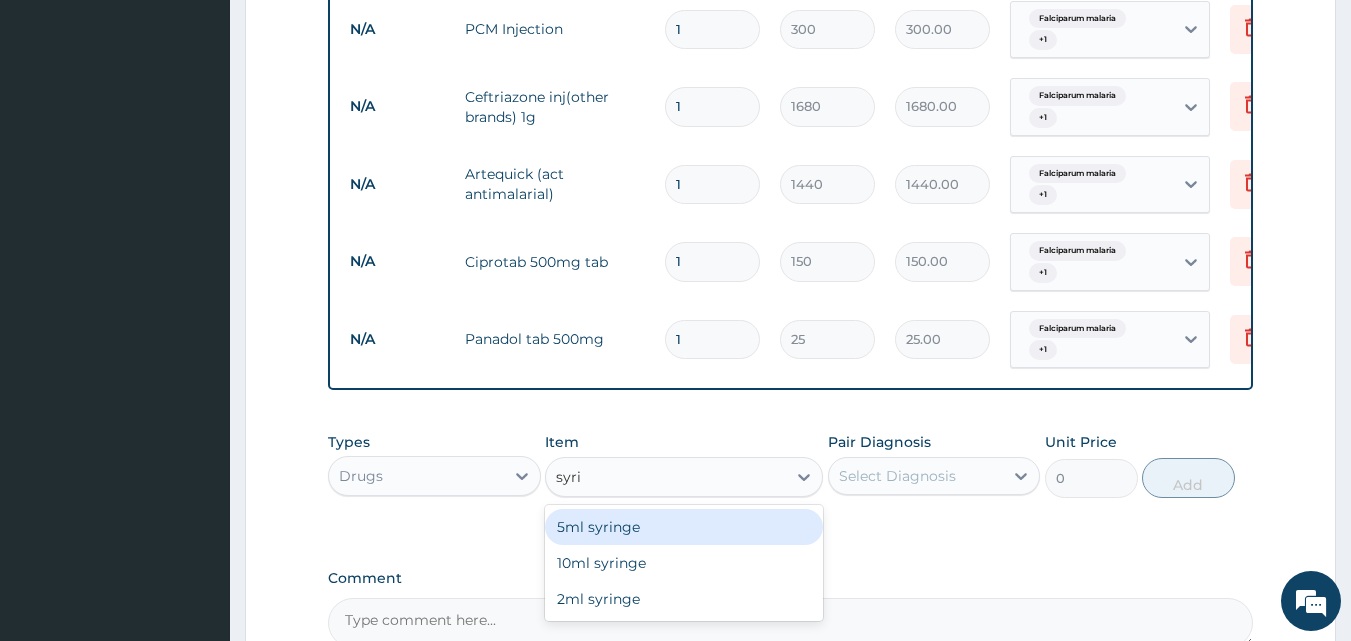 click on "5ml syringe" at bounding box center (684, 527) 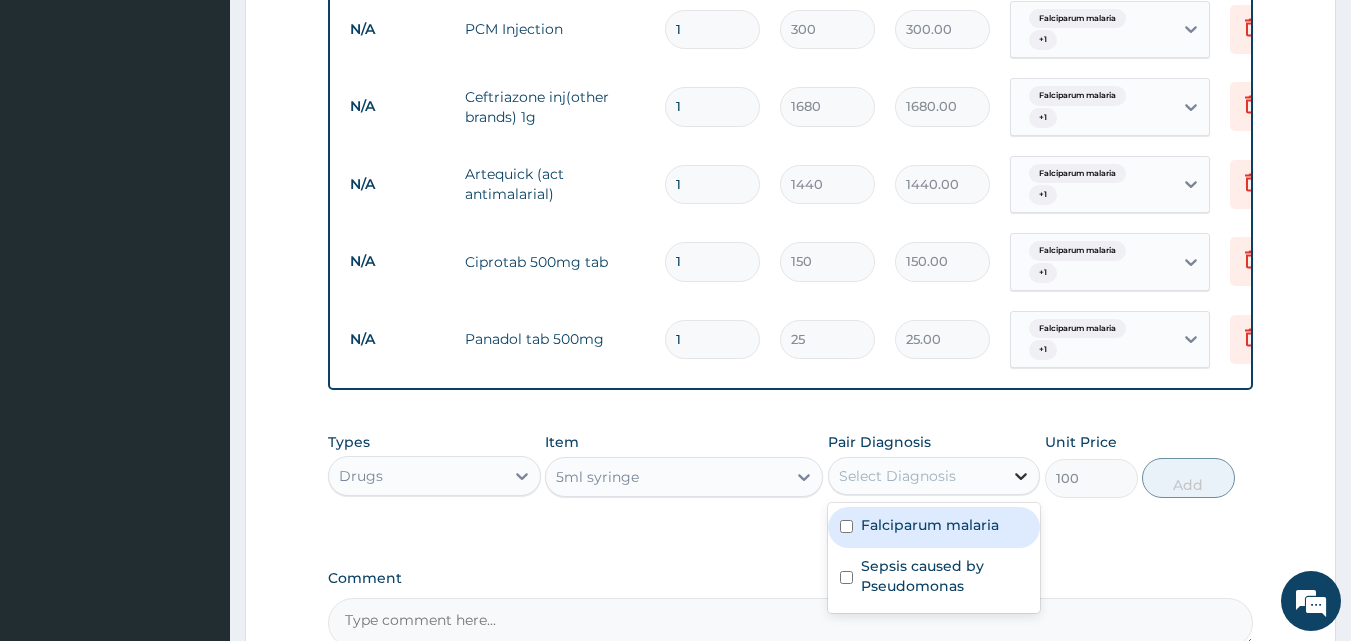 click 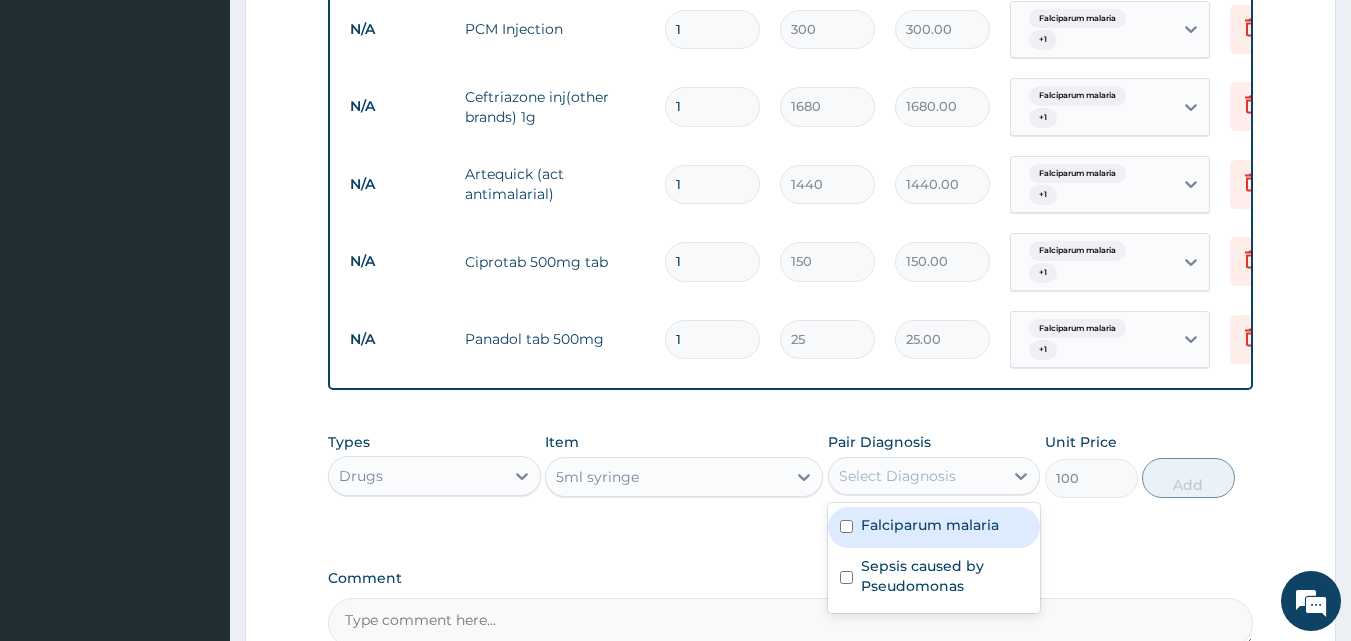 click on "Falciparum malaria" at bounding box center (930, 525) 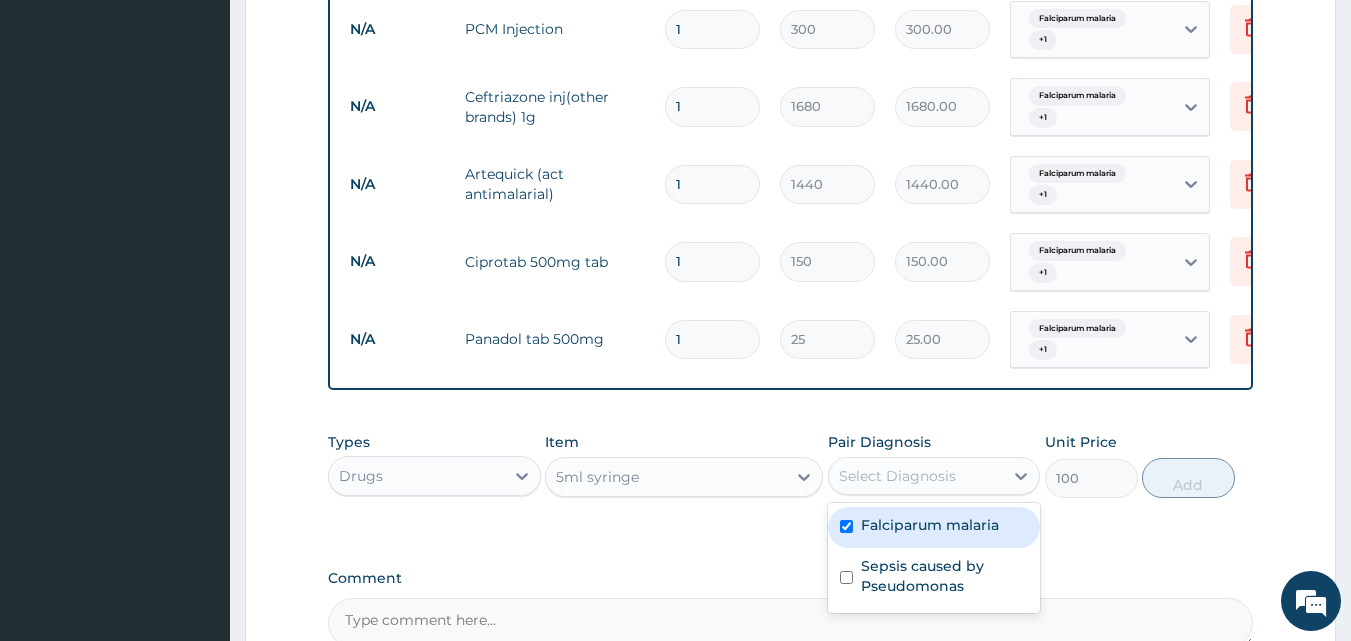 checkbox on "true" 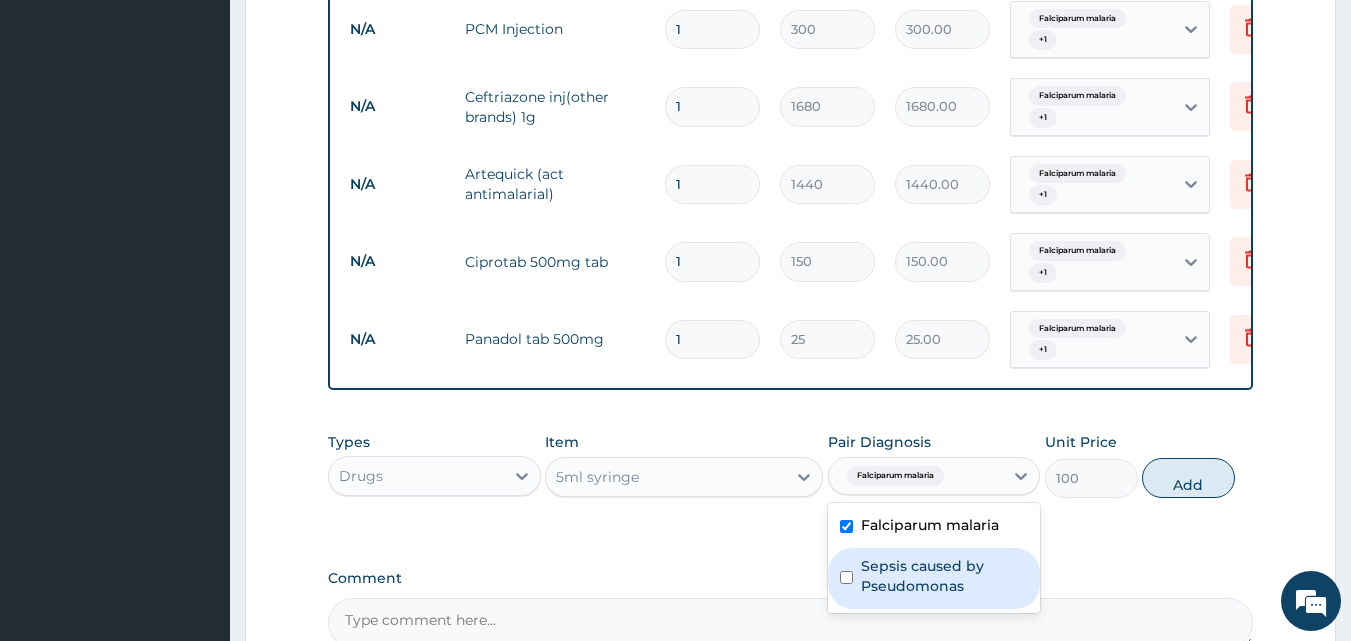 click on "Sepsis caused by Pseudomonas" at bounding box center [945, 576] 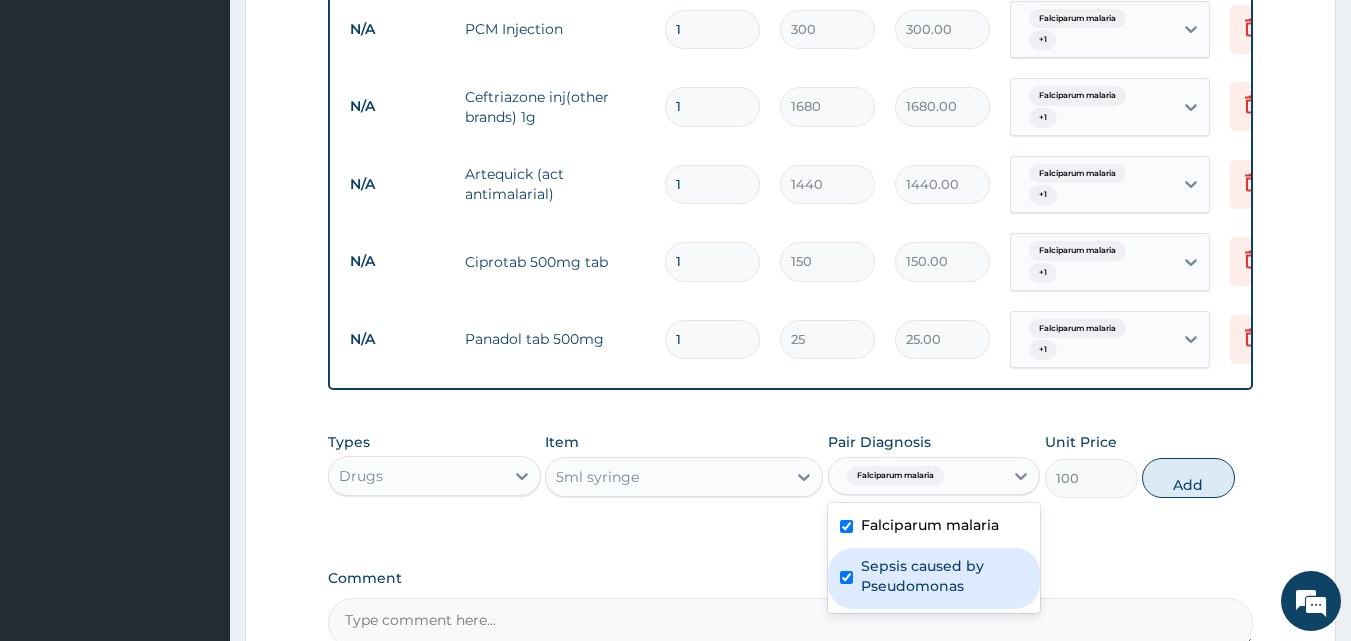 checkbox on "true" 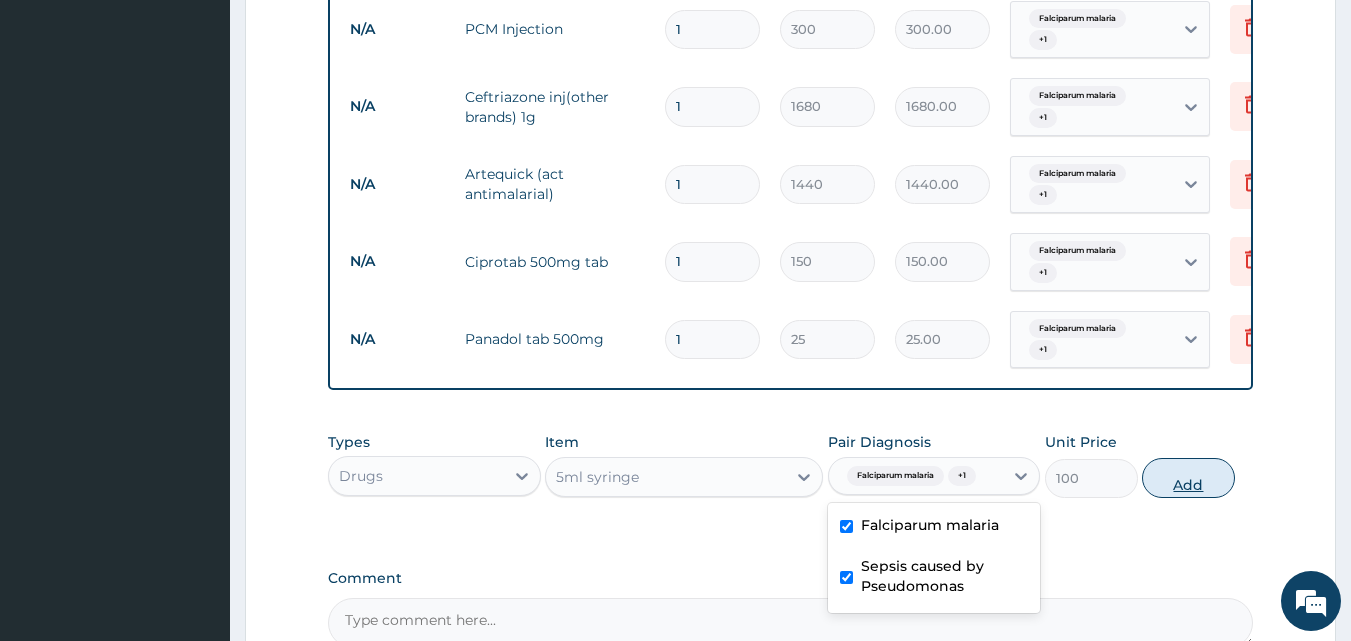 click on "Add" at bounding box center [1188, 478] 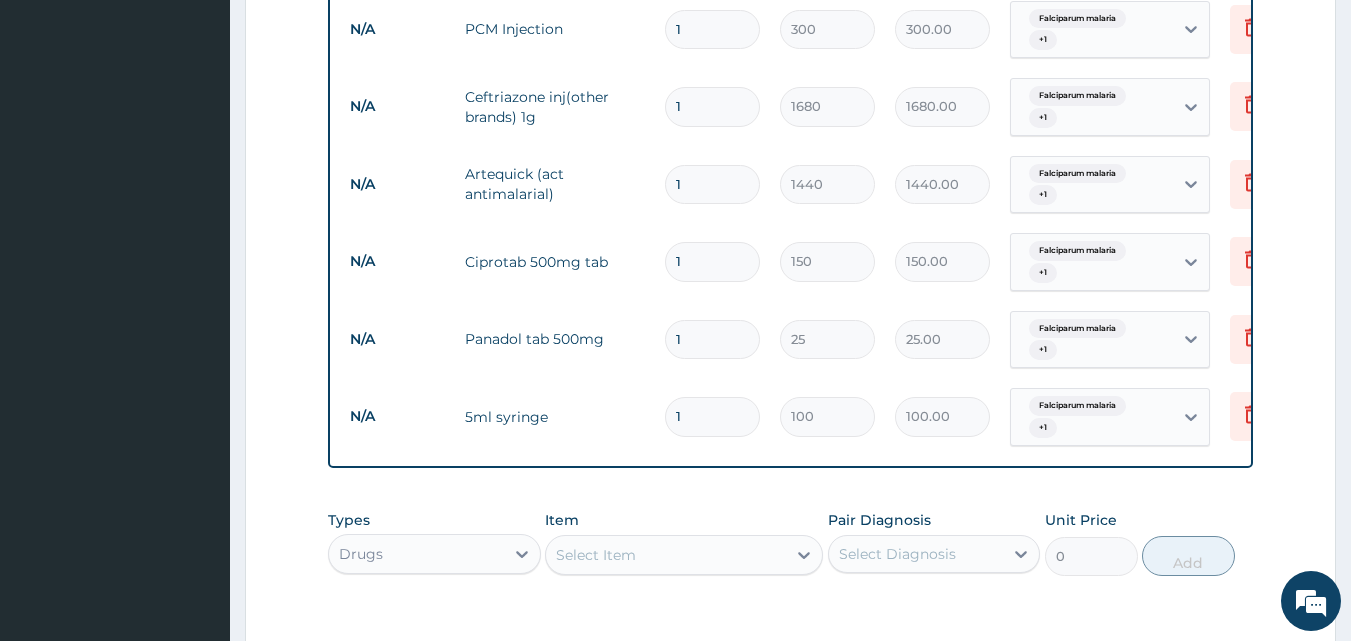 scroll, scrollTop: 1427, scrollLeft: 0, axis: vertical 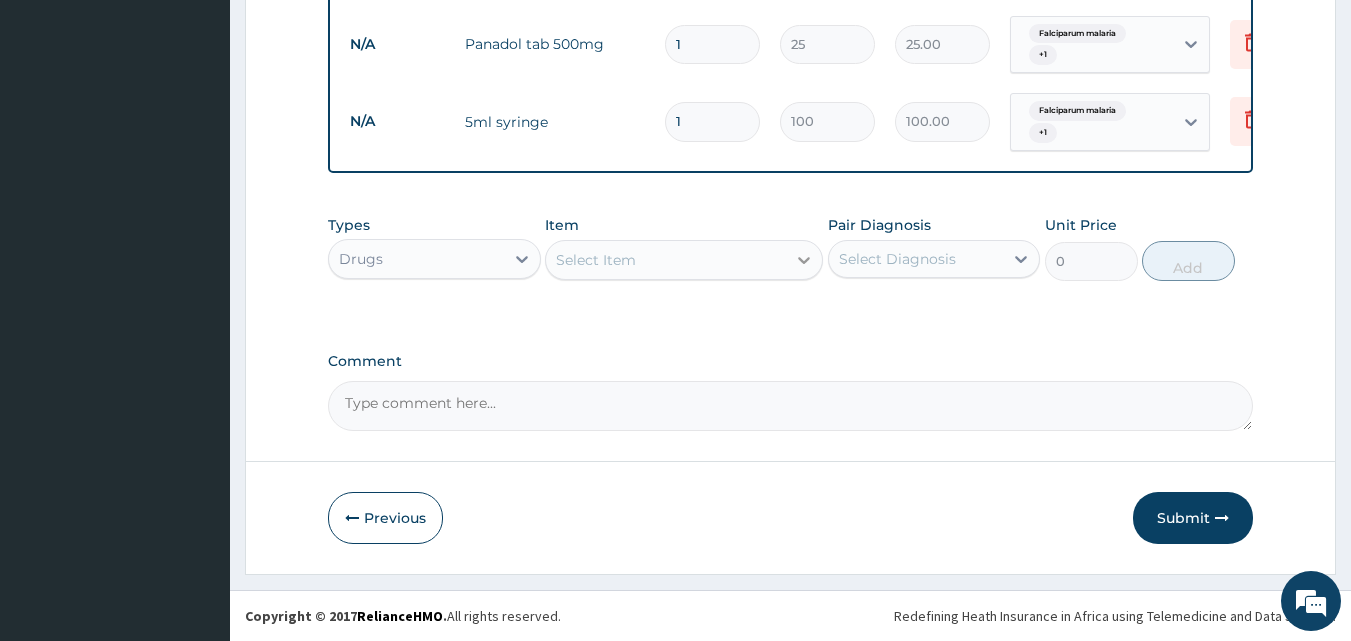 click 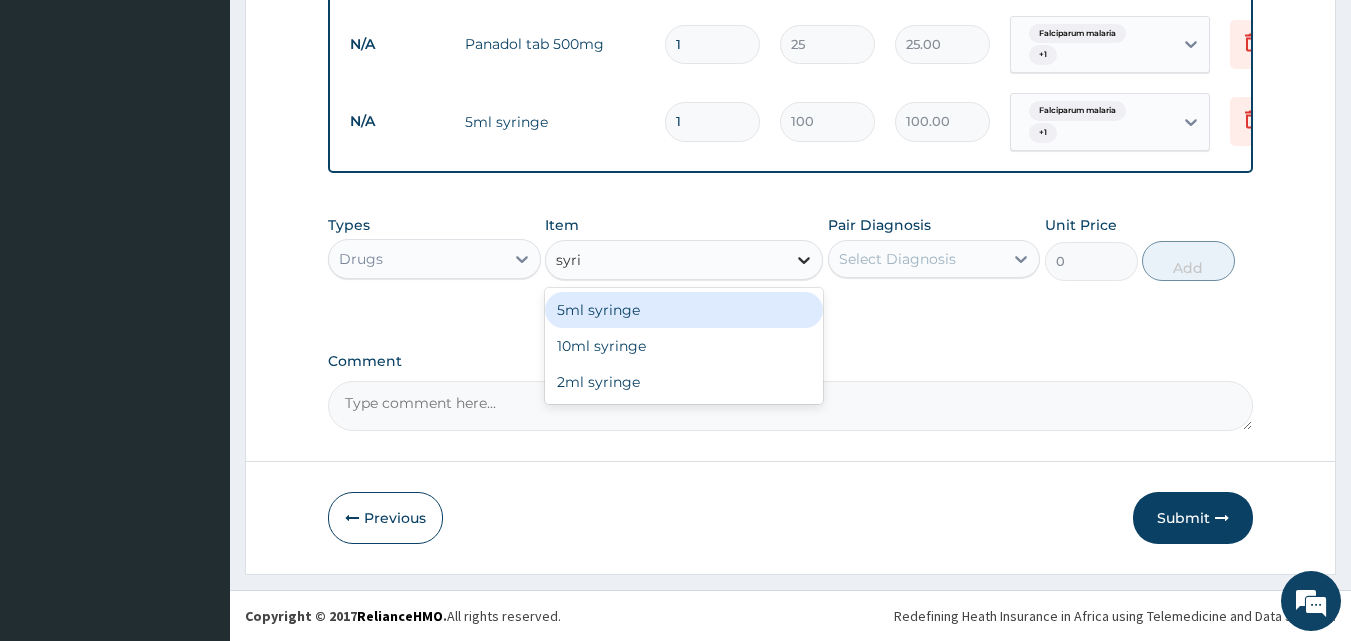type on "syrin" 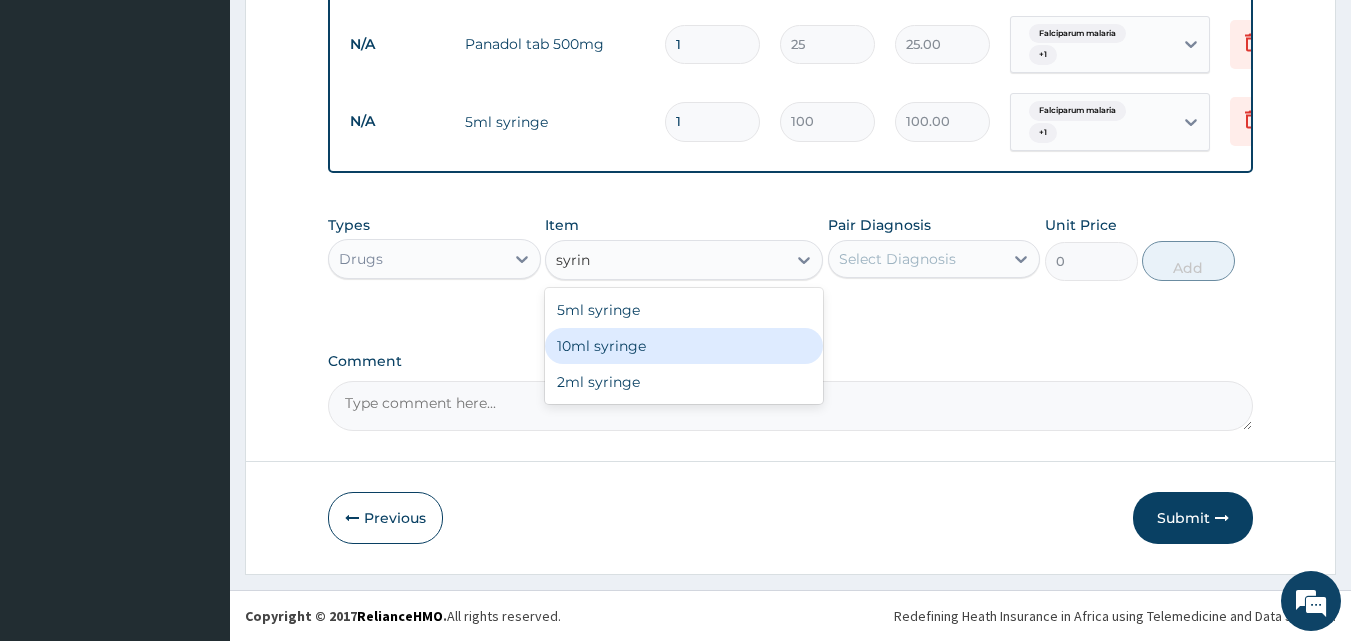 click on "10ml syringe" at bounding box center [684, 346] 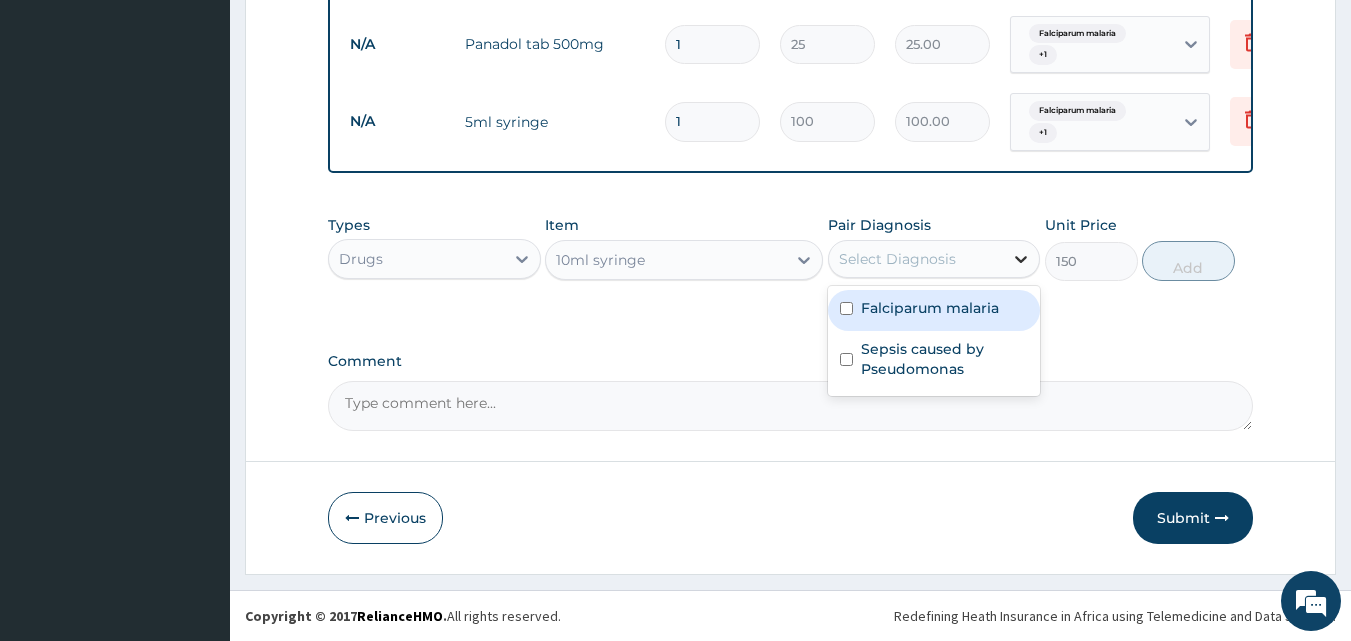 click 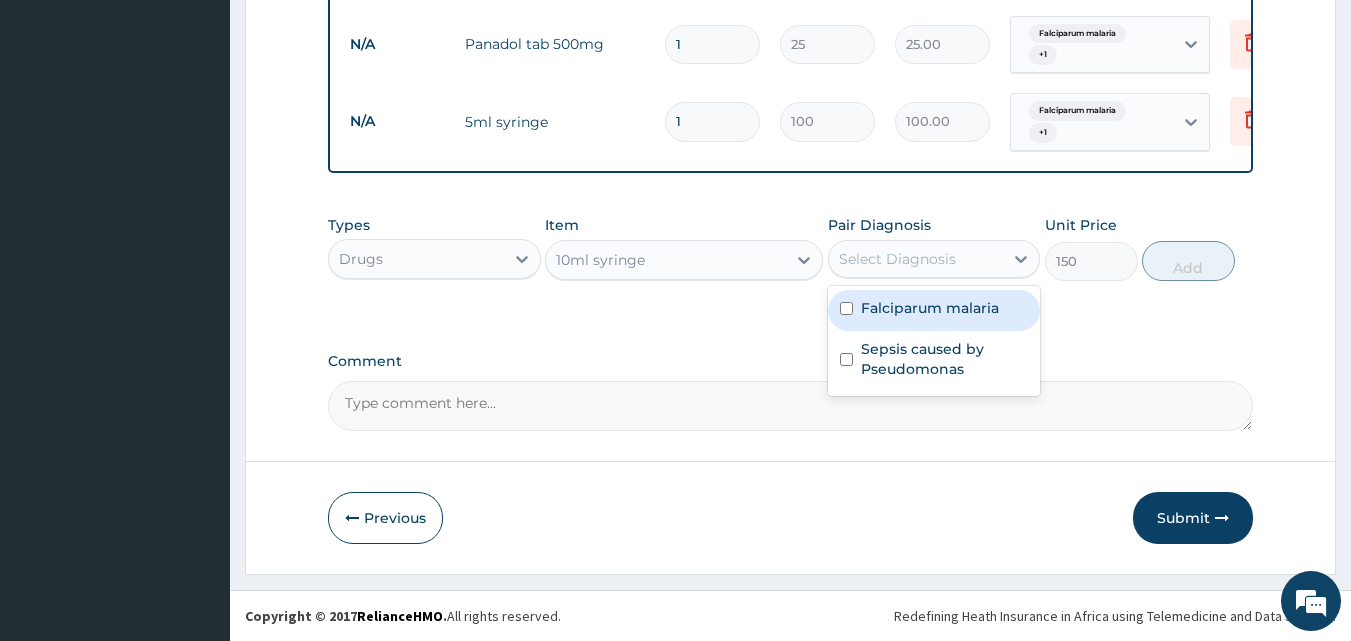 click on "Falciparum malaria" at bounding box center [930, 308] 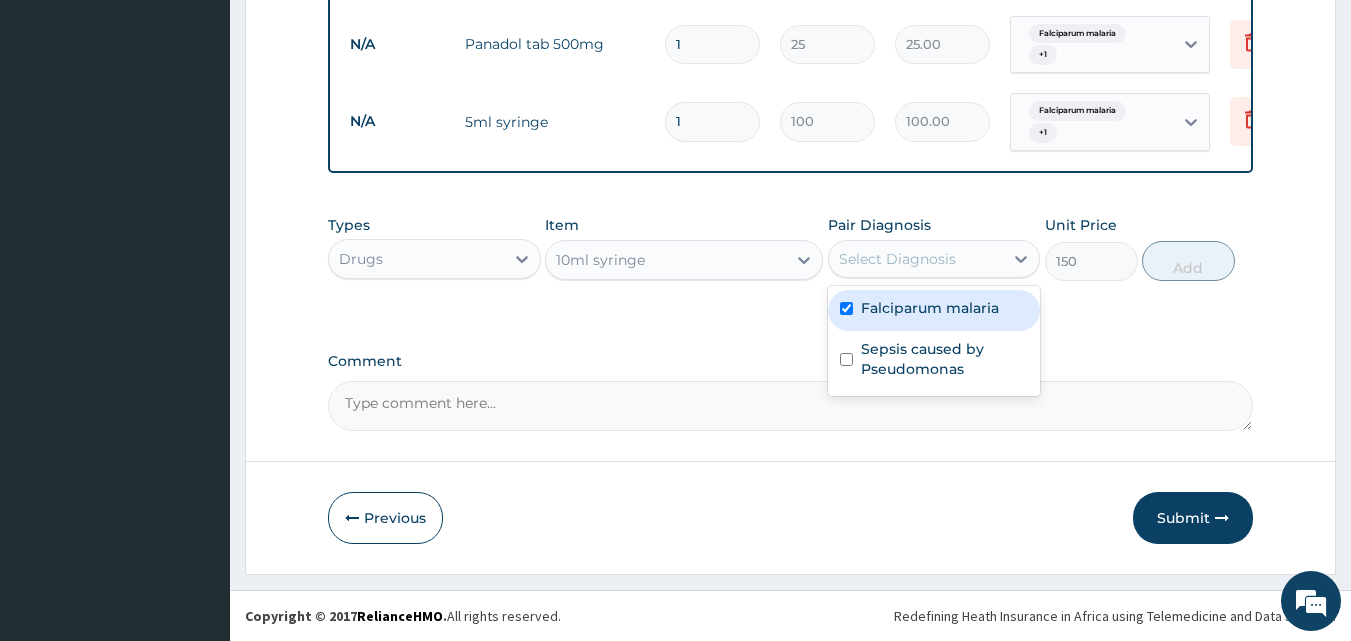 checkbox on "true" 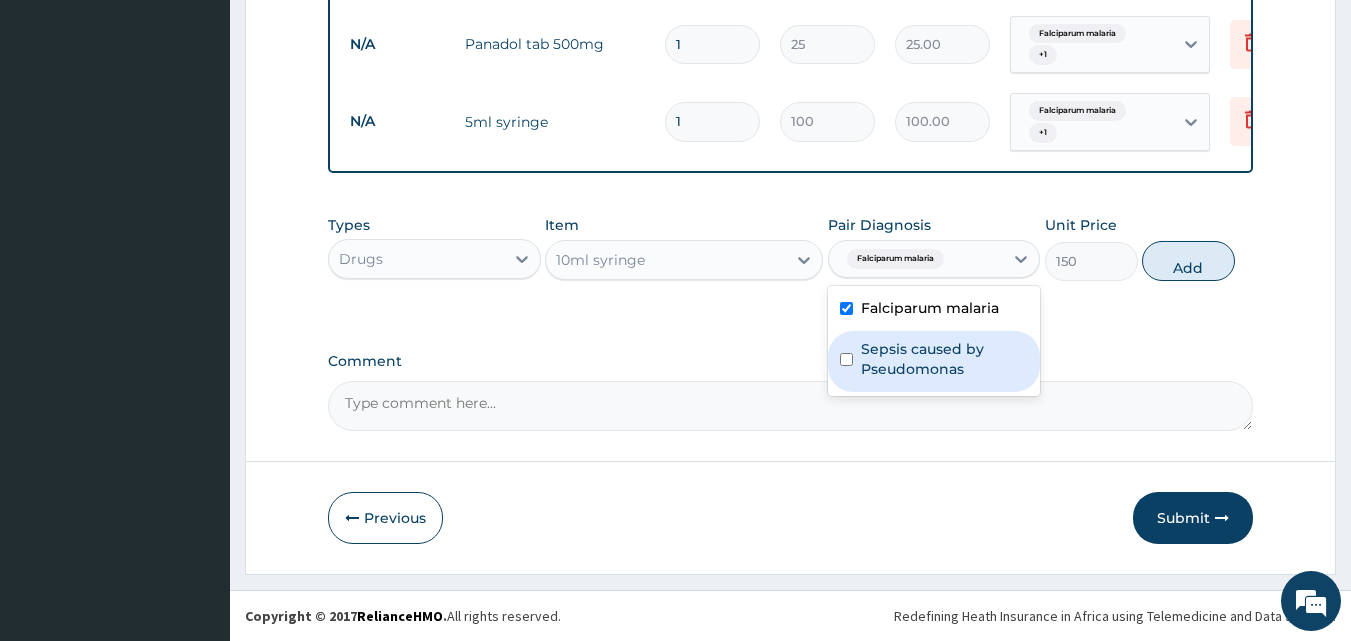 click on "Sepsis caused by Pseudomonas" at bounding box center [945, 359] 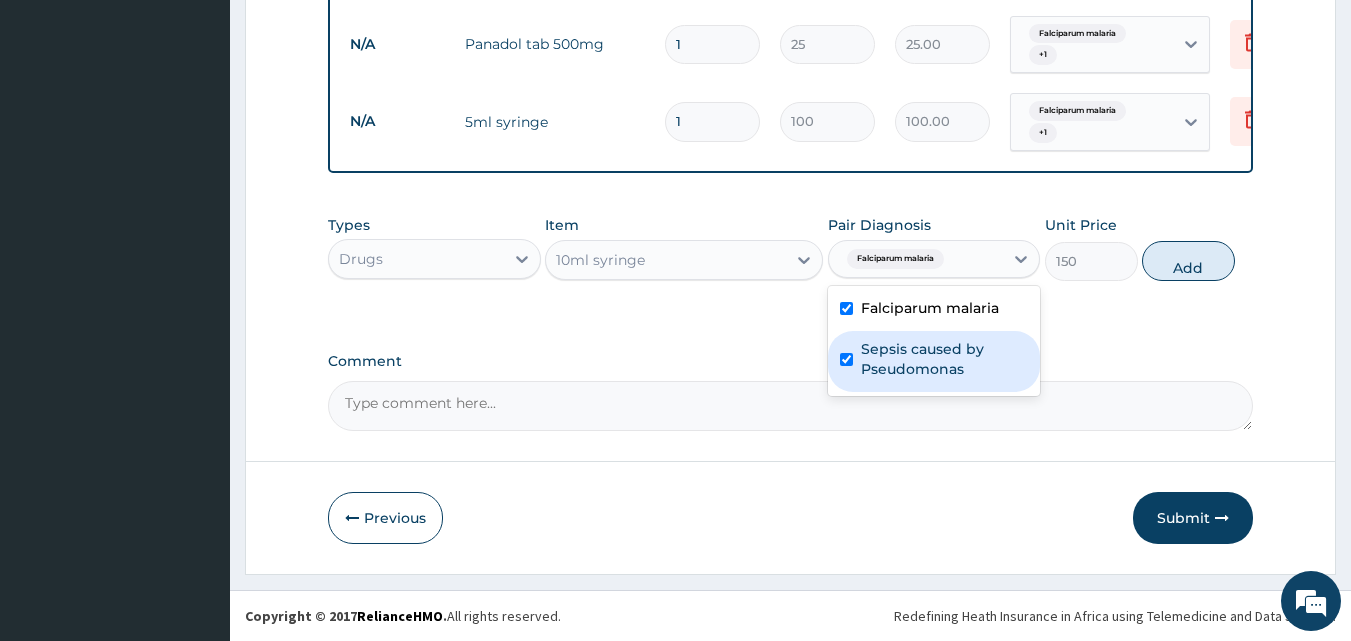 checkbox on "true" 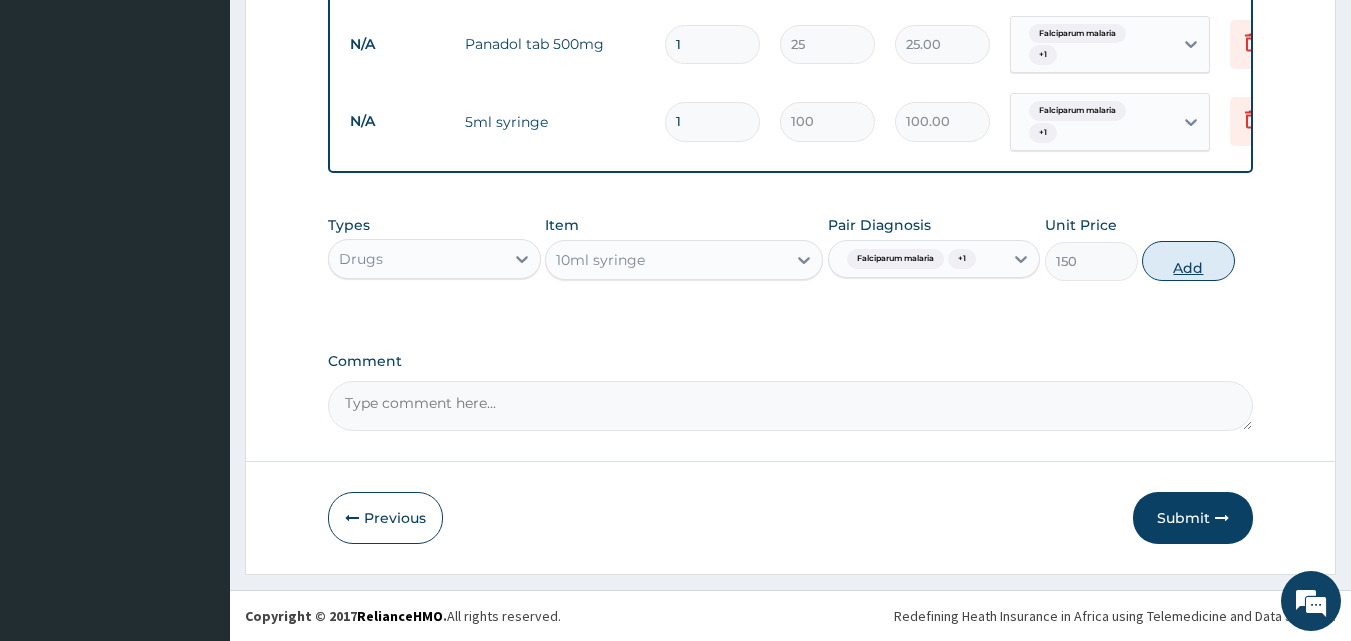 click on "Add" at bounding box center (1188, 261) 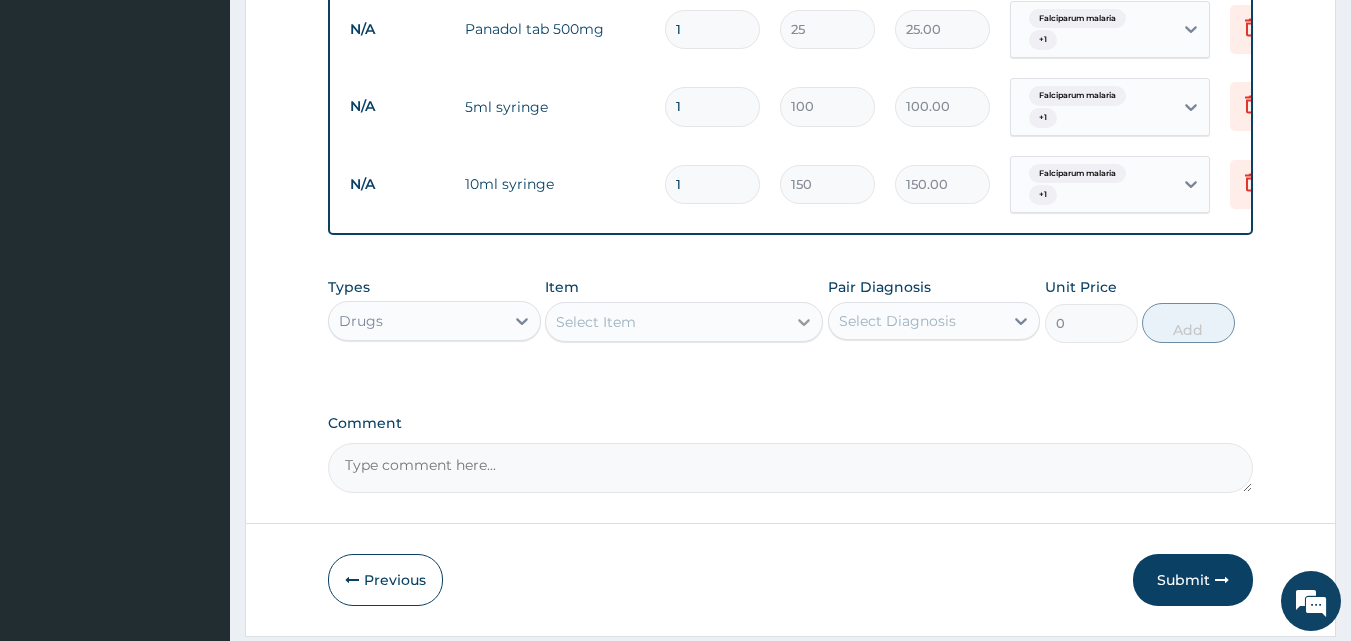 click 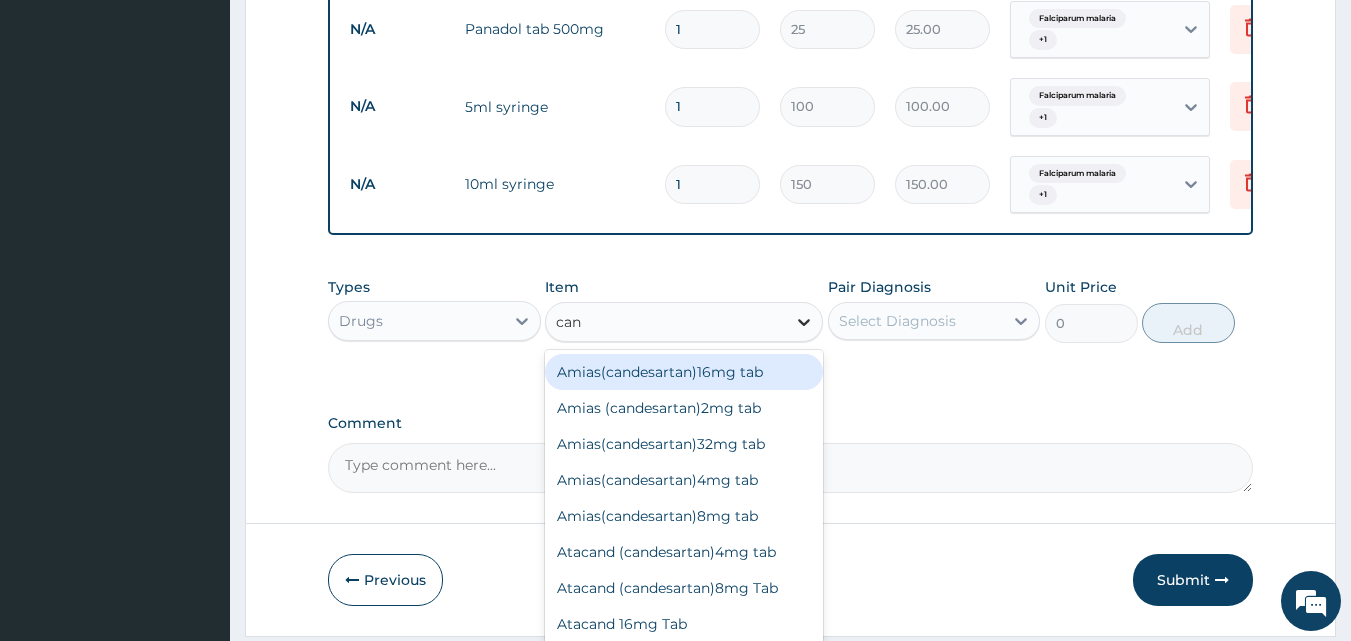 type on "canu" 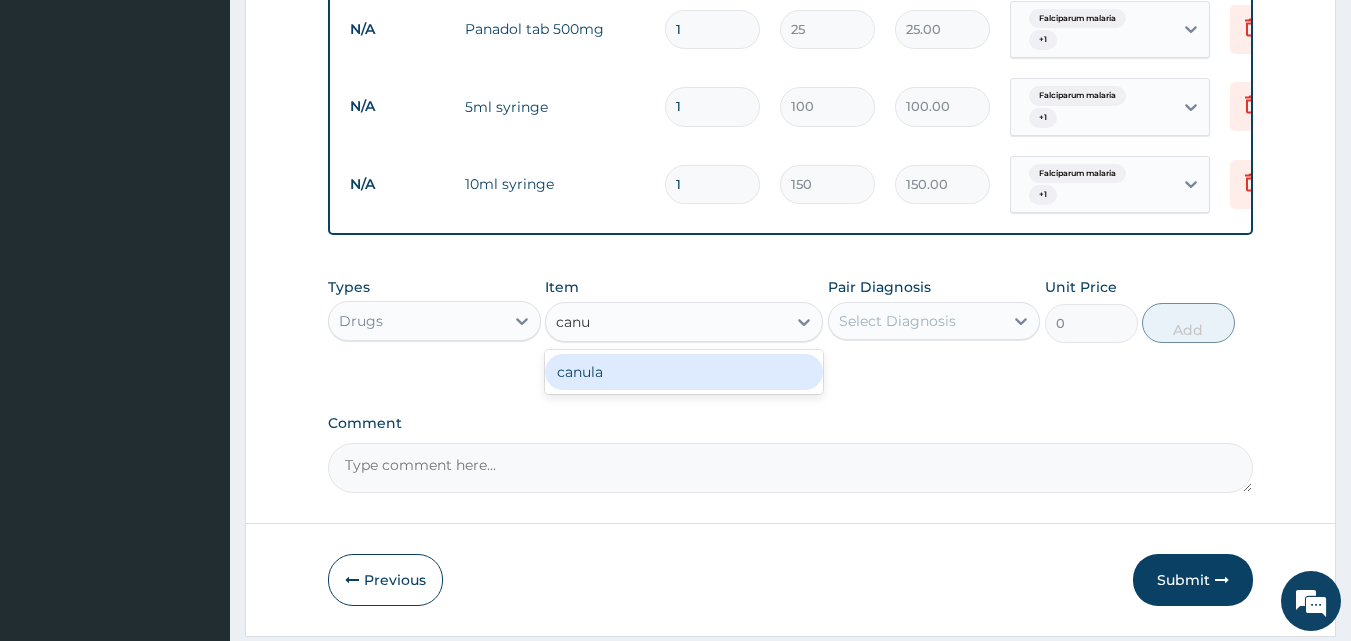 click on "canula" at bounding box center (684, 372) 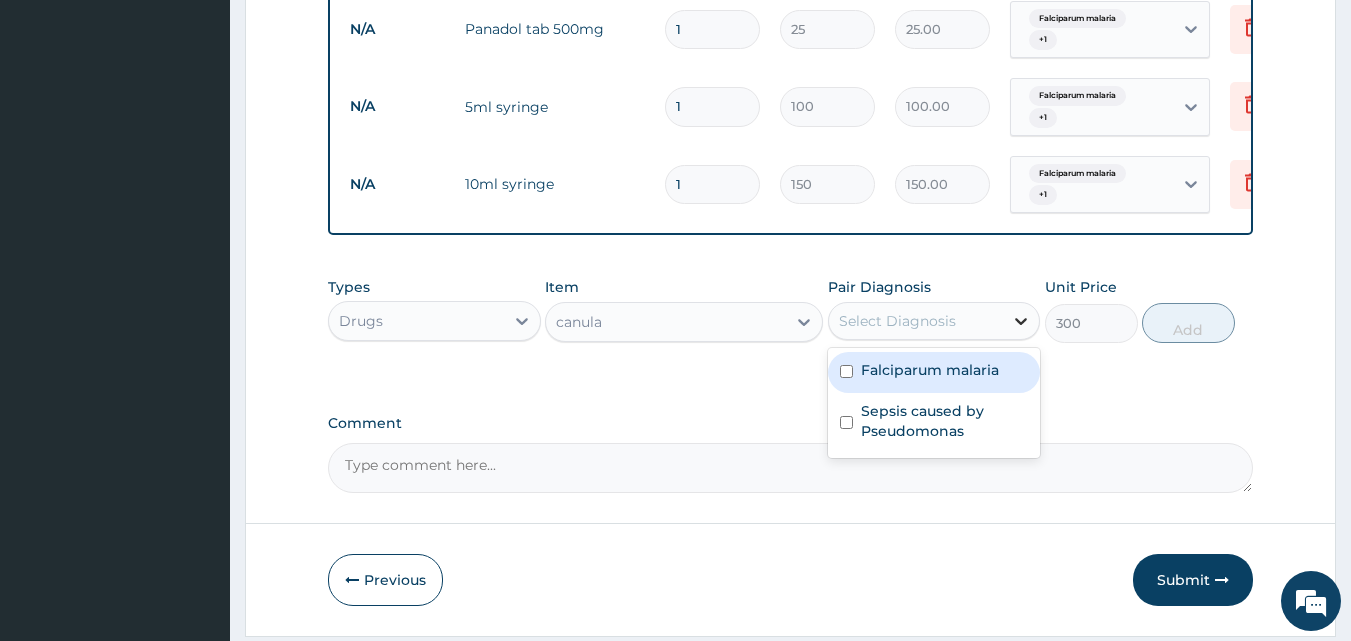 click 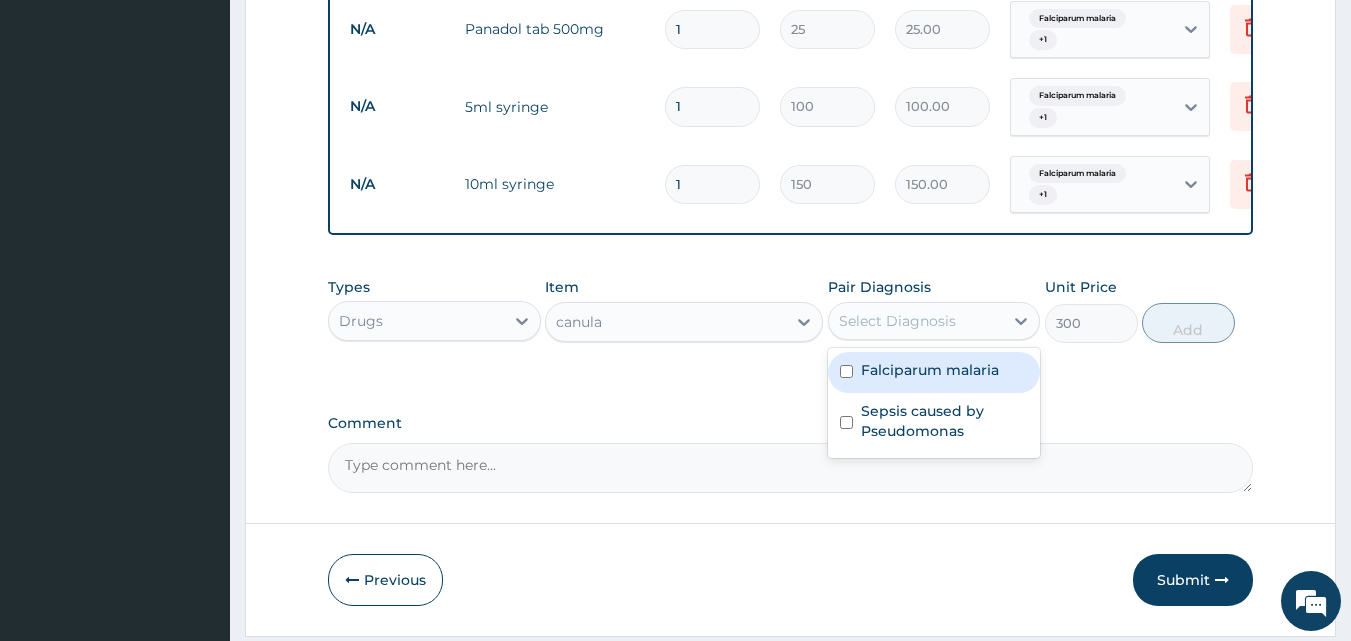 click on "Falciparum malaria" at bounding box center (930, 370) 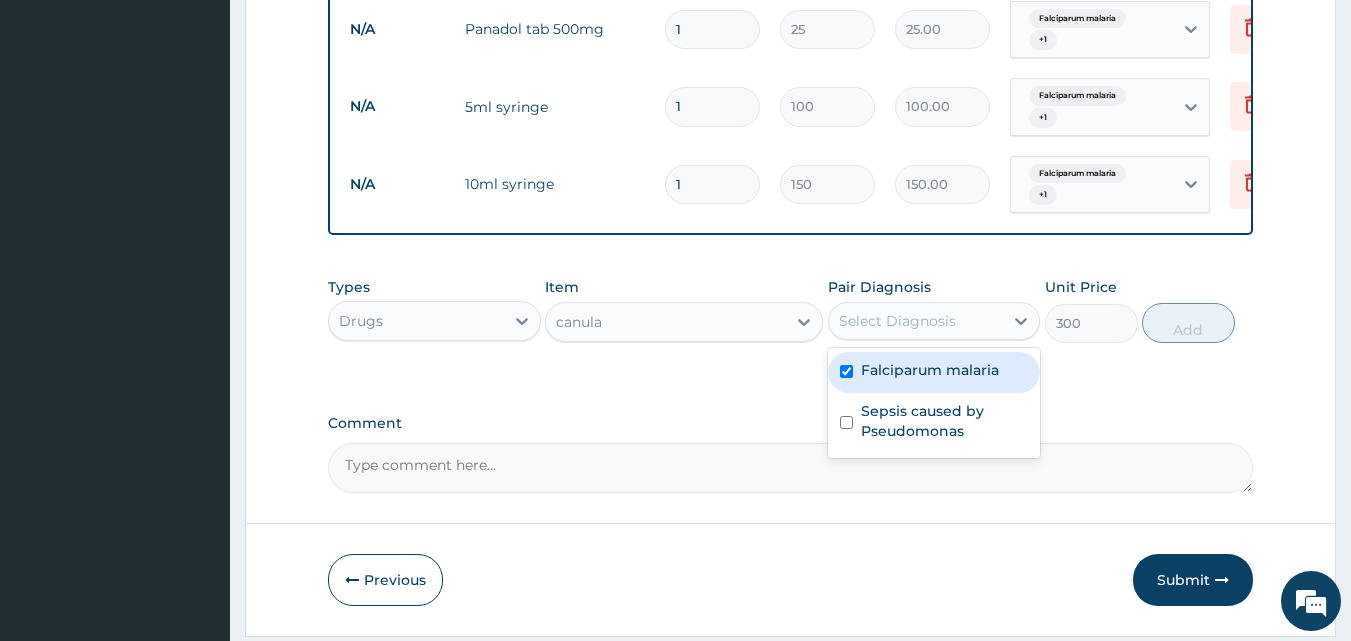 checkbox on "true" 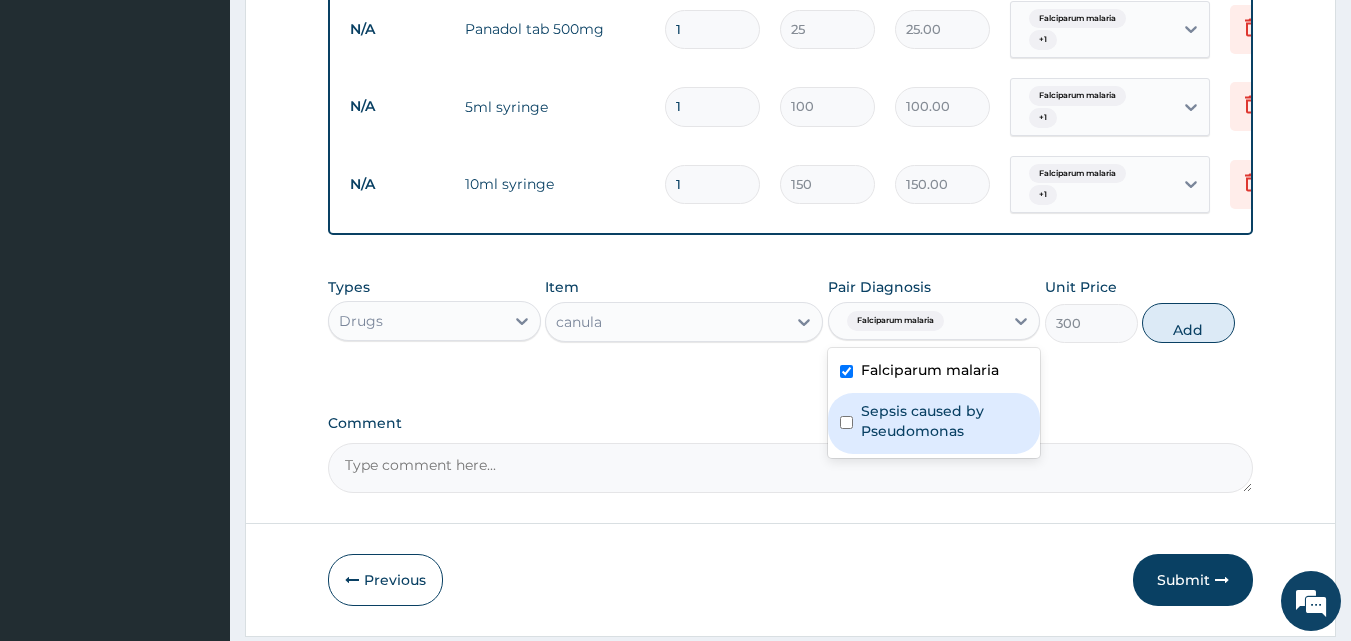click on "Sepsis caused by Pseudomonas" at bounding box center [945, 421] 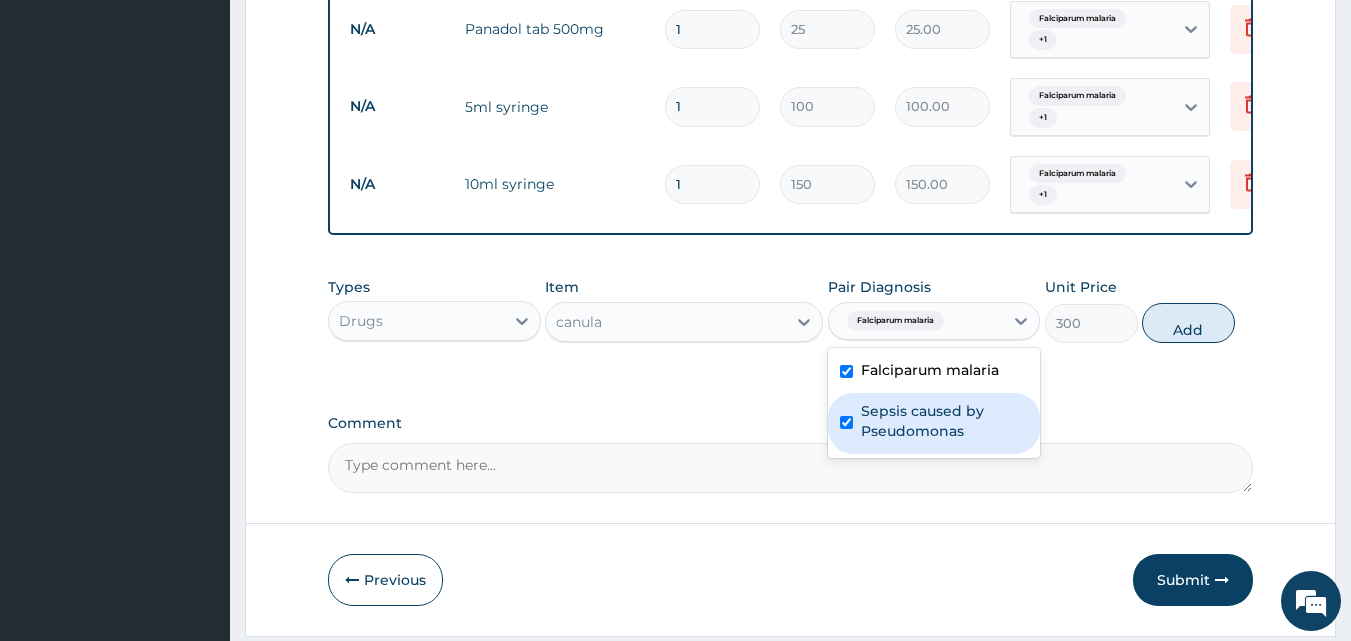 checkbox on "true" 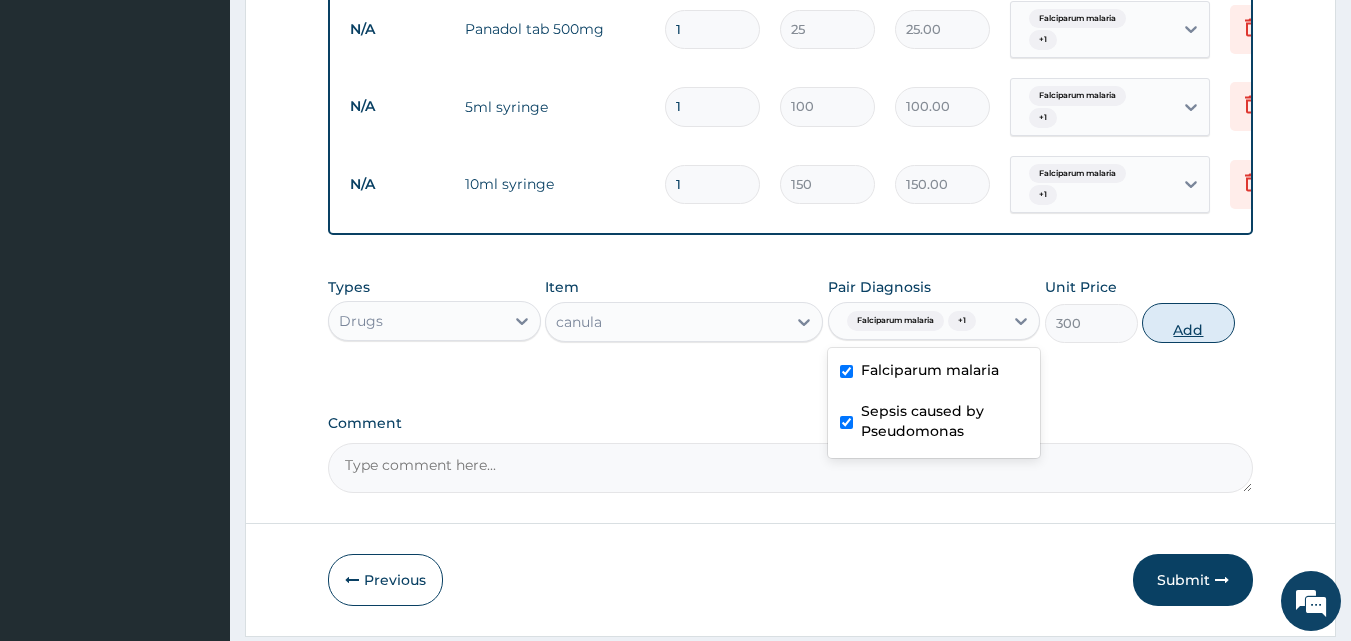 click on "Add" at bounding box center (1188, 323) 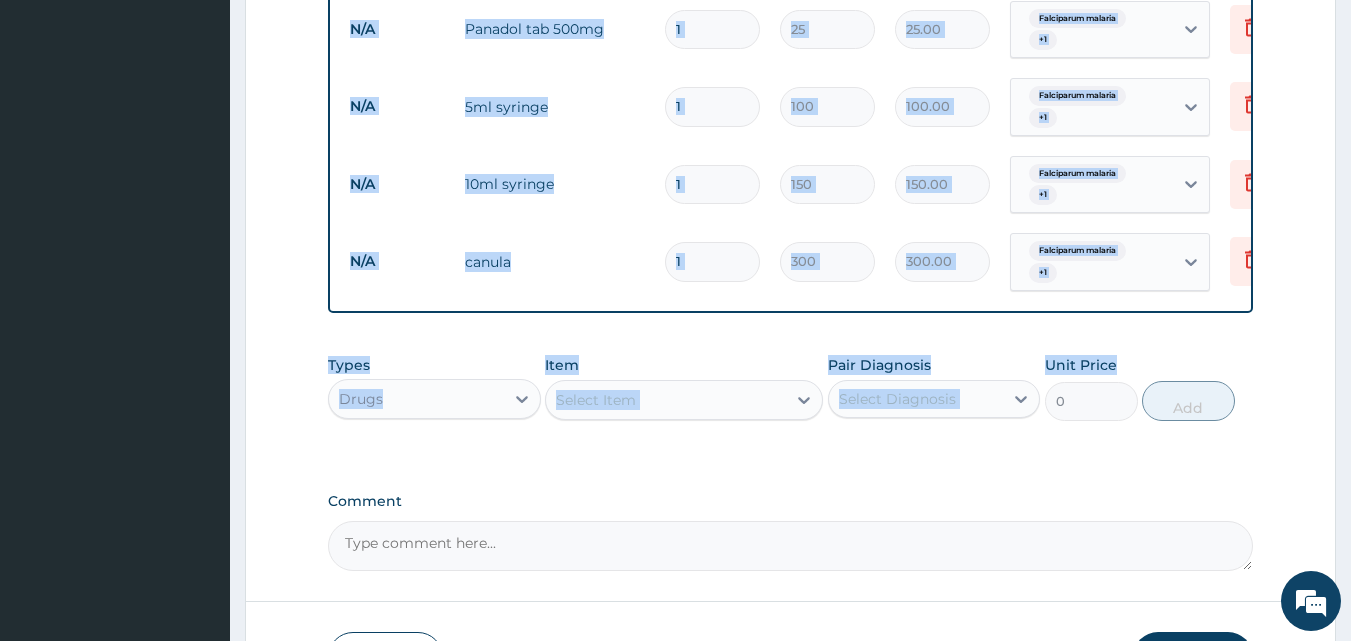 drag, startPoint x: 1178, startPoint y: 347, endPoint x: 1365, endPoint y: 89, distance: 318.64243 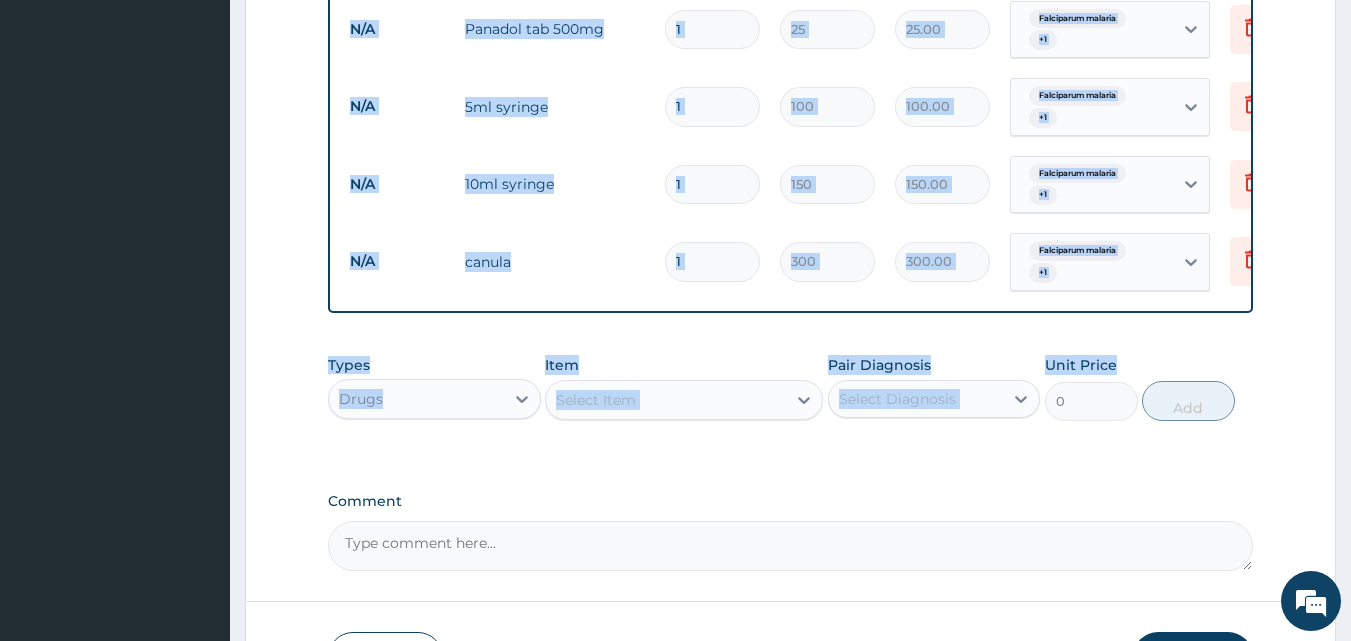 click on "R EL
Toggle navigation
BERITH SPECIALIST KUBWA BERITH SPECIALIST KUBWA - berithspecialist2@gmail.com Member since  October 24, 2021 at 6:25:05 AM   Profile Sign out" at bounding box center (675, -323) 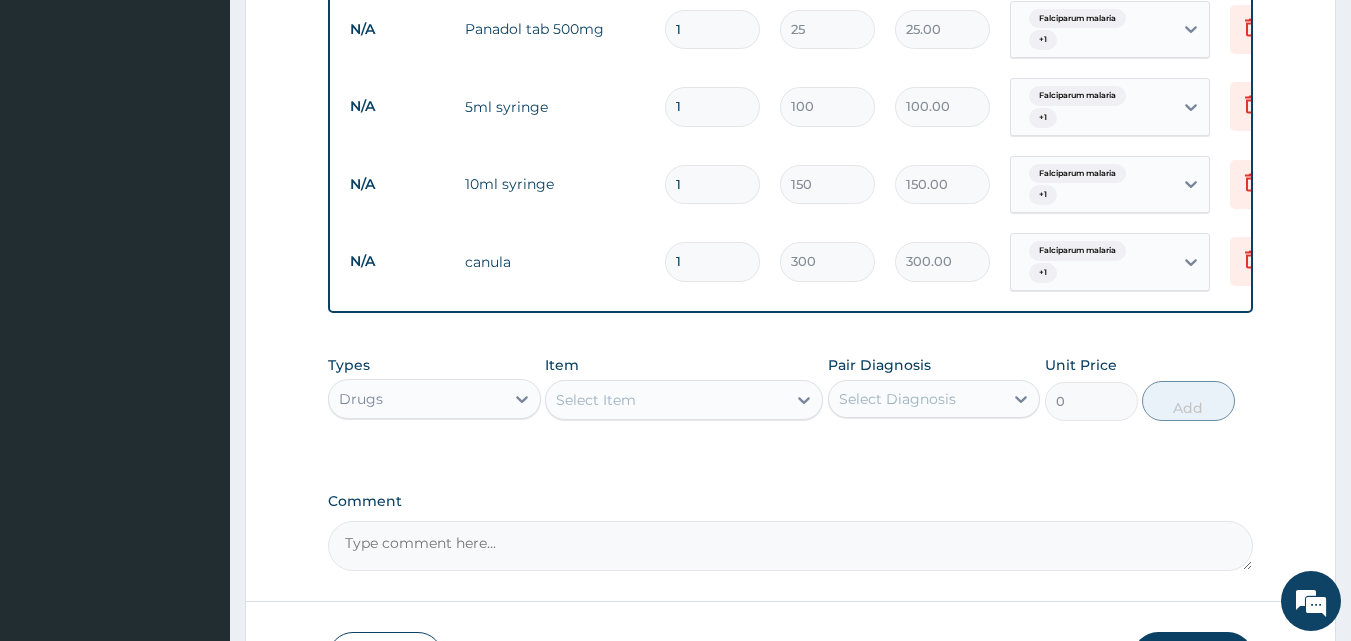 click on "Step  2  of 2 PA Code / Prescription Code Enter Code(Secondary Care Only) Encounter Date 01-08-2025 Important Notice Please enter PA codes before entering items that are not attached to a PA code   All diagnoses entered must be linked to a claim item. Diagnosis & Claim Items that are visible but inactive cannot be edited because they were imported from an already approved PA code. Diagnosis Falciparum malaria Confirmed Sepsis caused by Pseudomonas Confirmed NB: All diagnosis must be linked to a claim item Claim Items Type Name Quantity Unit Price Total Price Pair Diagnosis Actions N/A General Practitioner (1st consultation) 1 3000 3000.00 Falciparum malaria  + 1 Delete N/A MALARIA PARASITE (MP) 1 1400 1400.00 Falciparum malaria  + 1 Delete N/A FBC 1 4000 4000.00 Falciparum malaria  + 1 Delete N/A Artesunate injection 1 1140 1140.00 Falciparum malaria  + 1 Delete N/A PCM Injection  1 300 300.00 Falciparum malaria  + 1 Delete N/A Ceftriazone inj(other brands) 1g 1 1680 1680.00 Falciparum malaria  + 1 Delete N/A" at bounding box center (790, -304) 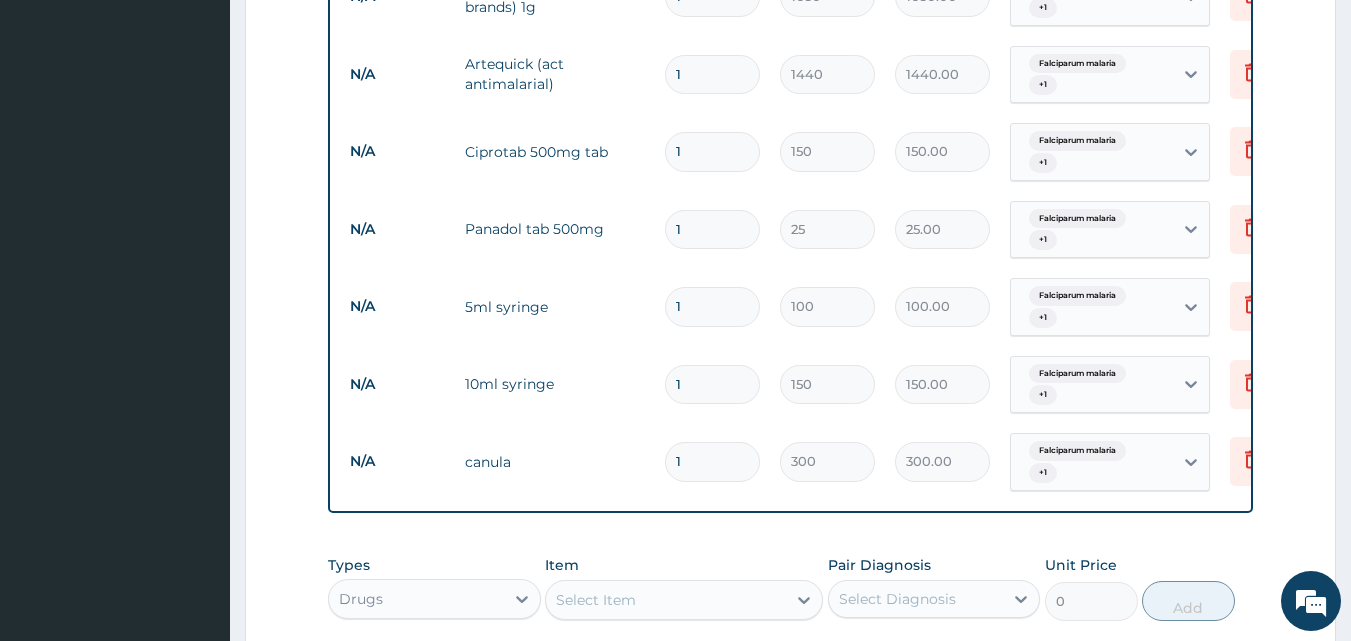 scroll, scrollTop: 1187, scrollLeft: 0, axis: vertical 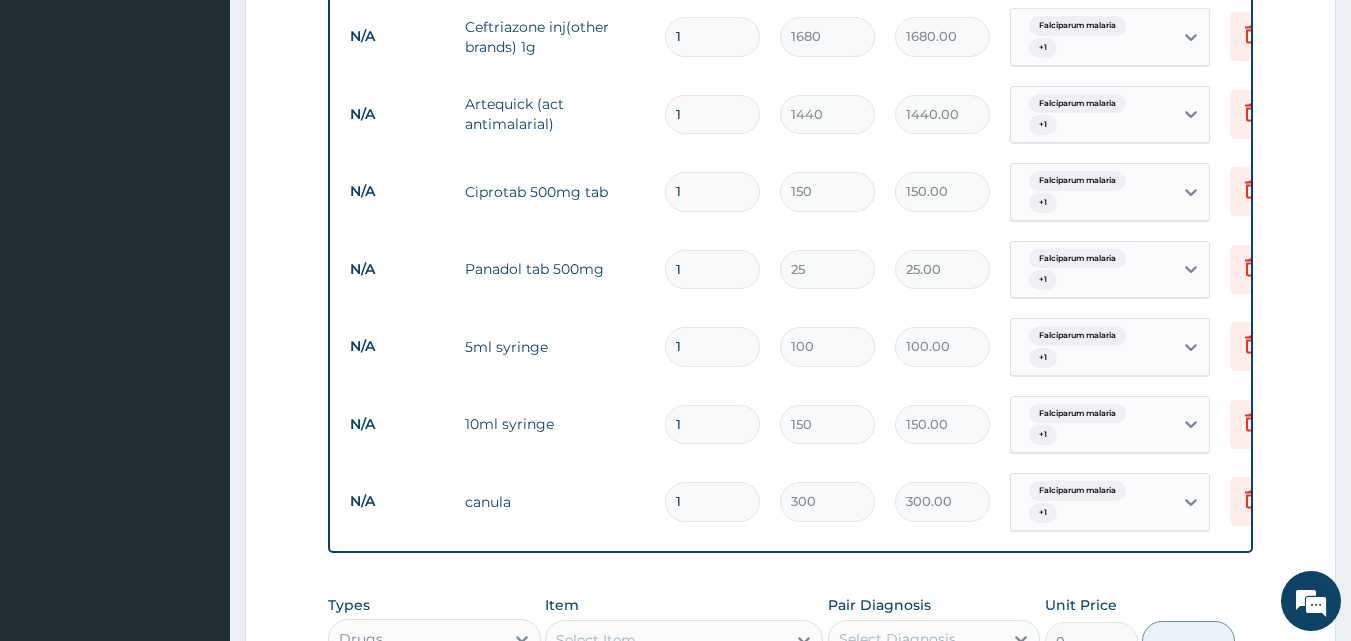 click on "1" at bounding box center [712, 269] 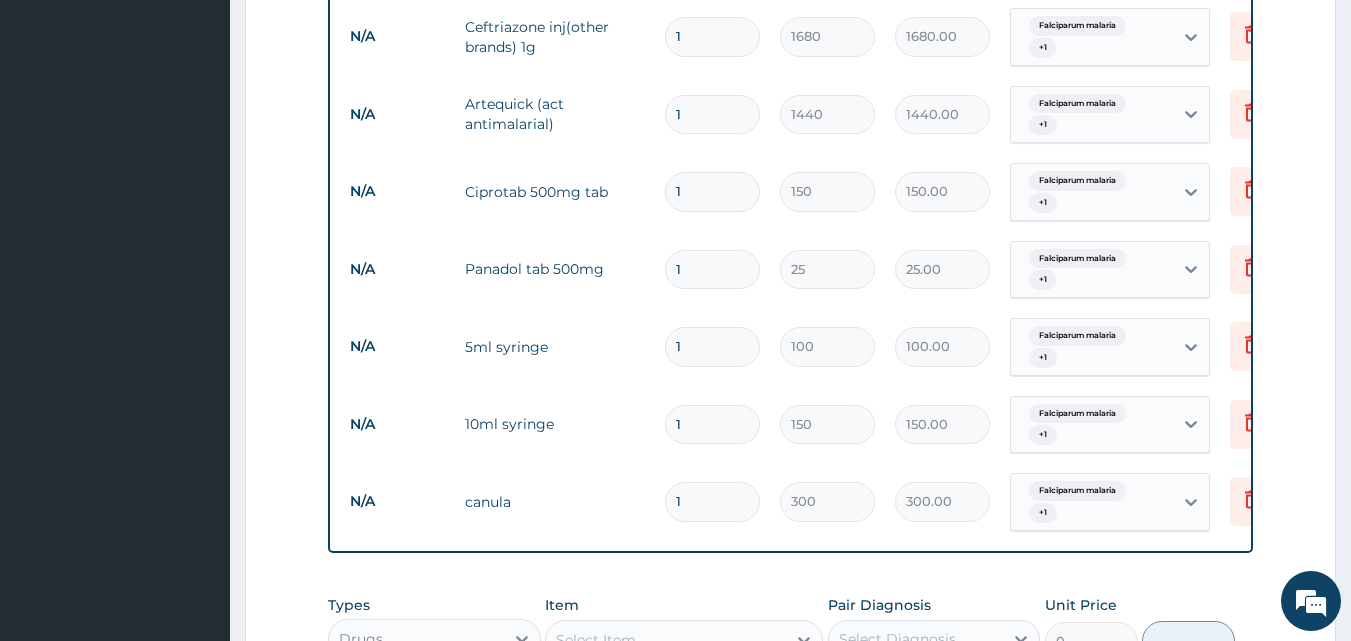 type on "18" 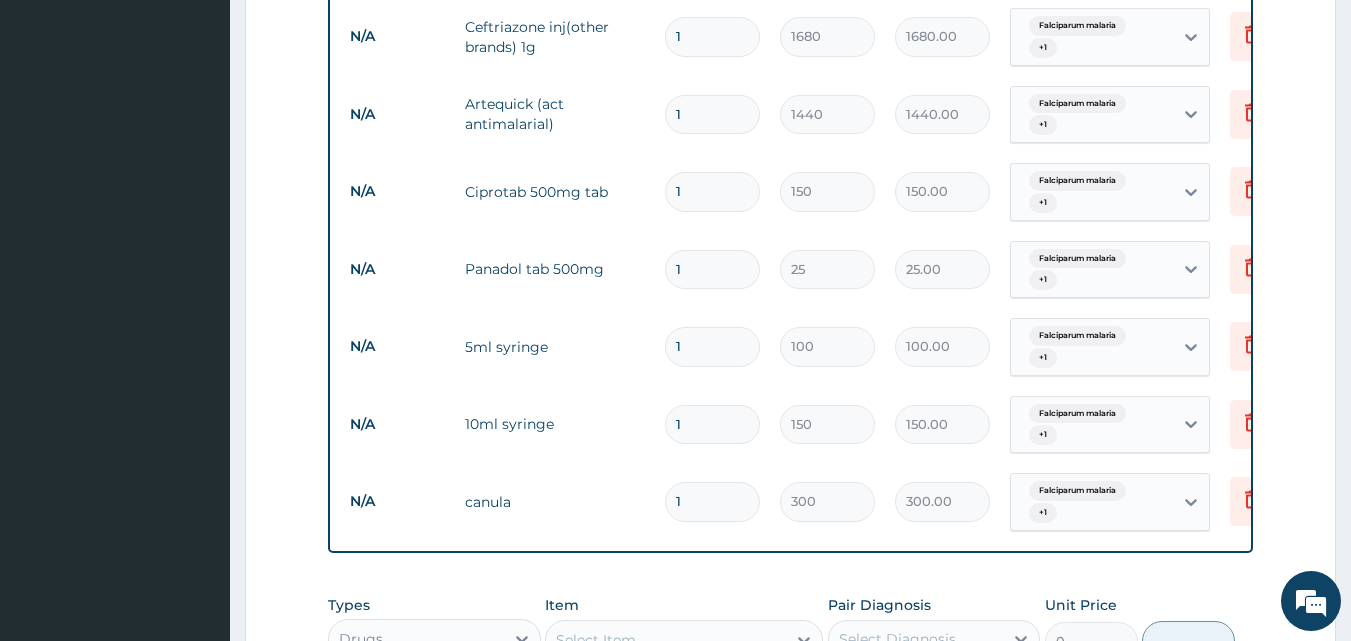 type on "450.00" 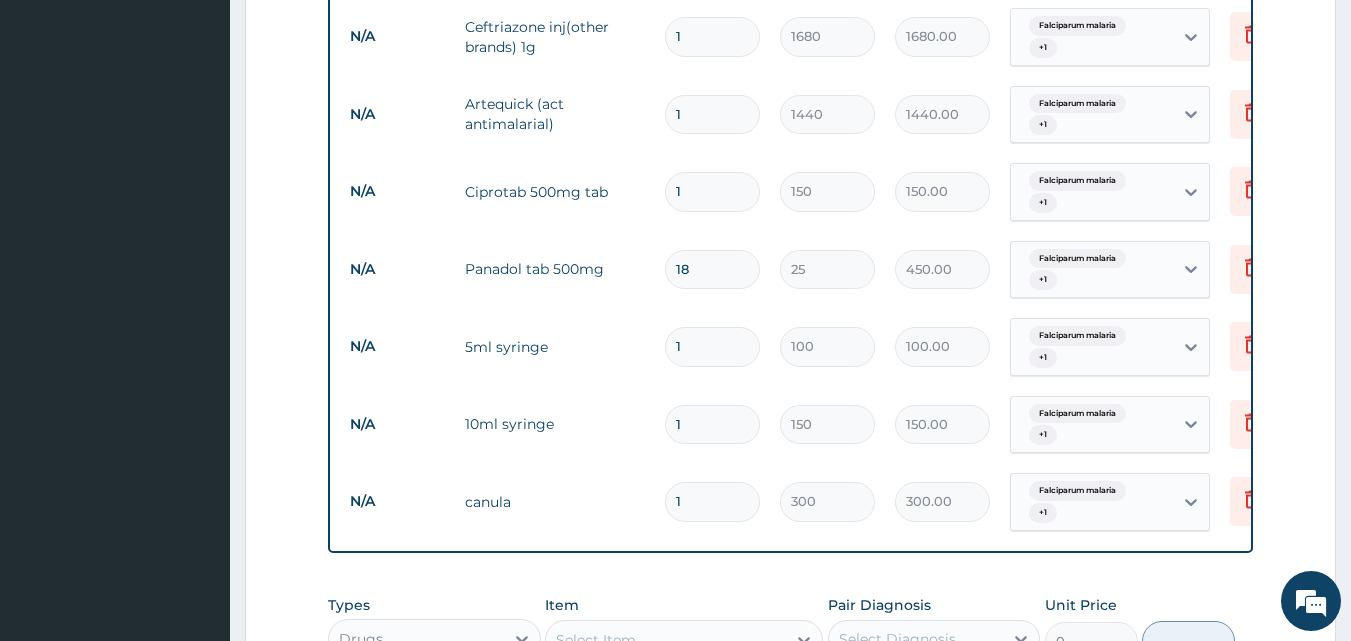 type on "18" 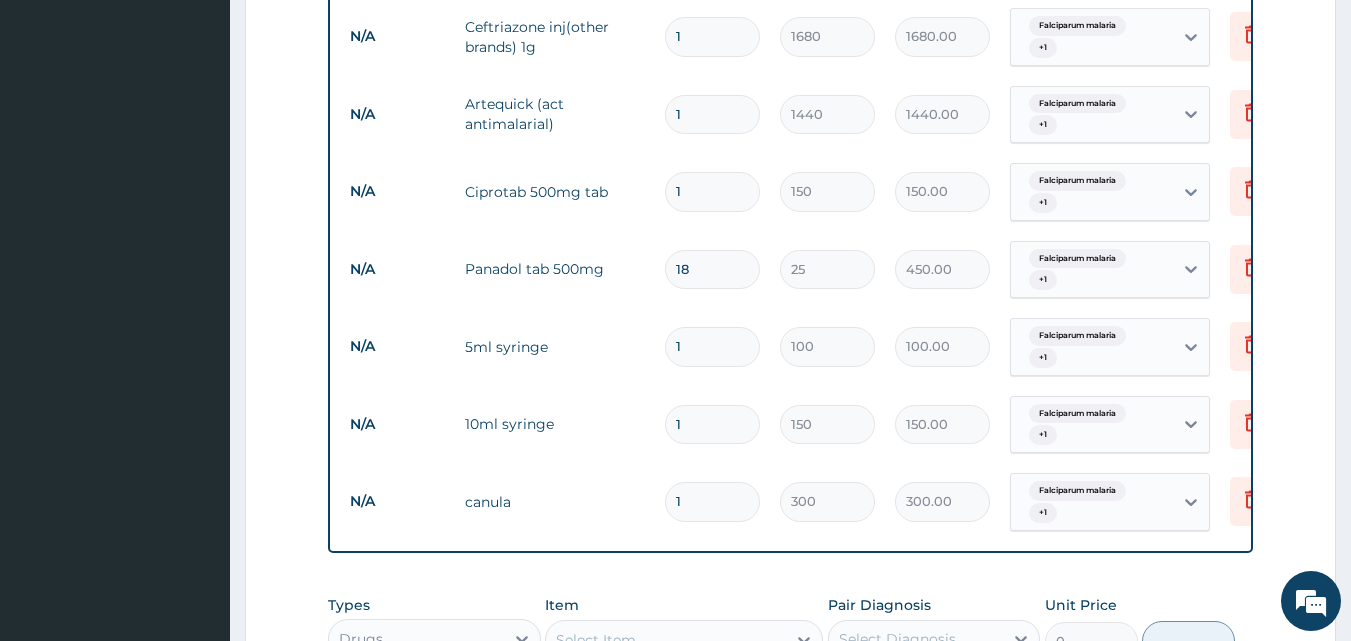 type on "10" 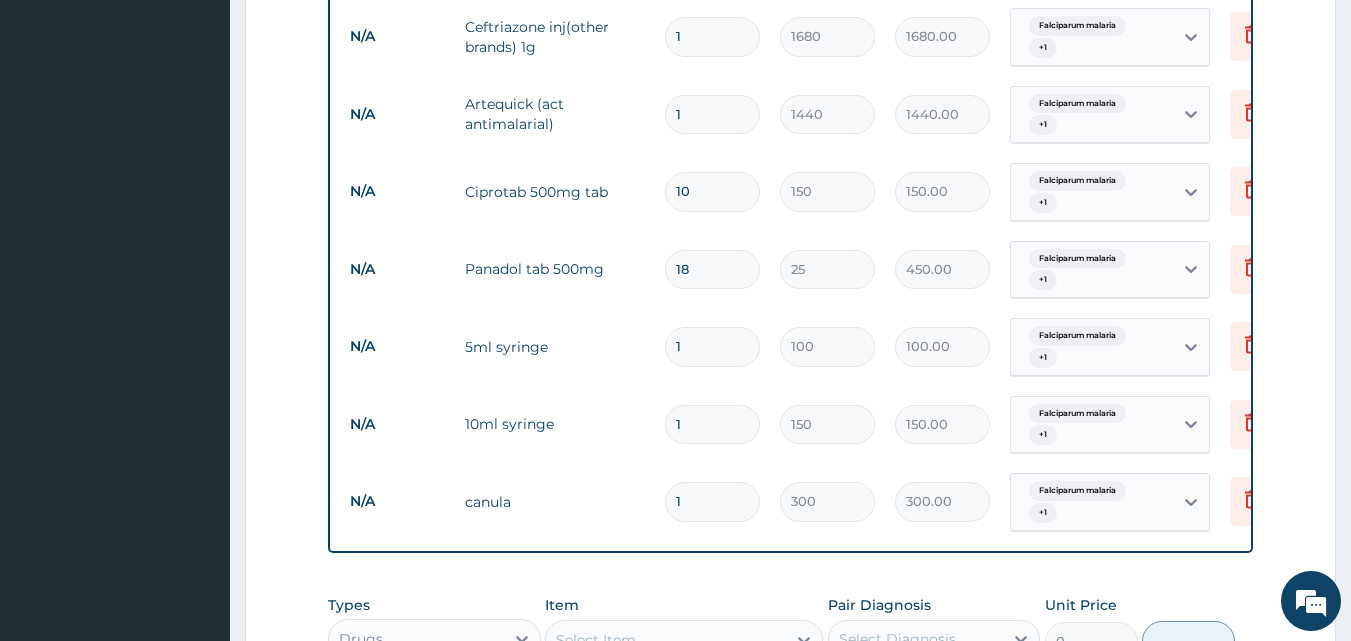 type on "1500.00" 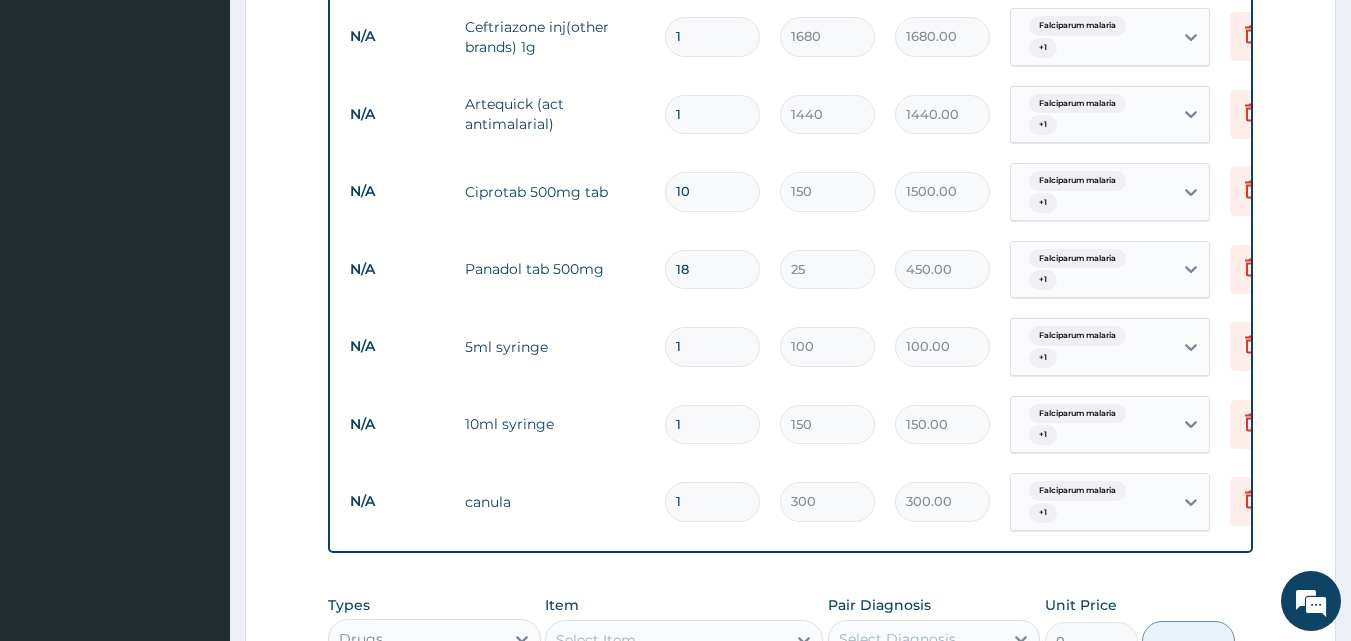 type on "10" 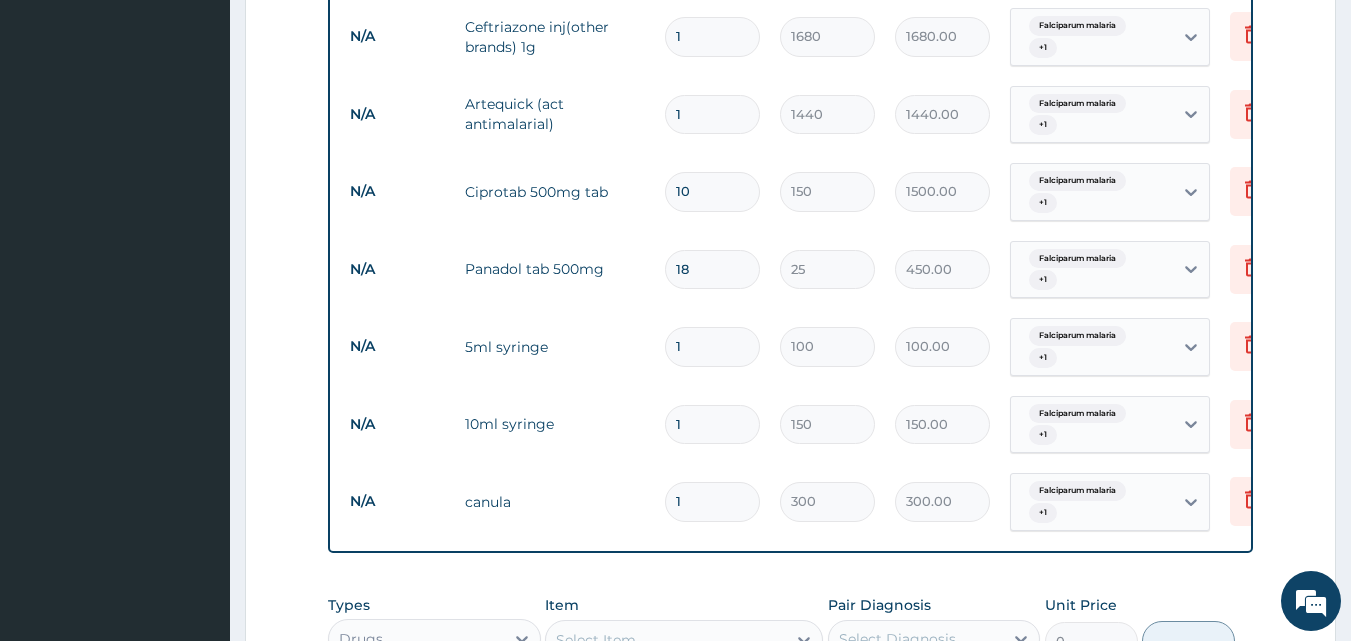 type 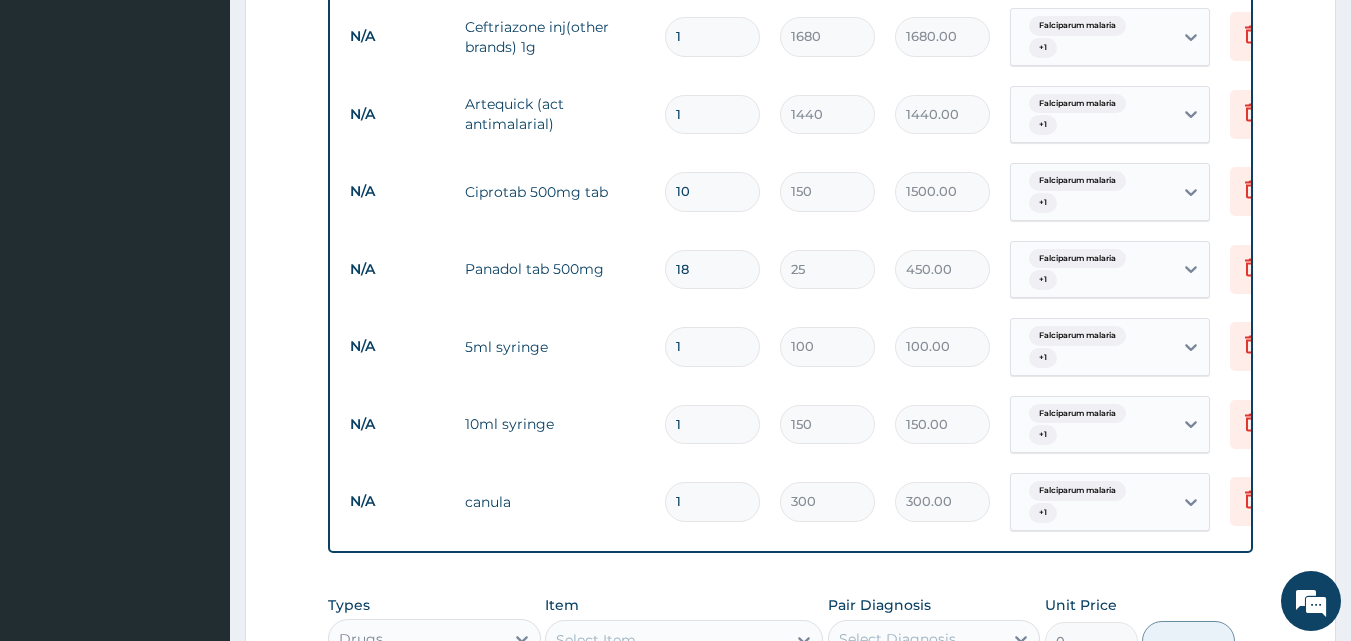 type on "0.00" 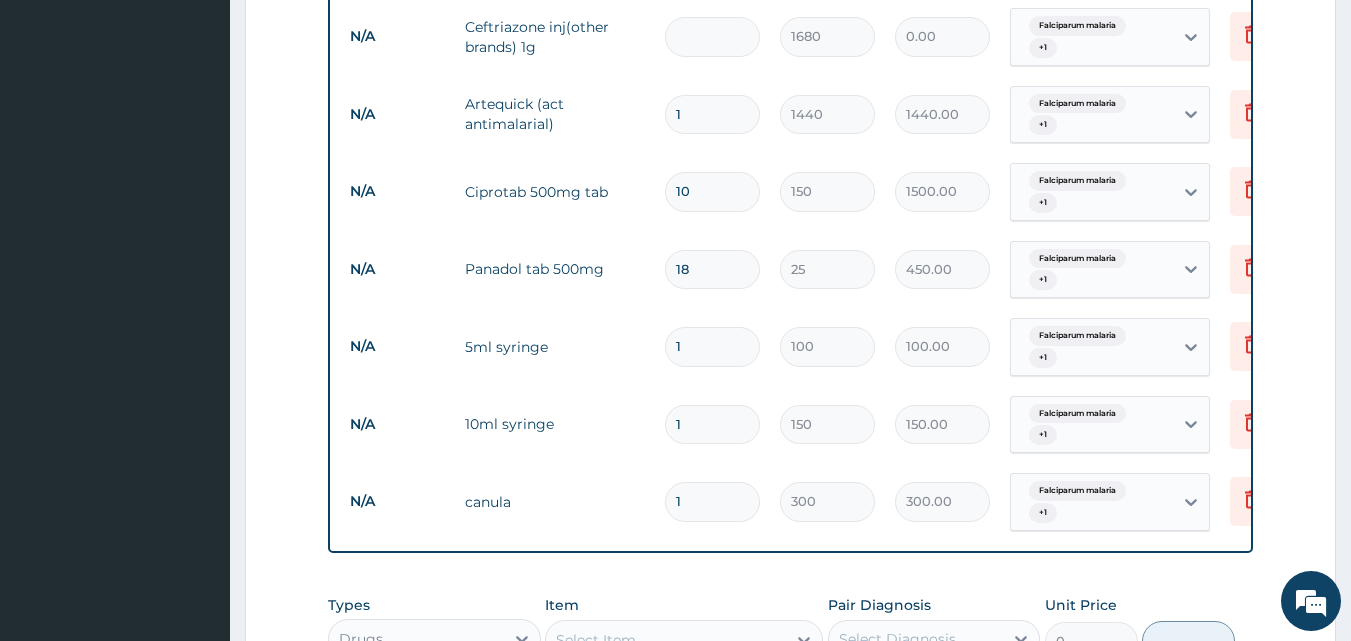type on "2" 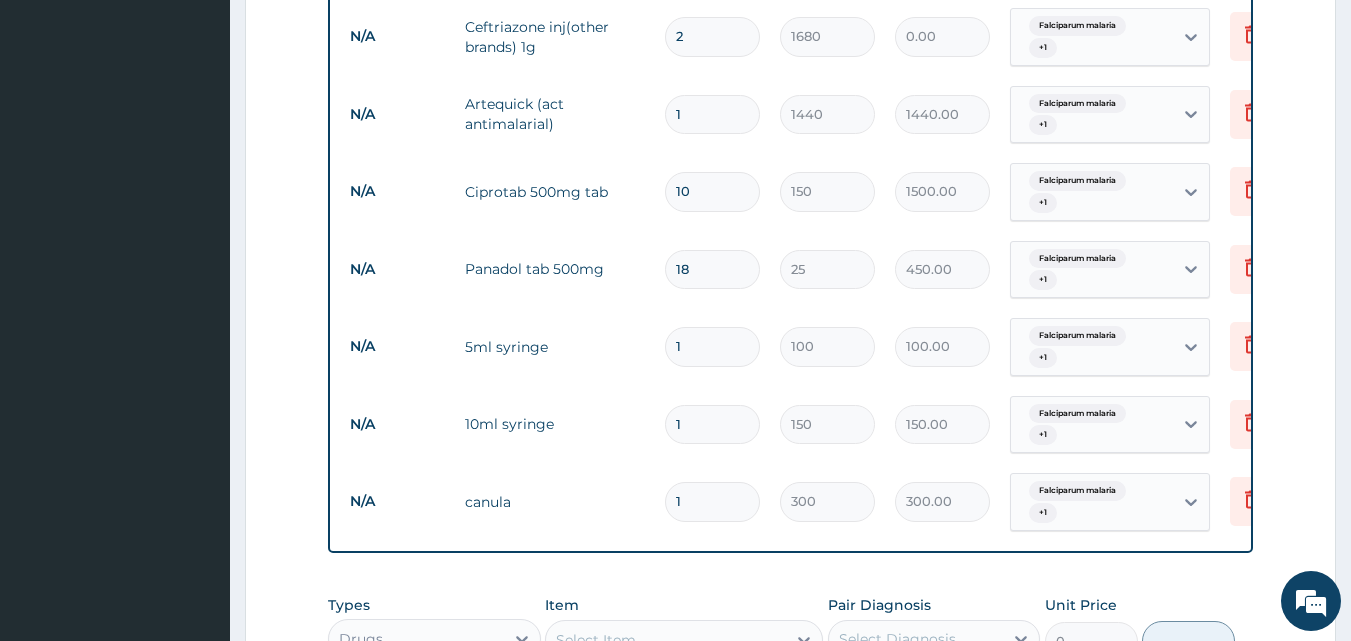 type on "3360.00" 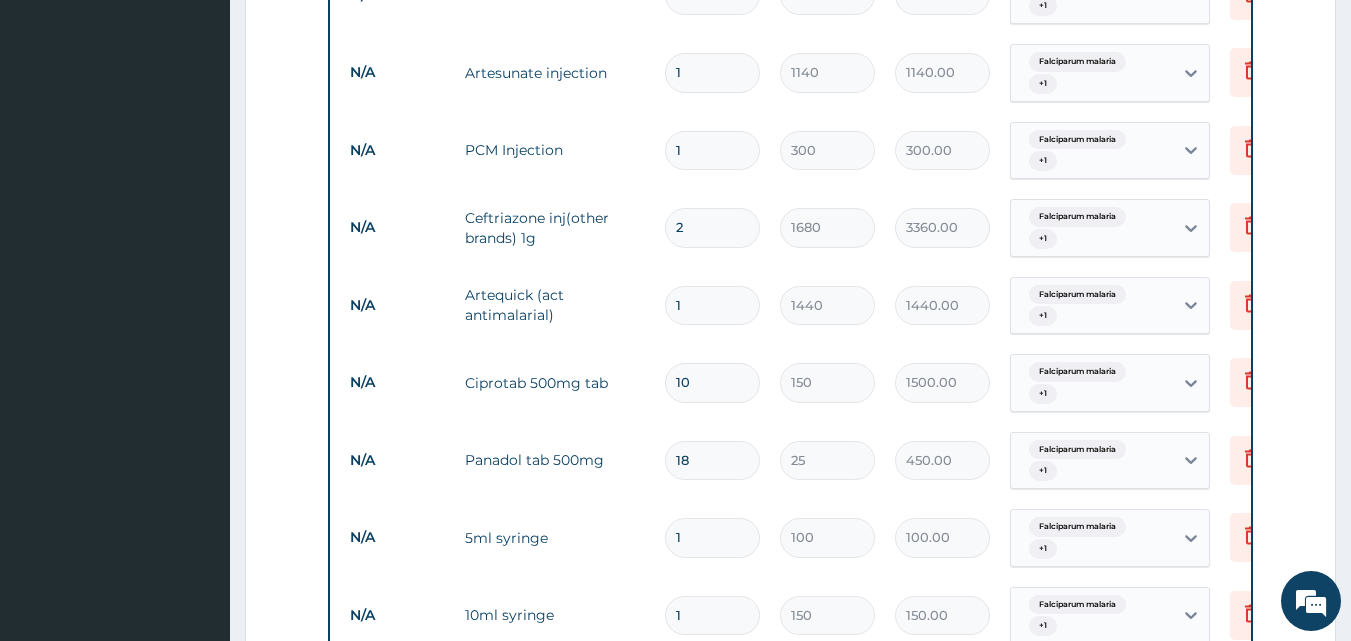scroll, scrollTop: 987, scrollLeft: 0, axis: vertical 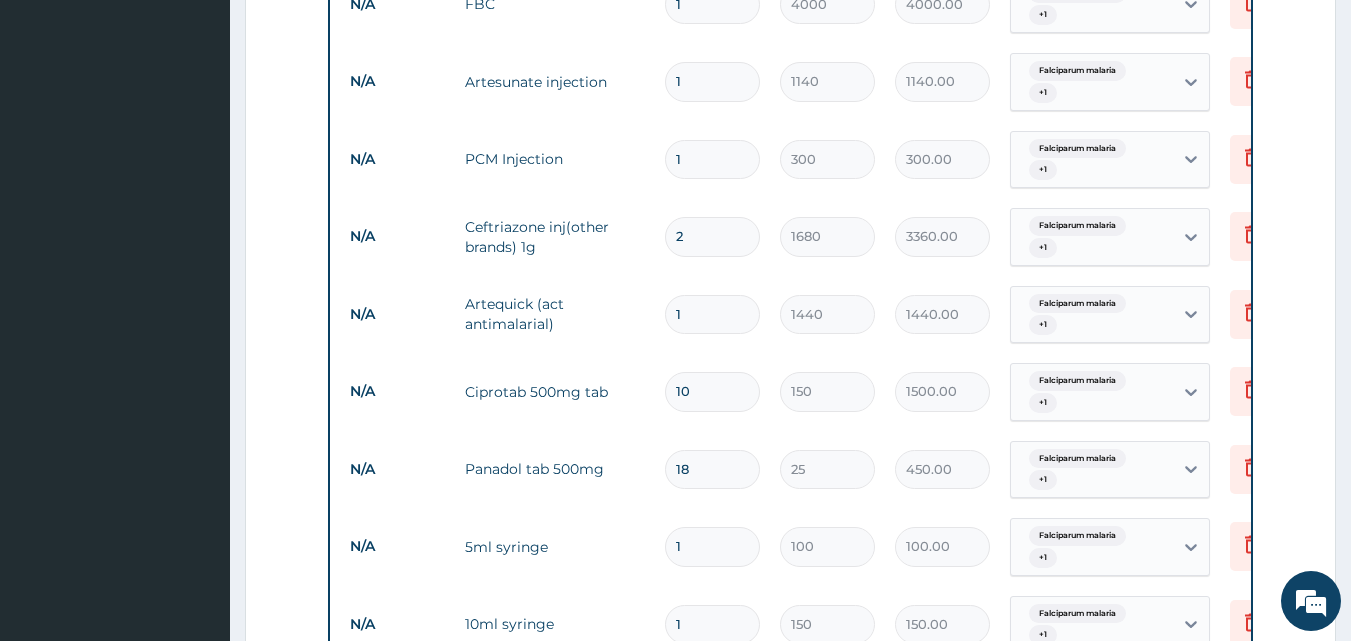 type on "2" 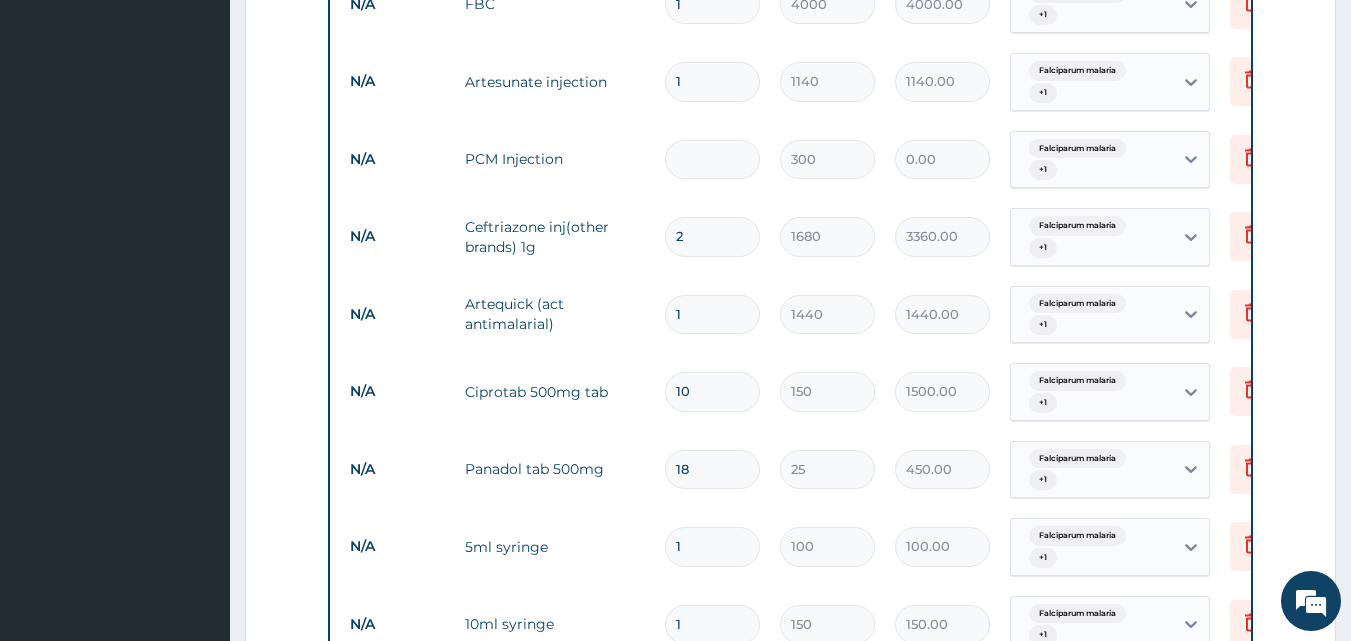 type on "2" 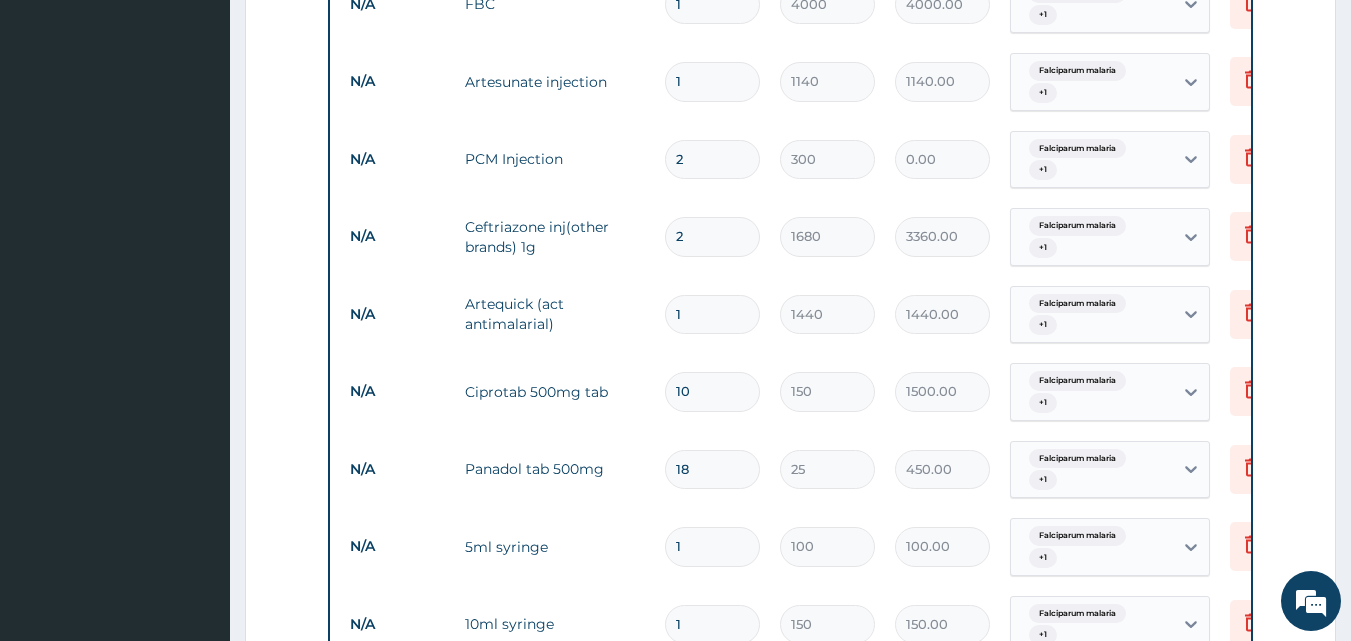type on "600.00" 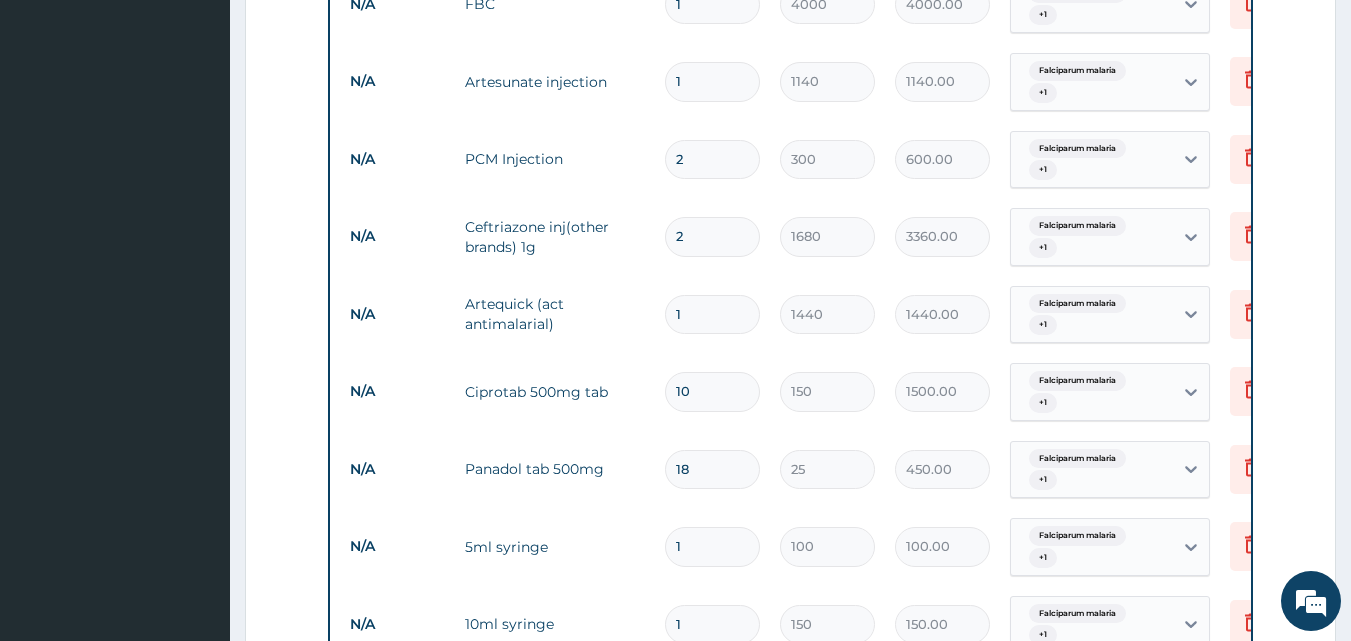 type on "2" 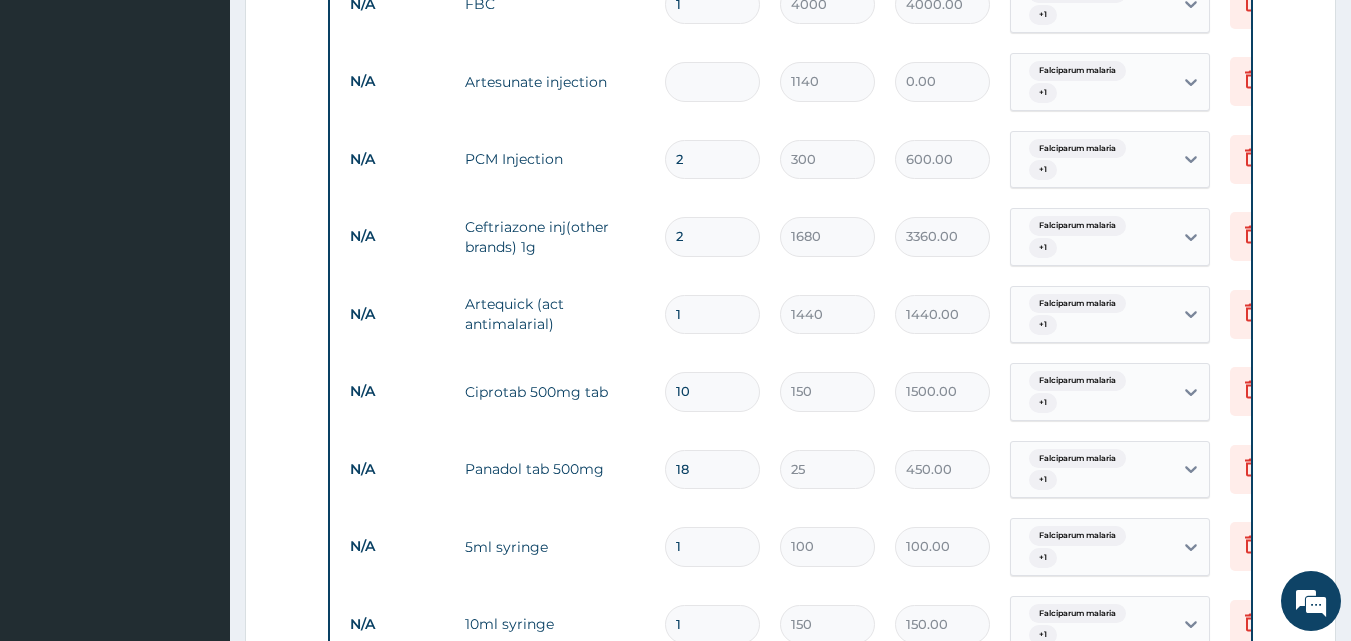 type on "3" 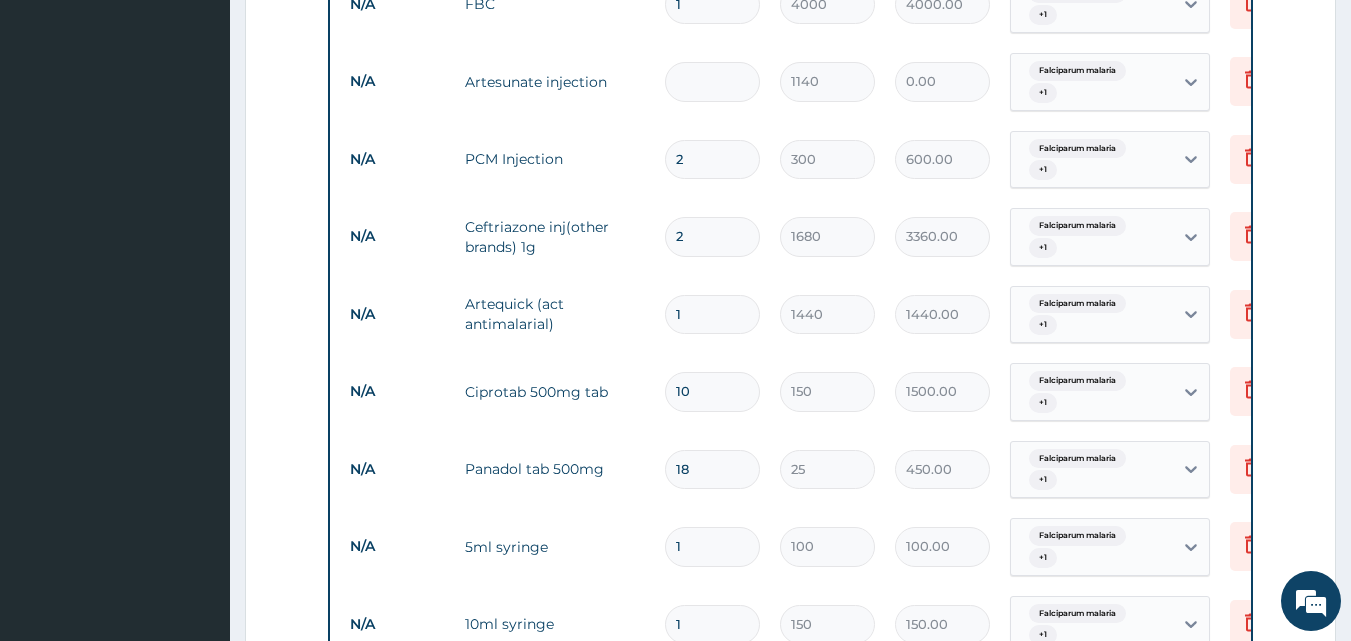 type on "3420.00" 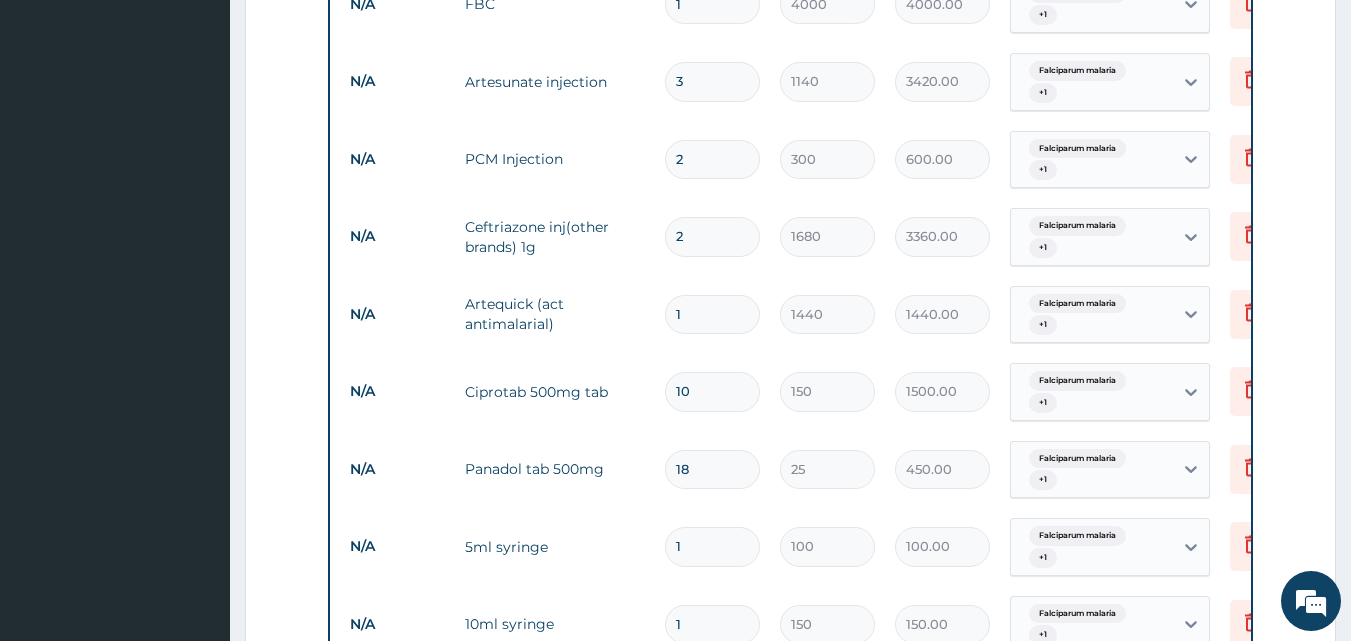 type on "3" 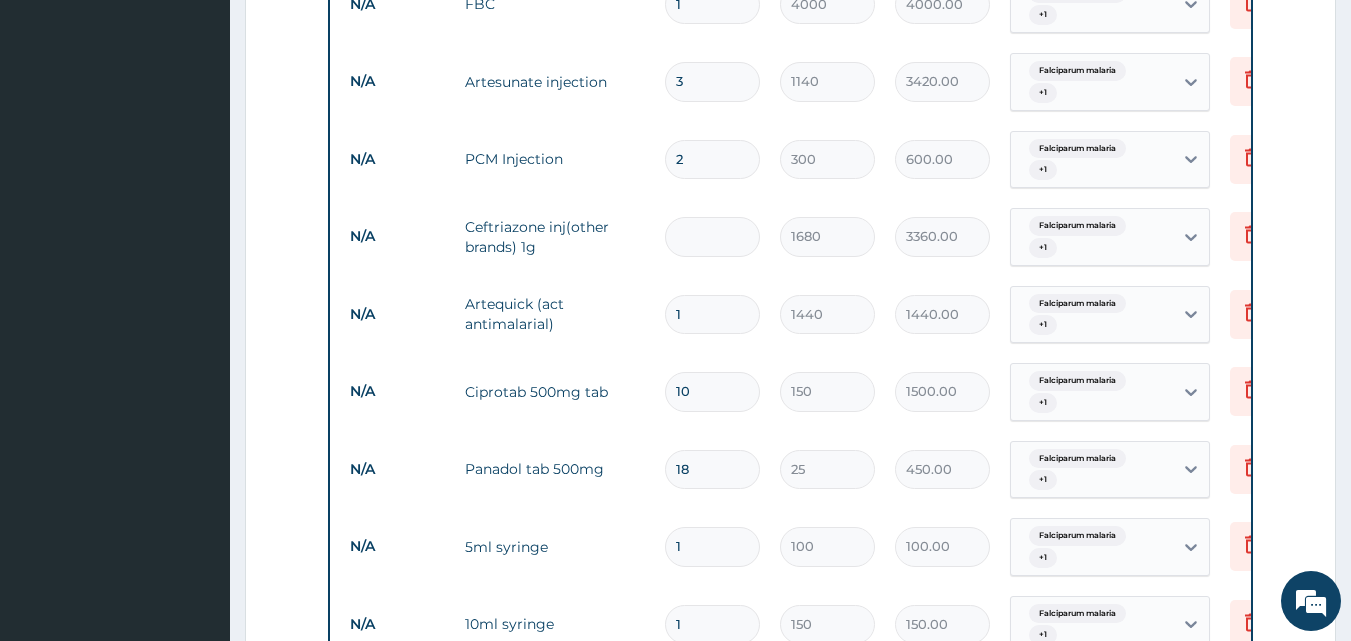 type on "0.00" 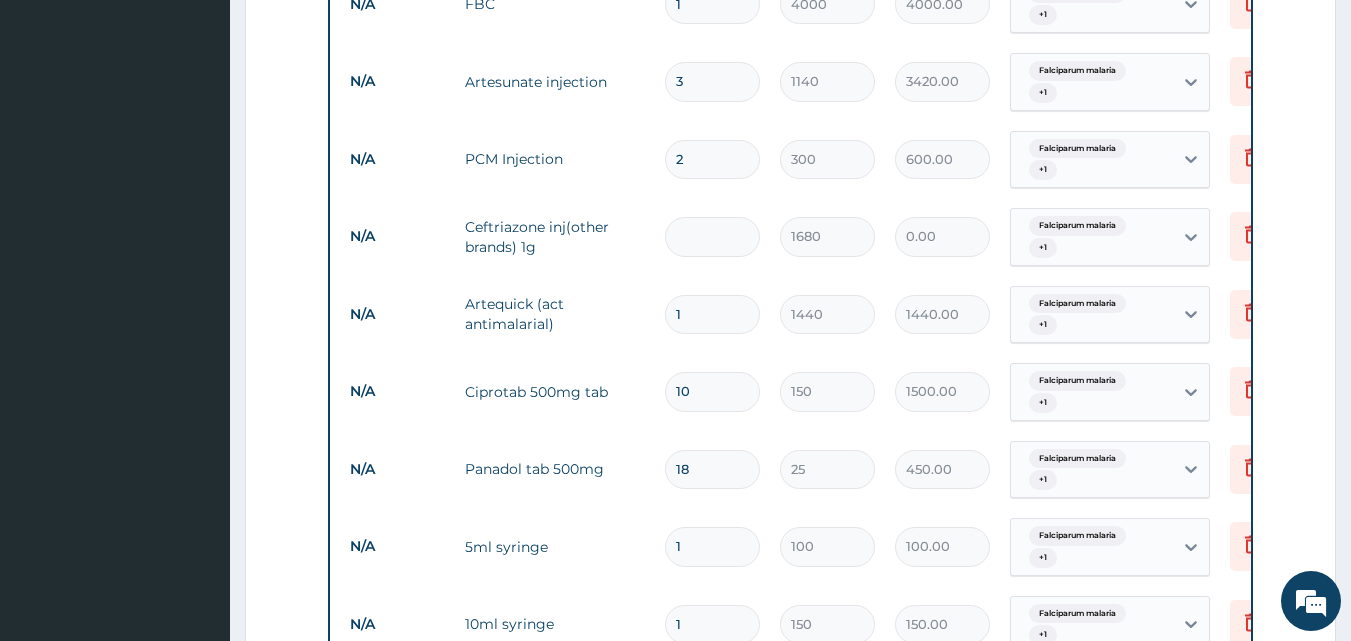 type on "3" 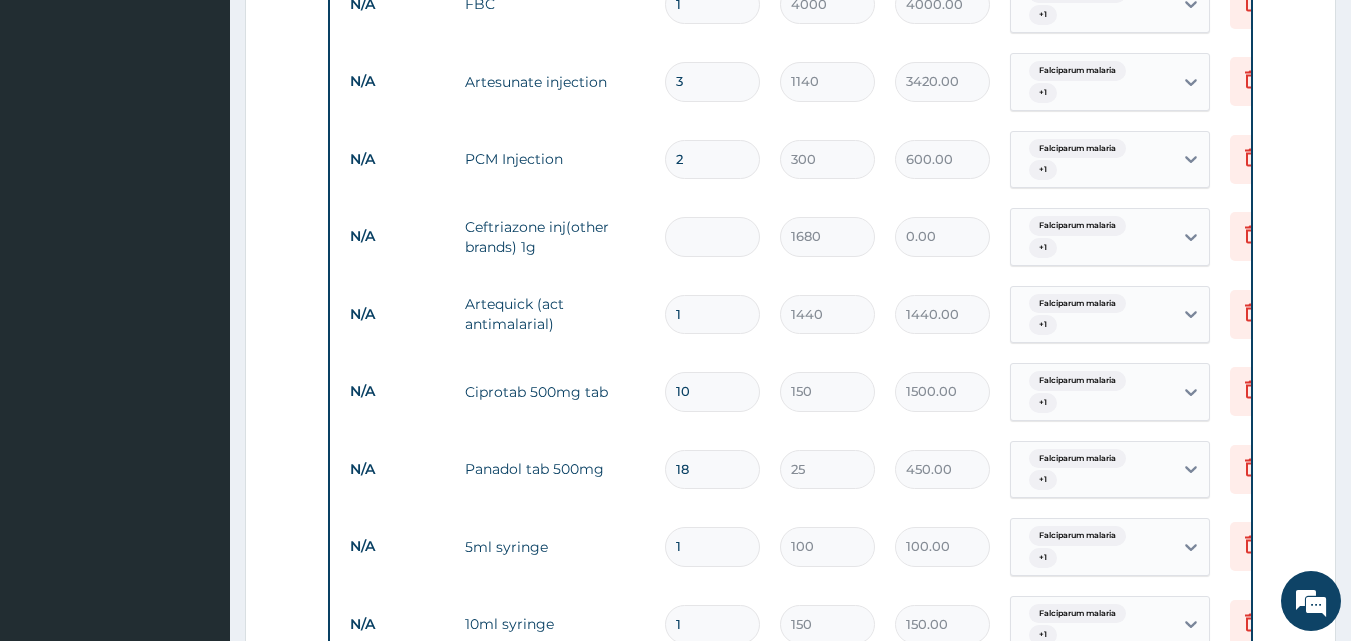 type on "5040.00" 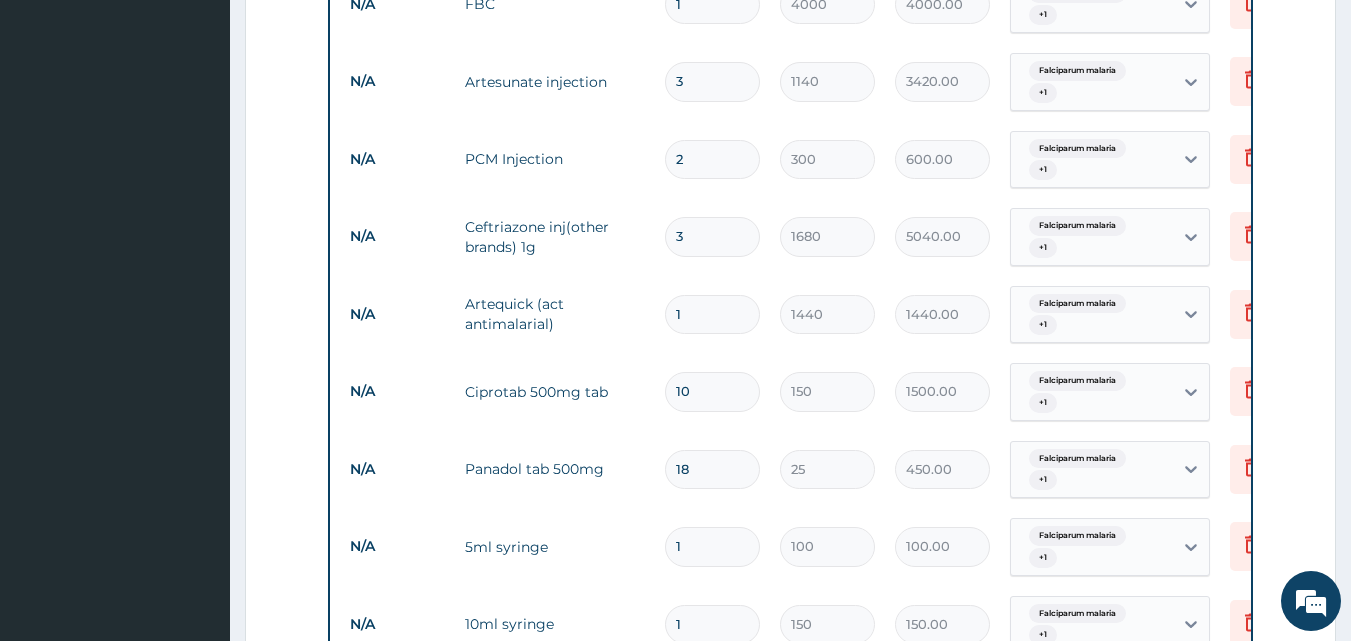 scroll, scrollTop: 1547, scrollLeft: 0, axis: vertical 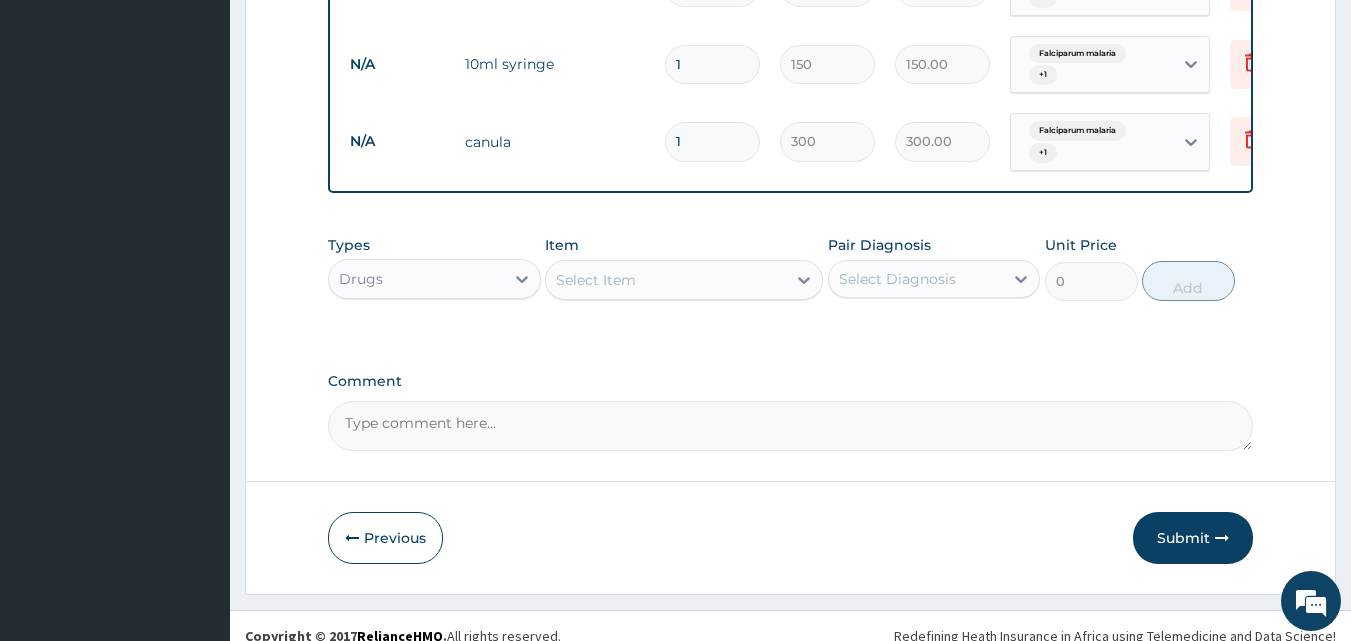 type on "3" 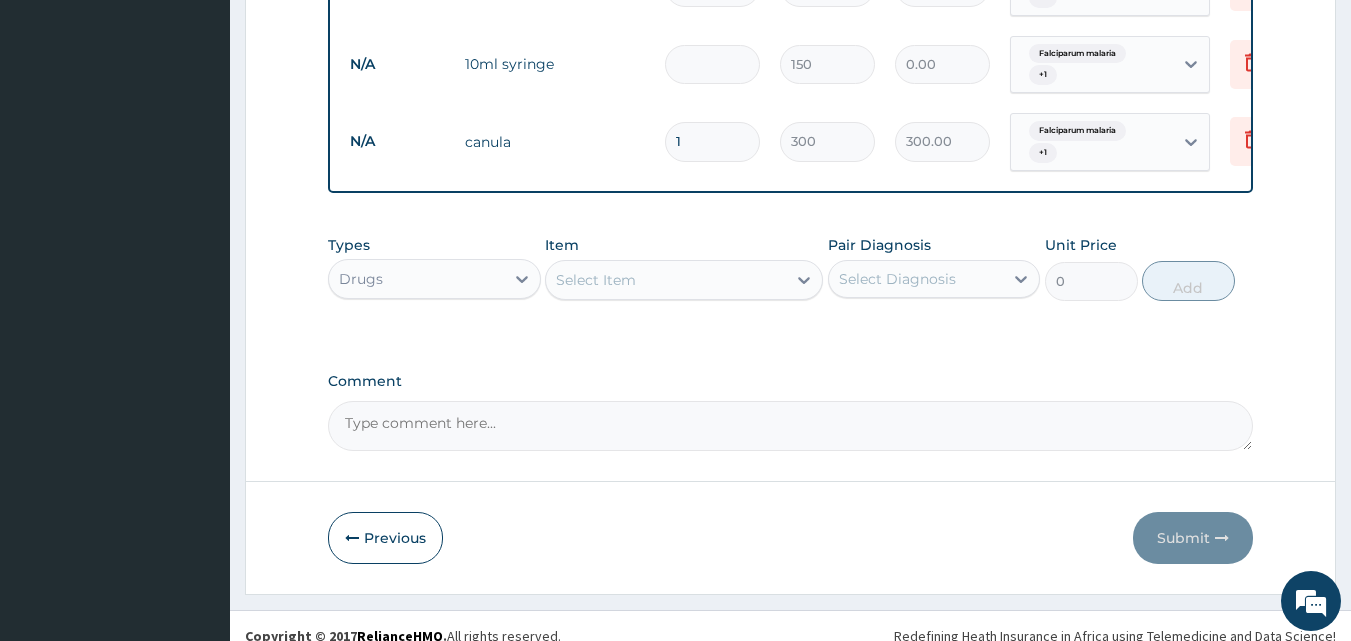 type on "3" 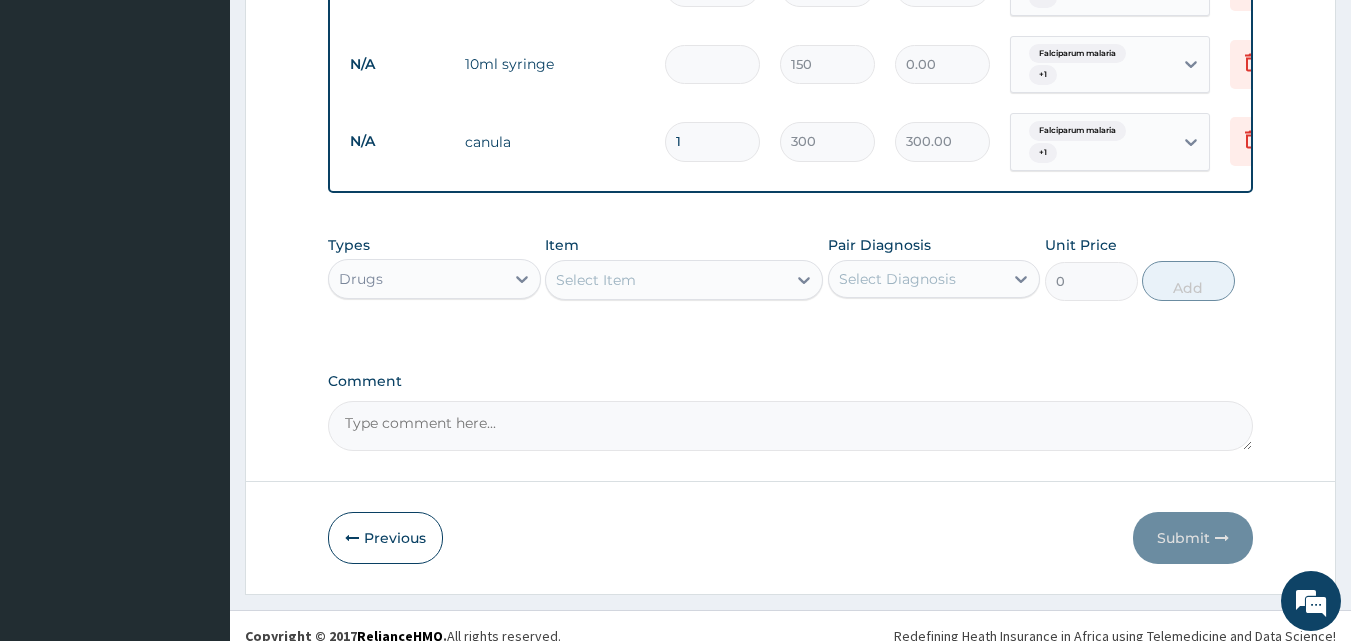 type on "450.00" 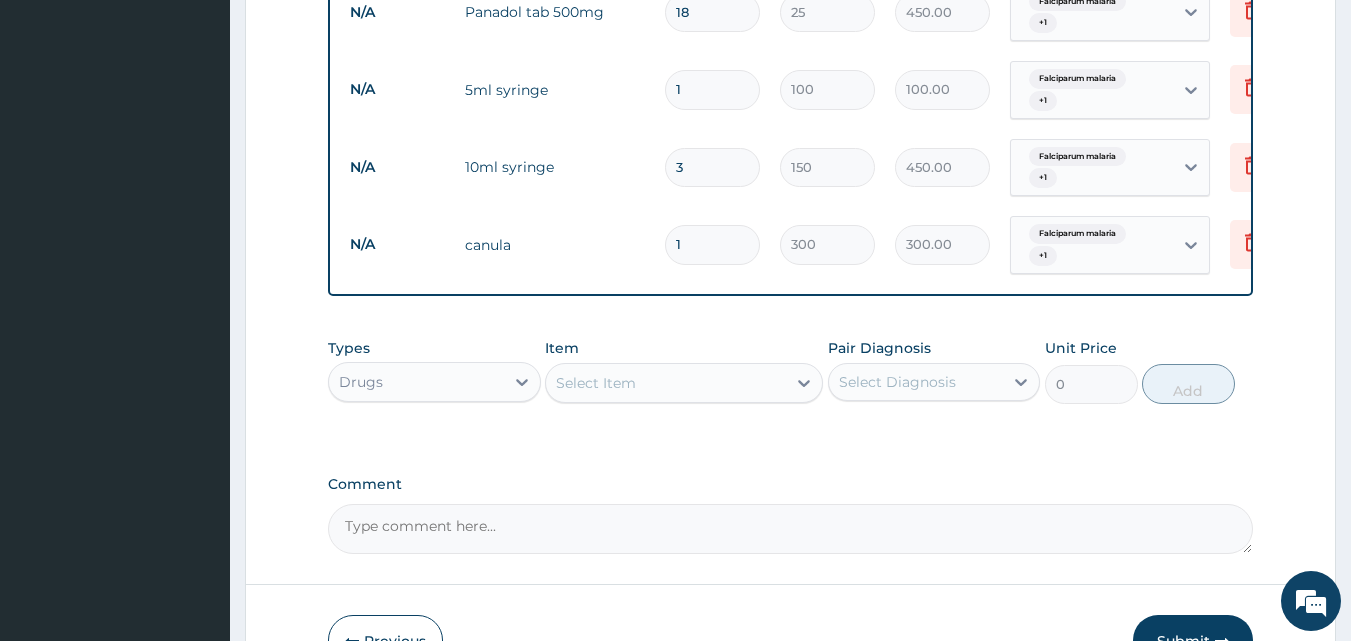 scroll, scrollTop: 1427, scrollLeft: 0, axis: vertical 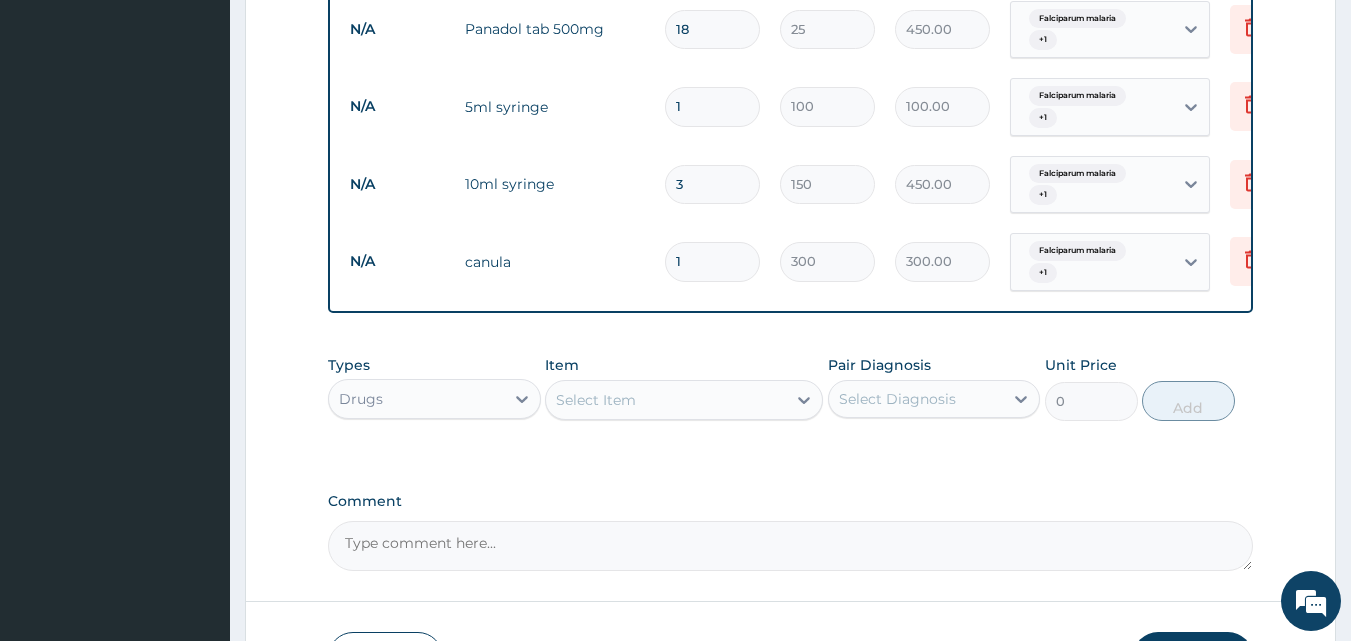 type on "3" 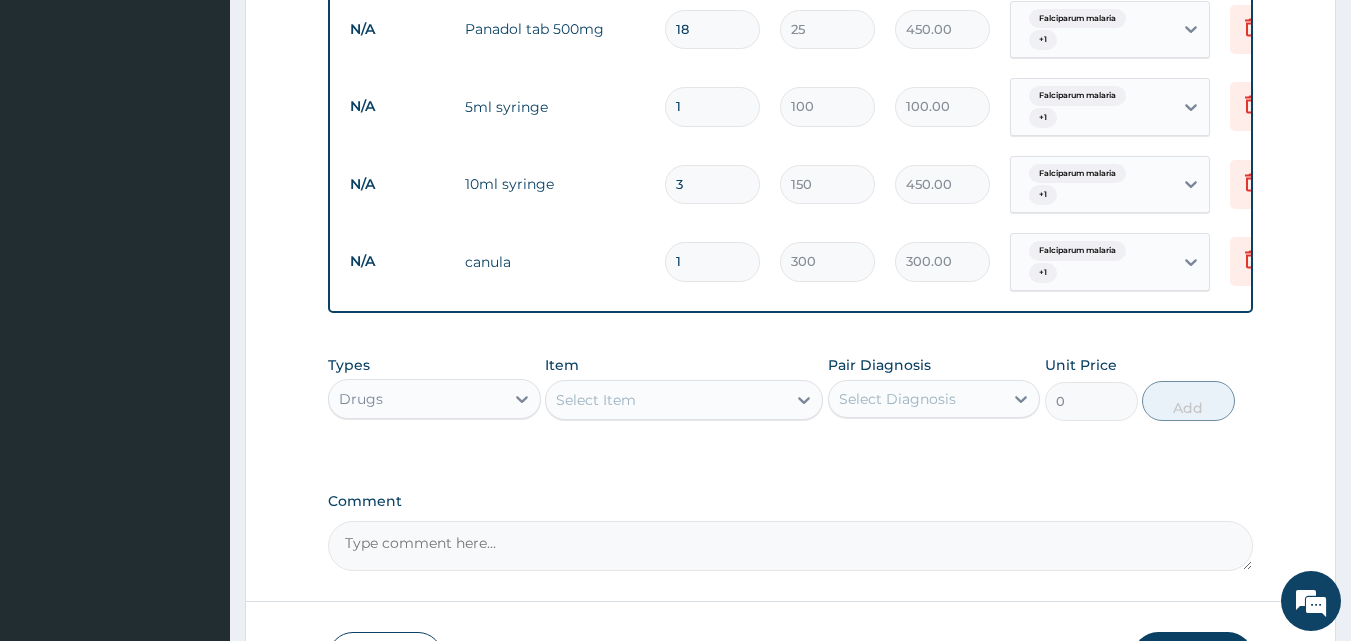 type 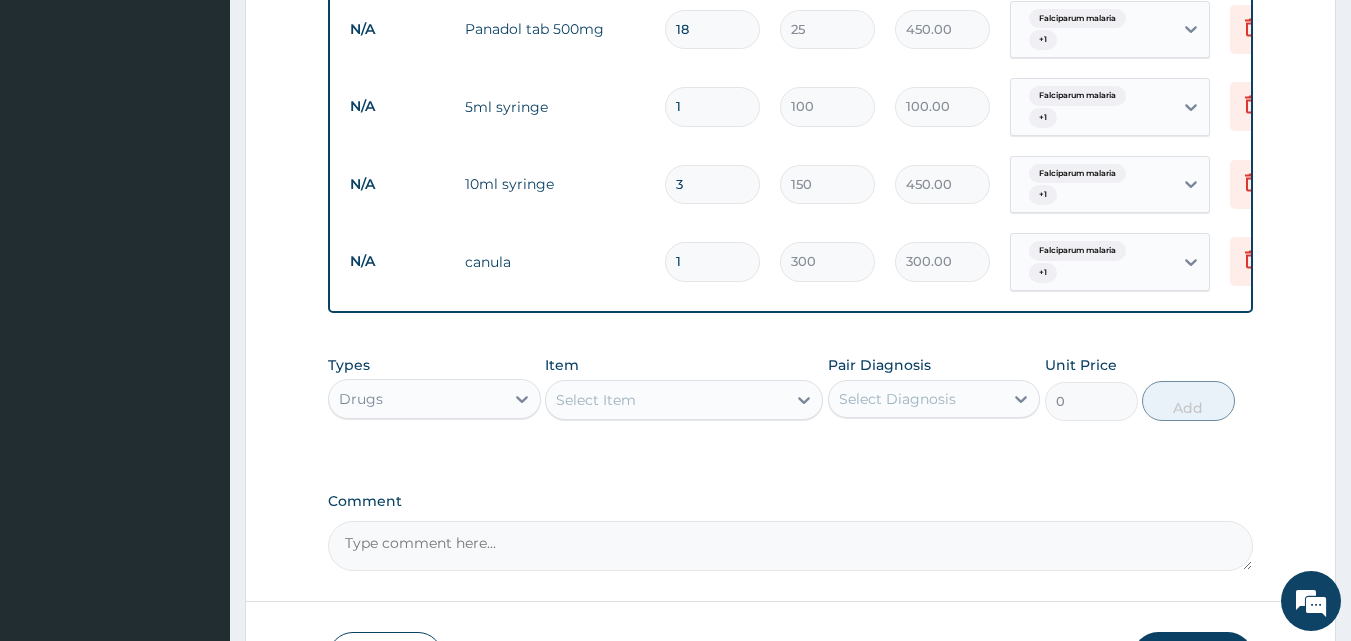 type on "0.00" 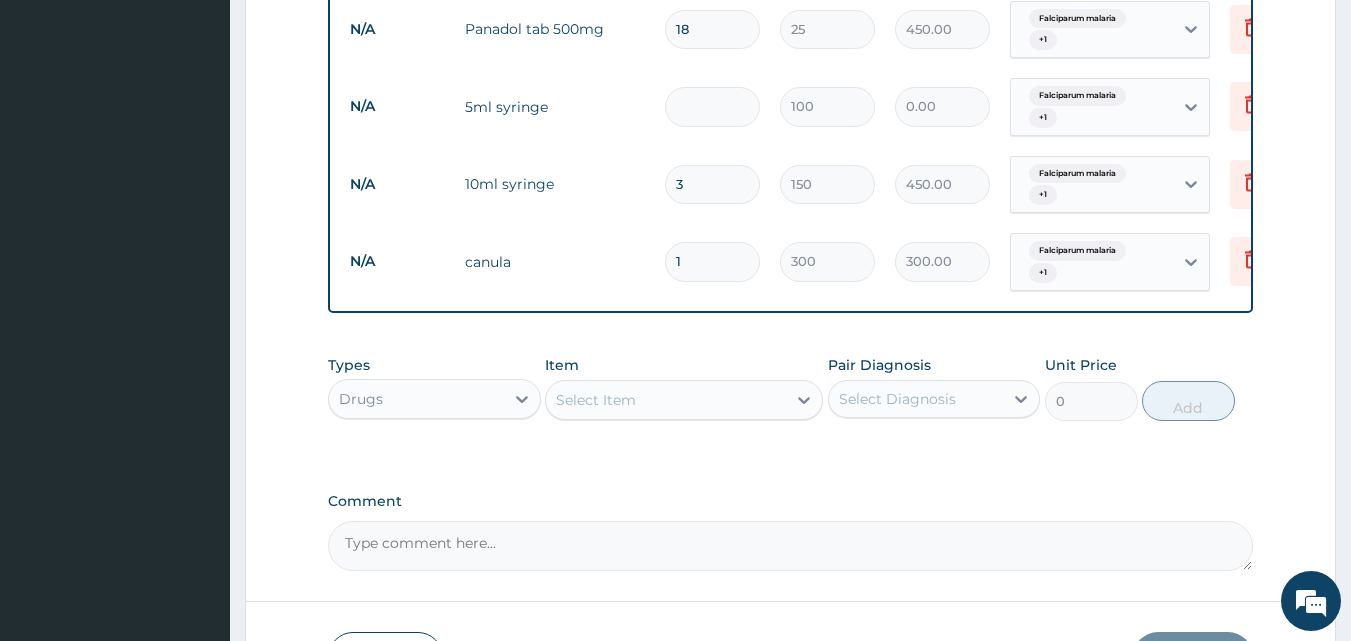type on "4" 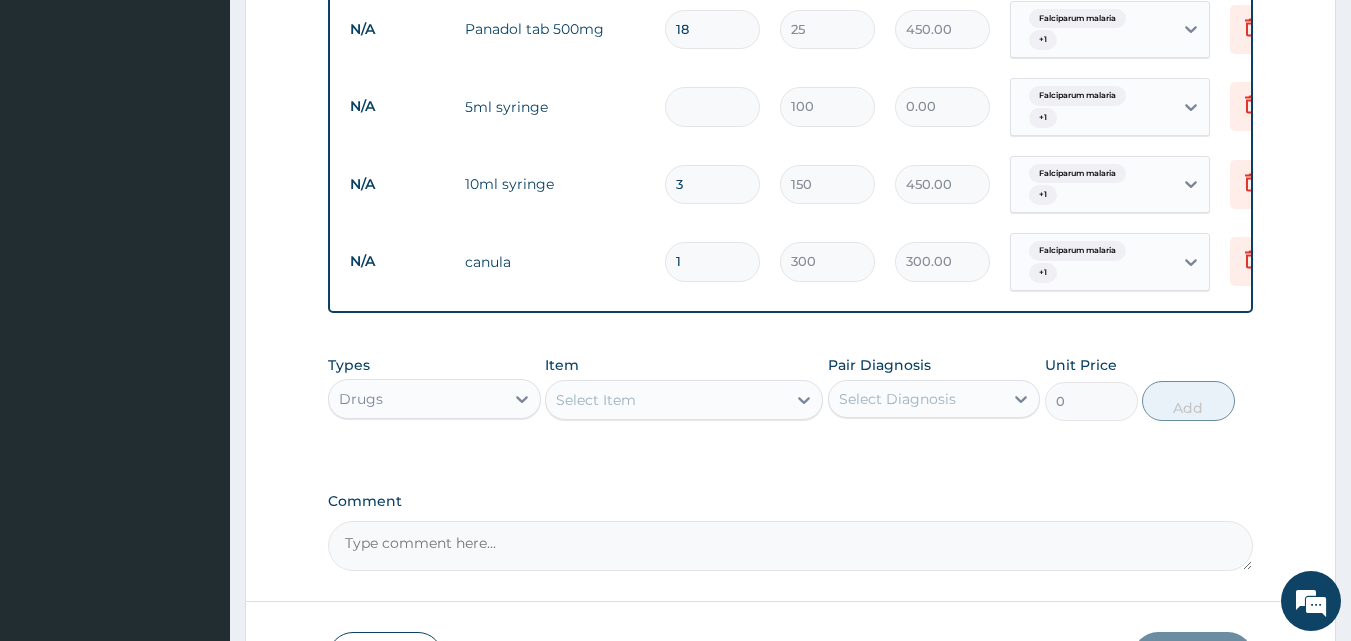 type on "400.00" 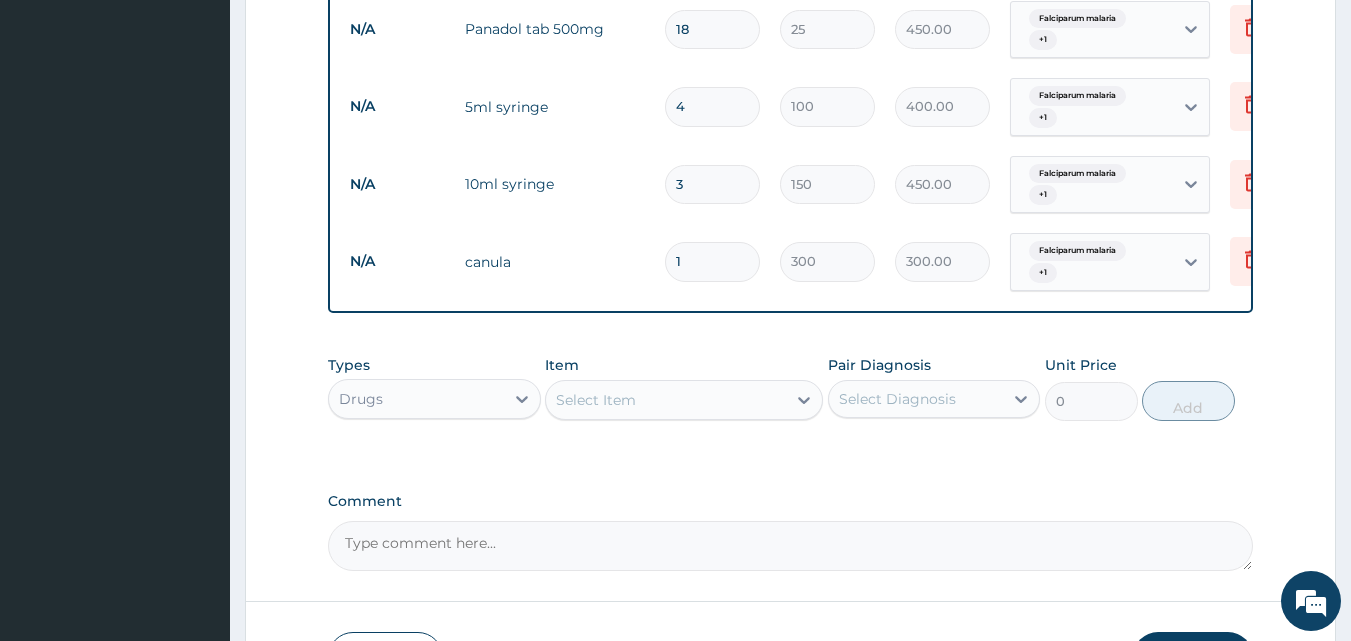 scroll, scrollTop: 1582, scrollLeft: 0, axis: vertical 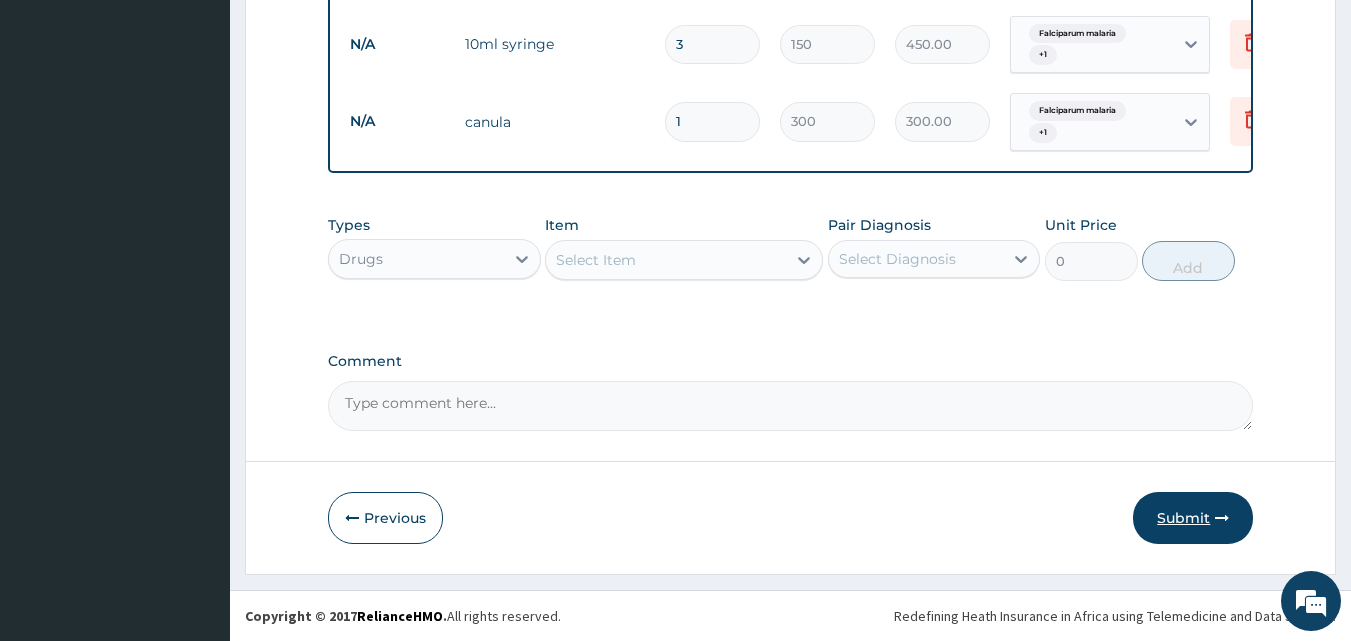 type on "4" 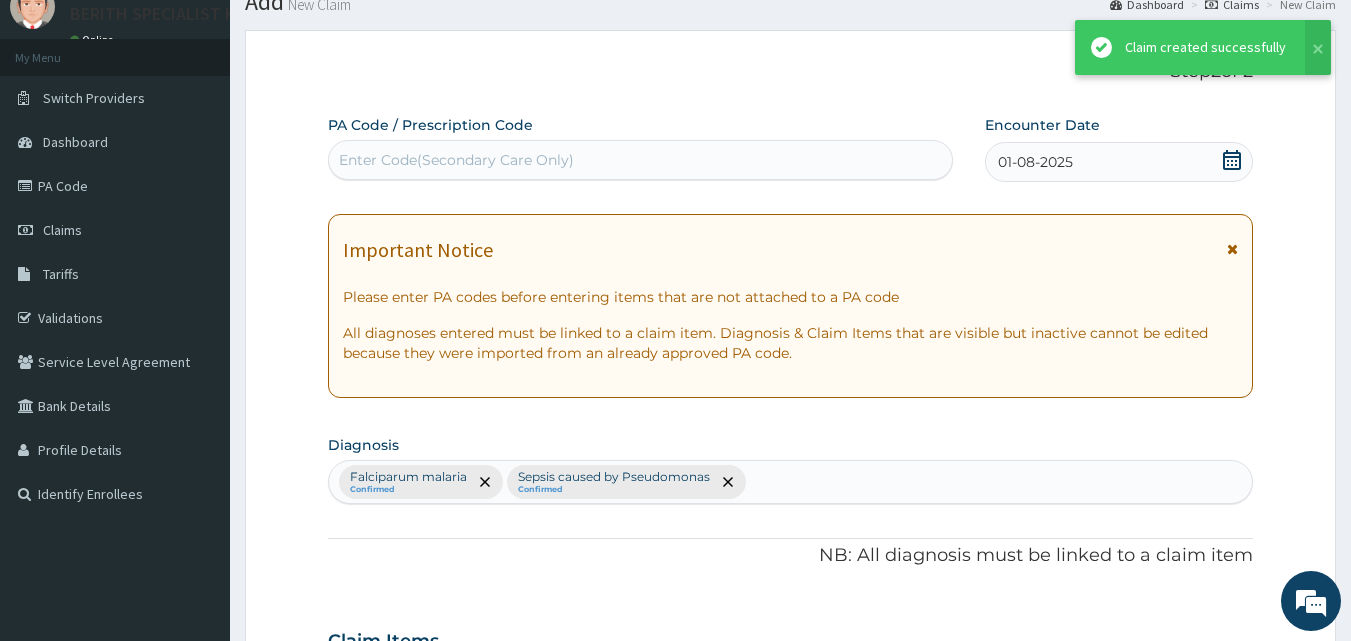 scroll, scrollTop: 1582, scrollLeft: 0, axis: vertical 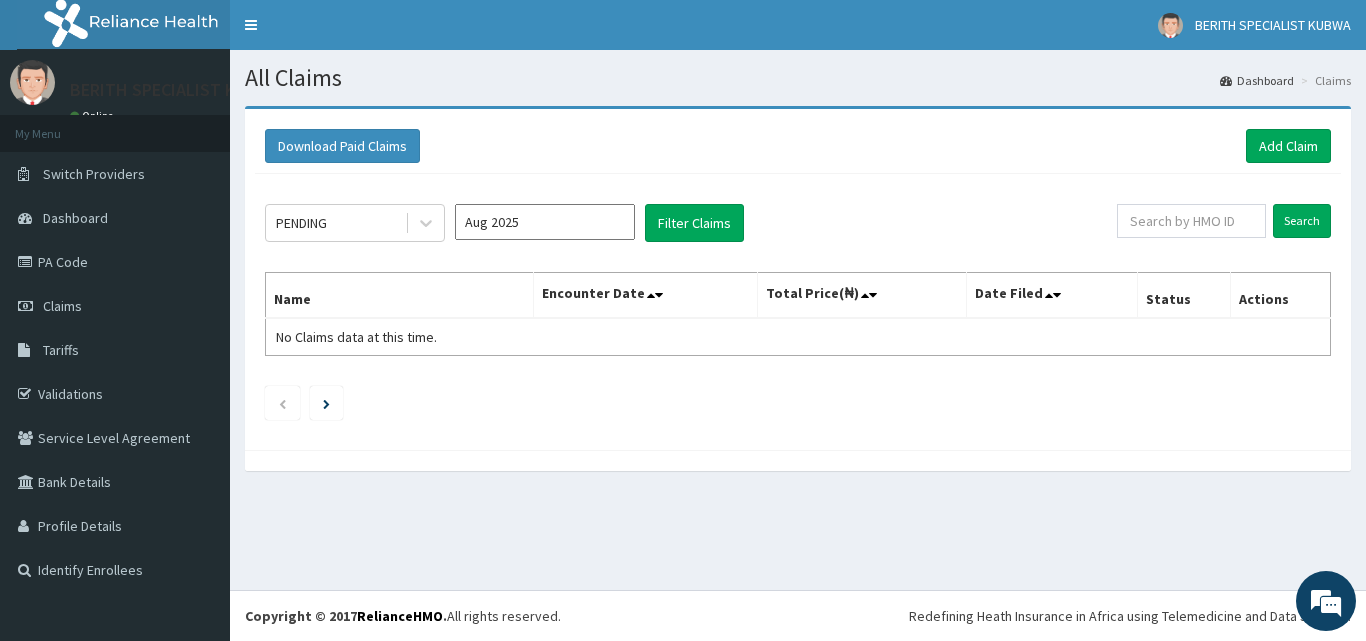 click on "Download Paid Claims Add Claim × Note you can only download claims within a maximum of 1 year and the dates will auto-adjust when you select range that is greater than 1 year From 04-05-2025 To 04-08-2025 Close Download PENDING Aug 2025 Filter Claims Search Name Encounter Date Total Price(₦) Date Filed Status Actions No Claims data at this time." at bounding box center (798, 298) 